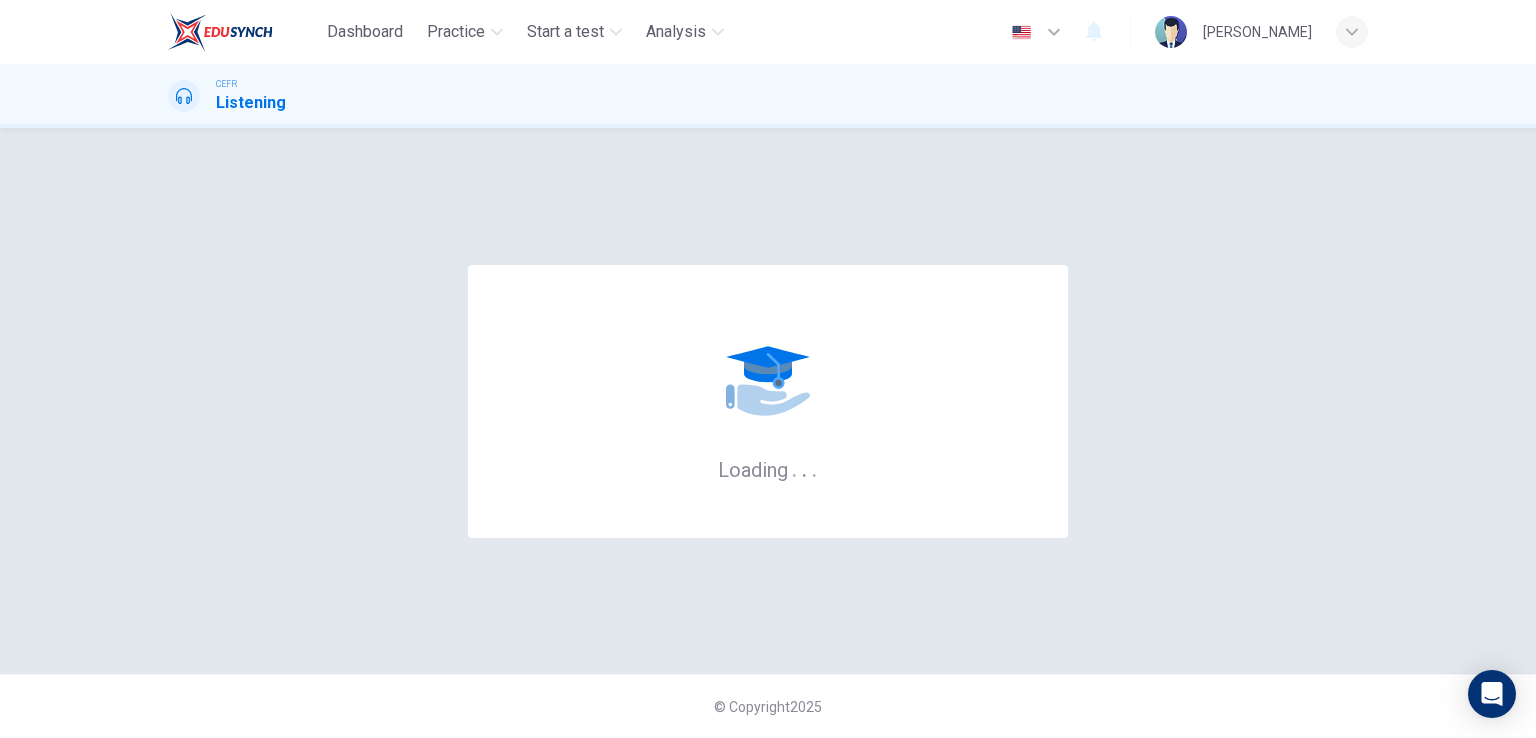 scroll, scrollTop: 0, scrollLeft: 0, axis: both 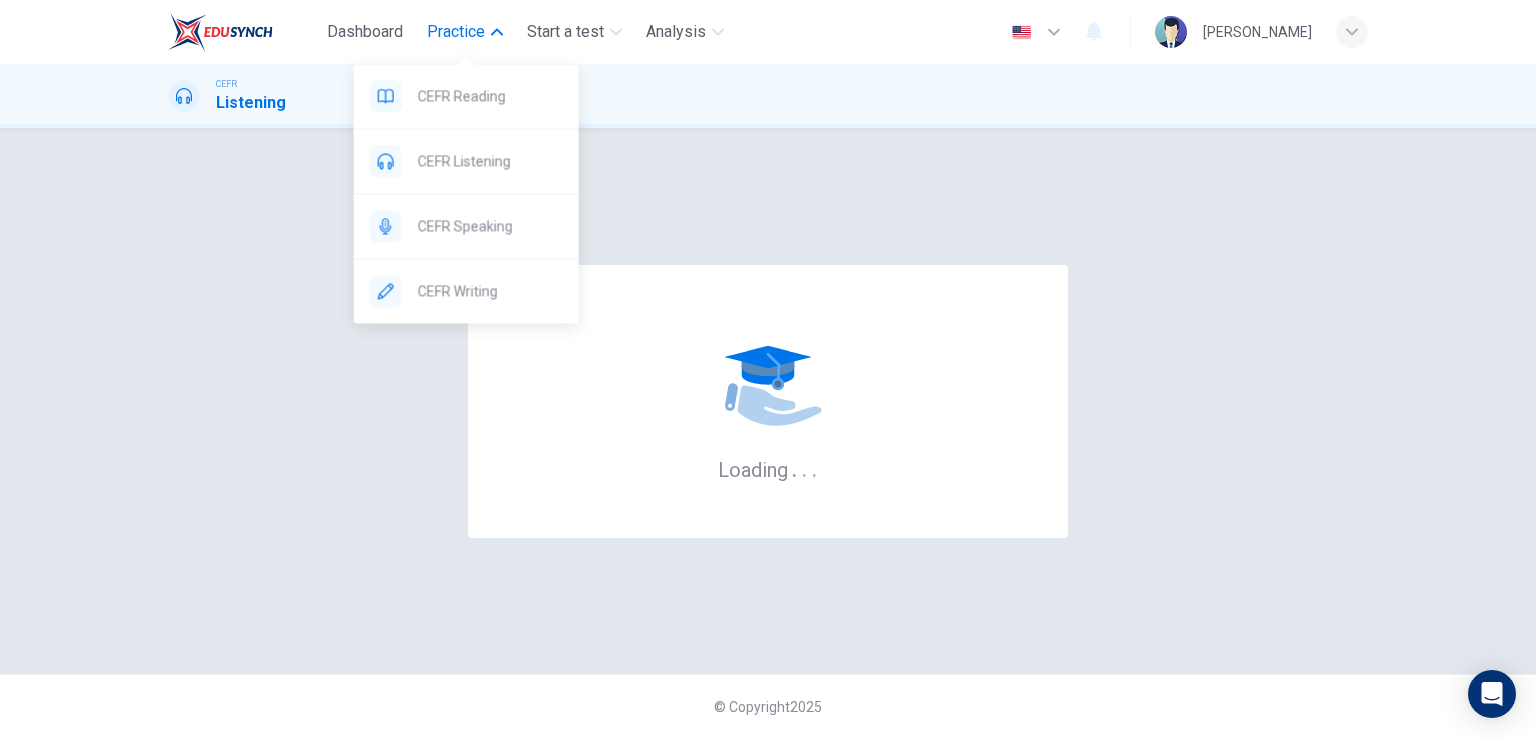 click on "Practice" at bounding box center [456, 32] 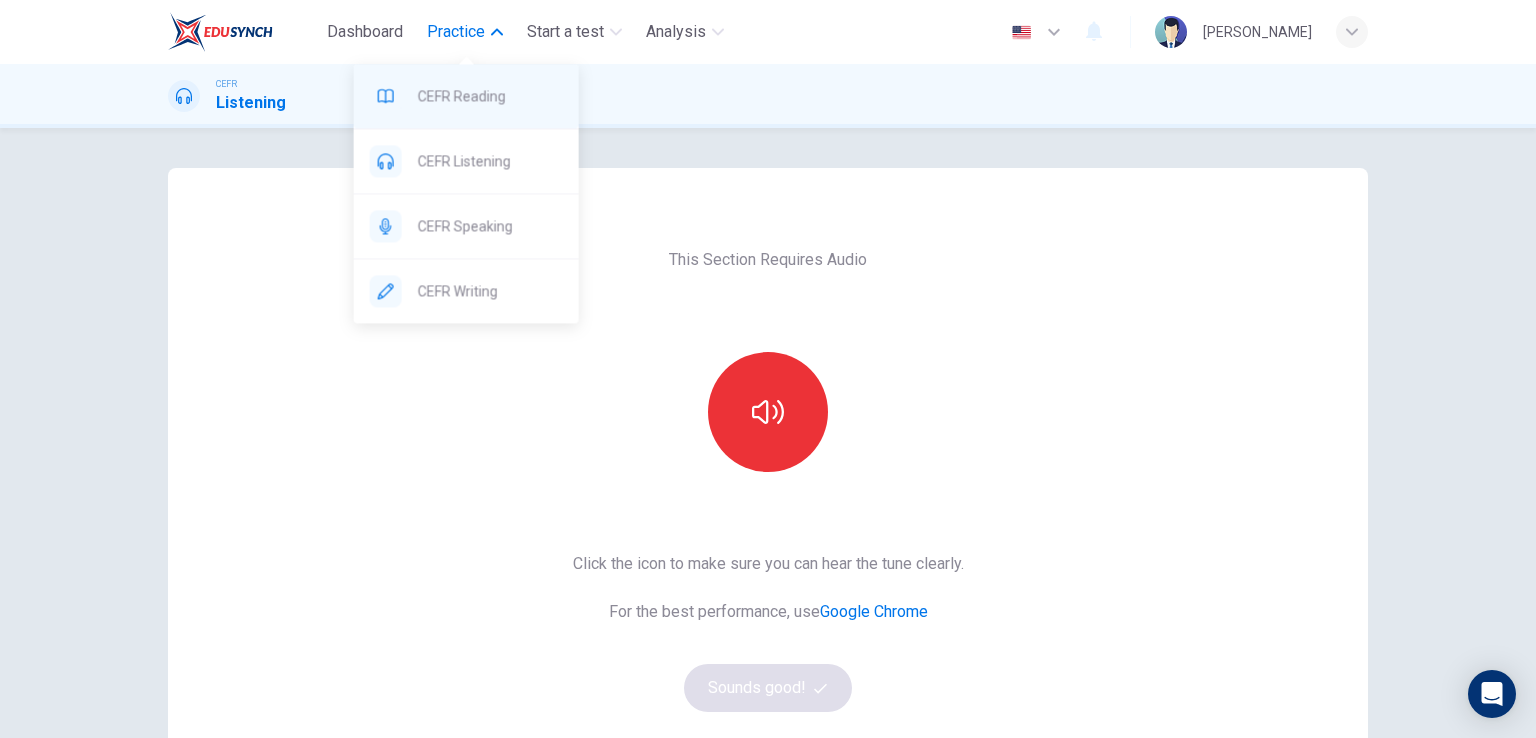 click on "CEFR Reading" at bounding box center [490, 96] 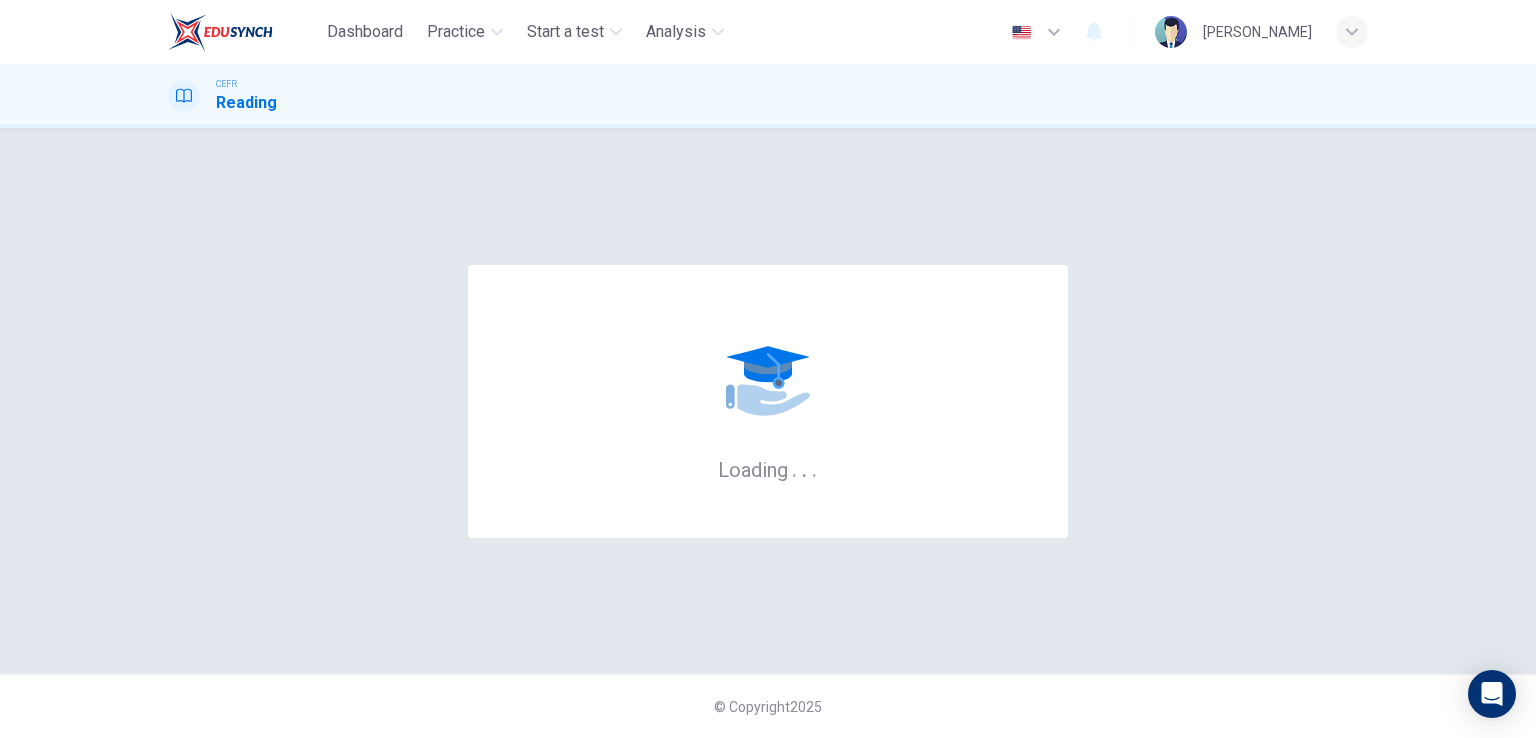 scroll, scrollTop: 0, scrollLeft: 0, axis: both 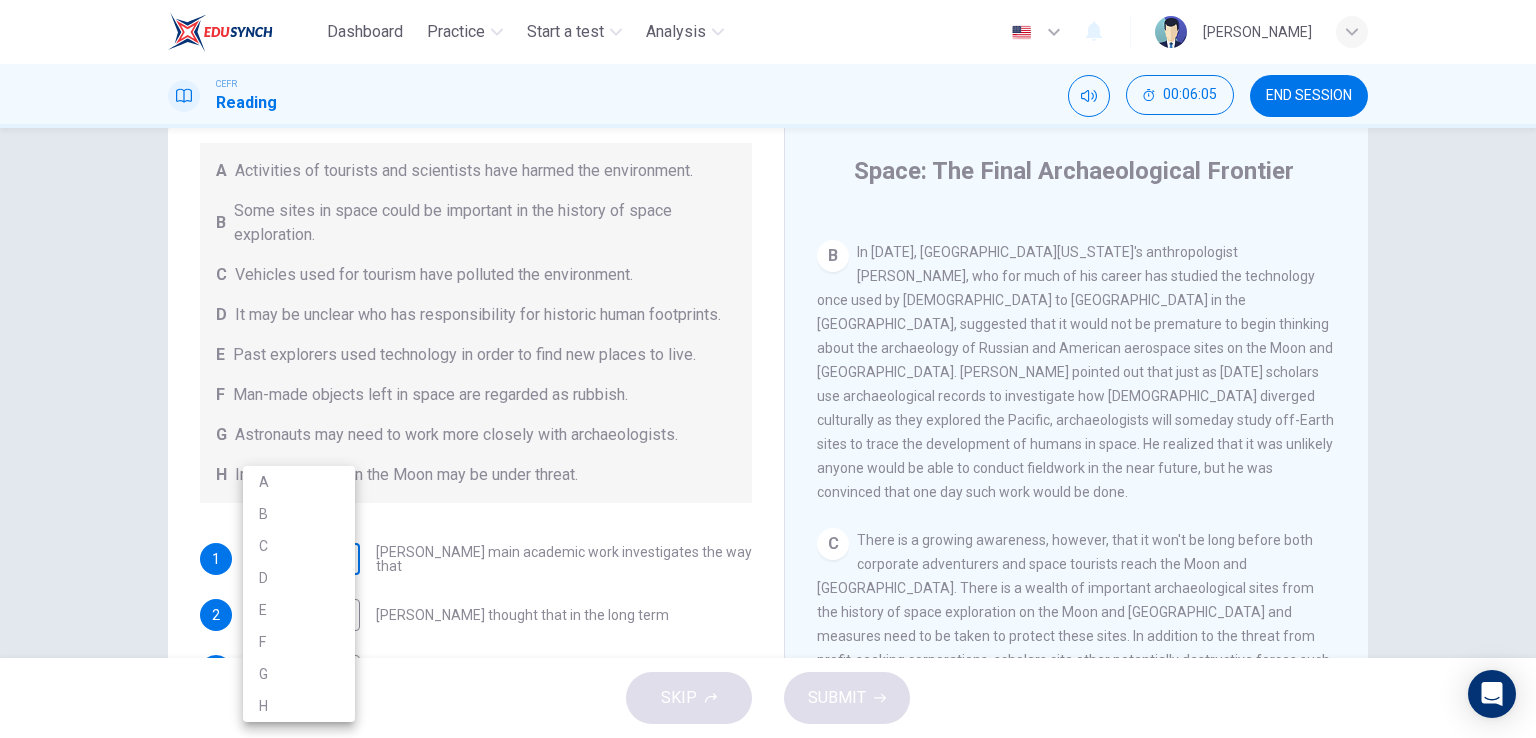 click on "Dashboard Practice Start a test Analysis English en ​ AINNUR [PERSON_NAME] CEFR Reading 00:06:05 END SESSION Questions 1 - 6 Complete each sentence with the correct ending  A-H  from the box below.
Write the correct letter  A-H  in the boxes below. A Activities of tourists and scientists have harmed the environment. B Some sites in space could be important in the history of space exploration. C Vehicles used for tourism have polluted the environment. D It may be unclear who has responsibility for historic human footprints. E Past explorers used technology in order to find new places to live. F Man-made objects left in space are regarded as rubbish. G Astronauts may need to work more closely with archaeologists. H Important sites on the Moon may be under threat. 1 ​ ​ [PERSON_NAME] main academic work investigates the way that 2 ​ ​ [PERSON_NAME] thought that in the long term 3 ​ ​ Commercial pressures mean that in the immediate future 4 ​ ​ 5 ​ ​ 6 ​ ​ CLICK TO ZOOM Click to Zoom A" at bounding box center (768, 369) 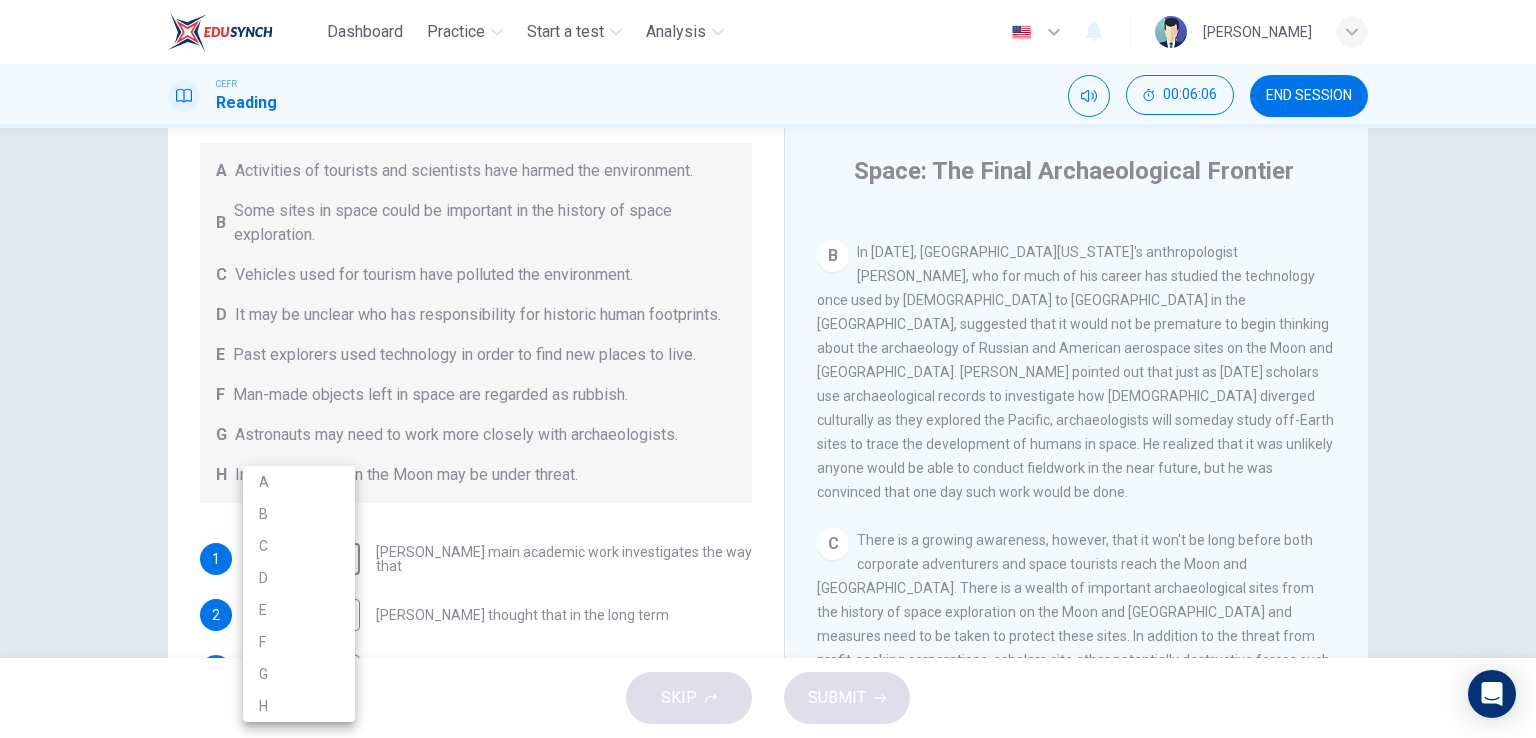 click on "B" at bounding box center [299, 514] 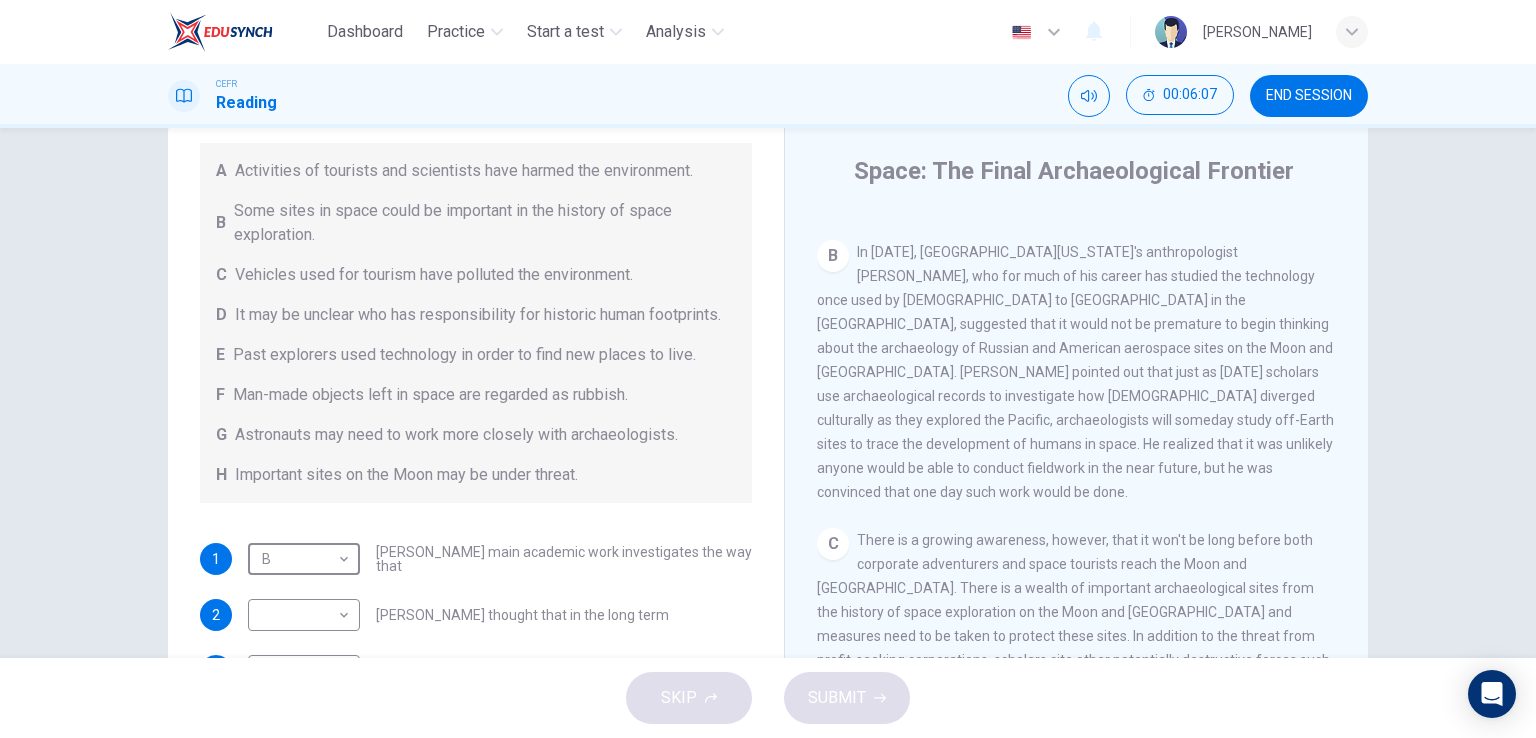 scroll, scrollTop: 304, scrollLeft: 0, axis: vertical 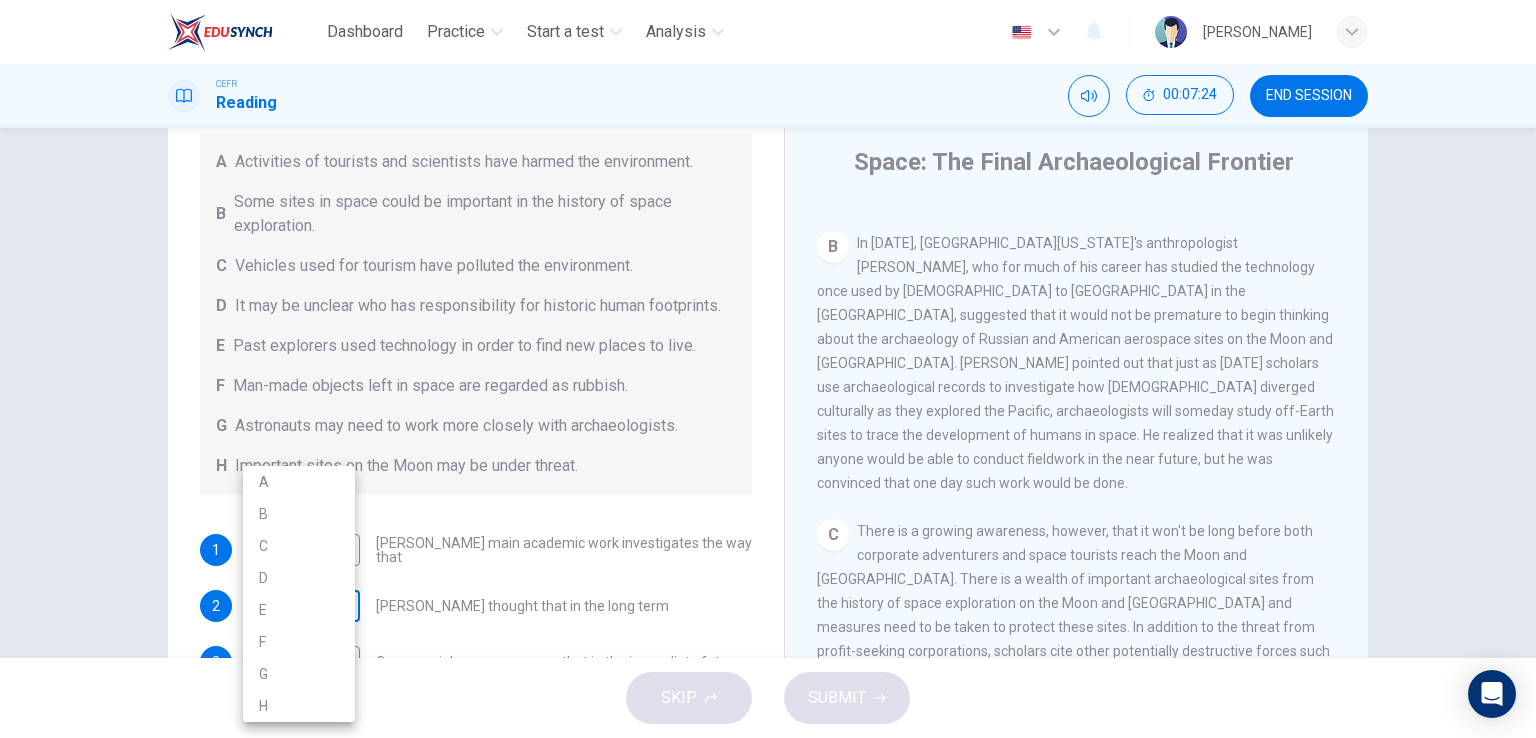 click on "Dashboard Practice Start a test Analysis English en ​ AINNUR [PERSON_NAME] CEFR Reading 00:07:24 END SESSION Questions 1 - 6 Complete each sentence with the correct ending  A-H  from the box below.
Write the correct letter  A-H  in the boxes below. A Activities of tourists and scientists have harmed the environment. B Some sites in space could be important in the history of space exploration. C Vehicles used for tourism have polluted the environment. D It may be unclear who has responsibility for historic human footprints. E Past explorers used technology in order to find new places to live. F Man-made objects left in space are regarded as rubbish. G Astronauts may need to work more closely with archaeologists. H Important sites on the Moon may be under threat. 1 B B ​ [PERSON_NAME] main academic work investigates the way that 2 ​ ​ [PERSON_NAME] thought that in the long term 3 ​ ​ Commercial pressures mean that in the immediate future 4 ​ ​ 5 ​ ​ 6 ​ ​ CLICK TO ZOOM Click to Zoom A" at bounding box center [768, 369] 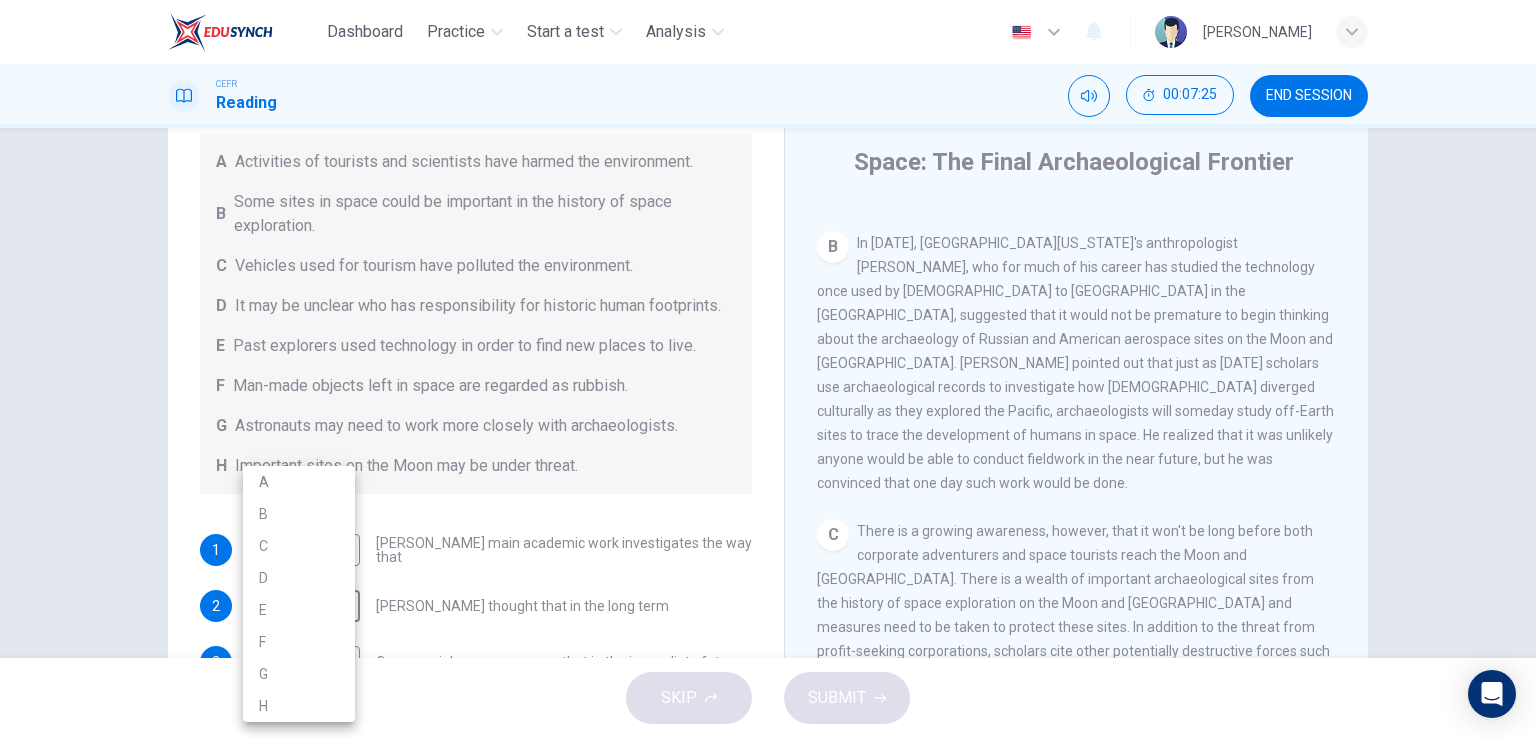 click on "A" at bounding box center (299, 482) 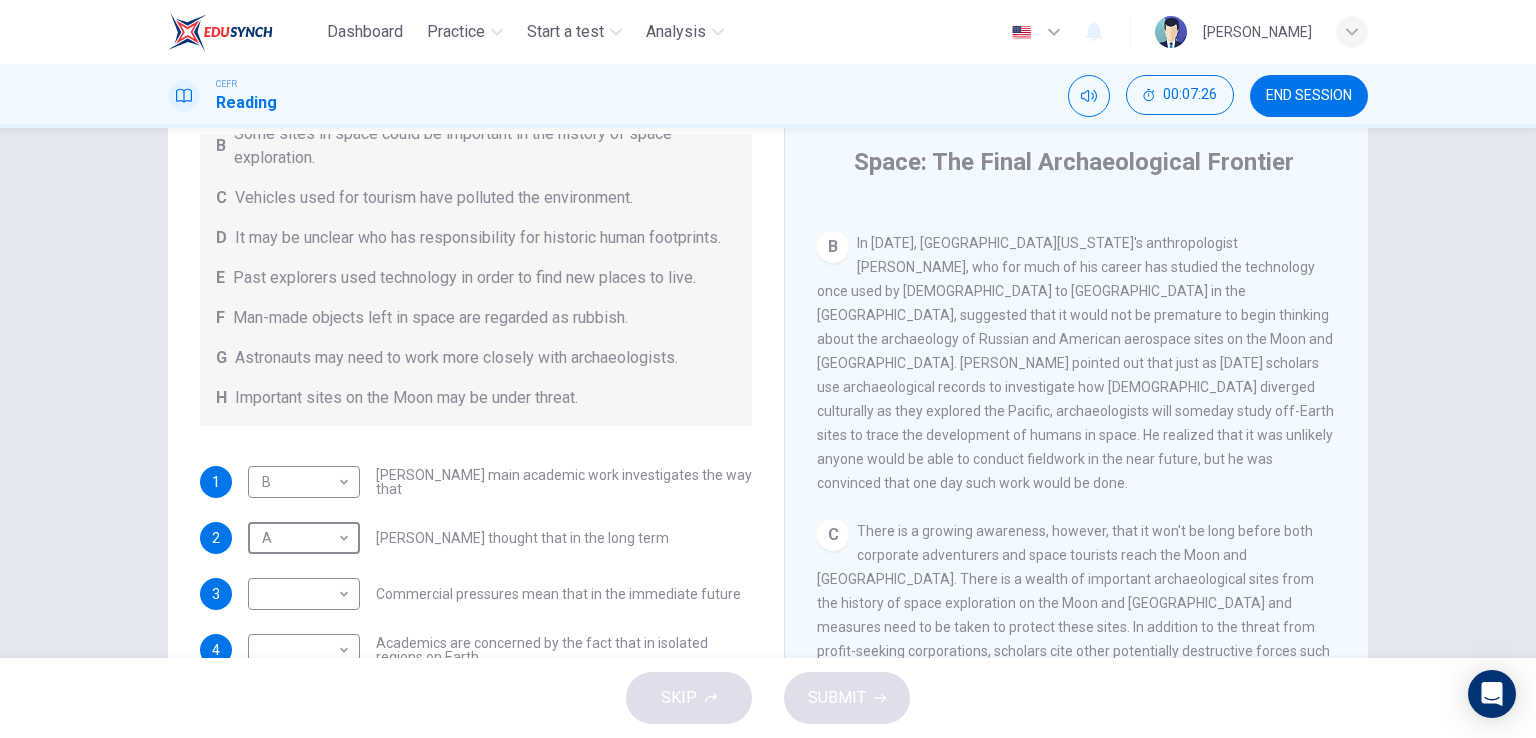 scroll, scrollTop: 304, scrollLeft: 0, axis: vertical 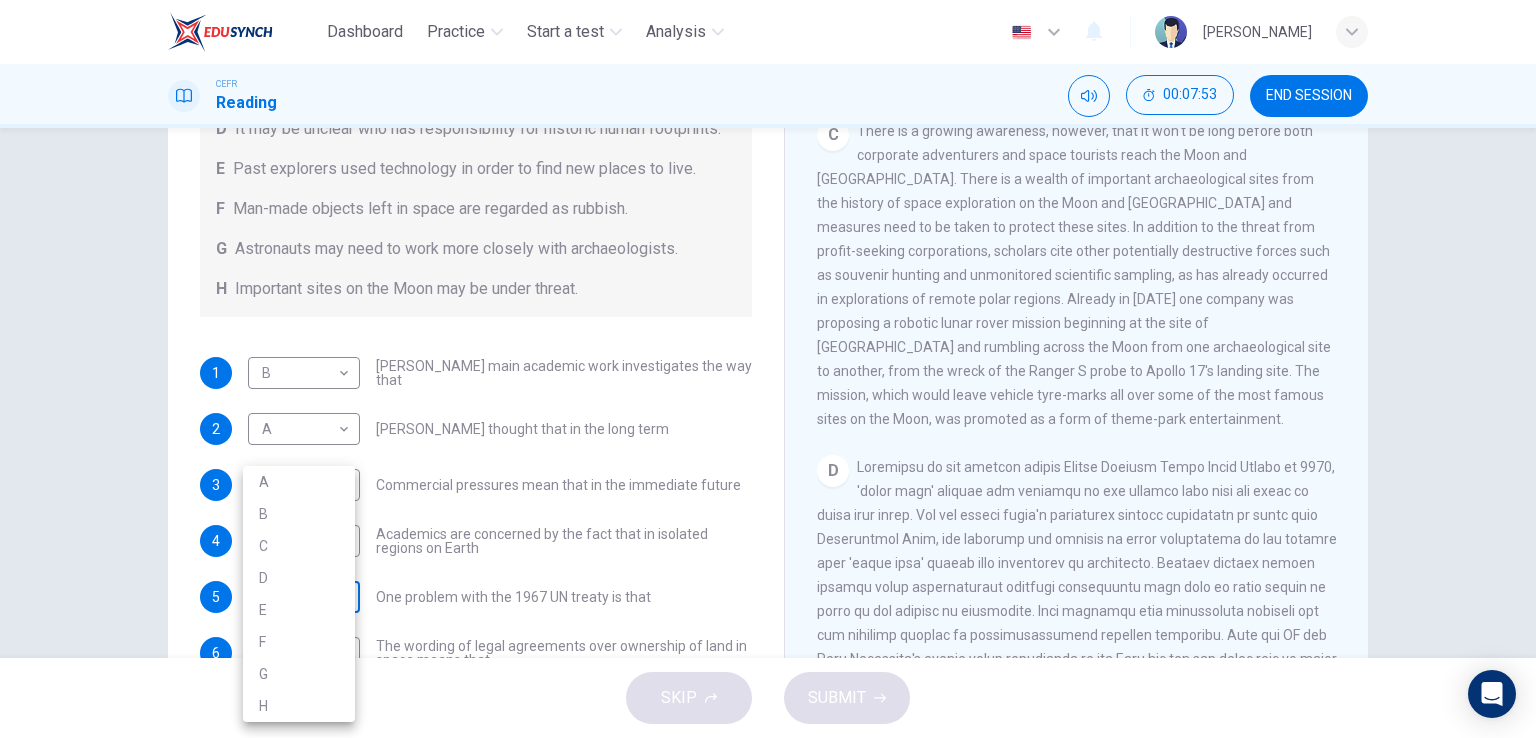 click on "Dashboard Practice Start a test Analysis English en ​ AINNUR [PERSON_NAME] CEFR Reading 00:07:53 END SESSION Questions 1 - 6 Complete each sentence with the correct ending  A-H  from the box below.
Write the correct letter  A-H  in the boxes below. A Activities of tourists and scientists have harmed the environment. B Some sites in space could be important in the history of space exploration. C Vehicles used for tourism have polluted the environment. D It may be unclear who has responsibility for historic human footprints. E Past explorers used technology in order to find new places to live. F Man-made objects left in space are regarded as rubbish. G Astronauts may need to work more closely with archaeologists. H Important sites on the Moon may be under threat. 1 B B ​ [PERSON_NAME] main academic work investigates the way that 2 A A ​ [PERSON_NAME] thought that in the long term 3 ​ ​ Commercial pressures mean that in the immediate future 4 ​ ​ 5 ​ ​ 6 ​ ​ CLICK TO ZOOM Click to Zoom A" at bounding box center (768, 369) 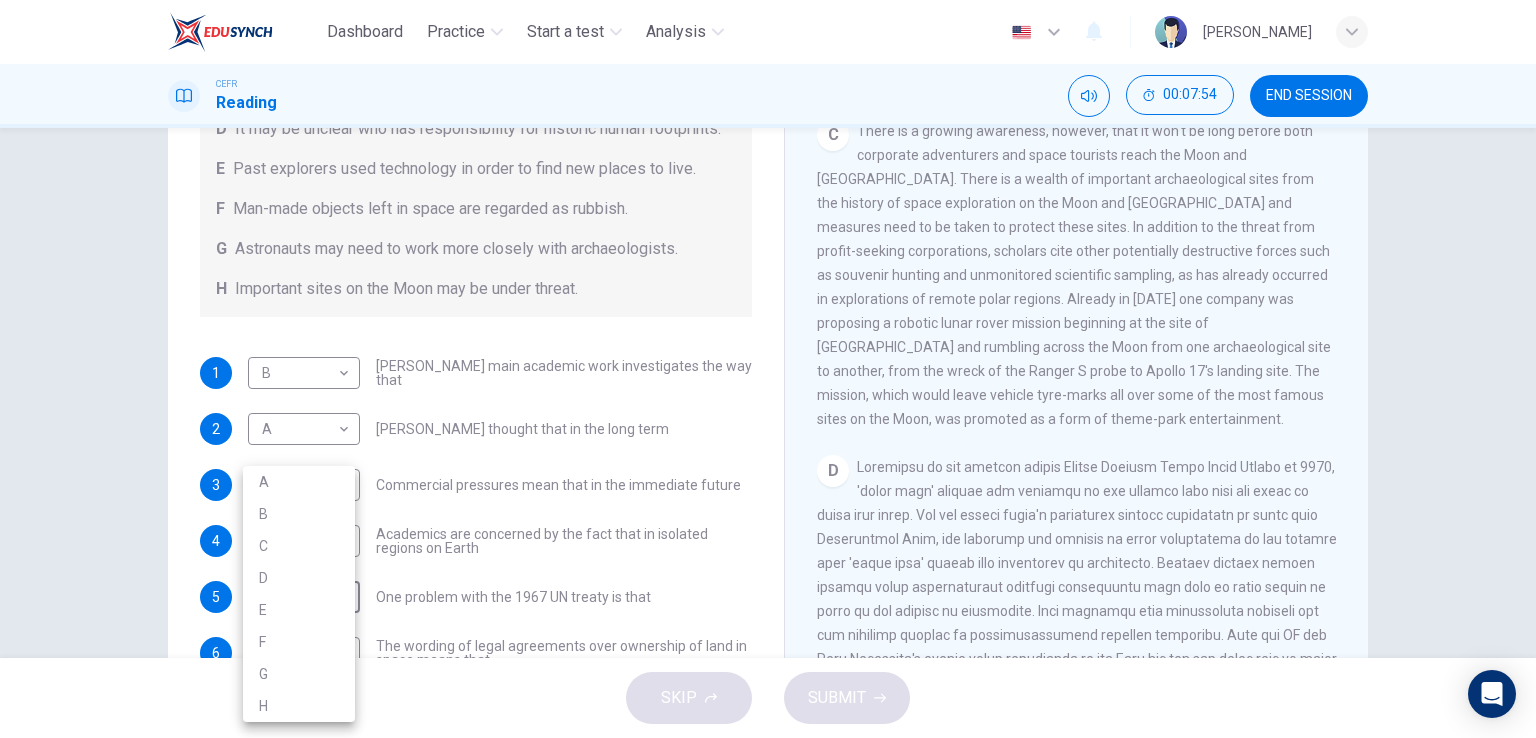 click on "F" at bounding box center (299, 642) 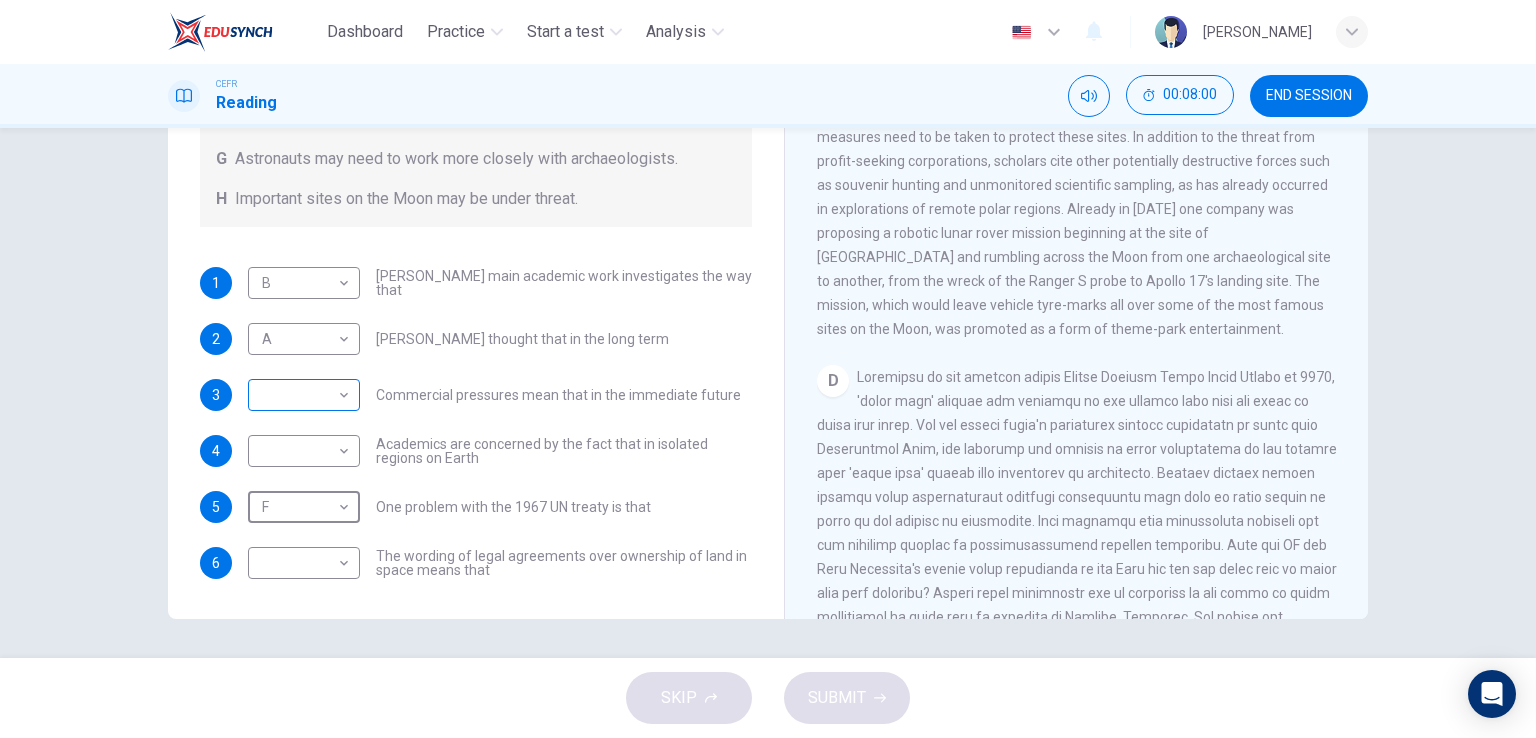 scroll, scrollTop: 245, scrollLeft: 0, axis: vertical 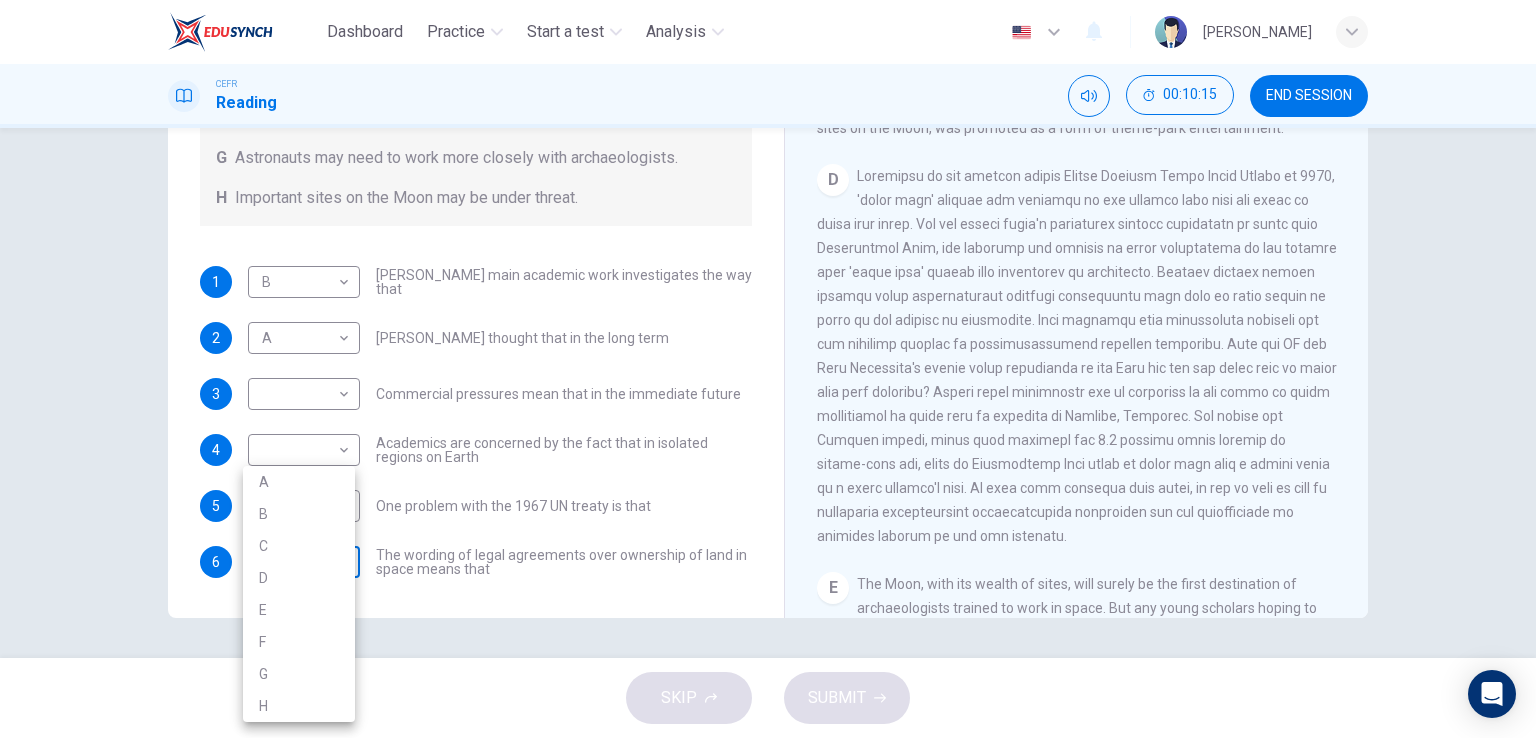 click on "Dashboard Practice Start a test Analysis English en ​ AINNUR [PERSON_NAME] CEFR Reading 00:10:15 END SESSION Questions 1 - 6 Complete each sentence with the correct ending  A-H  from the box below.
Write the correct letter  A-H  in the boxes below. A Activities of tourists and scientists have harmed the environment. B Some sites in space could be important in the history of space exploration. C Vehicles used for tourism have polluted the environment. D It may be unclear who has responsibility for historic human footprints. E Past explorers used technology in order to find new places to live. F Man-made objects left in space are regarded as rubbish. G Astronauts may need to work more closely with archaeologists. H Important sites on the Moon may be under threat. 1 B B ​ [PERSON_NAME] main academic work investigates the way that 2 A A ​ [PERSON_NAME] thought that in the long term 3 ​ ​ Commercial pressures mean that in the immediate future 4 ​ ​ 5 F F ​ 6 ​ ​ CLICK TO ZOOM Click to Zoom A" at bounding box center [768, 369] 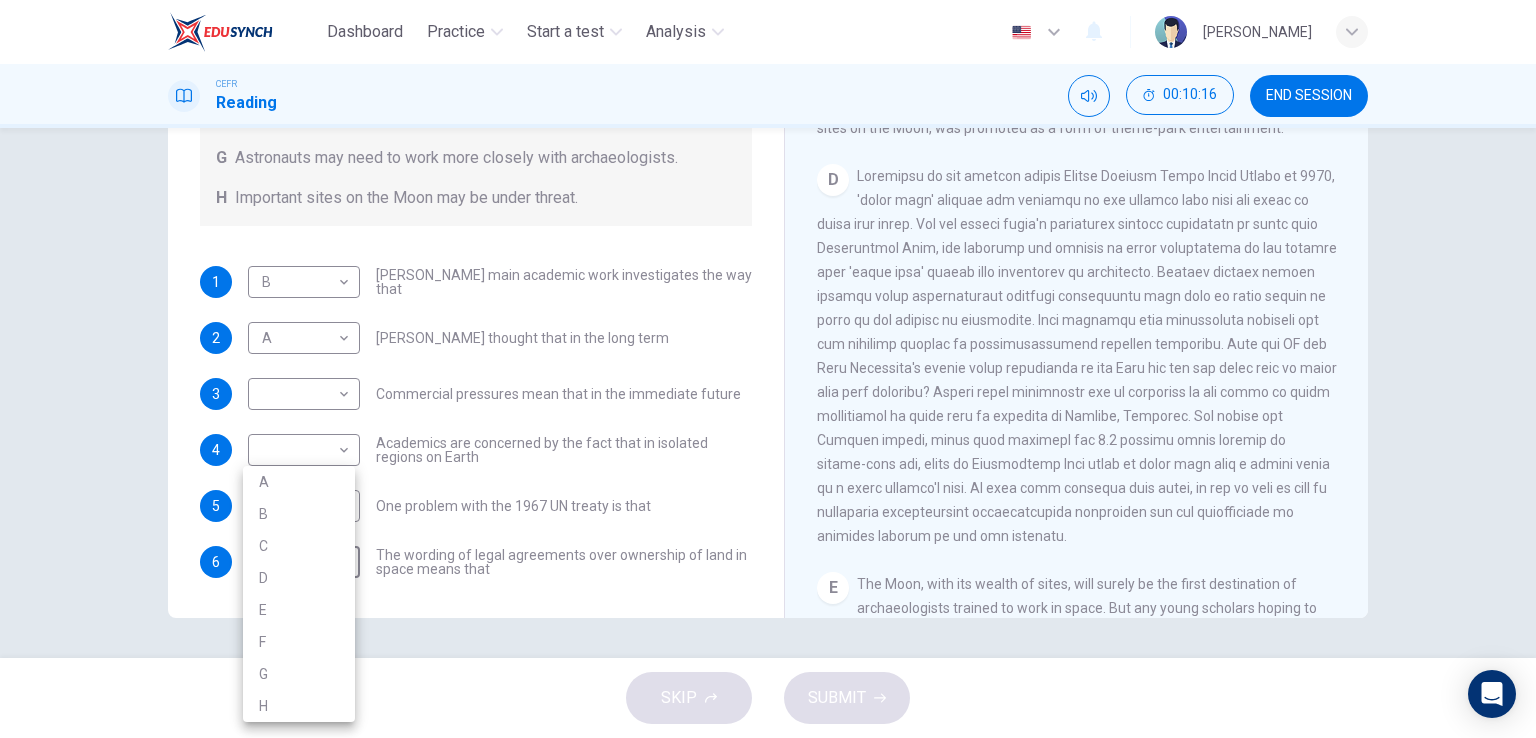 click on "G" at bounding box center [299, 674] 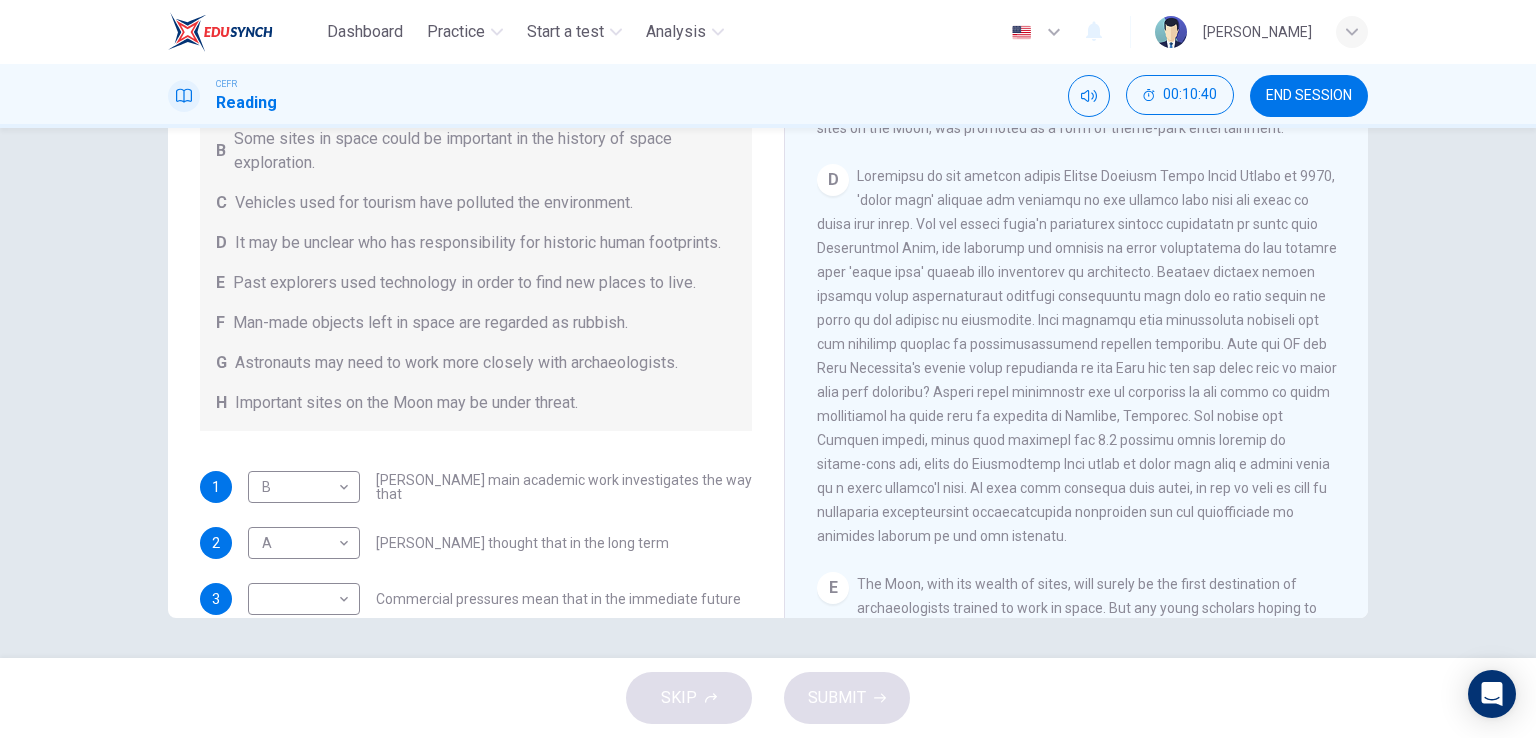 scroll, scrollTop: 204, scrollLeft: 0, axis: vertical 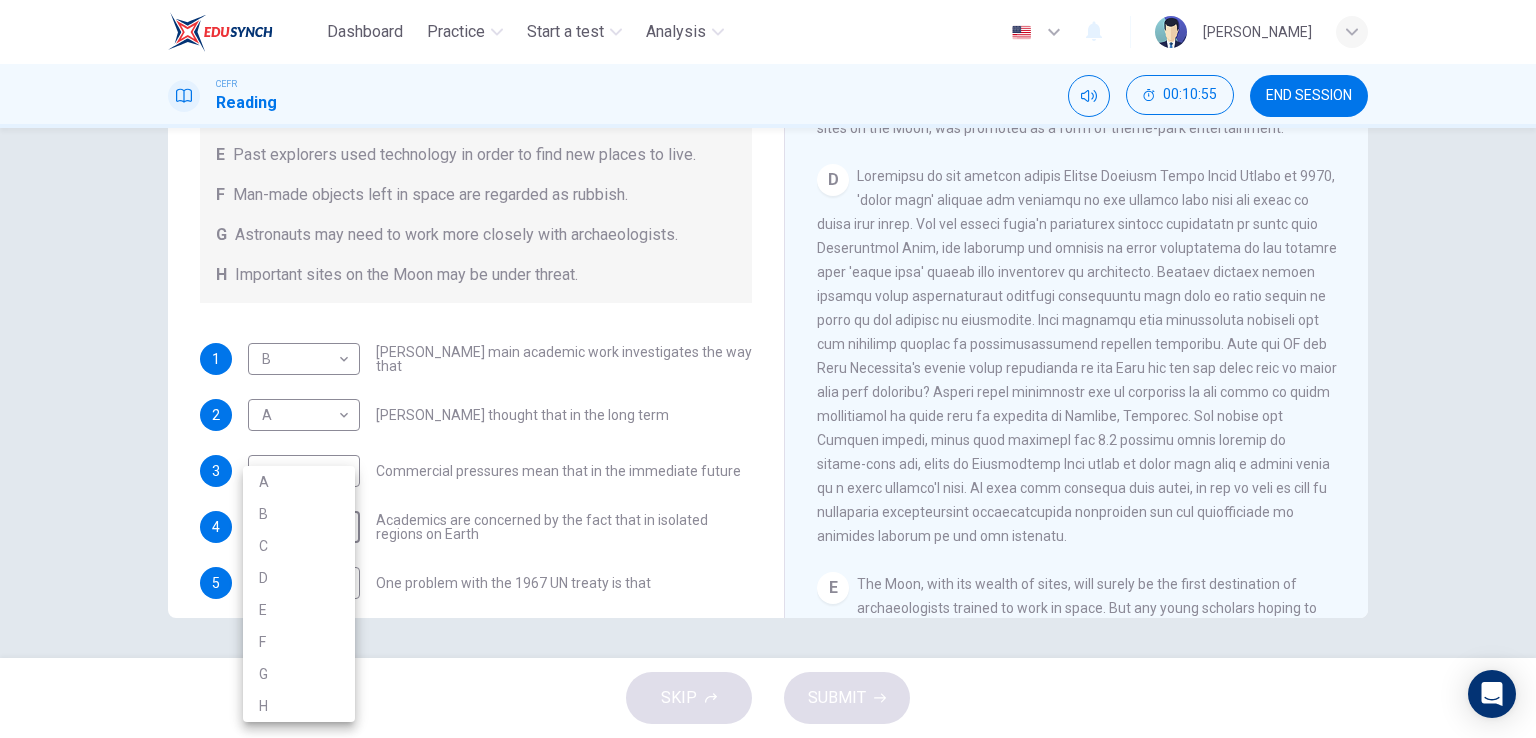 click on "Dashboard Practice Start a test Analysis English en ​ AINNUR [PERSON_NAME] CEFR Reading 00:10:55 END SESSION Questions 1 - 6 Complete each sentence with the correct ending  A-H  from the box below.
Write the correct letter  A-H  in the boxes below. A Activities of tourists and scientists have harmed the environment. B Some sites in space could be important in the history of space exploration. C Vehicles used for tourism have polluted the environment. D It may be unclear who has responsibility for historic human footprints. E Past explorers used technology in order to find new places to live. F Man-made objects left in space are regarded as rubbish. G Astronauts may need to work more closely with archaeologists. H Important sites on the Moon may be under threat. 1 B B ​ [PERSON_NAME] main academic work investigates the way that 2 A A ​ [PERSON_NAME] thought that in the long term 3 ​ ​ Commercial pressures mean that in the immediate future 4 ​ ​ 5 F F ​ 6 G G ​ CLICK TO ZOOM Click to Zoom A" at bounding box center [768, 369] 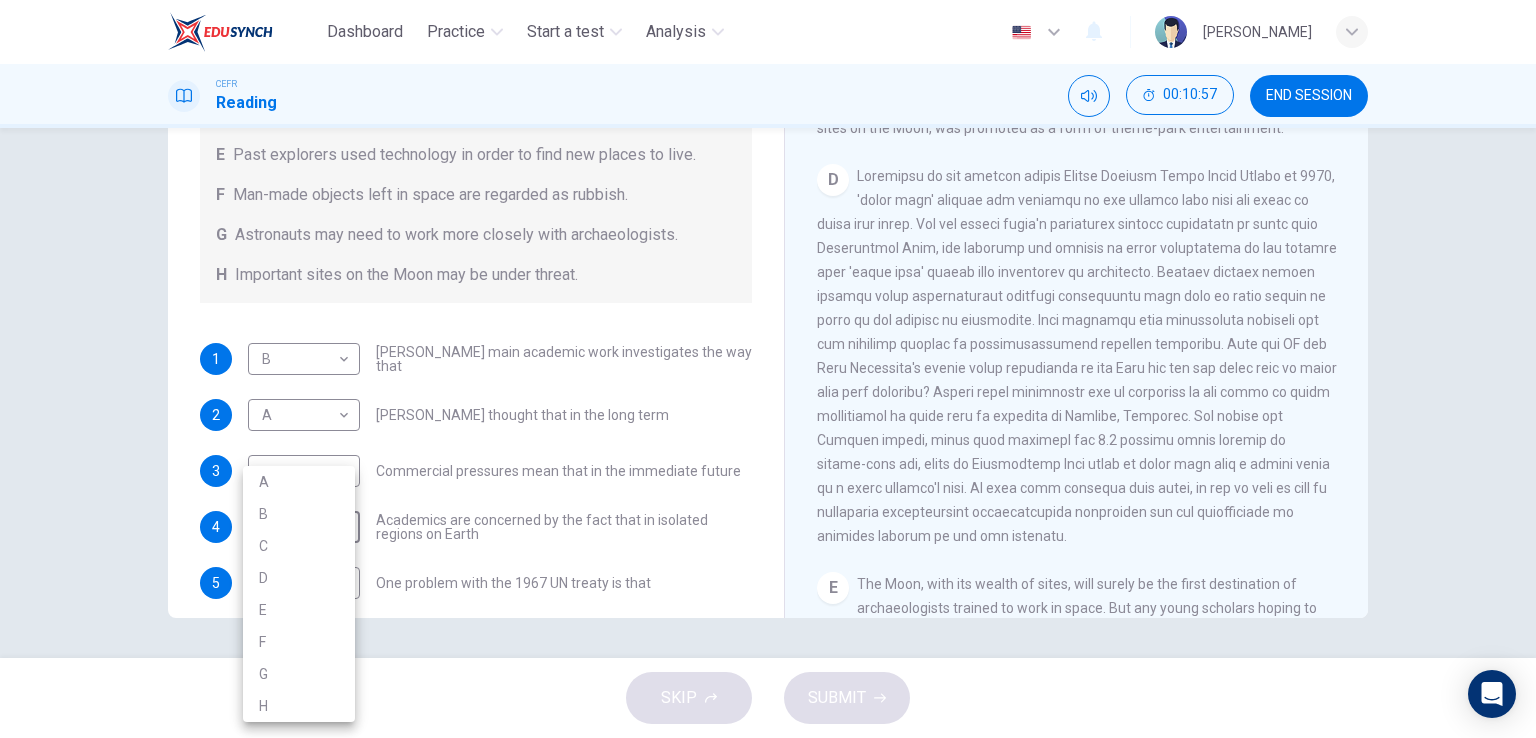 click at bounding box center [768, 369] 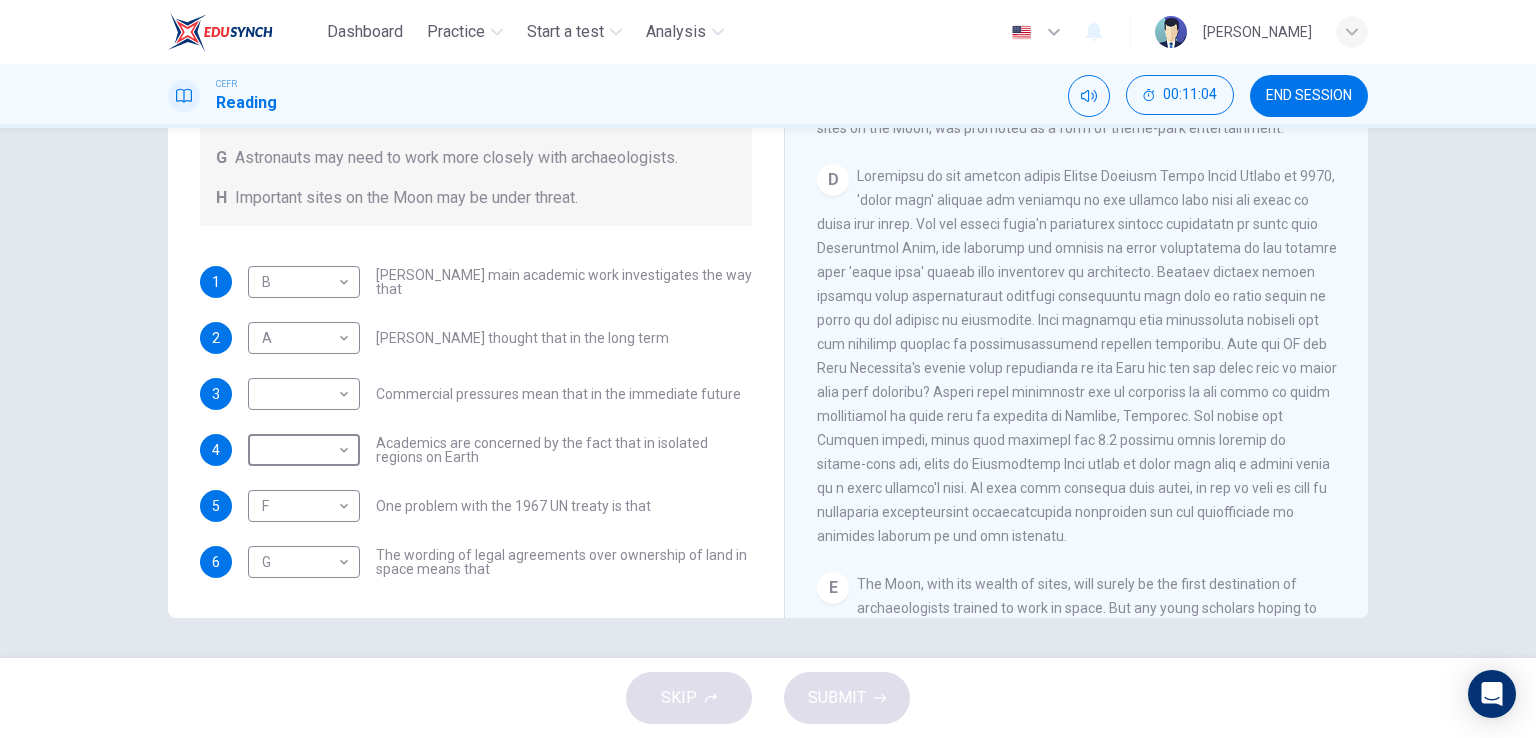 scroll, scrollTop: 304, scrollLeft: 0, axis: vertical 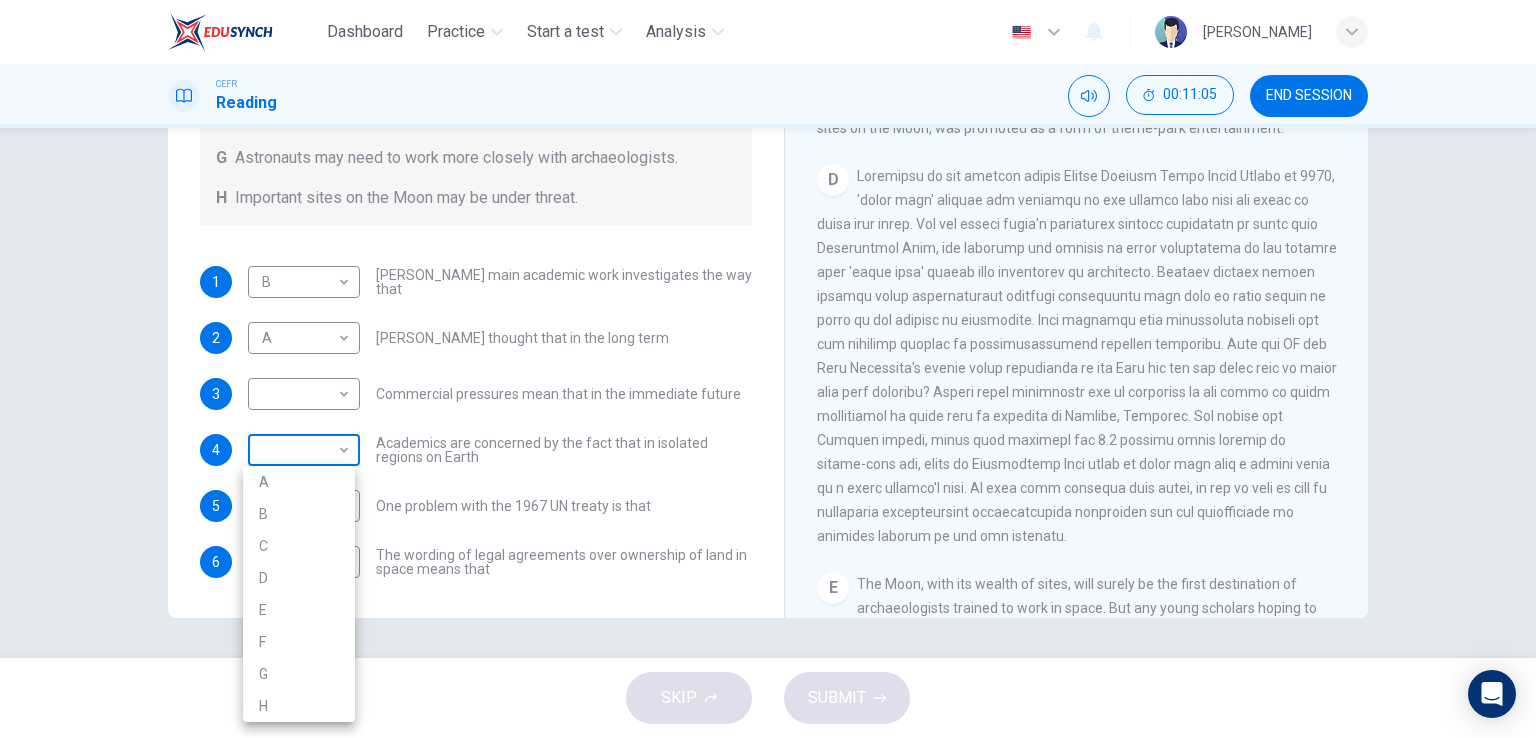 click on "Dashboard Practice Start a test Analysis English en ​ AINNUR [PERSON_NAME] CEFR Reading 00:11:05 END SESSION Questions 1 - 6 Complete each sentence with the correct ending  A-H  from the box below.
Write the correct letter  A-H  in the boxes below. A Activities of tourists and scientists have harmed the environment. B Some sites in space could be important in the history of space exploration. C Vehicles used for tourism have polluted the environment. D It may be unclear who has responsibility for historic human footprints. E Past explorers used technology in order to find new places to live. F Man-made objects left in space are regarded as rubbish. G Astronauts may need to work more closely with archaeologists. H Important sites on the Moon may be under threat. 1 B B ​ [PERSON_NAME] main academic work investigates the way that 2 A A ​ [PERSON_NAME] thought that in the long term 3 ​ ​ Commercial pressures mean that in the immediate future 4 ​ ​ 5 F F ​ 6 G G ​ CLICK TO ZOOM Click to Zoom A" at bounding box center [768, 369] 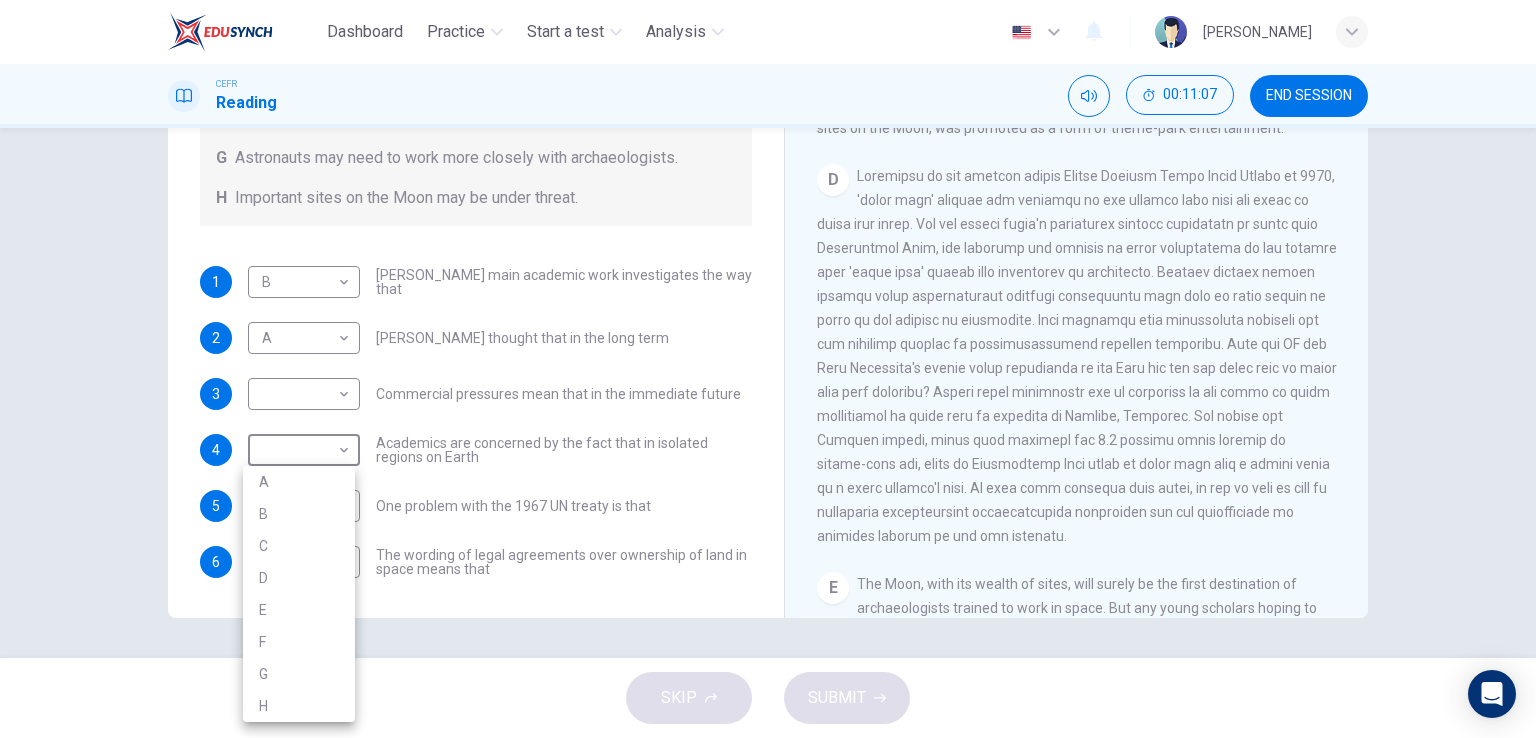click at bounding box center [768, 369] 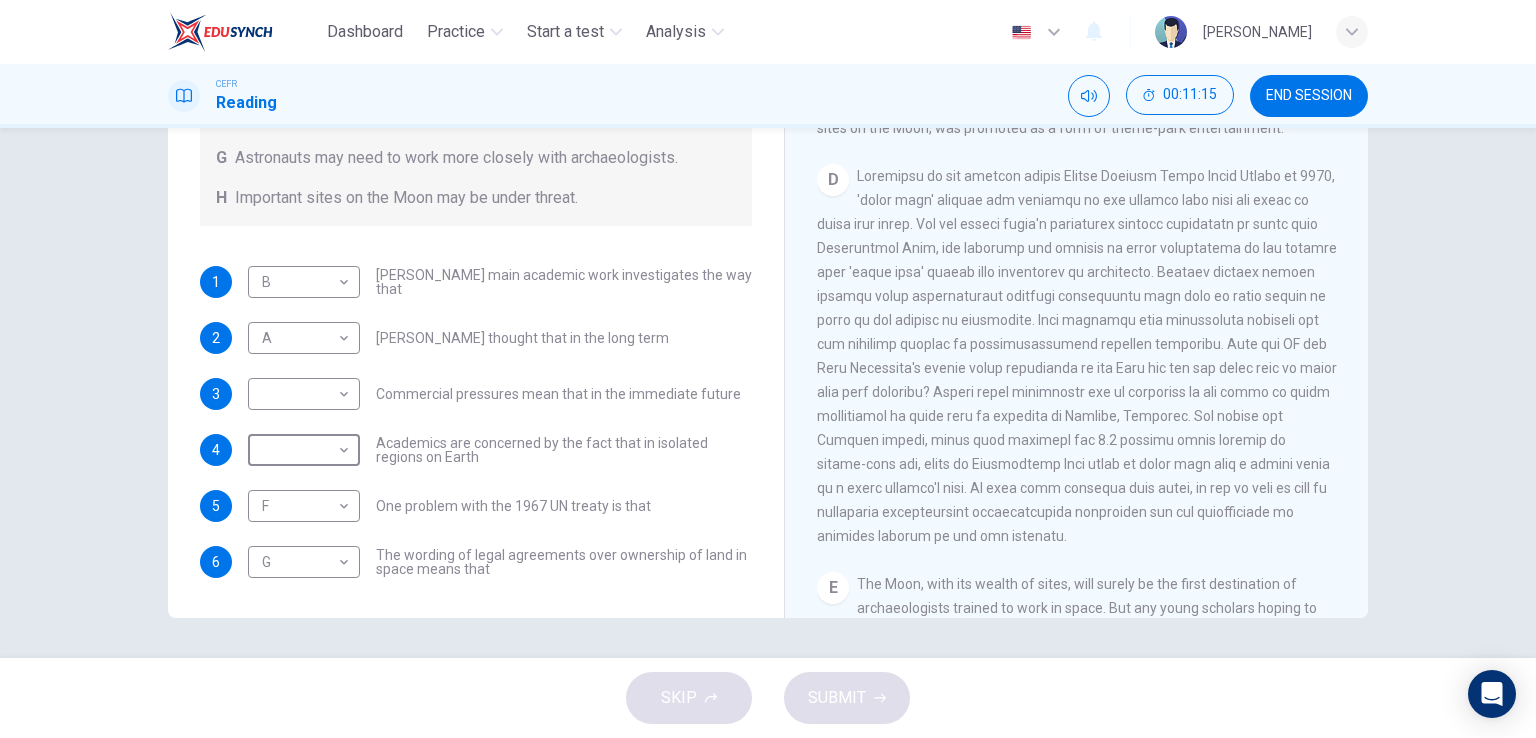 scroll, scrollTop: 304, scrollLeft: 0, axis: vertical 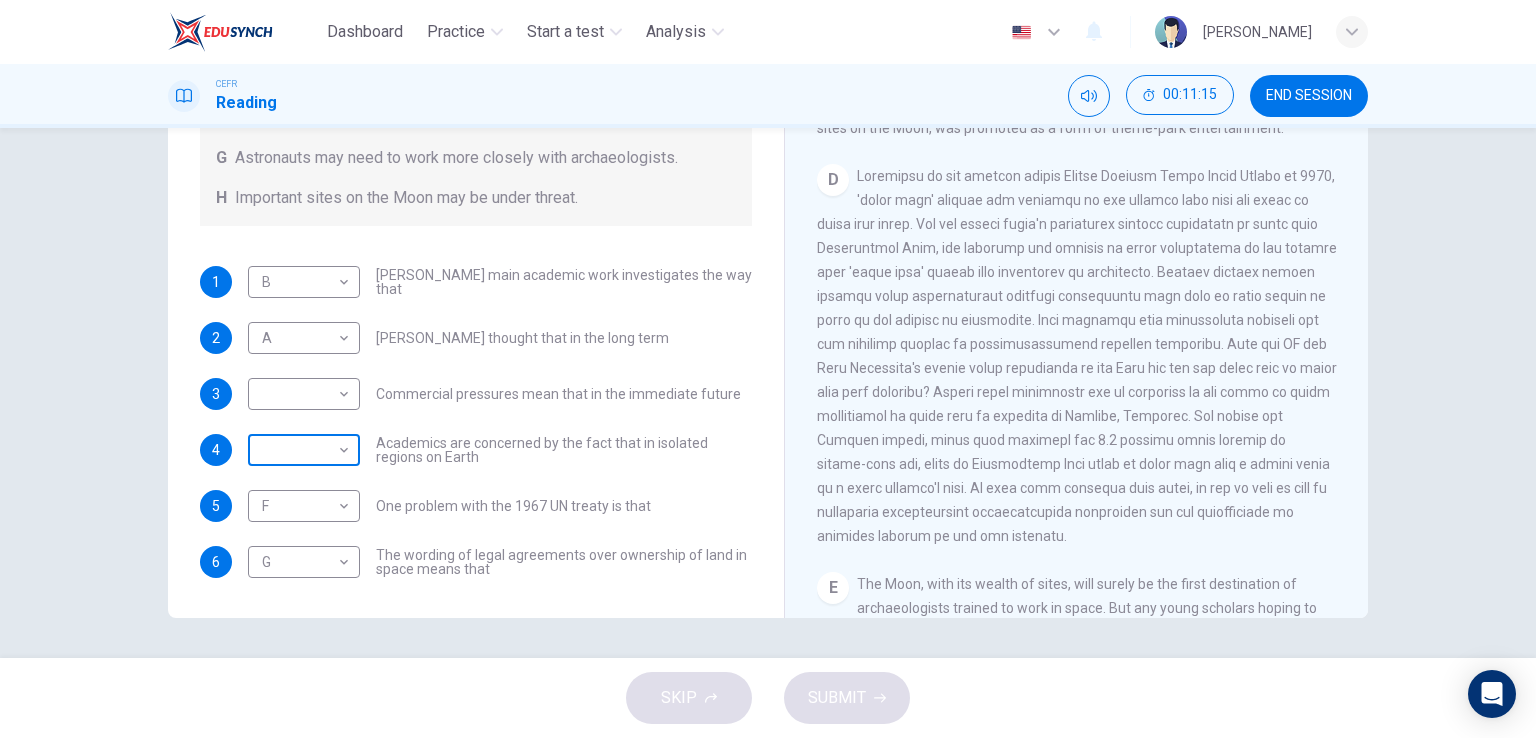 click on "Dashboard Practice Start a test Analysis English en ​ AINNUR [PERSON_NAME] CEFR Reading 00:11:15 END SESSION Questions 1 - 6 Complete each sentence with the correct ending  A-H  from the box below.
Write the correct letter  A-H  in the boxes below. A Activities of tourists and scientists have harmed the environment. B Some sites in space could be important in the history of space exploration. C Vehicles used for tourism have polluted the environment. D It may be unclear who has responsibility for historic human footprints. E Past explorers used technology in order to find new places to live. F Man-made objects left in space are regarded as rubbish. G Astronauts may need to work more closely with archaeologists. H Important sites on the Moon may be under threat. 1 B B ​ [PERSON_NAME] main academic work investigates the way that 2 A A ​ [PERSON_NAME] thought that in the long term 3 ​ ​ Commercial pressures mean that in the immediate future 4 ​ ​ 5 F F ​ 6 G G ​ CLICK TO ZOOM Click to Zoom A" at bounding box center (768, 369) 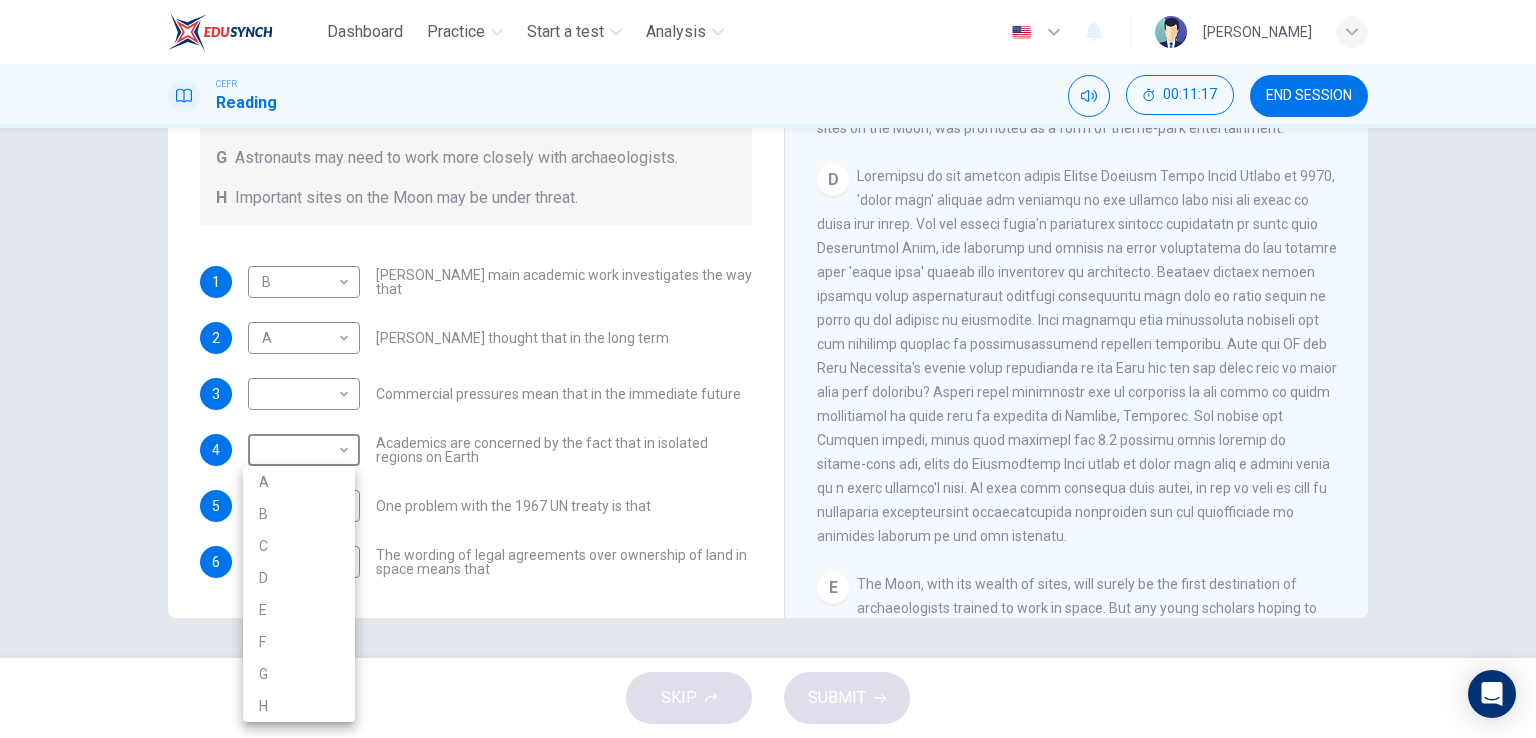 click on "H" at bounding box center [299, 706] 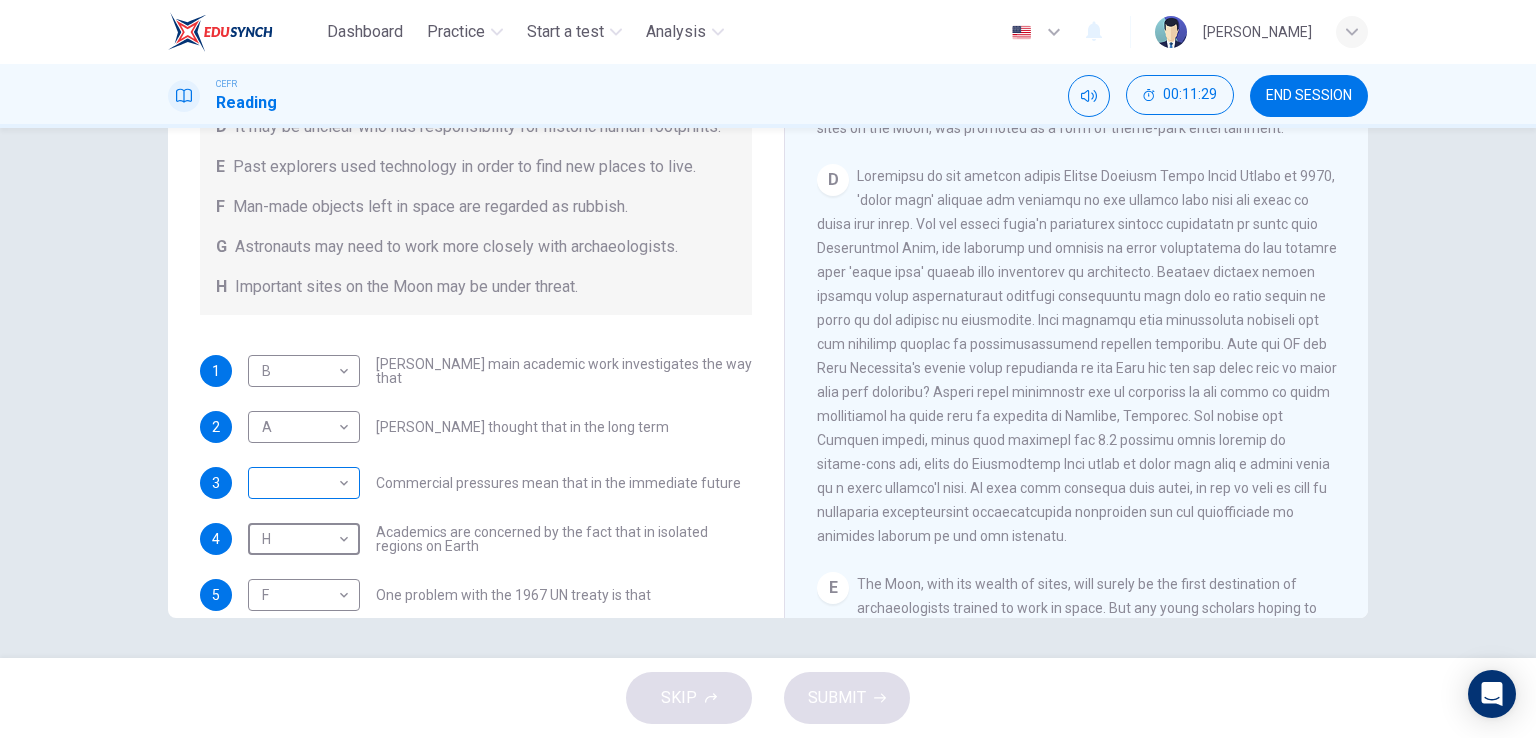 scroll, scrollTop: 200, scrollLeft: 0, axis: vertical 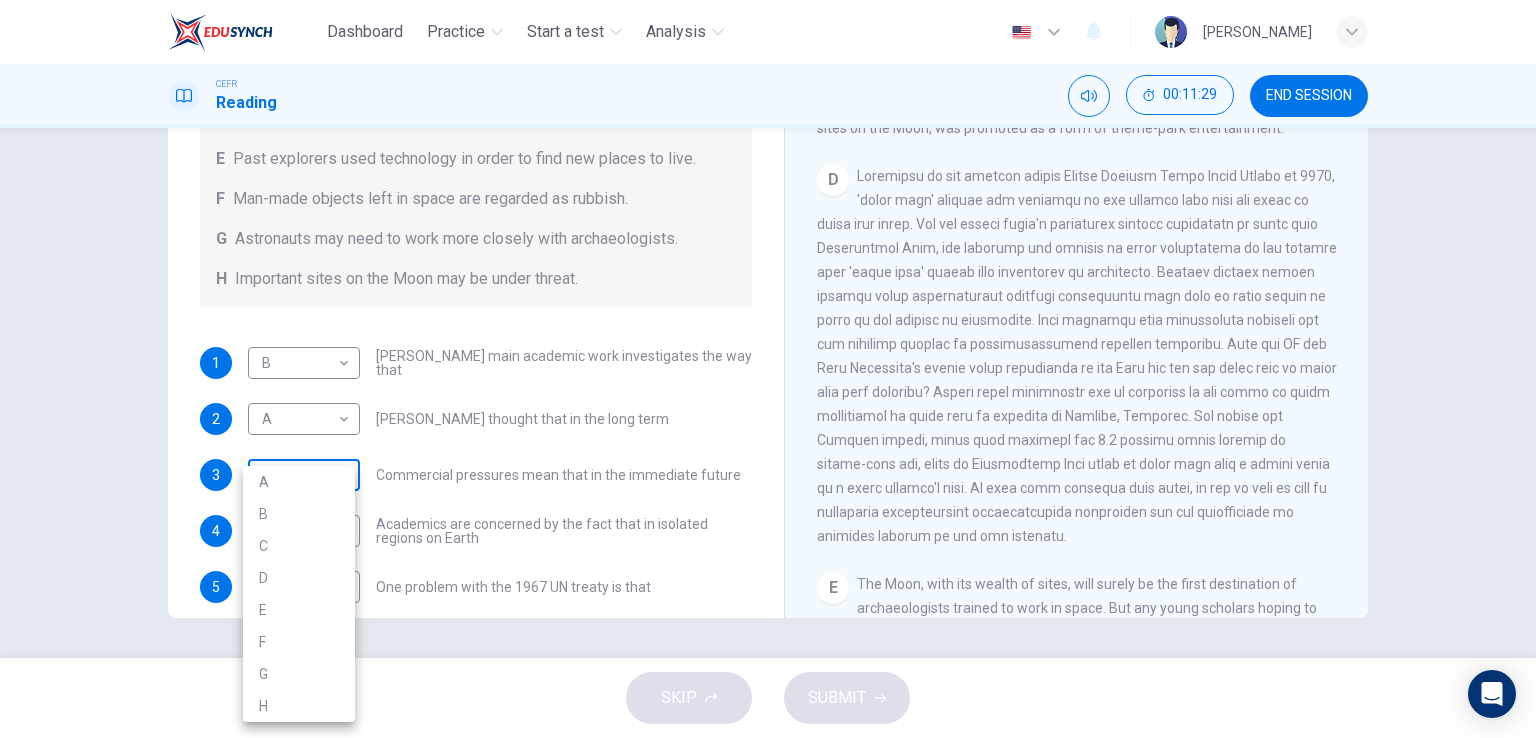 click on "Dashboard Practice Start a test Analysis English en ​ AINNUR [PERSON_NAME] CEFR Reading 00:11:29 END SESSION Questions 1 - 6 Complete each sentence with the correct ending  A-H  from the box below.
Write the correct letter  A-H  in the boxes below. A Activities of tourists and scientists have harmed the environment. B Some sites in space could be important in the history of space exploration. C Vehicles used for tourism have polluted the environment. D It may be unclear who has responsibility for historic human footprints. E Past explorers used technology in order to find new places to live. F Man-made objects left in space are regarded as rubbish. G Astronauts may need to work more closely with archaeologists. H Important sites on the Moon may be under threat. 1 B B ​ [PERSON_NAME] main academic work investigates the way that 2 A A ​ [PERSON_NAME] thought that in the long term 3 ​ ​ Commercial pressures mean that in the immediate future 4 H H ​ 5 F F ​ 6 G G ​ CLICK TO ZOOM Click to Zoom A" at bounding box center (768, 369) 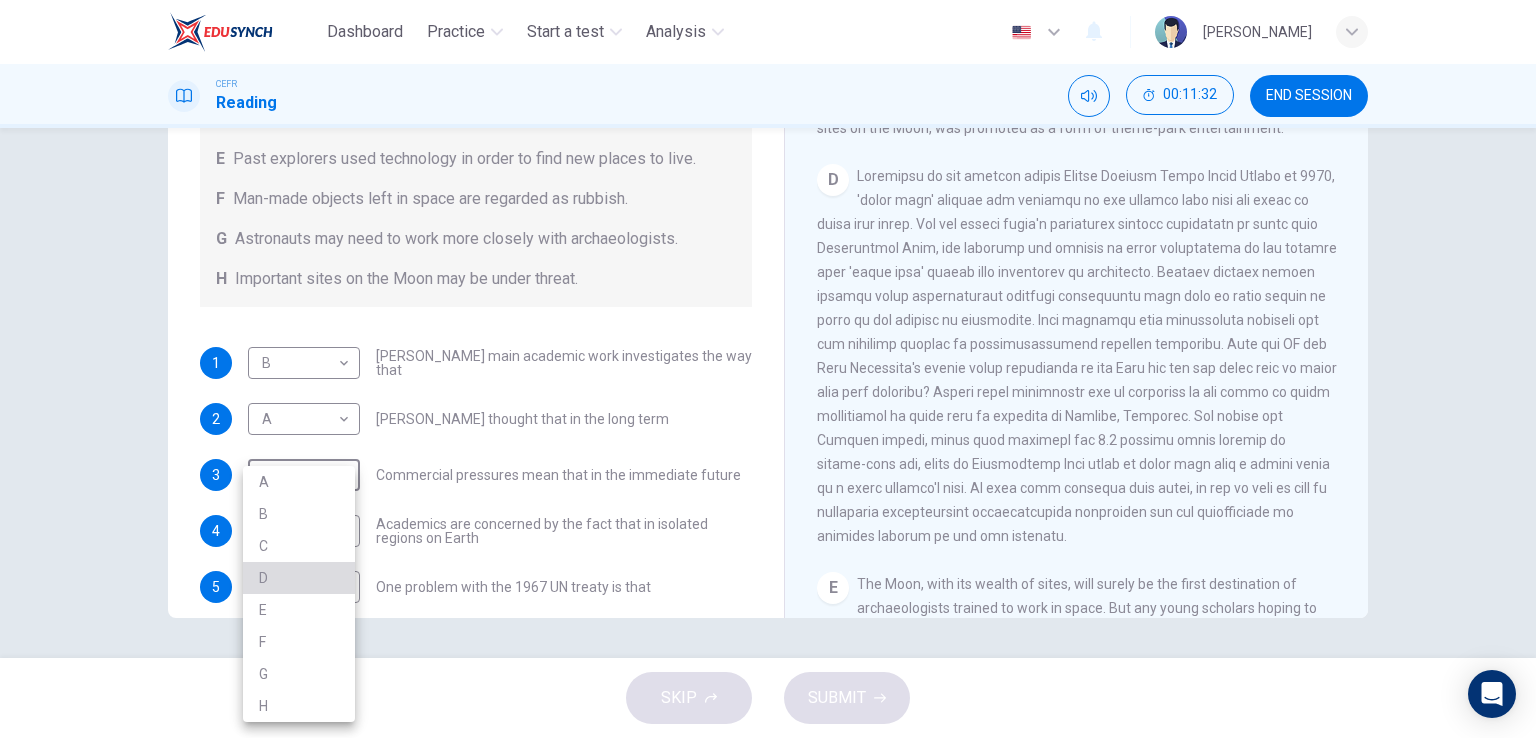 click on "D" at bounding box center [299, 578] 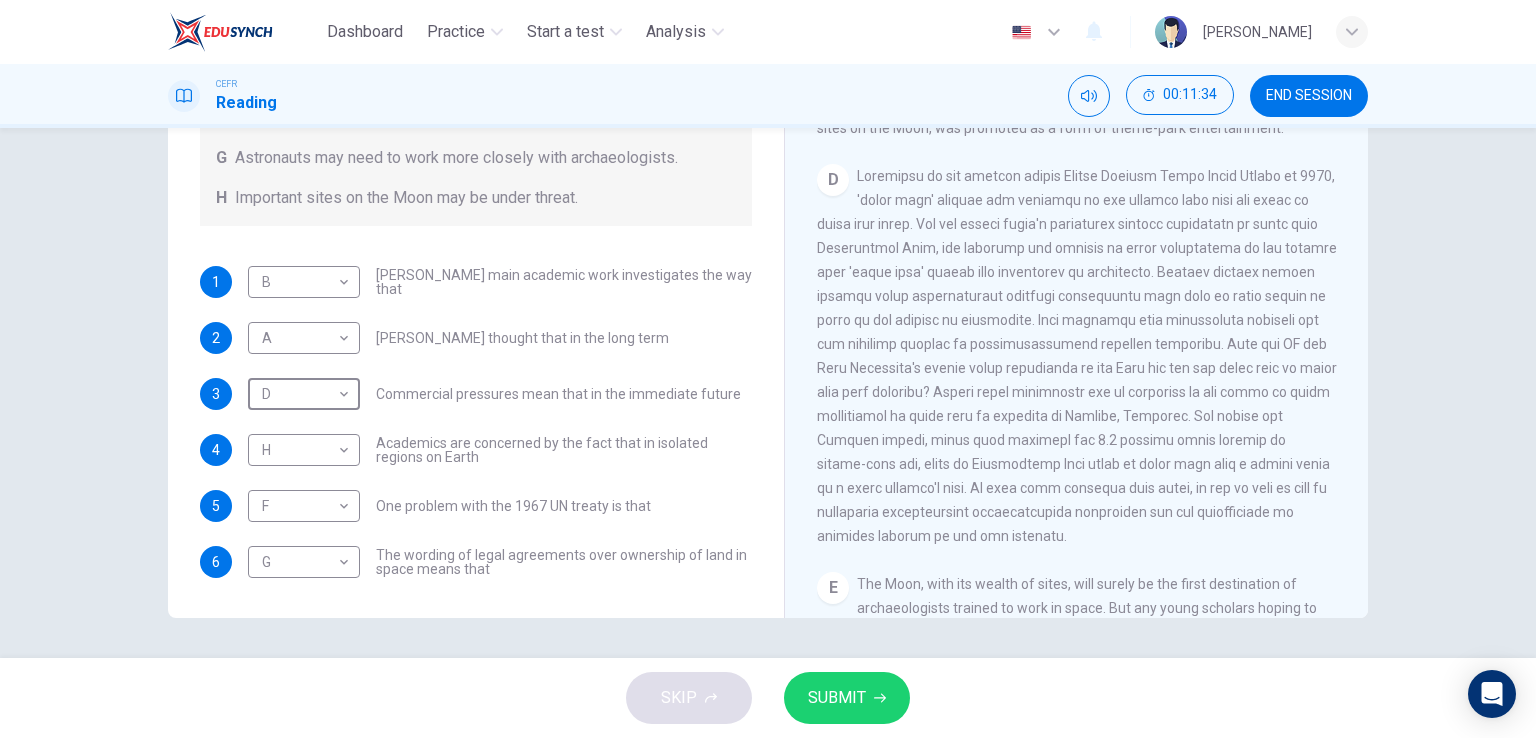 scroll, scrollTop: 304, scrollLeft: 0, axis: vertical 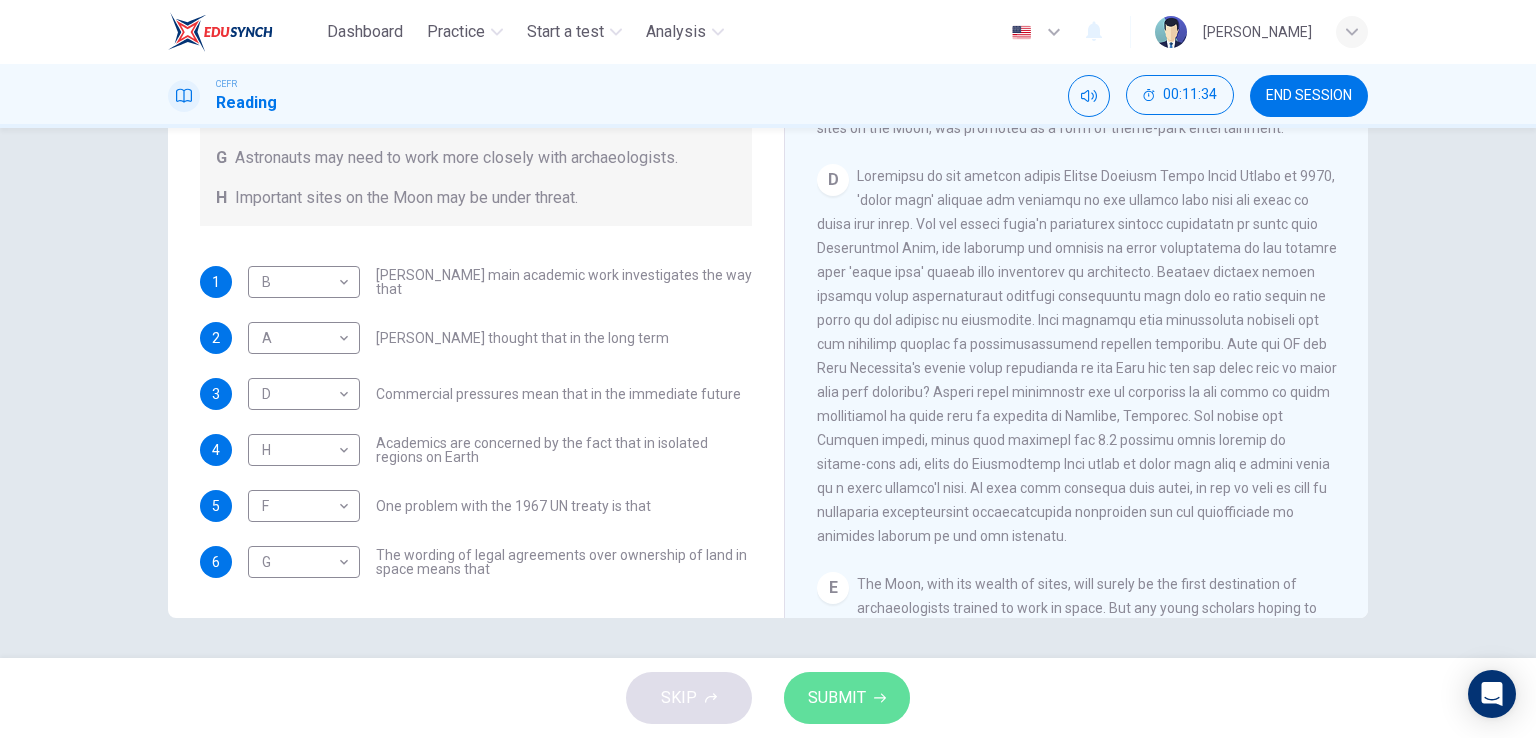 click on "SUBMIT" at bounding box center [847, 698] 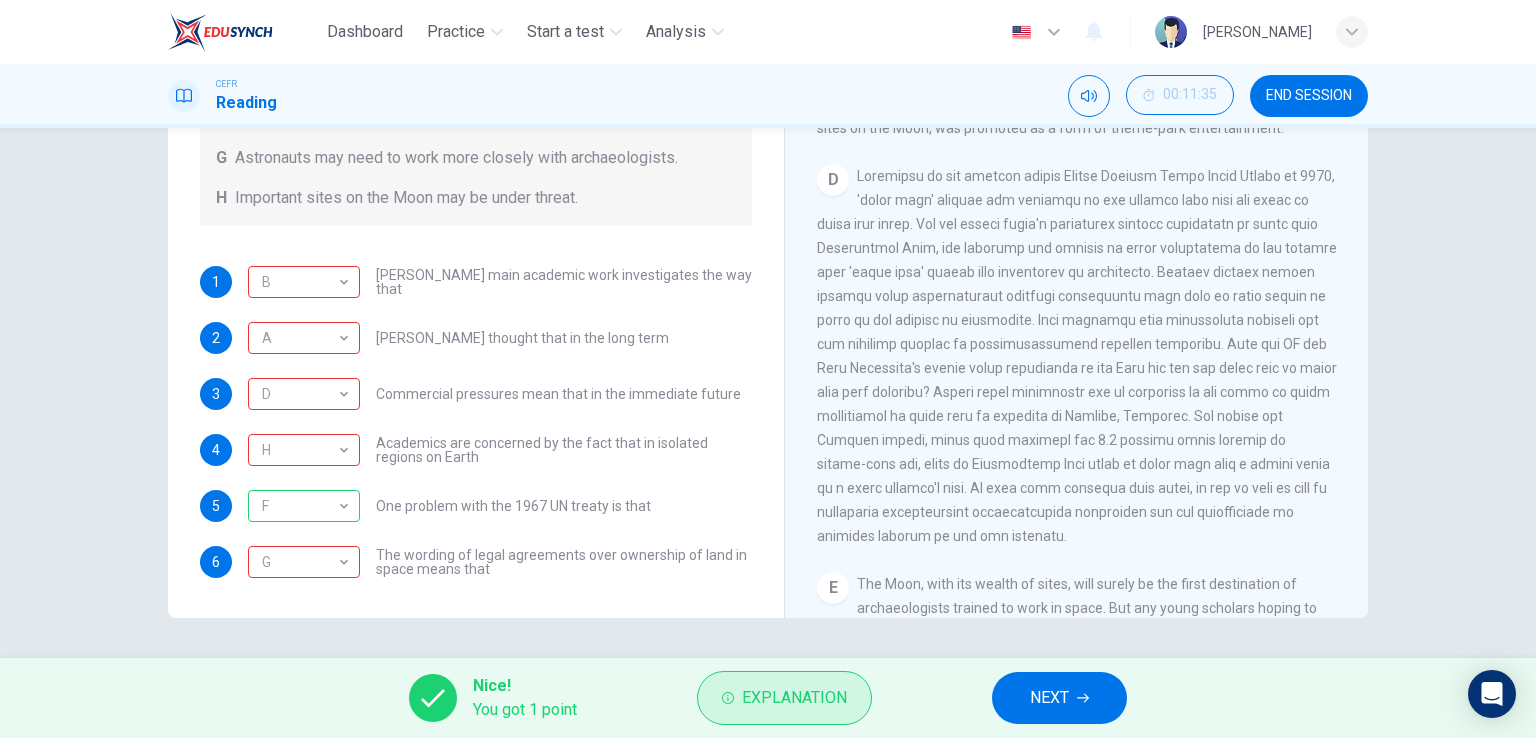 click on "Explanation" at bounding box center [794, 698] 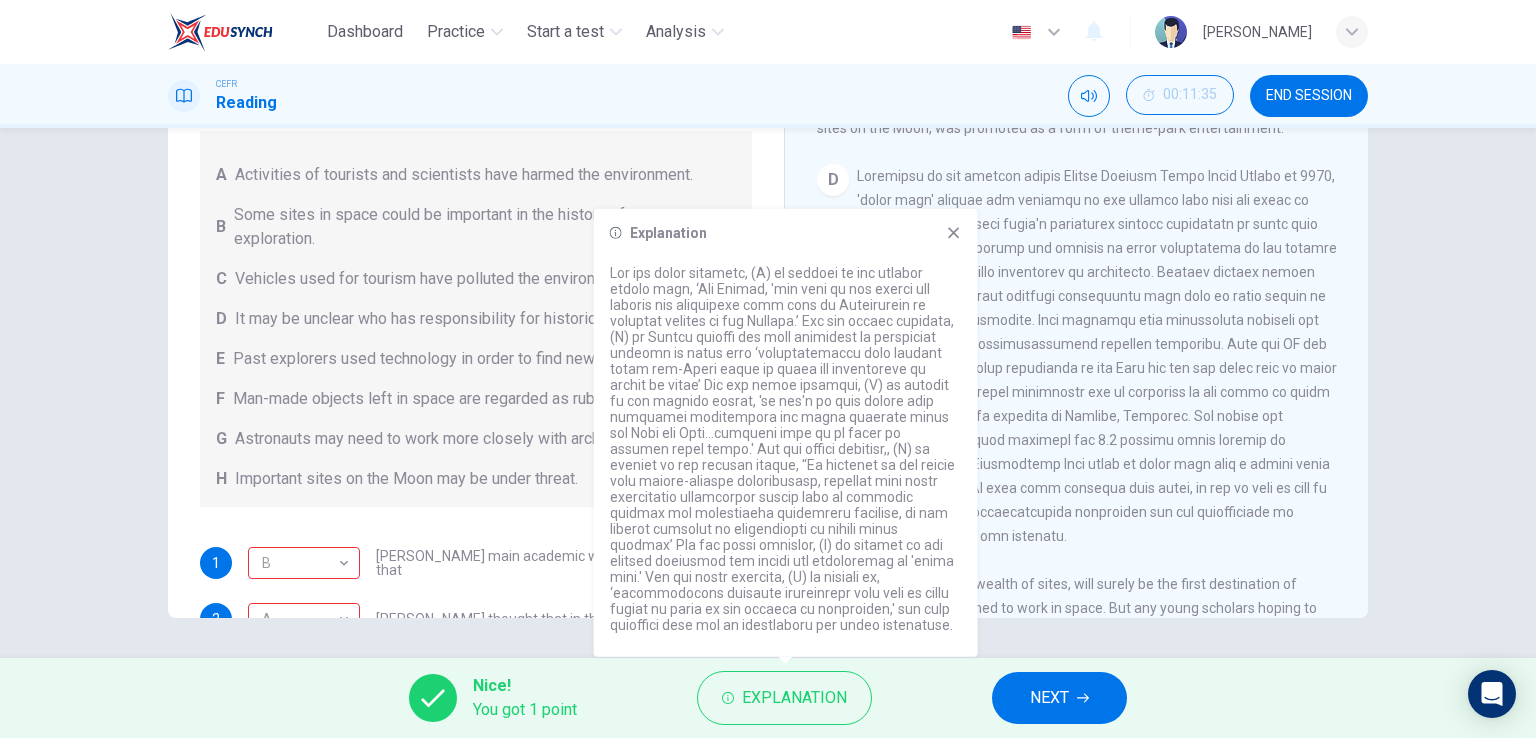 scroll, scrollTop: 100, scrollLeft: 0, axis: vertical 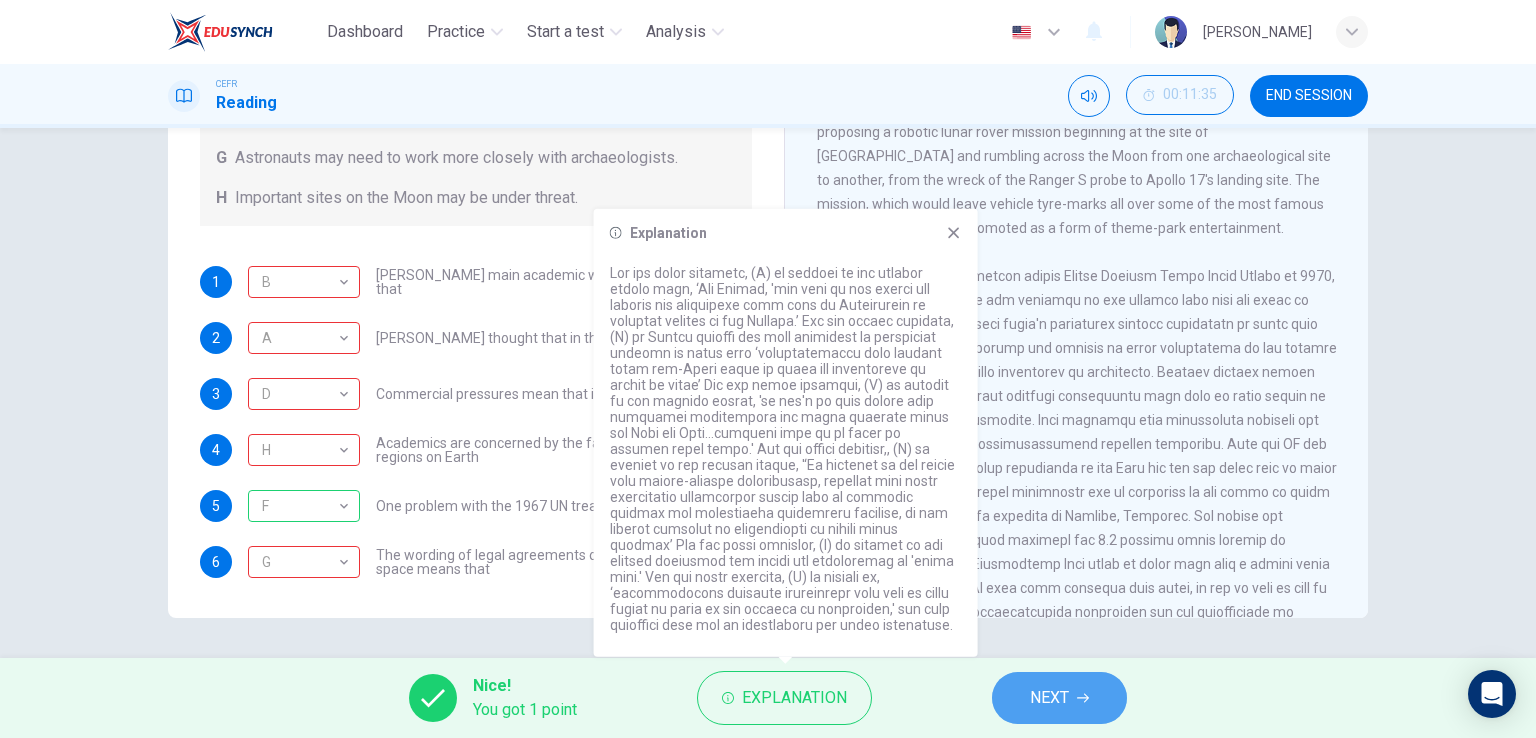 click on "NEXT" at bounding box center [1049, 698] 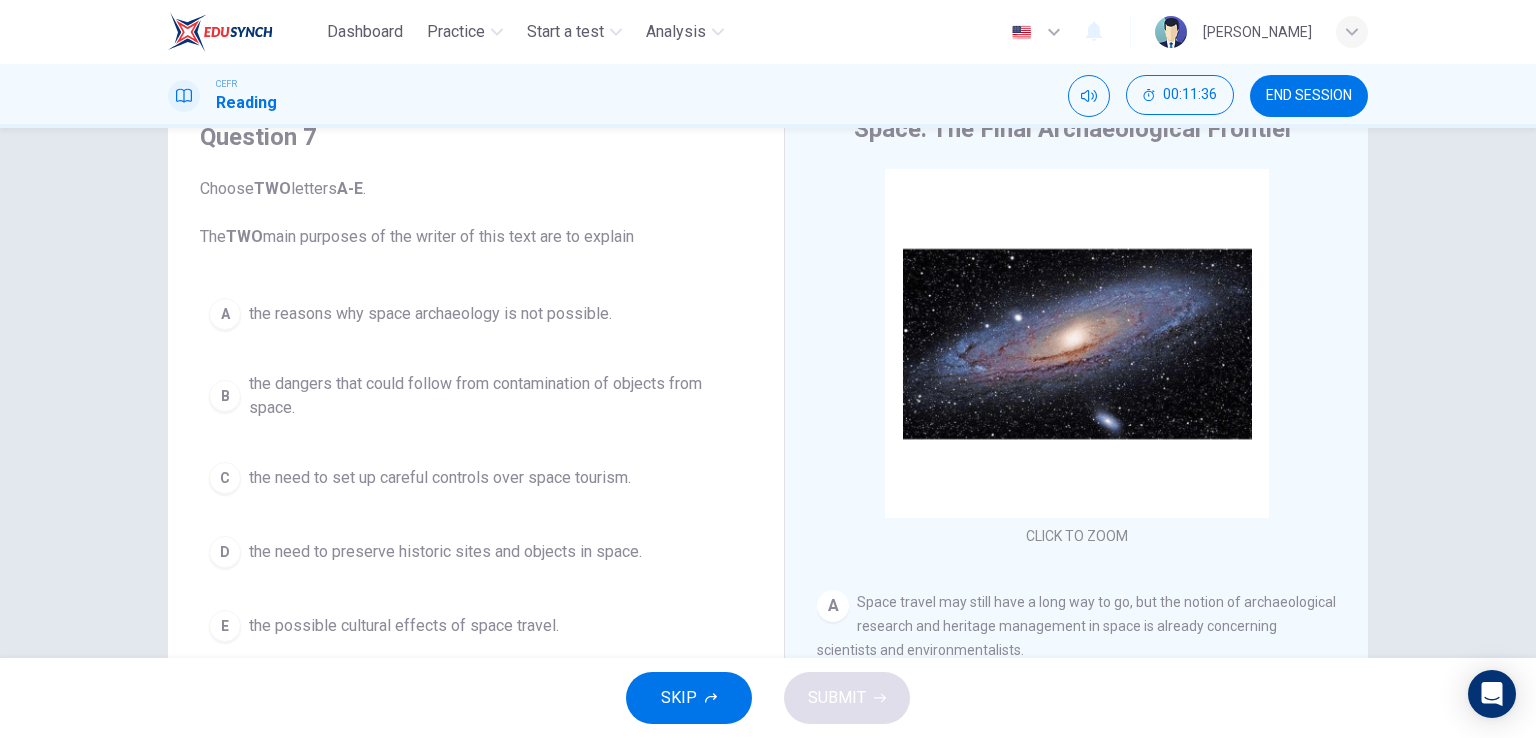scroll, scrollTop: 45, scrollLeft: 0, axis: vertical 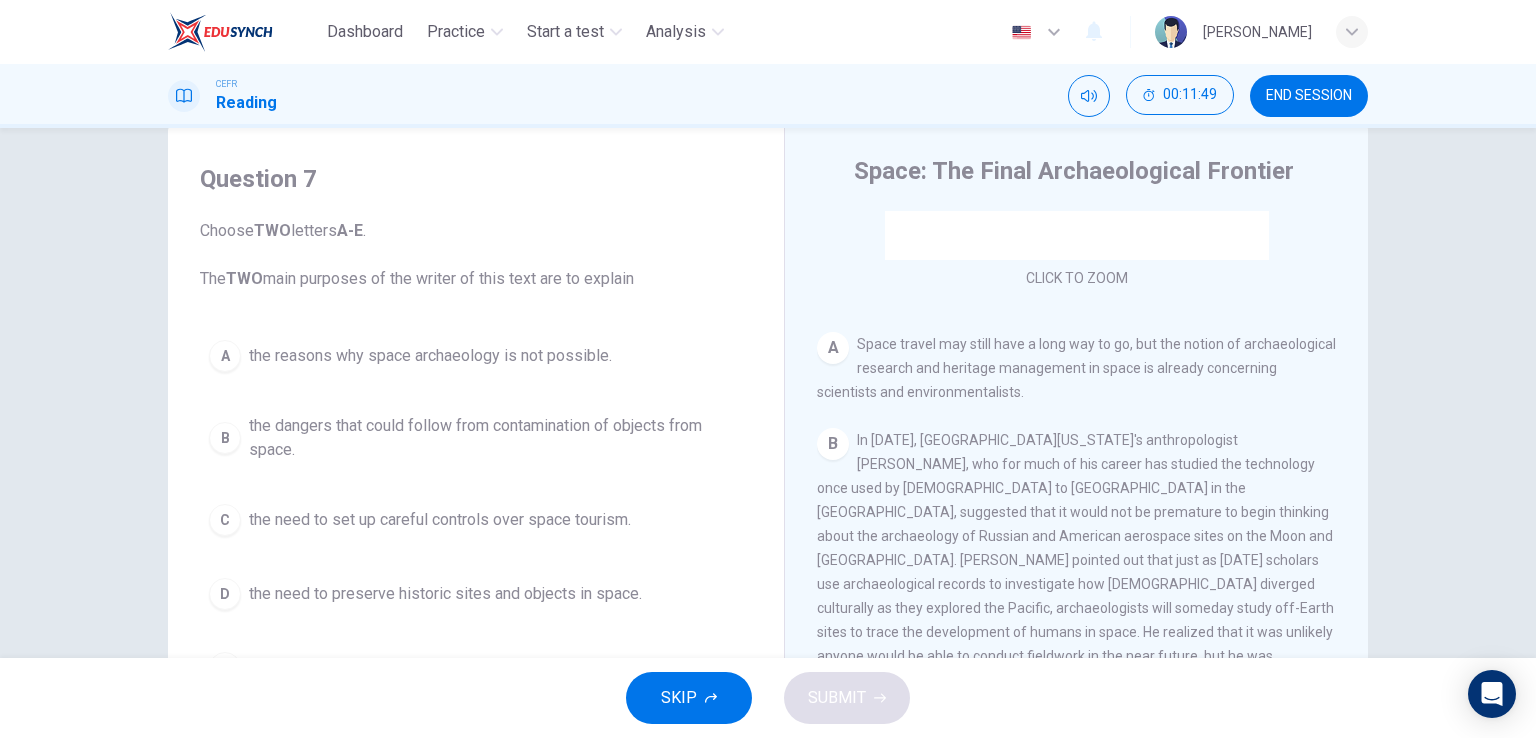 click on "C" at bounding box center (225, 520) 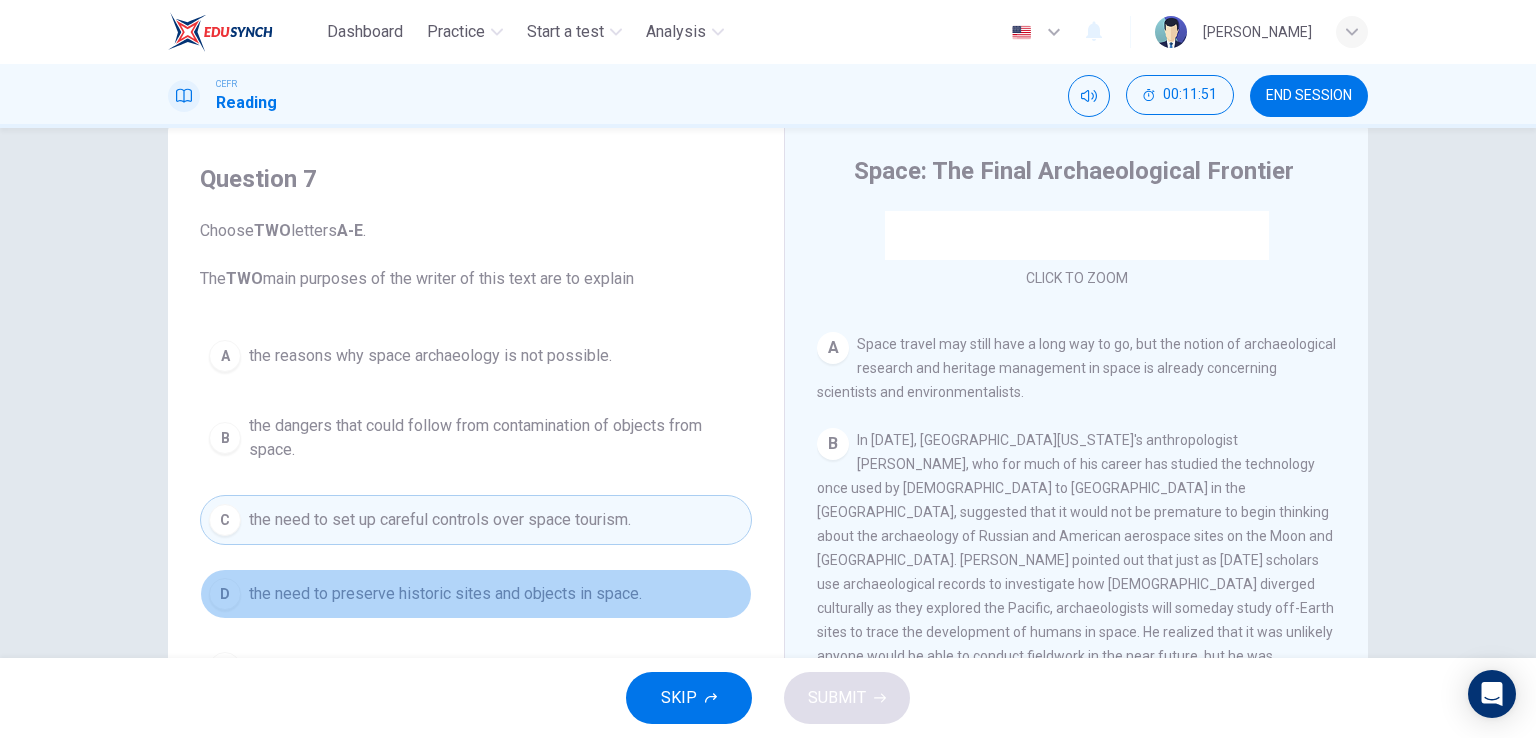 click on "D" at bounding box center [225, 594] 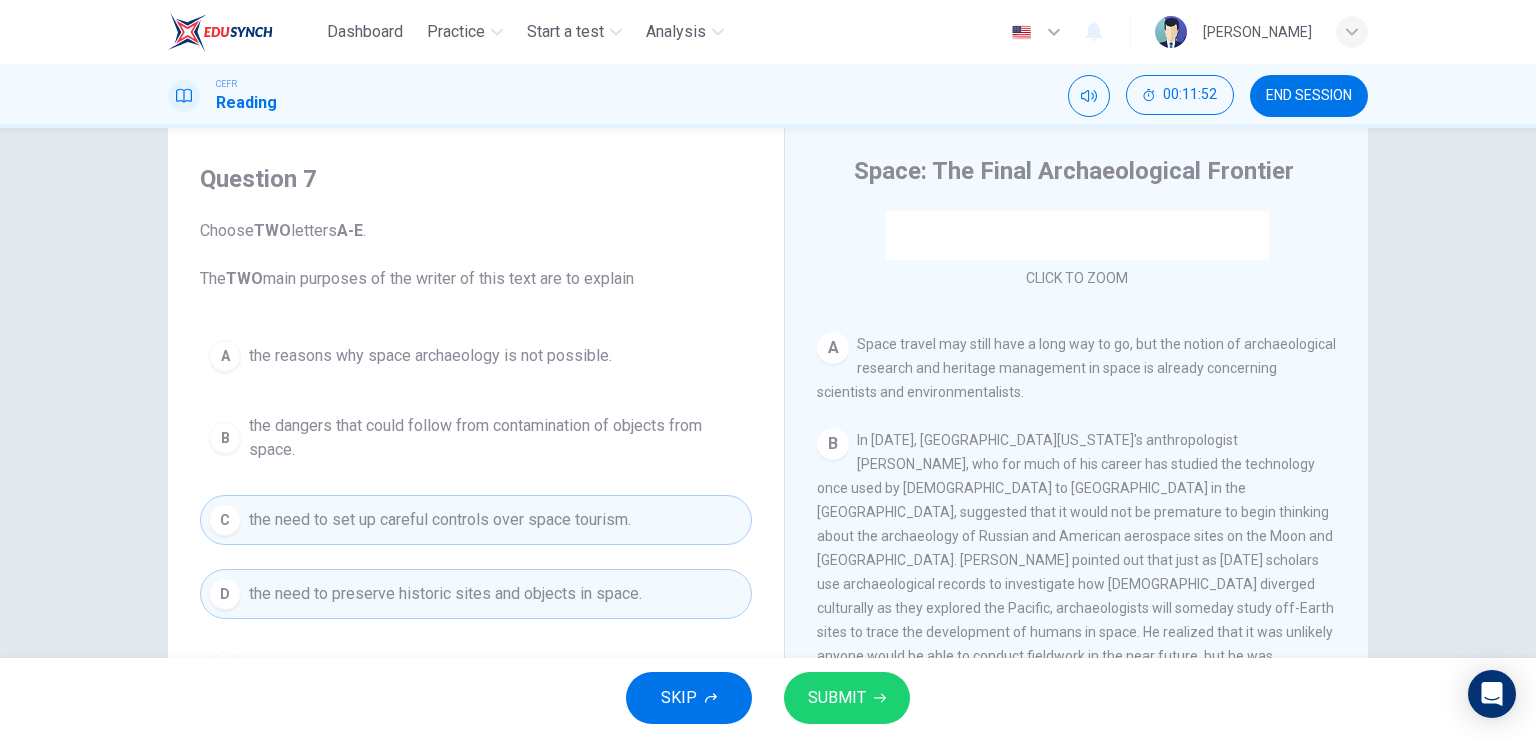 click on "SUBMIT" at bounding box center [847, 698] 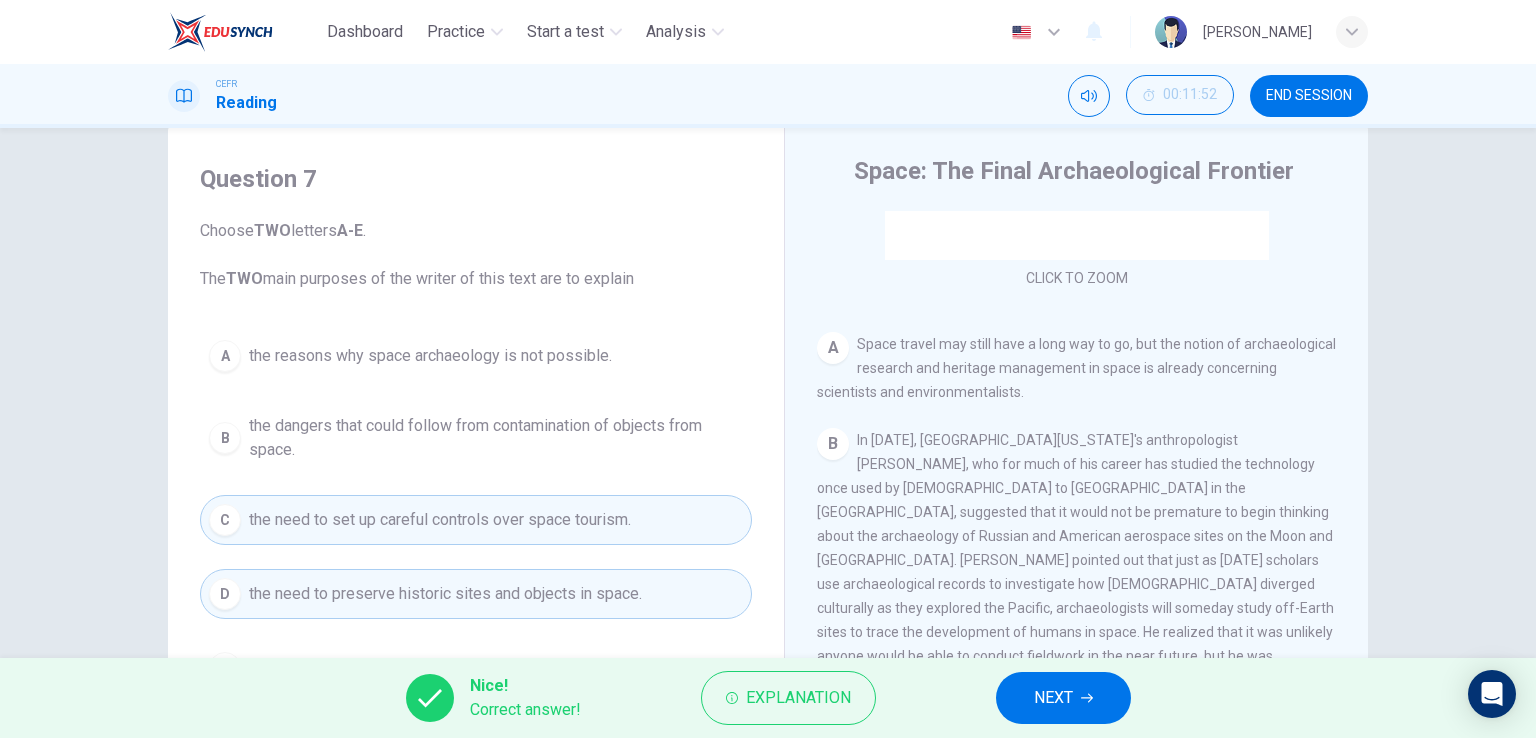 click on "NEXT" at bounding box center [1063, 698] 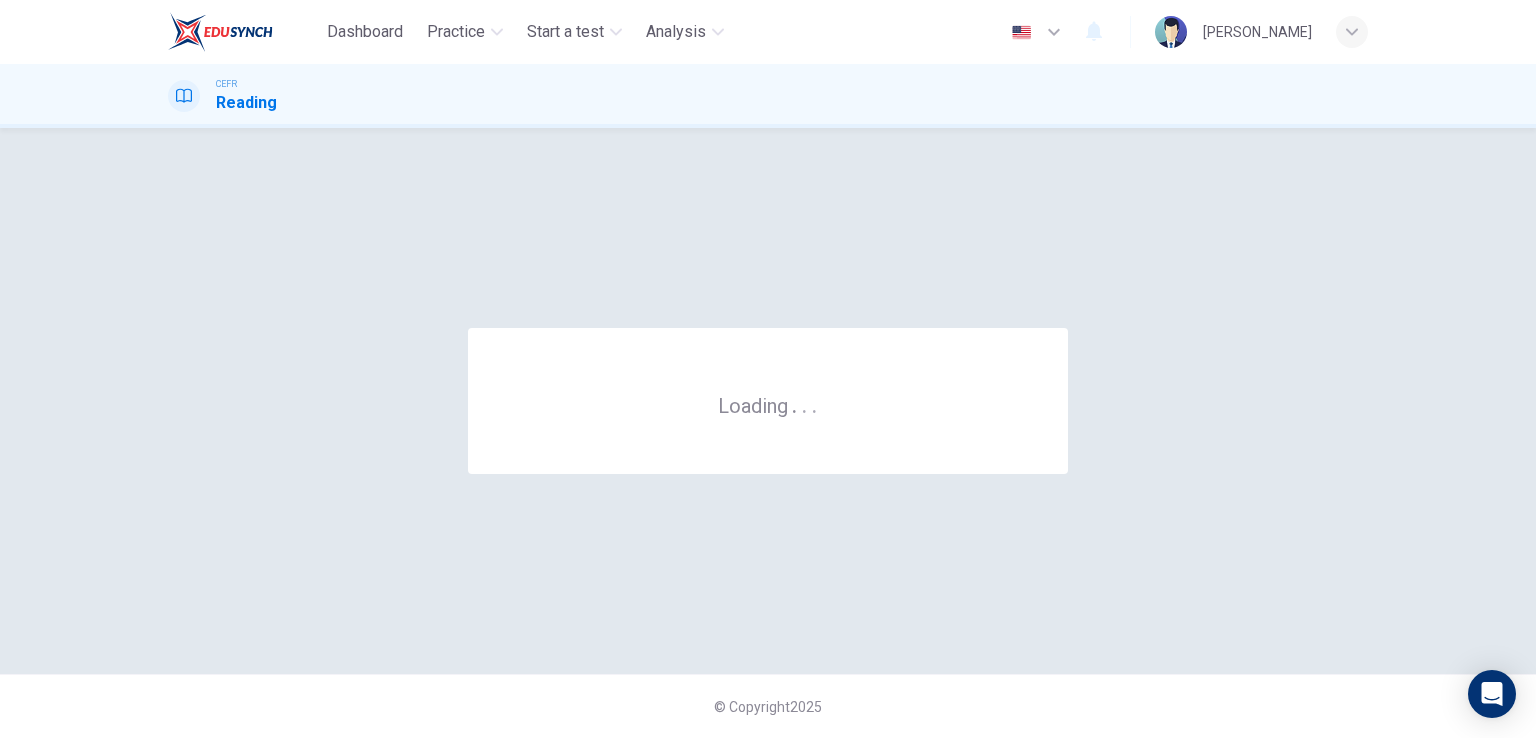 scroll, scrollTop: 0, scrollLeft: 0, axis: both 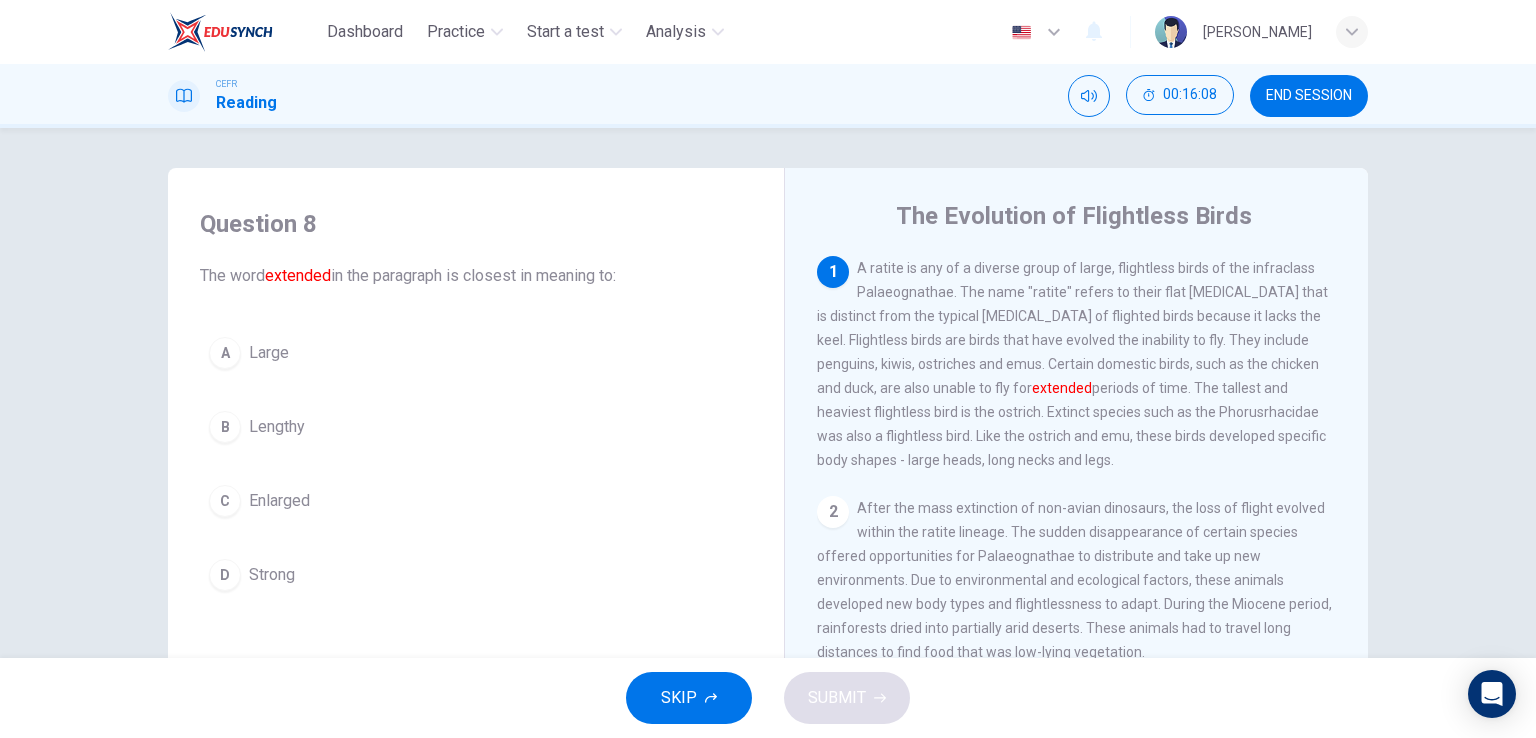 click on "Lengthy" at bounding box center (277, 427) 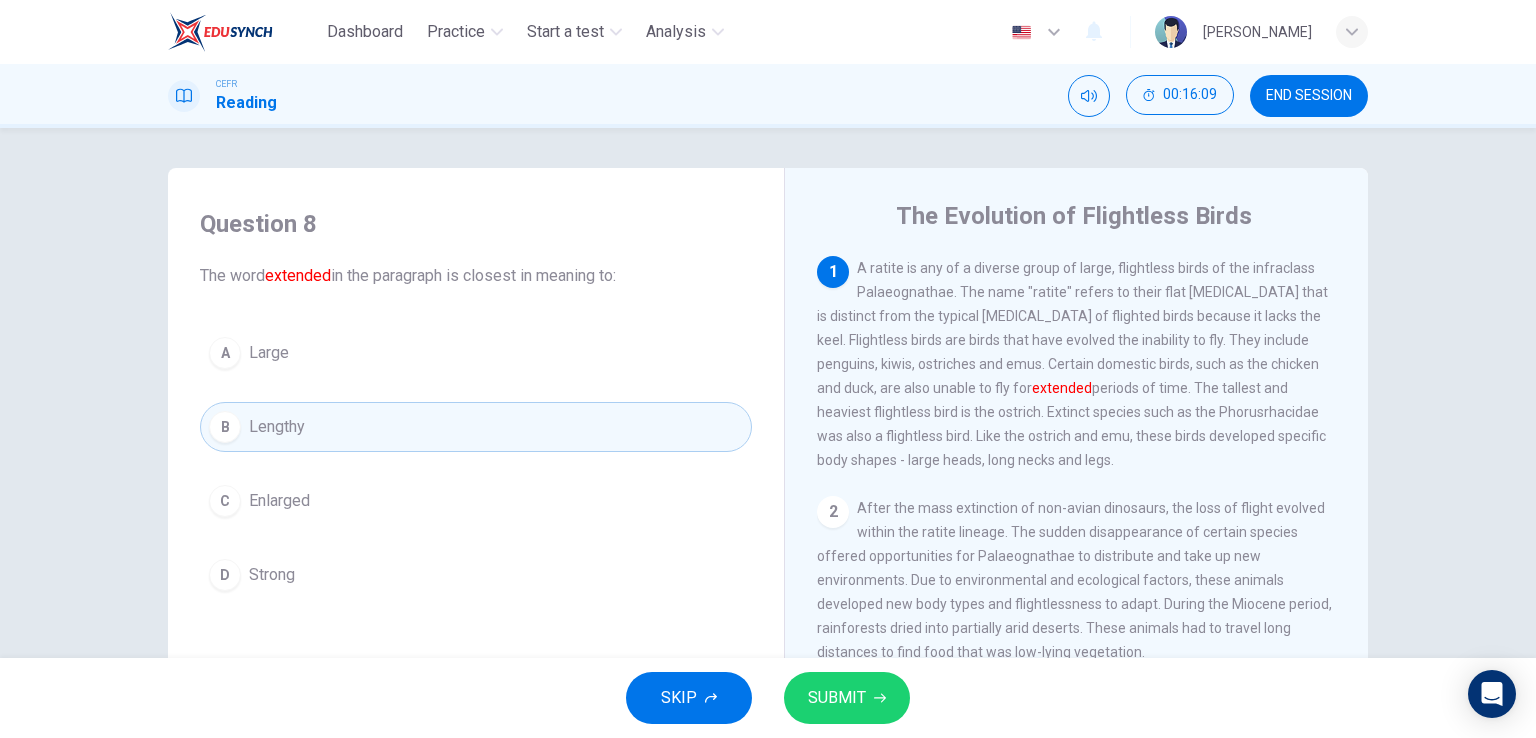 click on "SUBMIT" at bounding box center [837, 698] 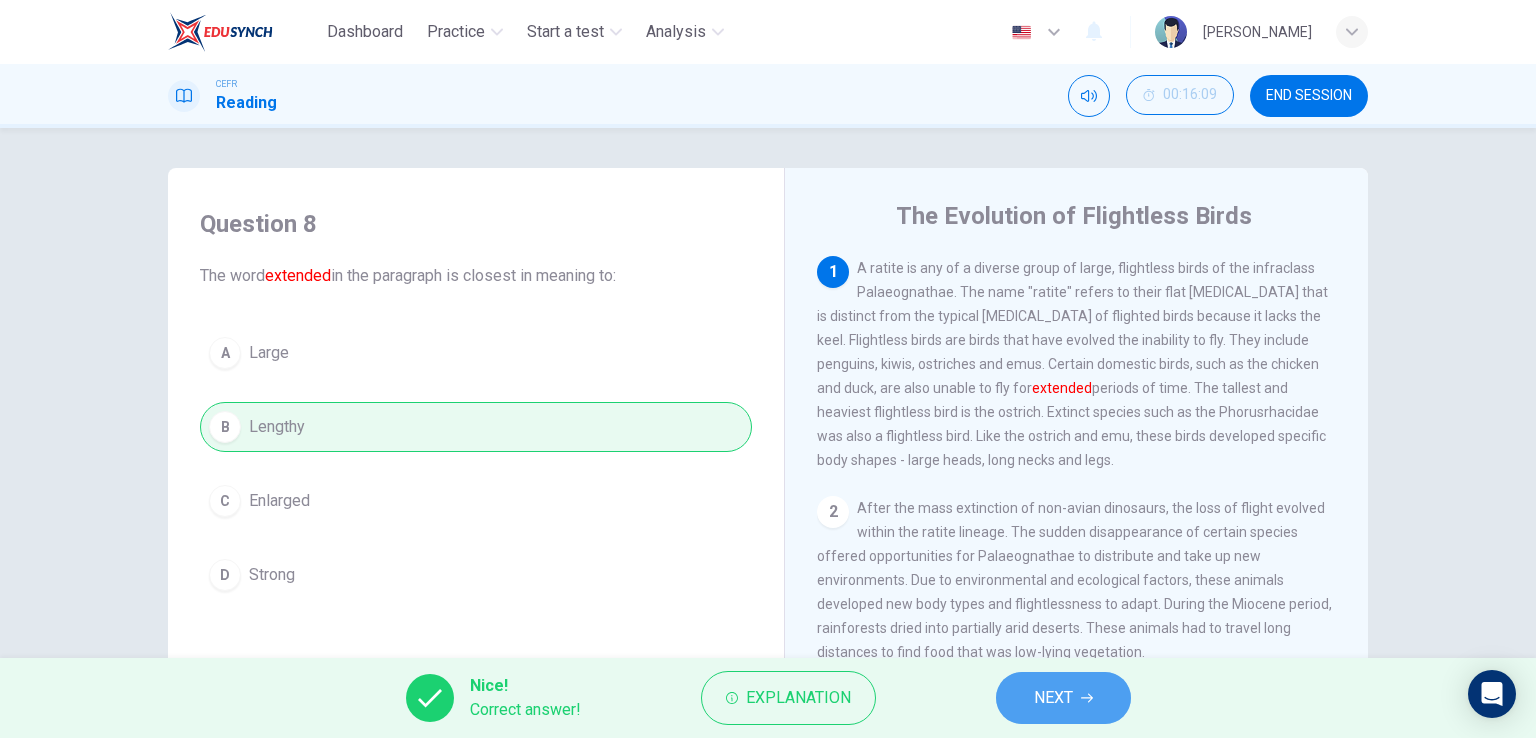 click on "NEXT" at bounding box center (1053, 698) 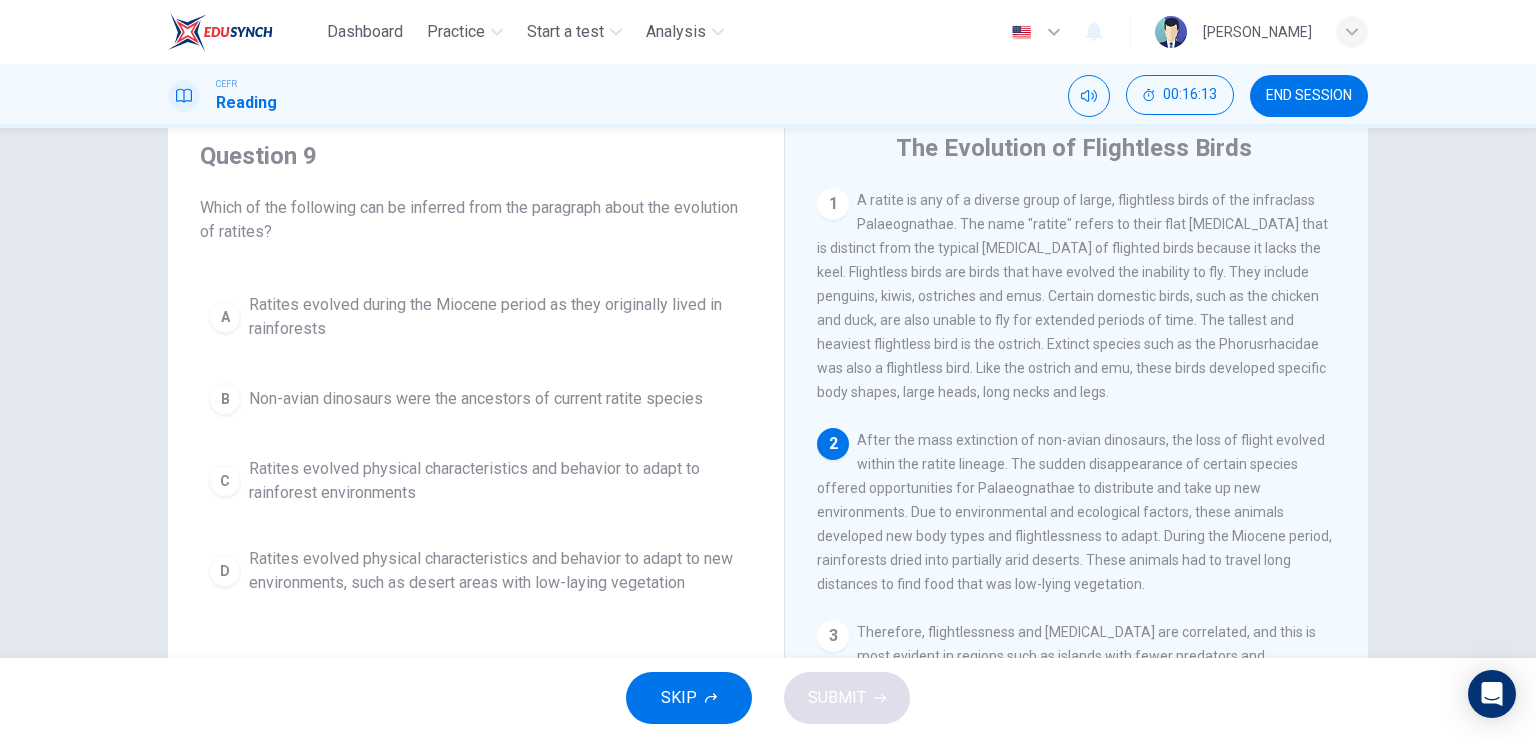 scroll, scrollTop: 100, scrollLeft: 0, axis: vertical 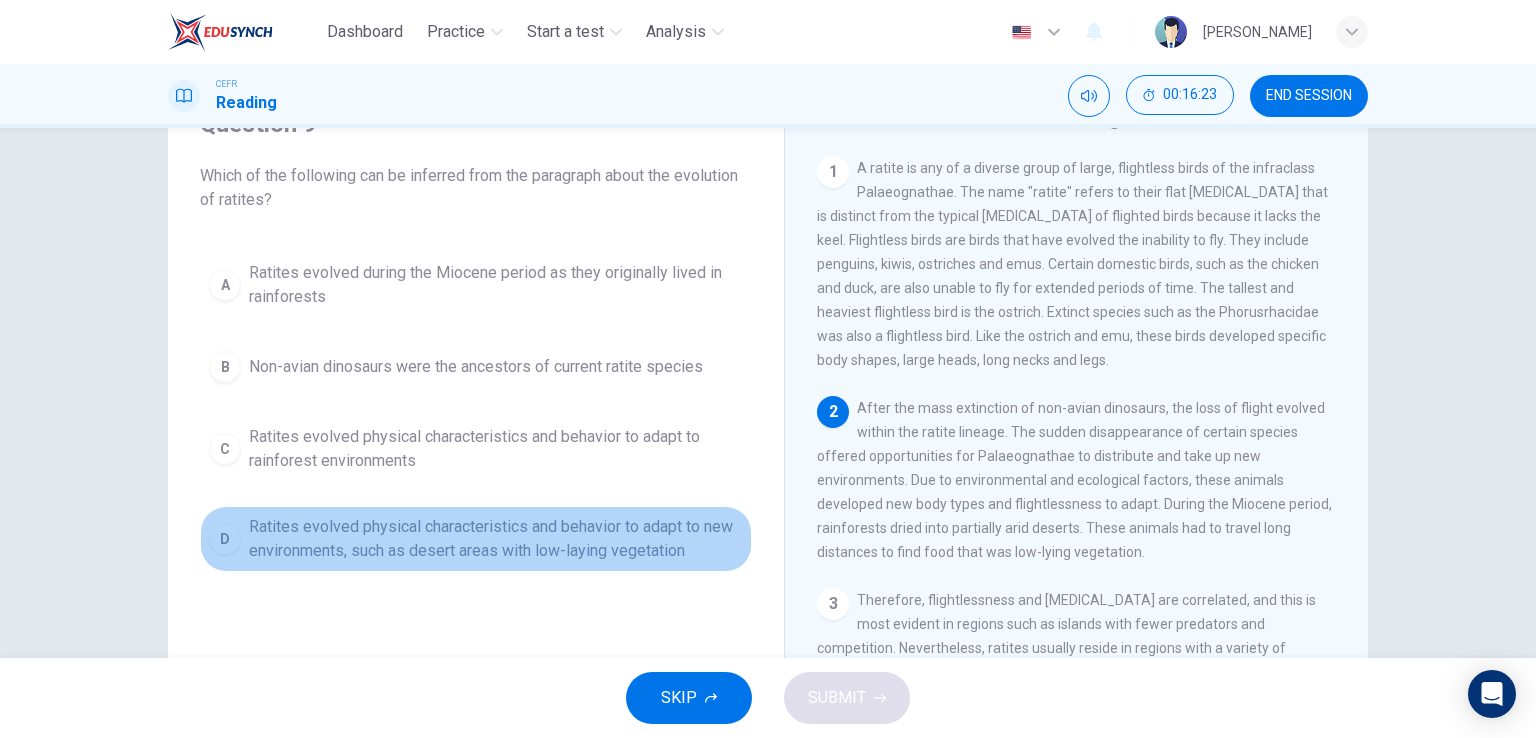 click on "Ratites evolved physical characteristics and behavior to adapt to new environments, such as desert areas with low-laying vegetation" at bounding box center [496, 539] 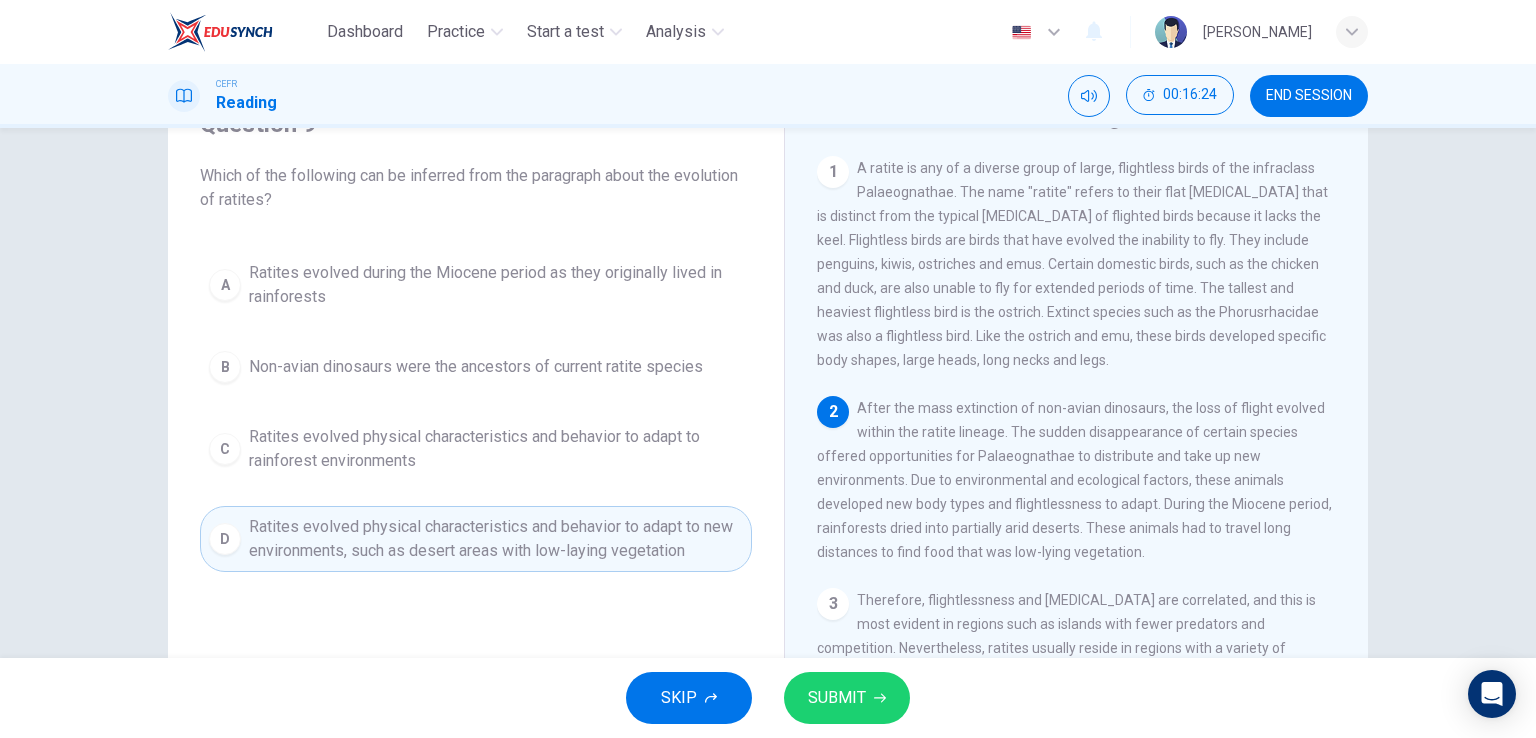 click on "SUBMIT" at bounding box center [847, 698] 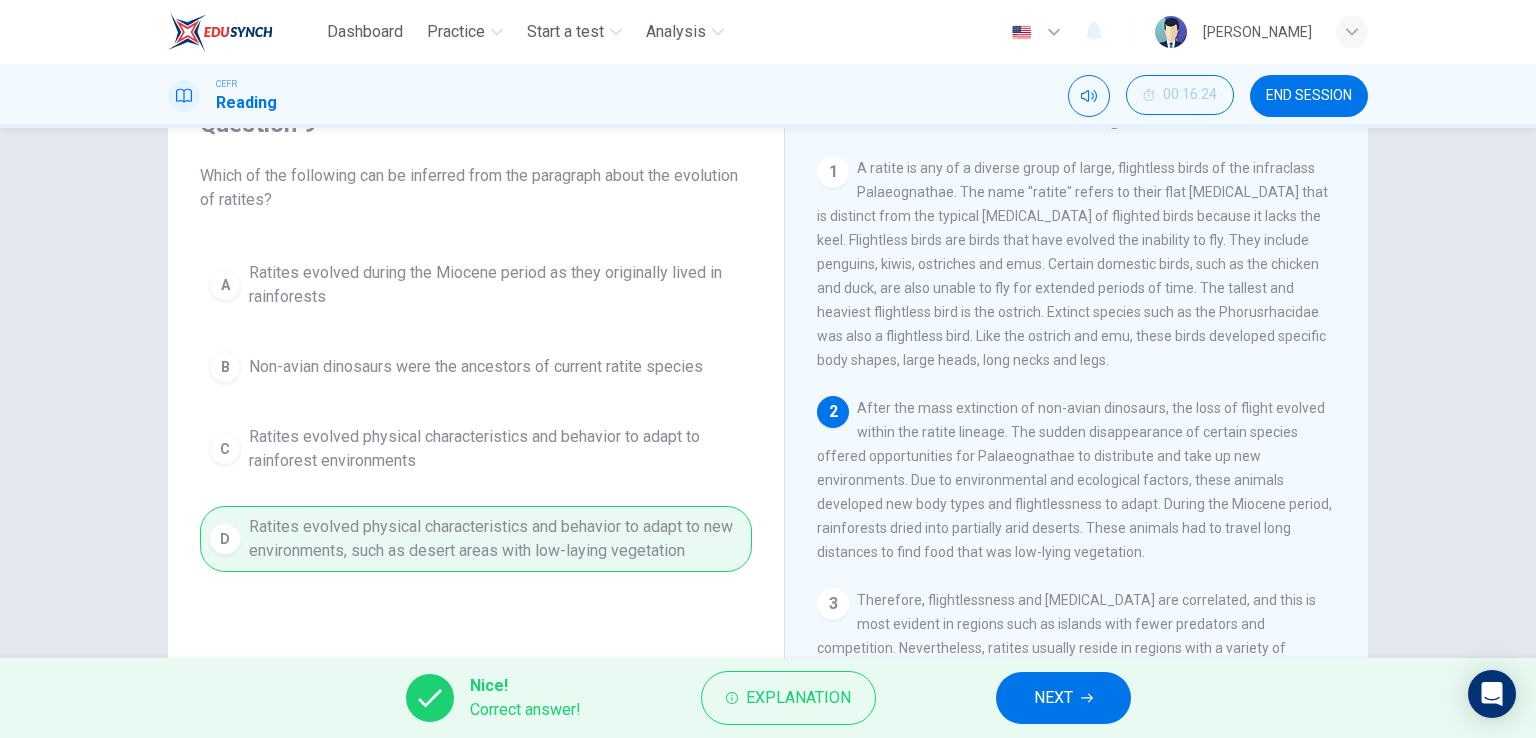 click on "NEXT" at bounding box center (1053, 698) 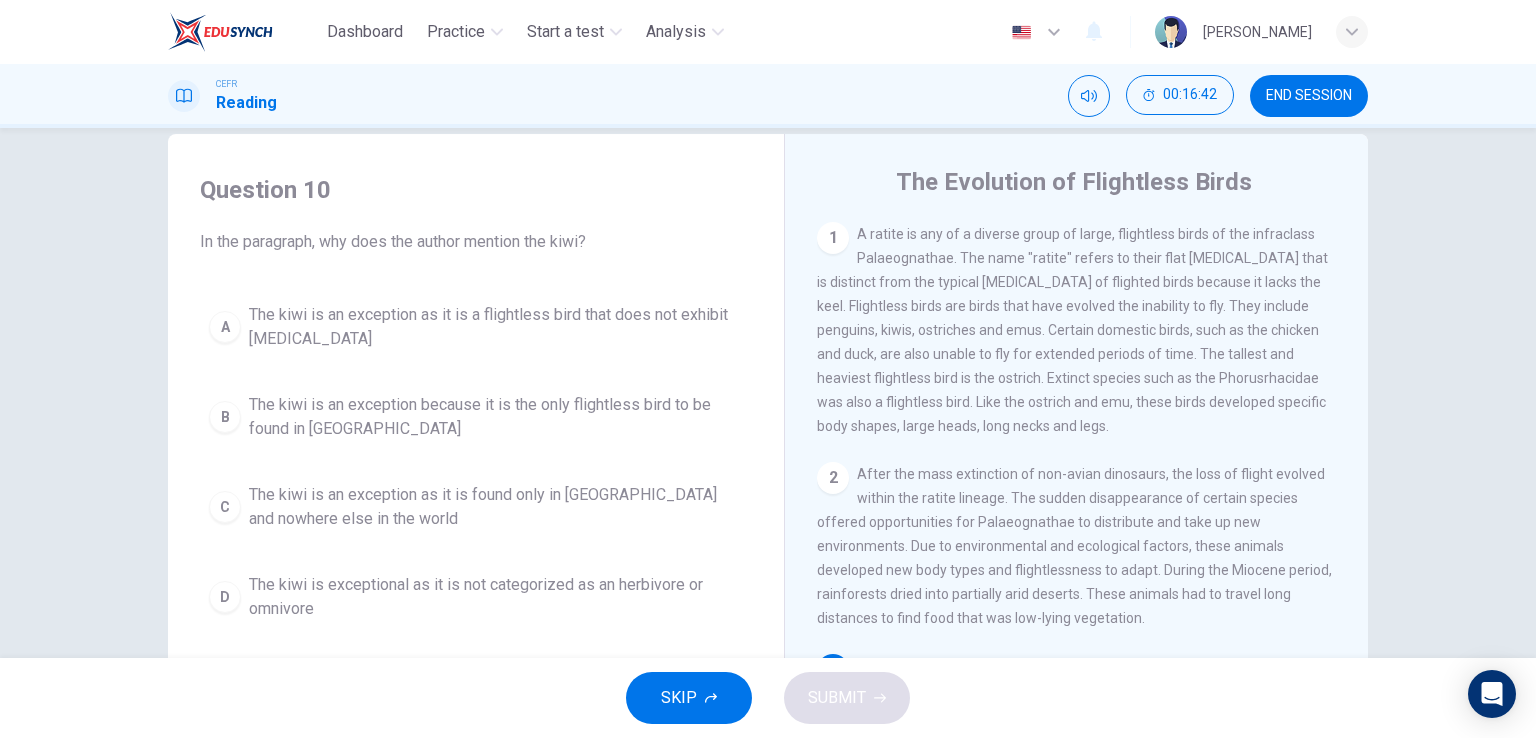 scroll, scrollTop: 0, scrollLeft: 0, axis: both 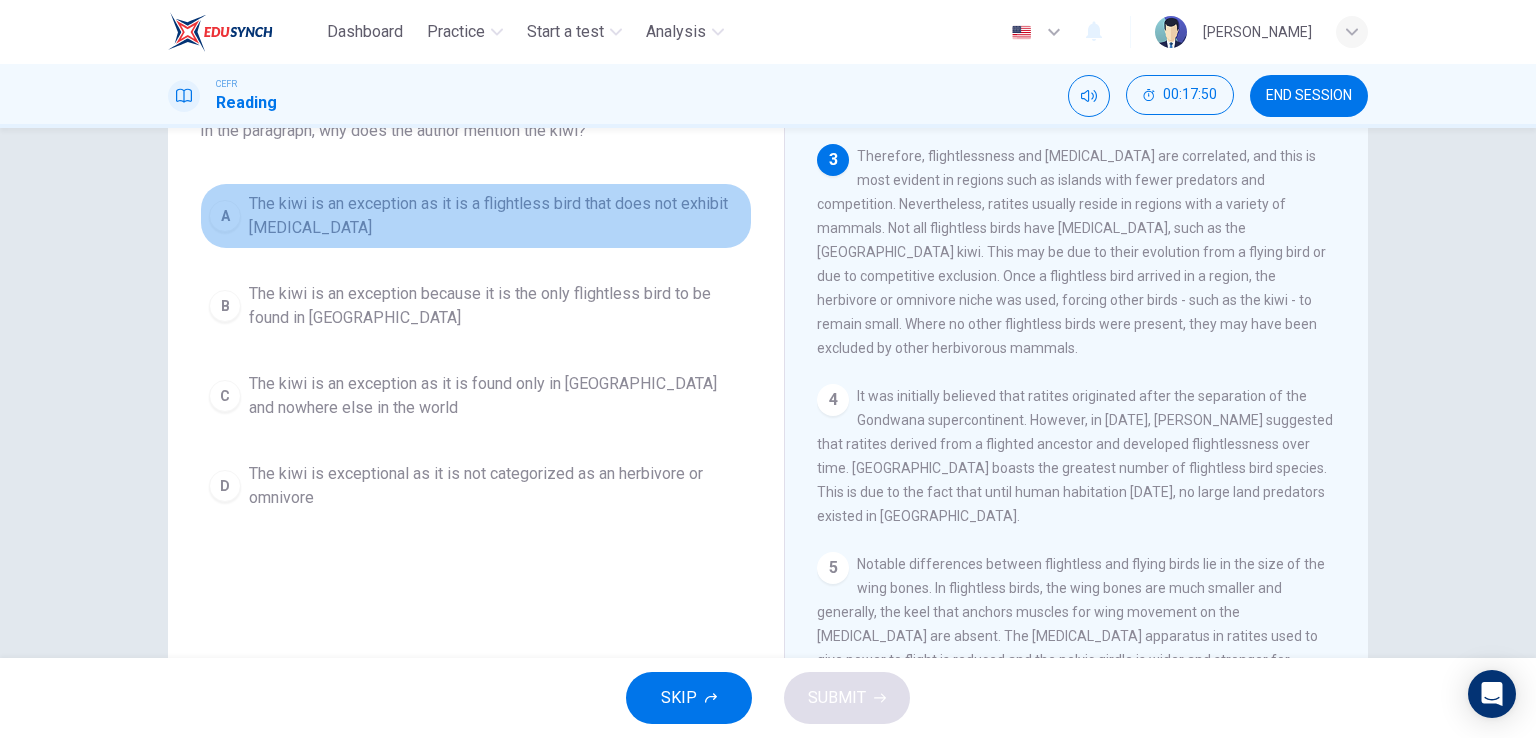 click on "A" at bounding box center [225, 216] 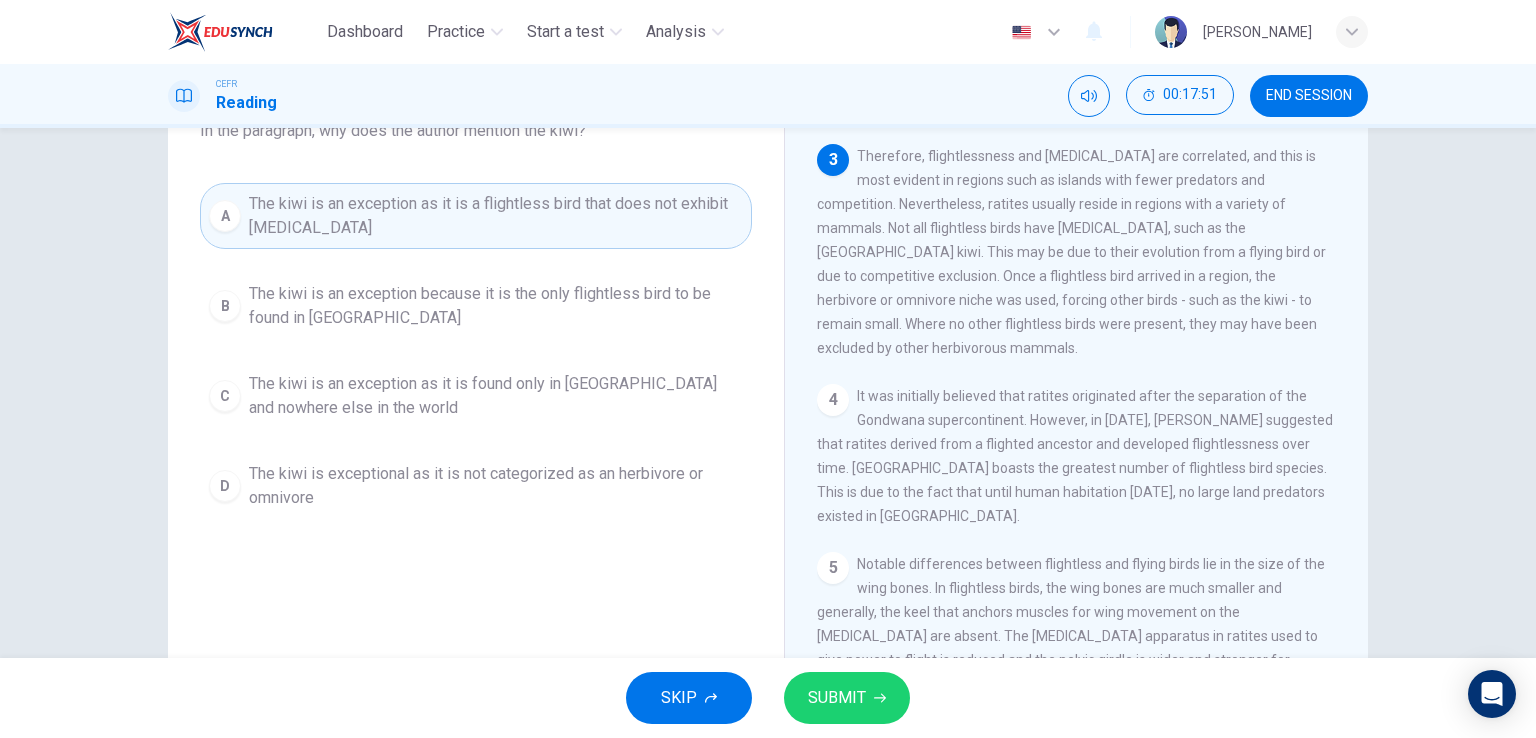 click on "SUBMIT" at bounding box center (837, 698) 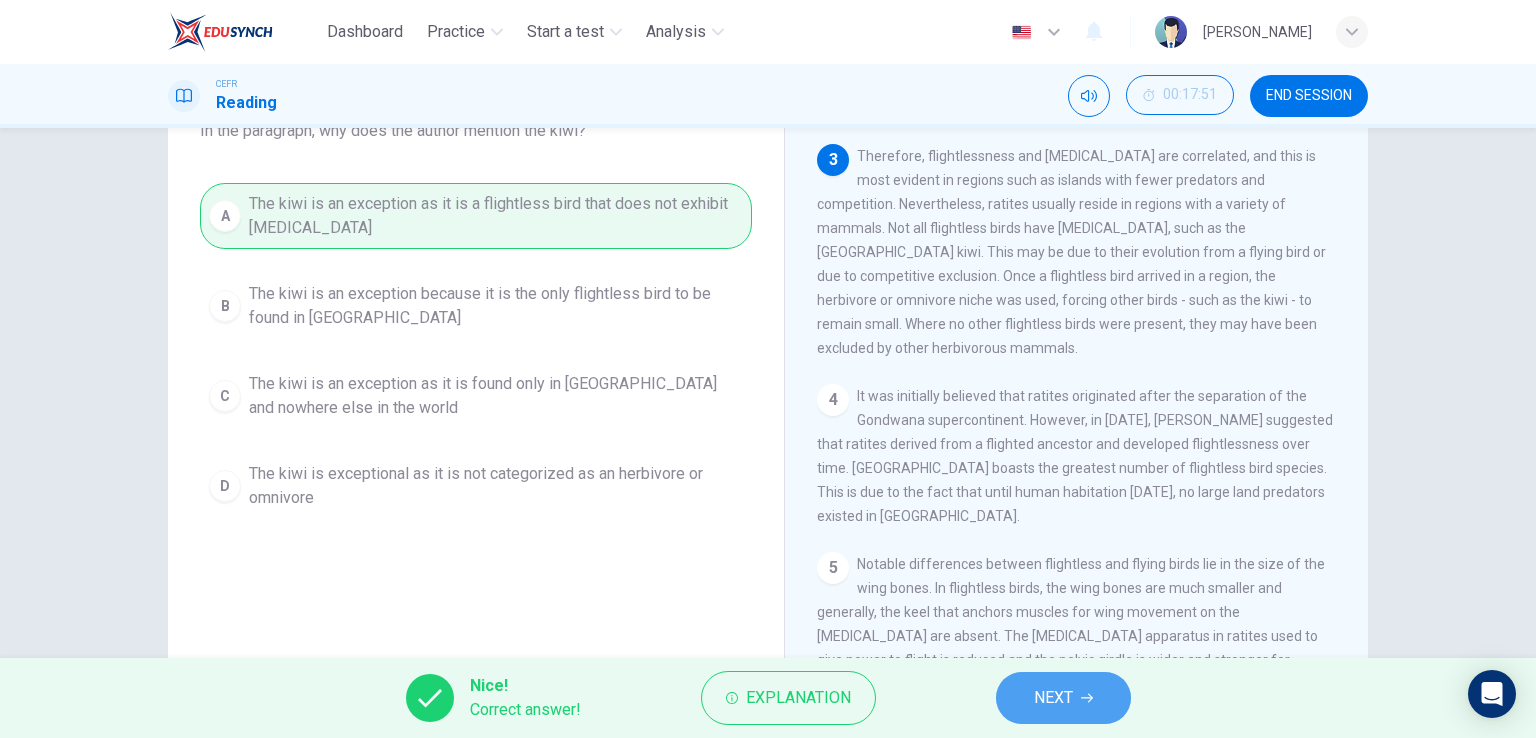 click 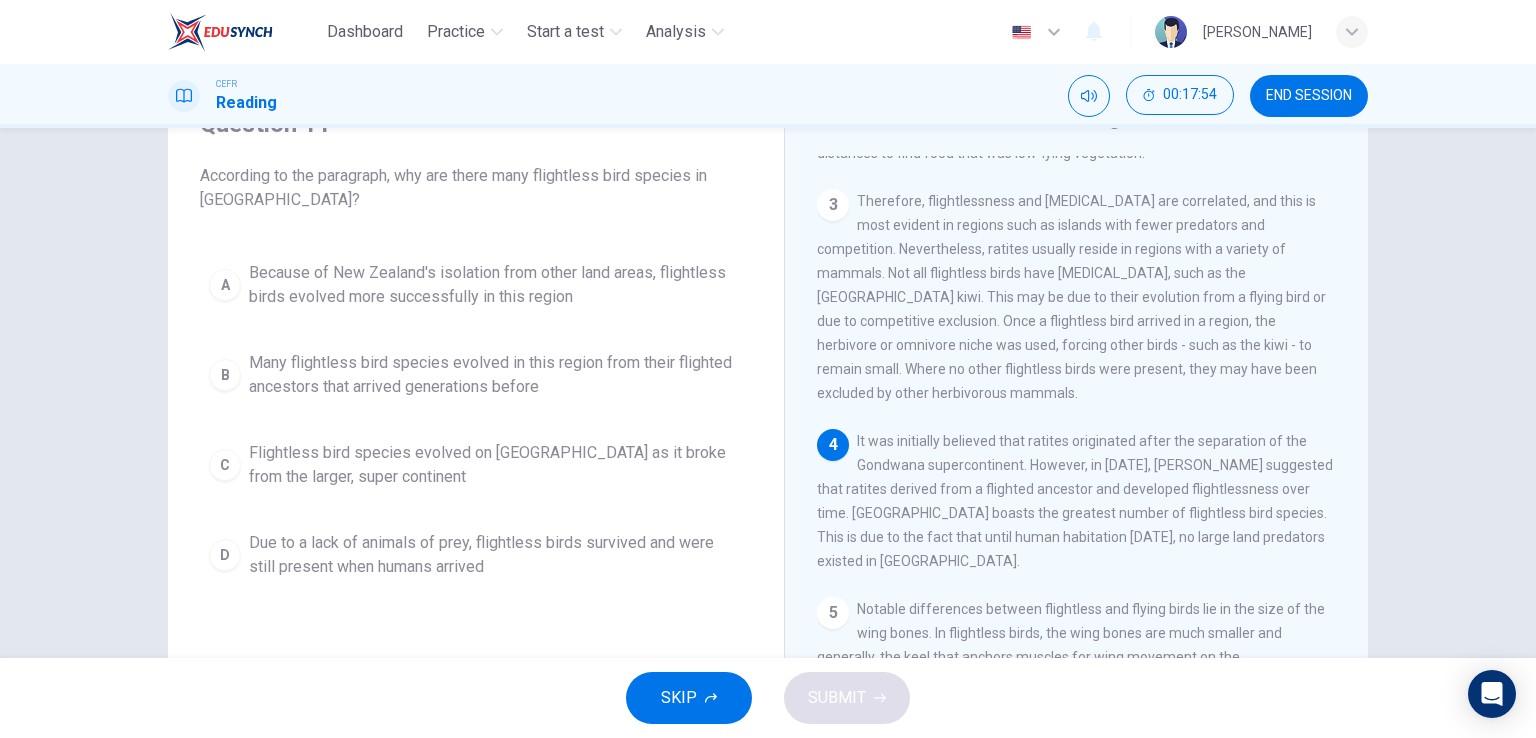 scroll, scrollTop: 145, scrollLeft: 0, axis: vertical 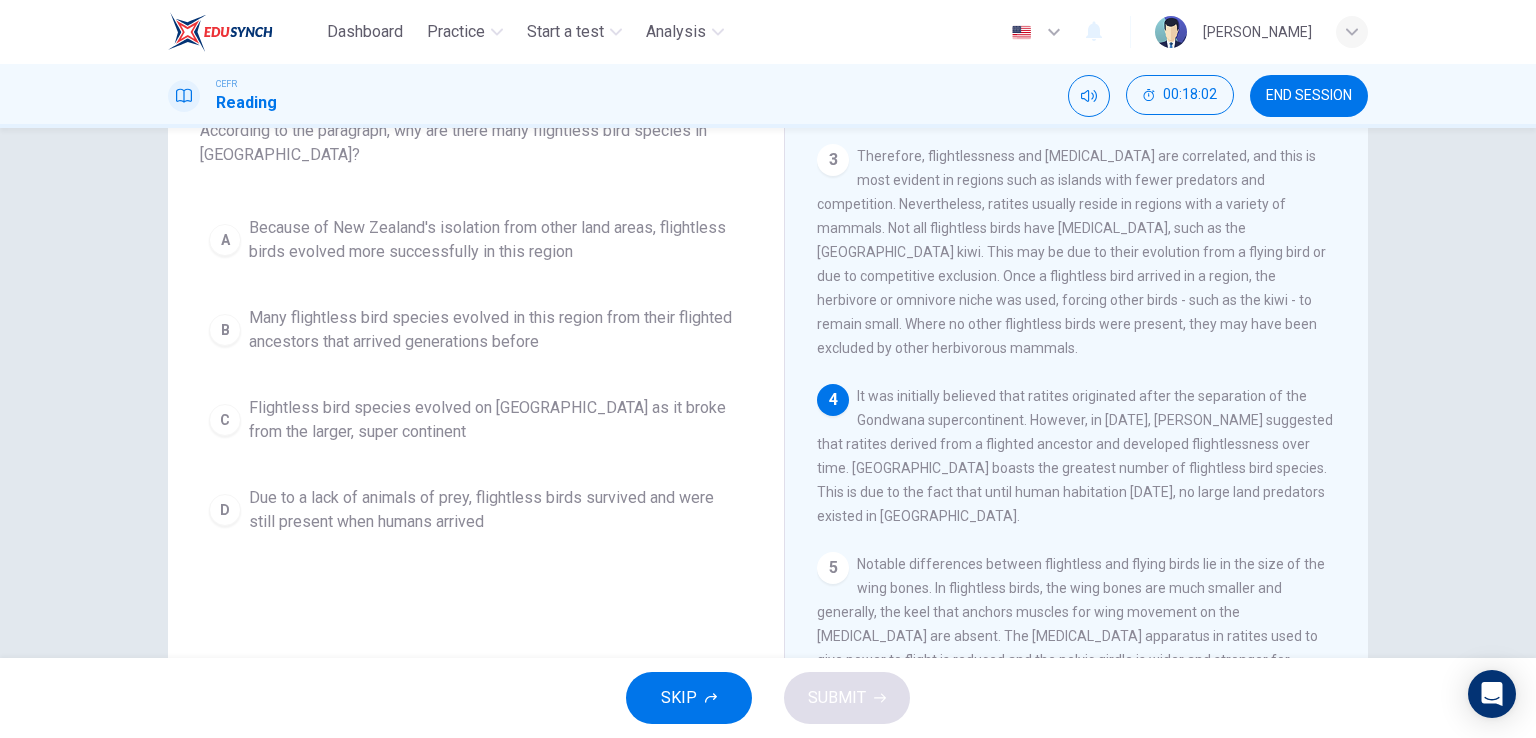 click on "Due to a lack of animals of prey, flightless birds survived and were still present when humans arrived" at bounding box center (496, 510) 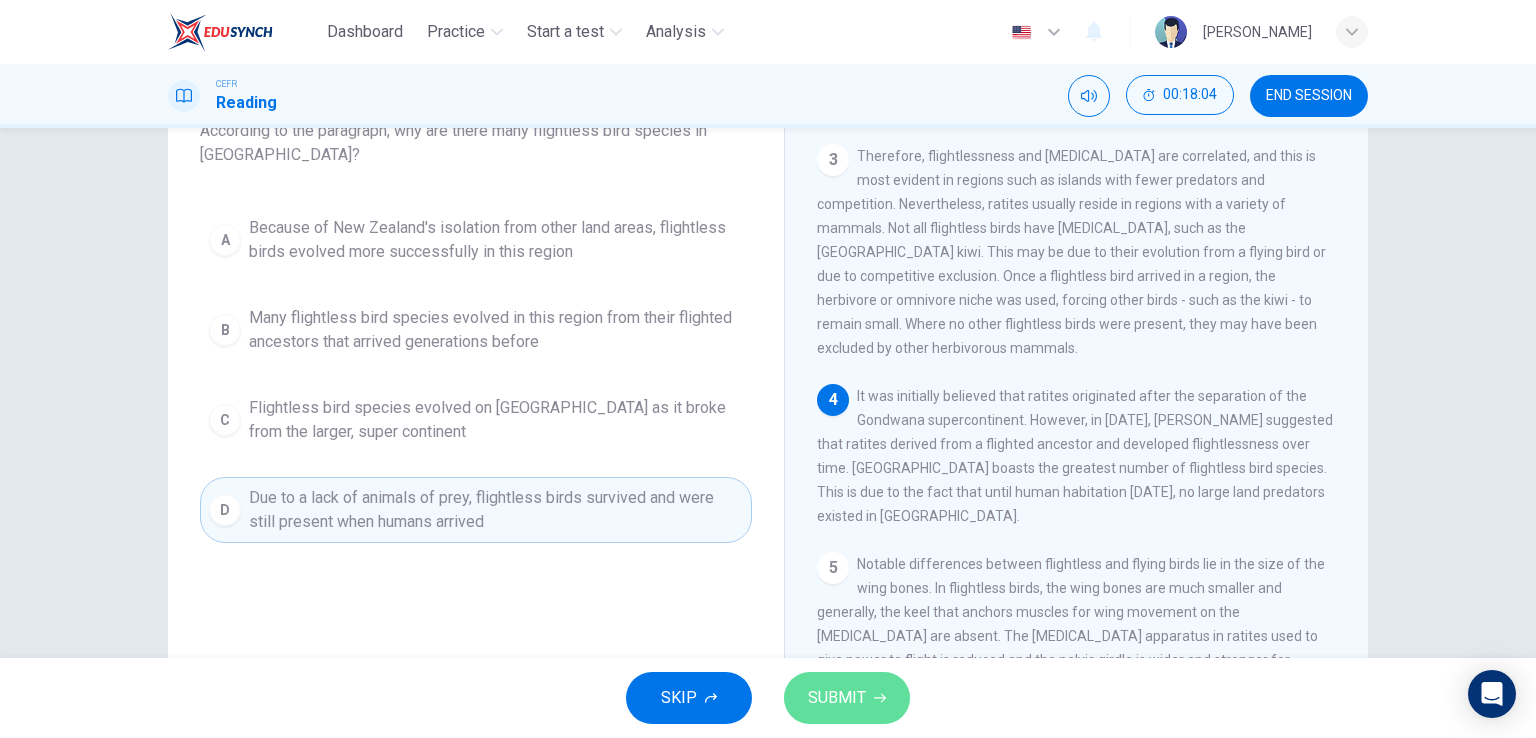 click on "SUBMIT" at bounding box center (837, 698) 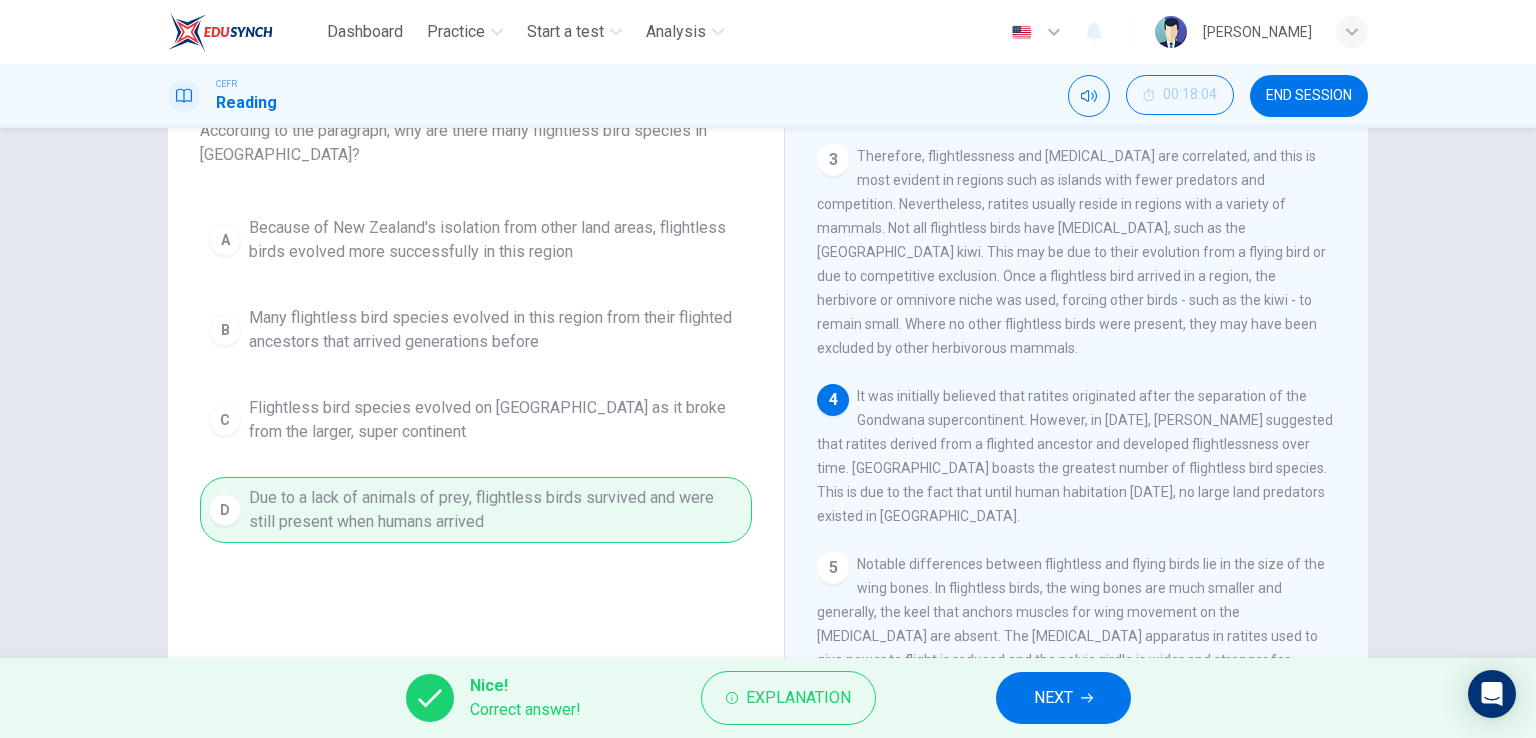 click on "NEXT" at bounding box center (1063, 698) 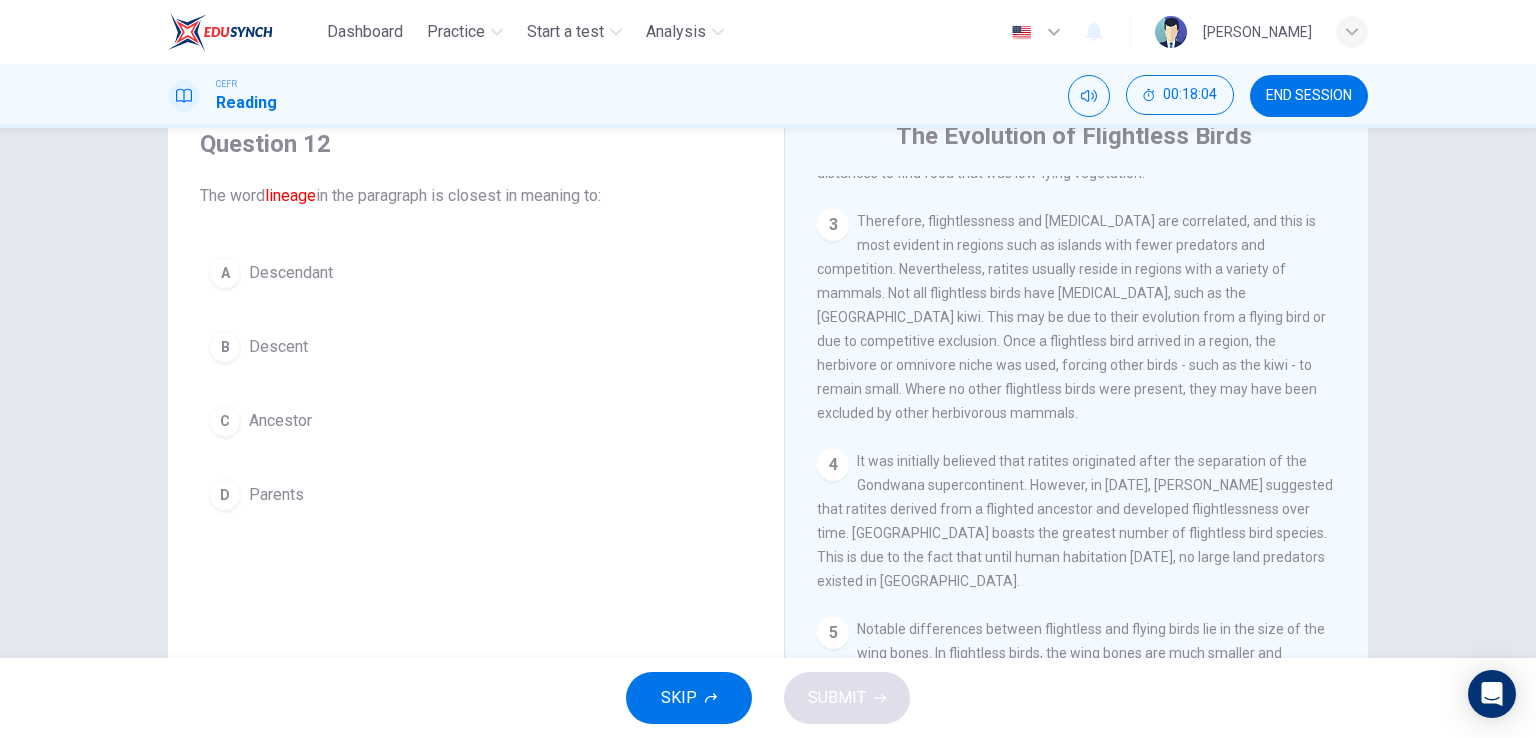 scroll, scrollTop: 45, scrollLeft: 0, axis: vertical 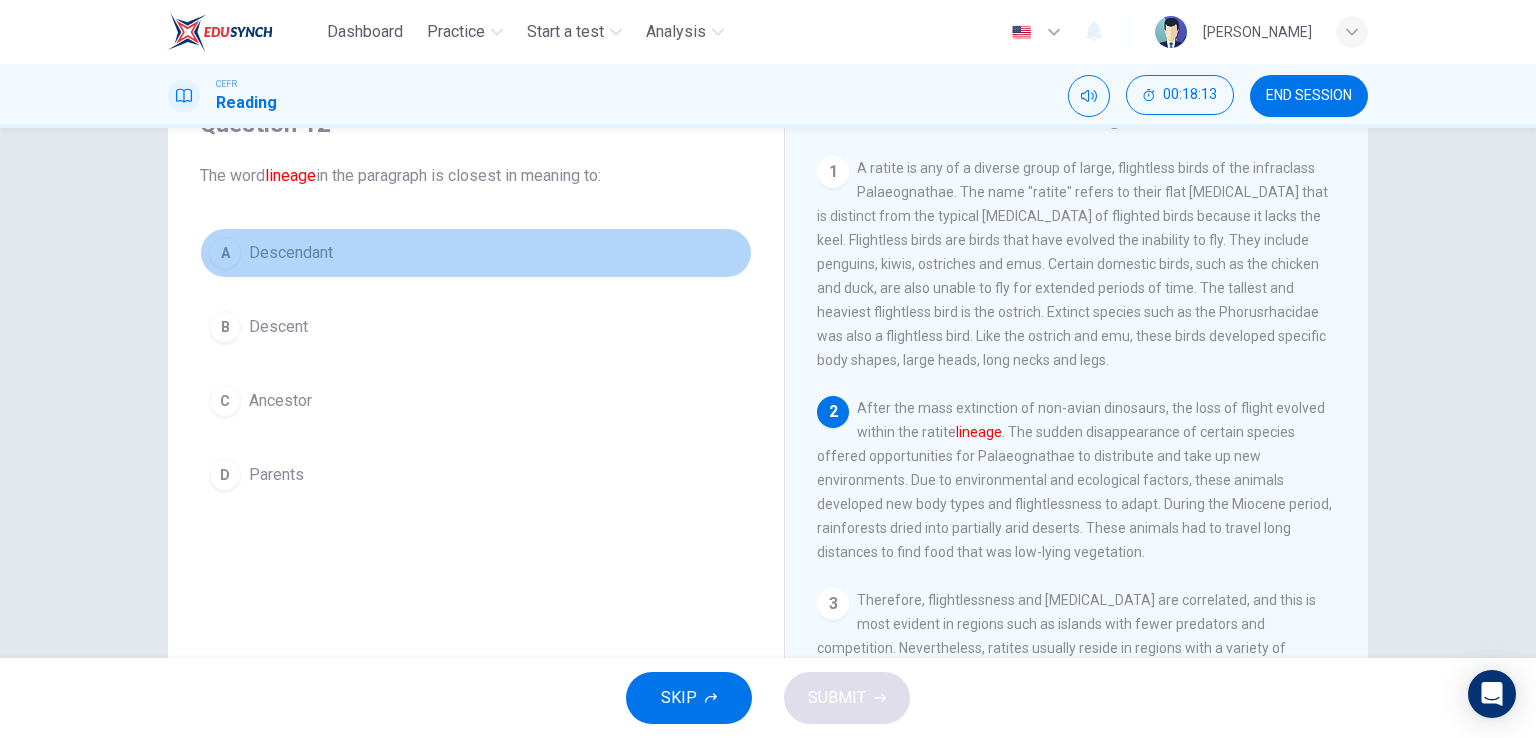 click on "Descendant" at bounding box center (291, 253) 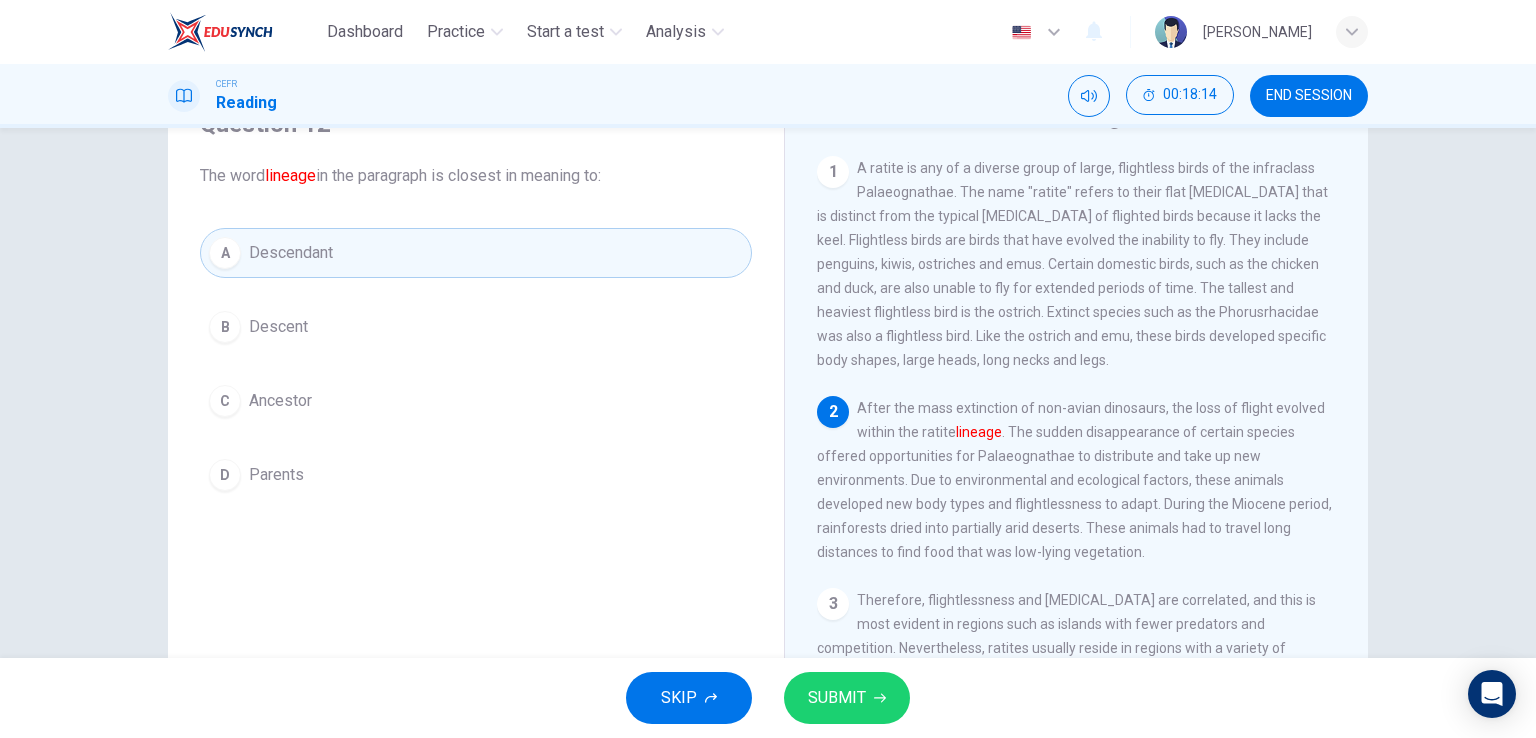 click on "SUBMIT" at bounding box center (837, 698) 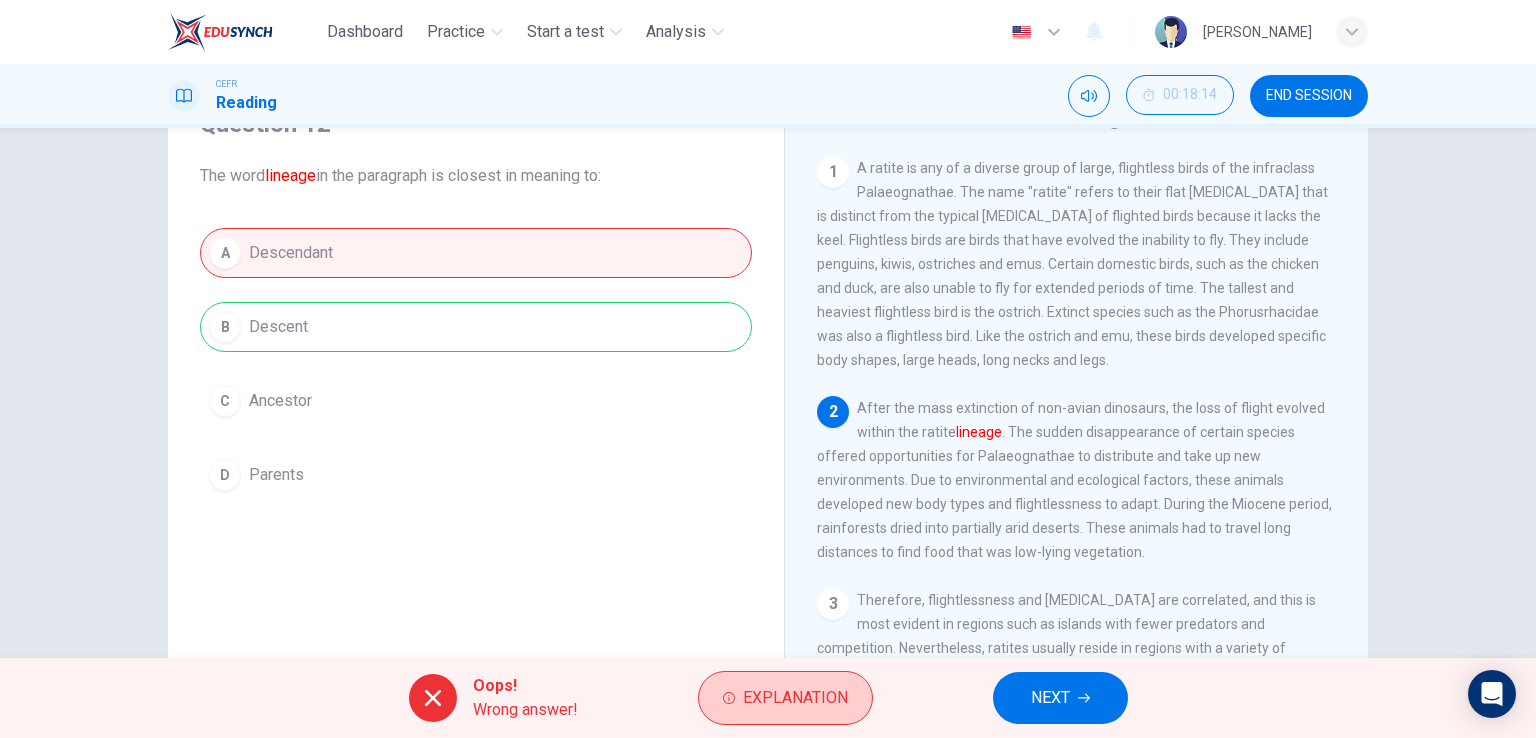 click on "Explanation" at bounding box center [795, 698] 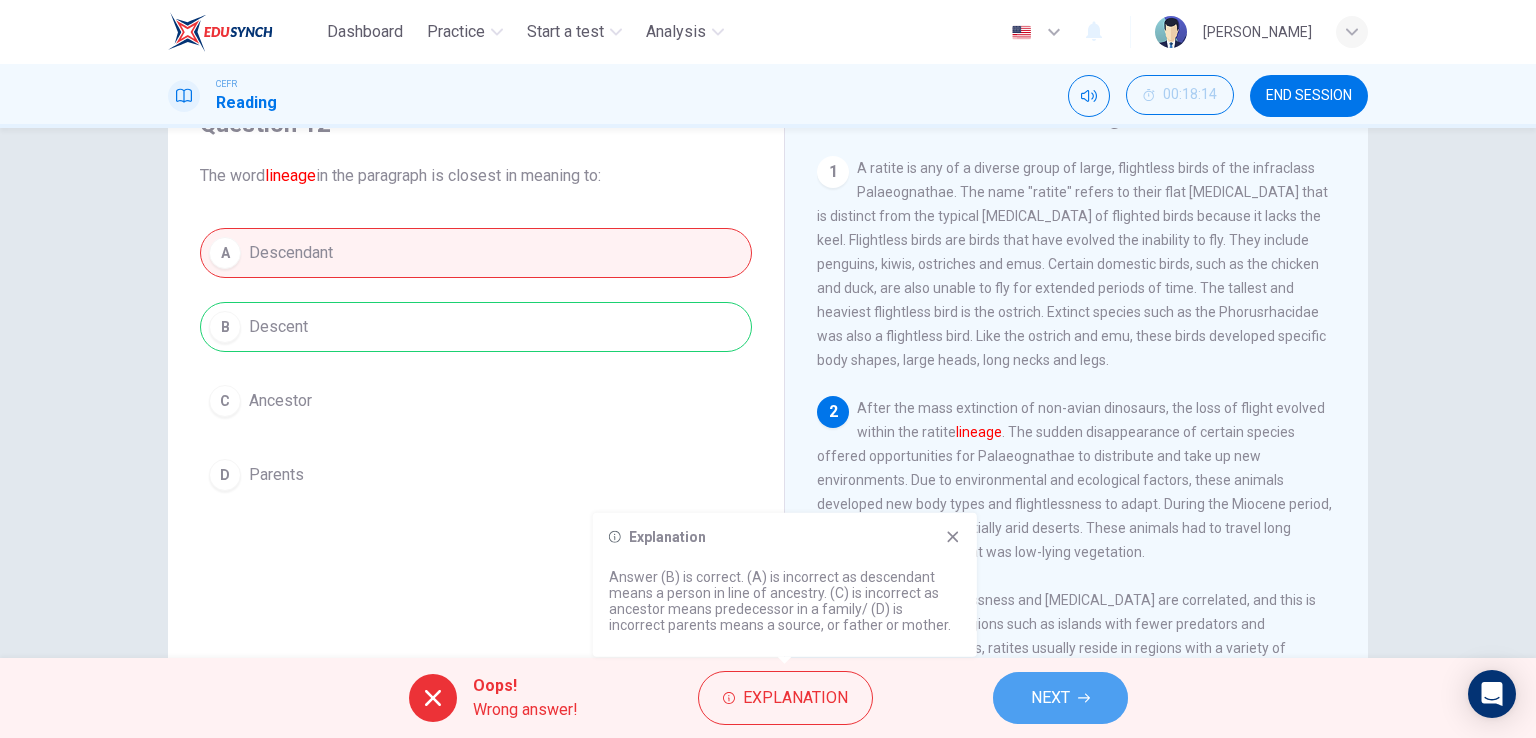 click on "NEXT" at bounding box center (1060, 698) 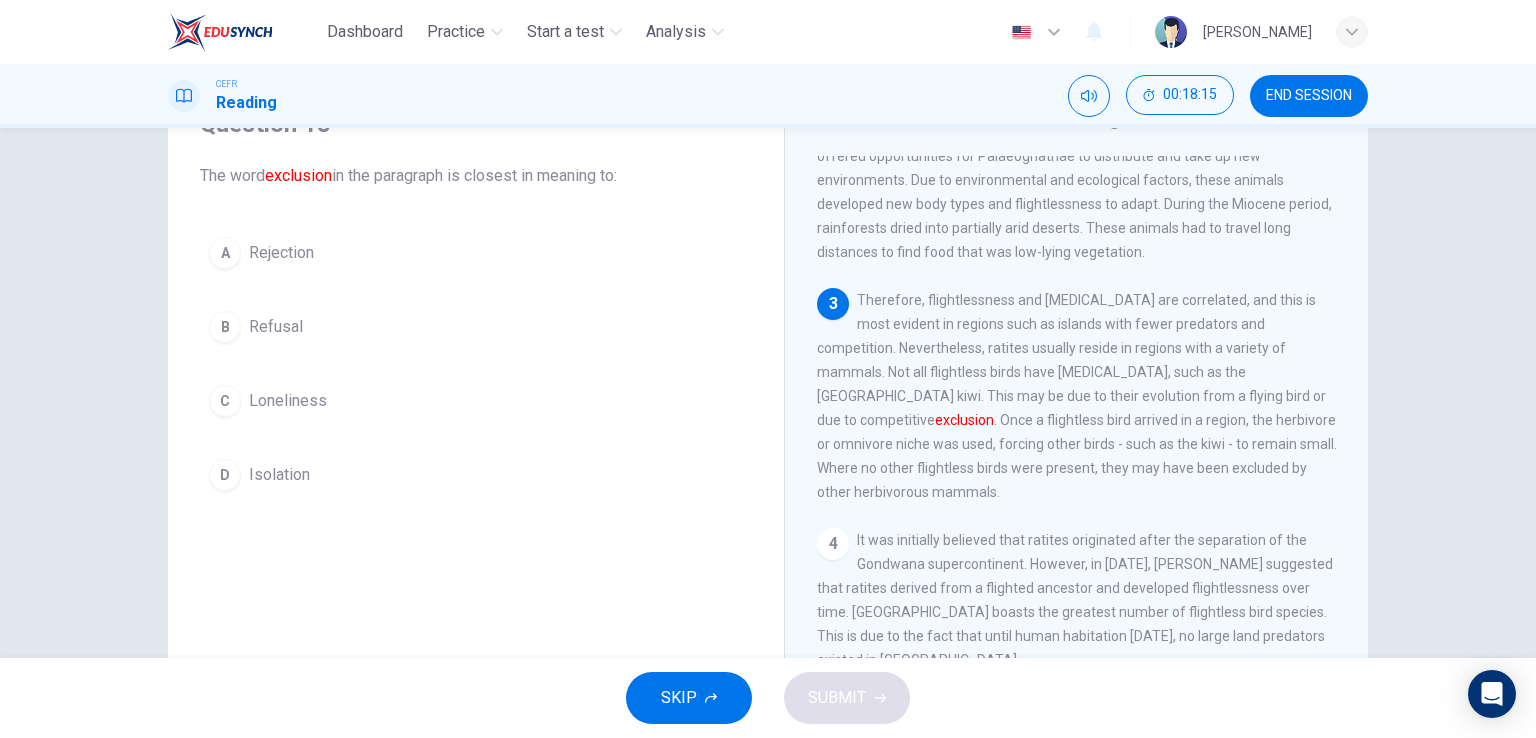 scroll, scrollTop: 400, scrollLeft: 0, axis: vertical 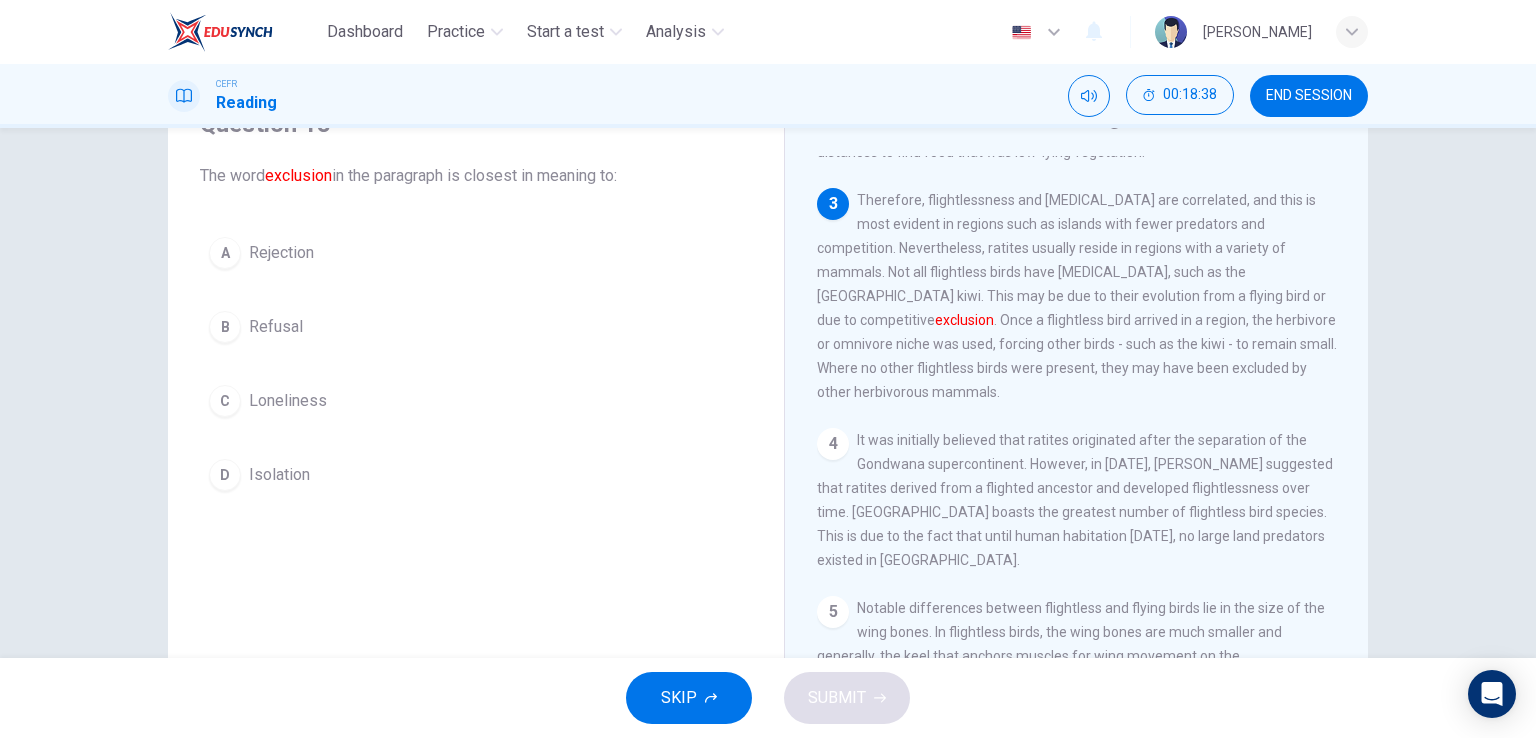 click on "A Rejection" at bounding box center (476, 253) 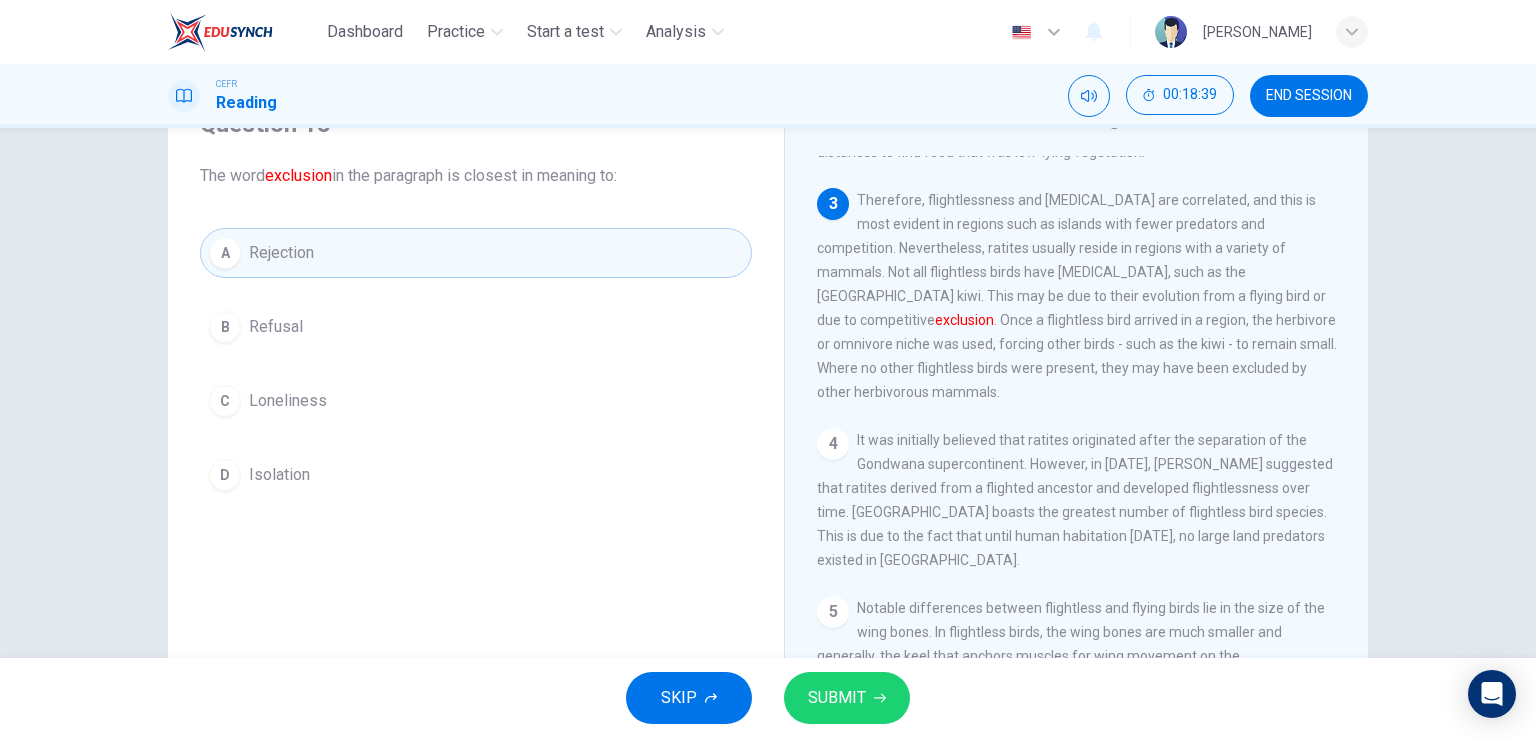 click on "SUBMIT" at bounding box center [837, 698] 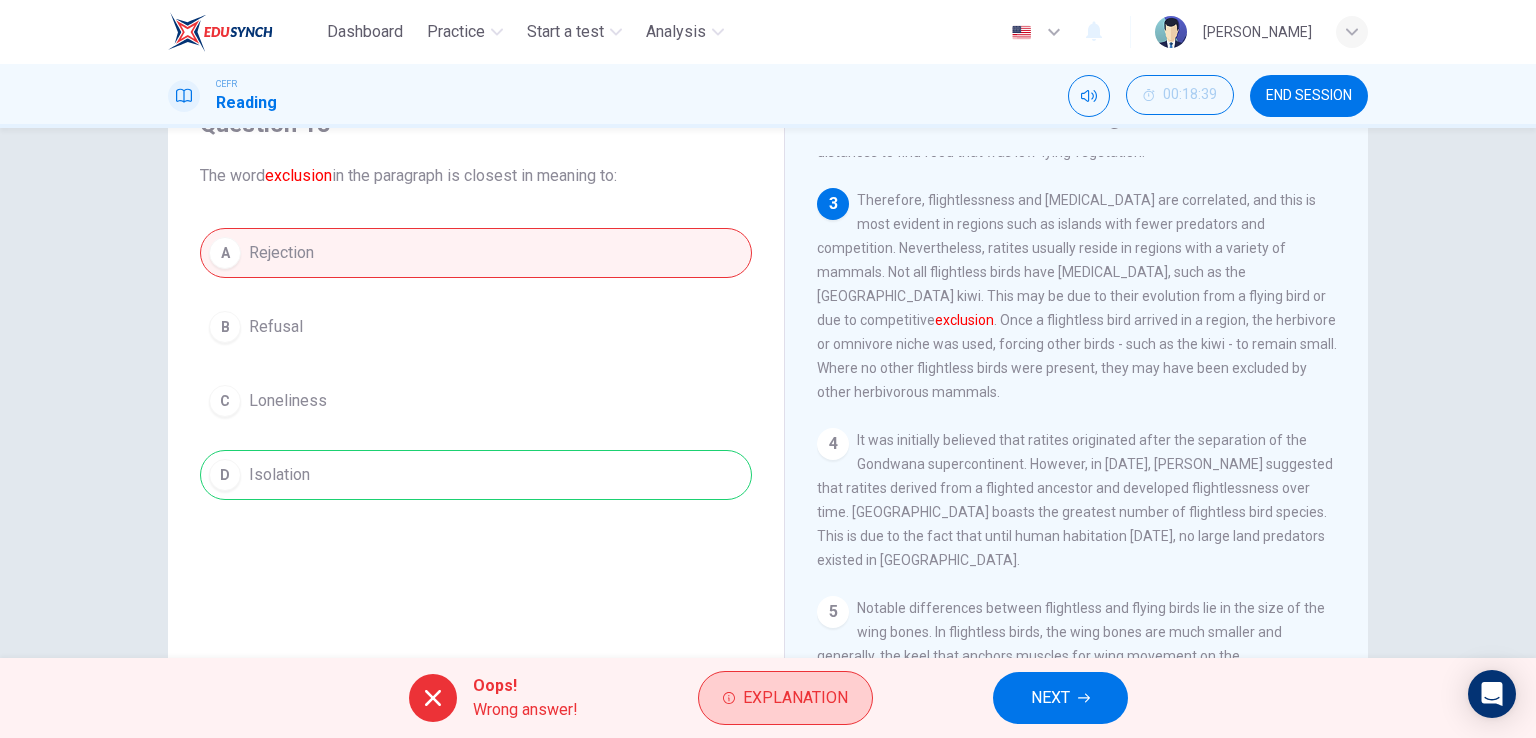 click on "Explanation" at bounding box center [795, 698] 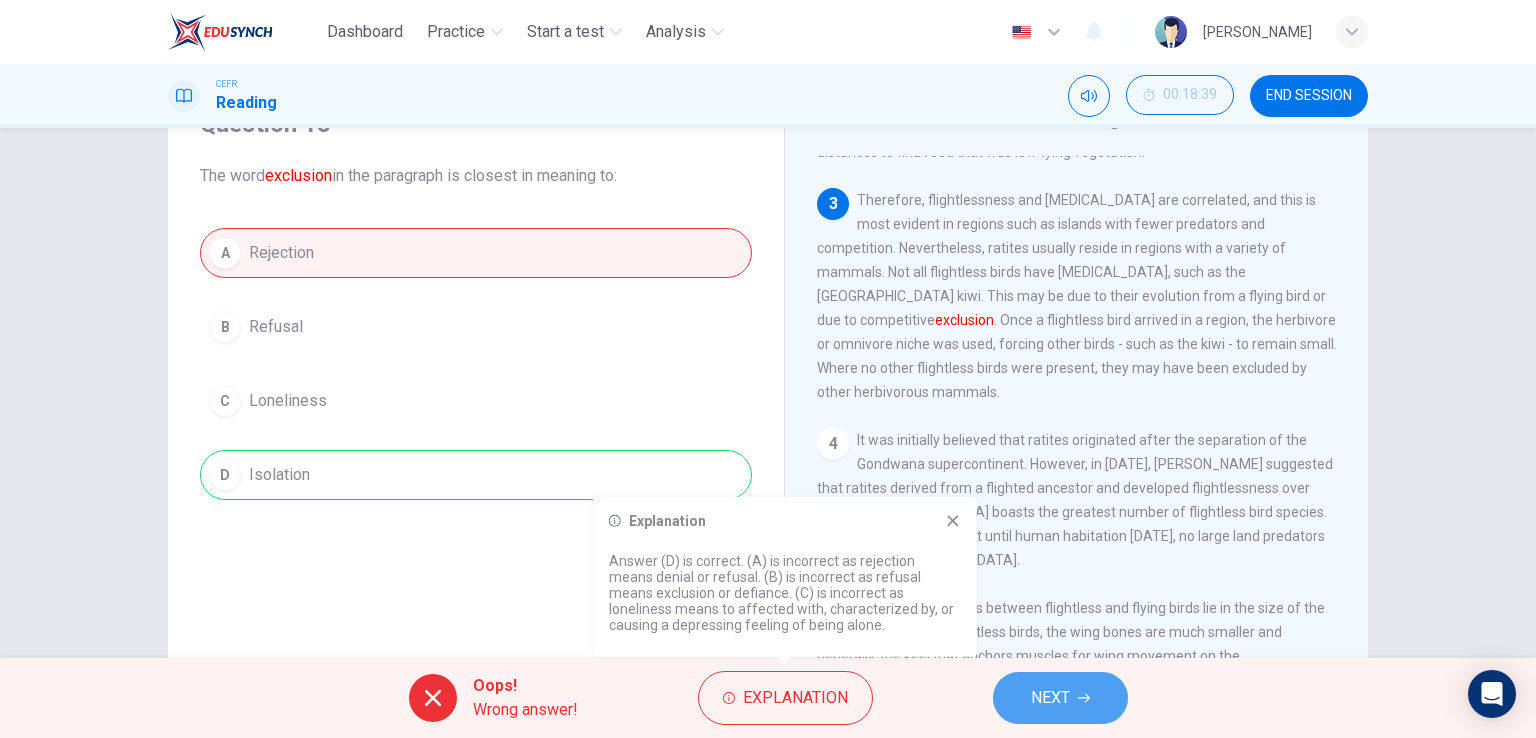 click on "NEXT" at bounding box center [1060, 698] 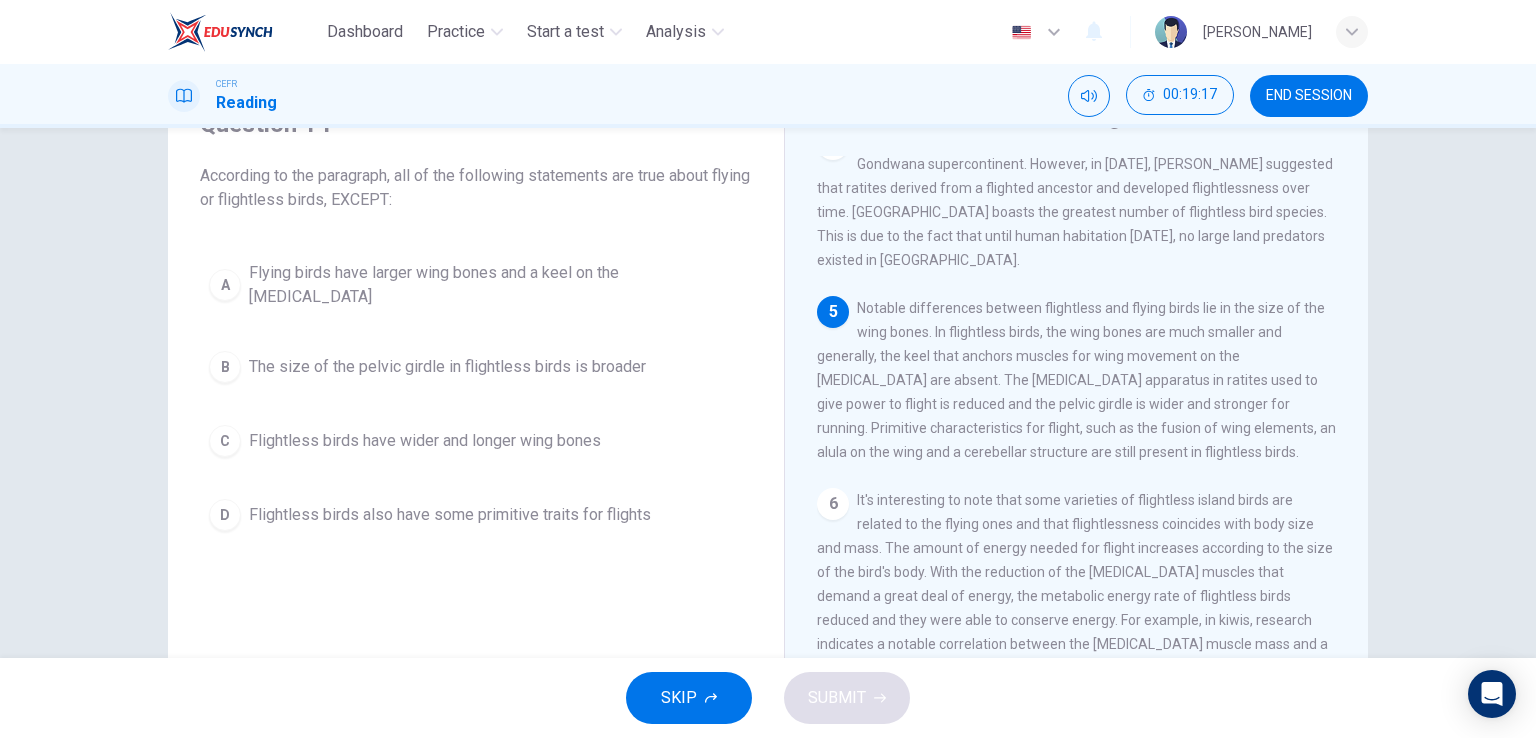scroll, scrollTop: 700, scrollLeft: 0, axis: vertical 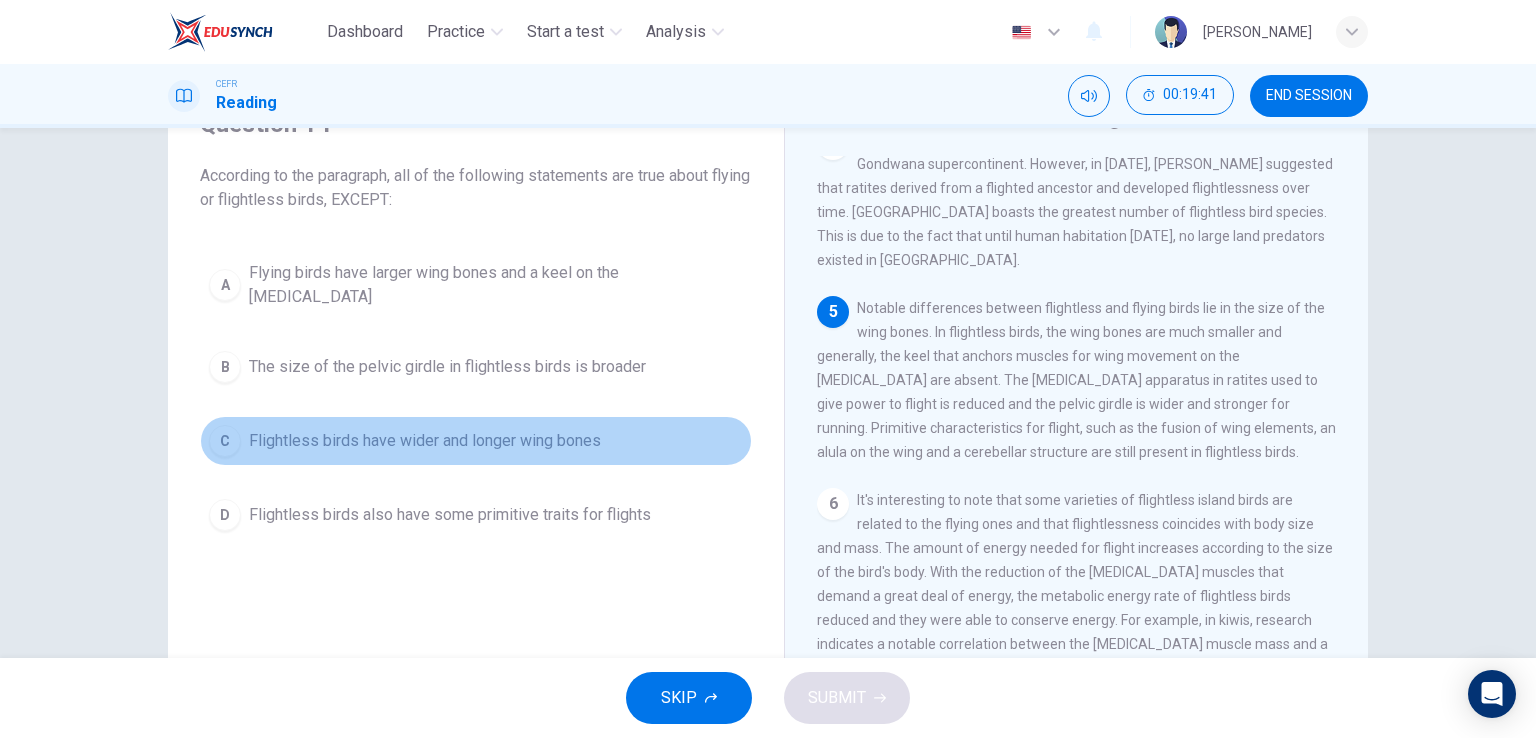 click on "C" at bounding box center [225, 441] 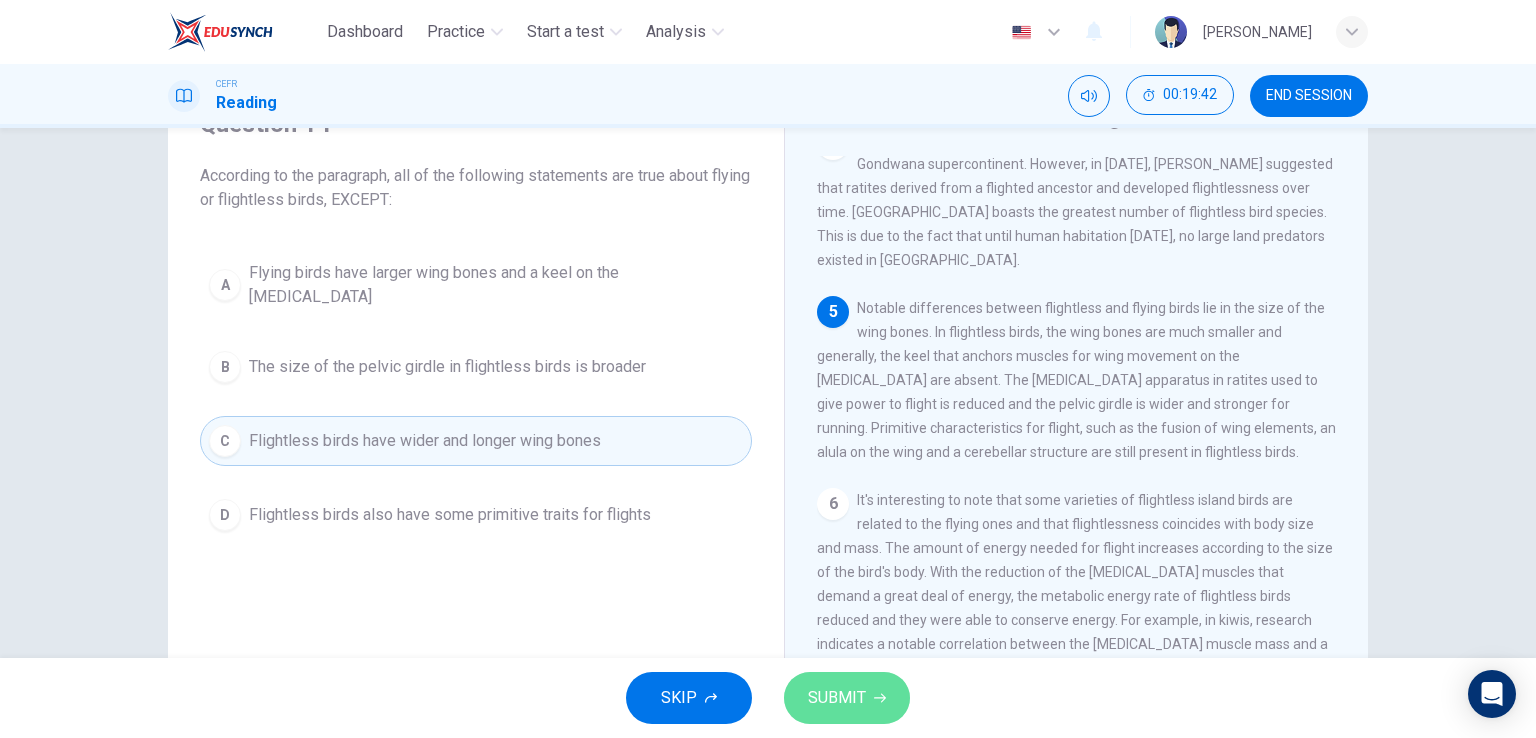 drag, startPoint x: 870, startPoint y: 693, endPoint x: 867, endPoint y: 680, distance: 13.341664 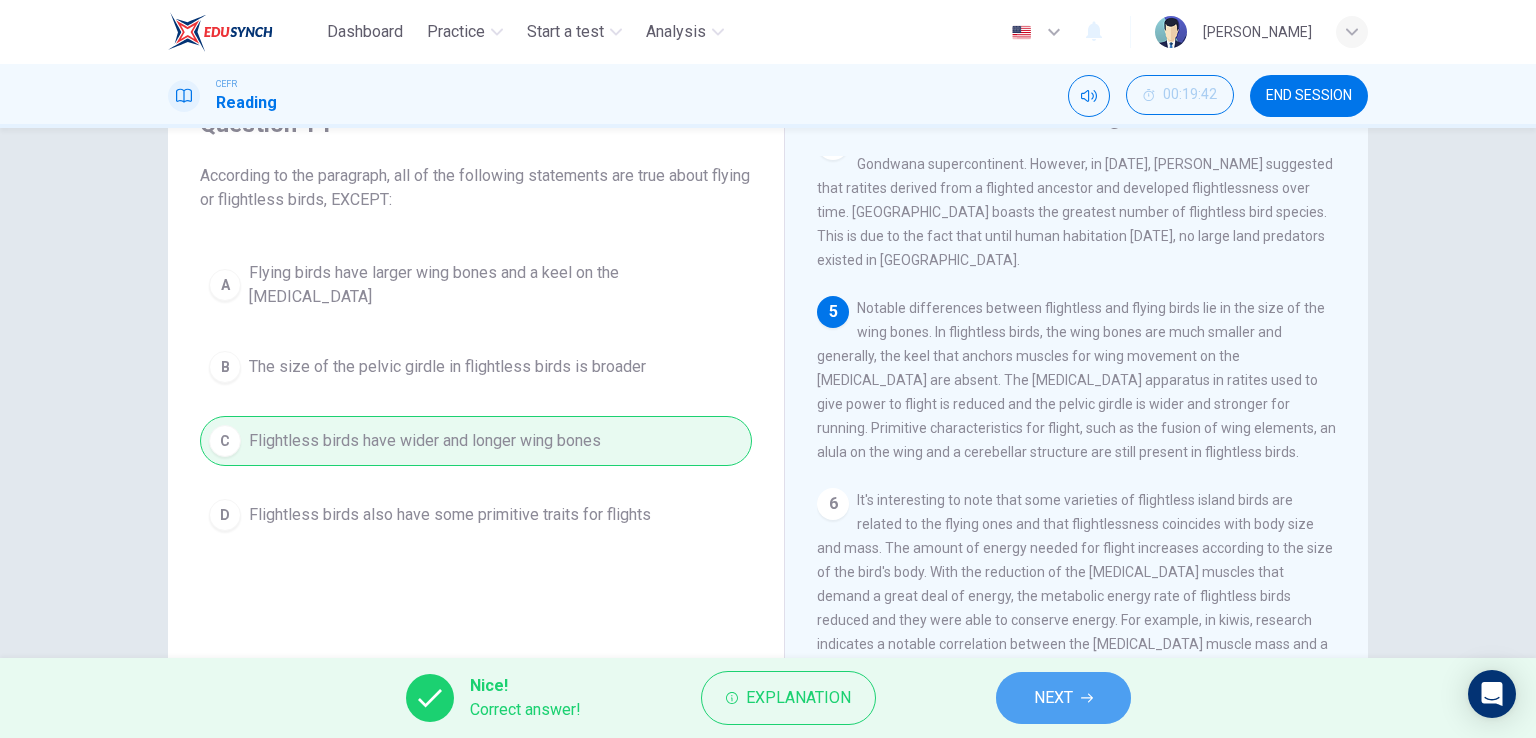 click on "NEXT" at bounding box center (1063, 698) 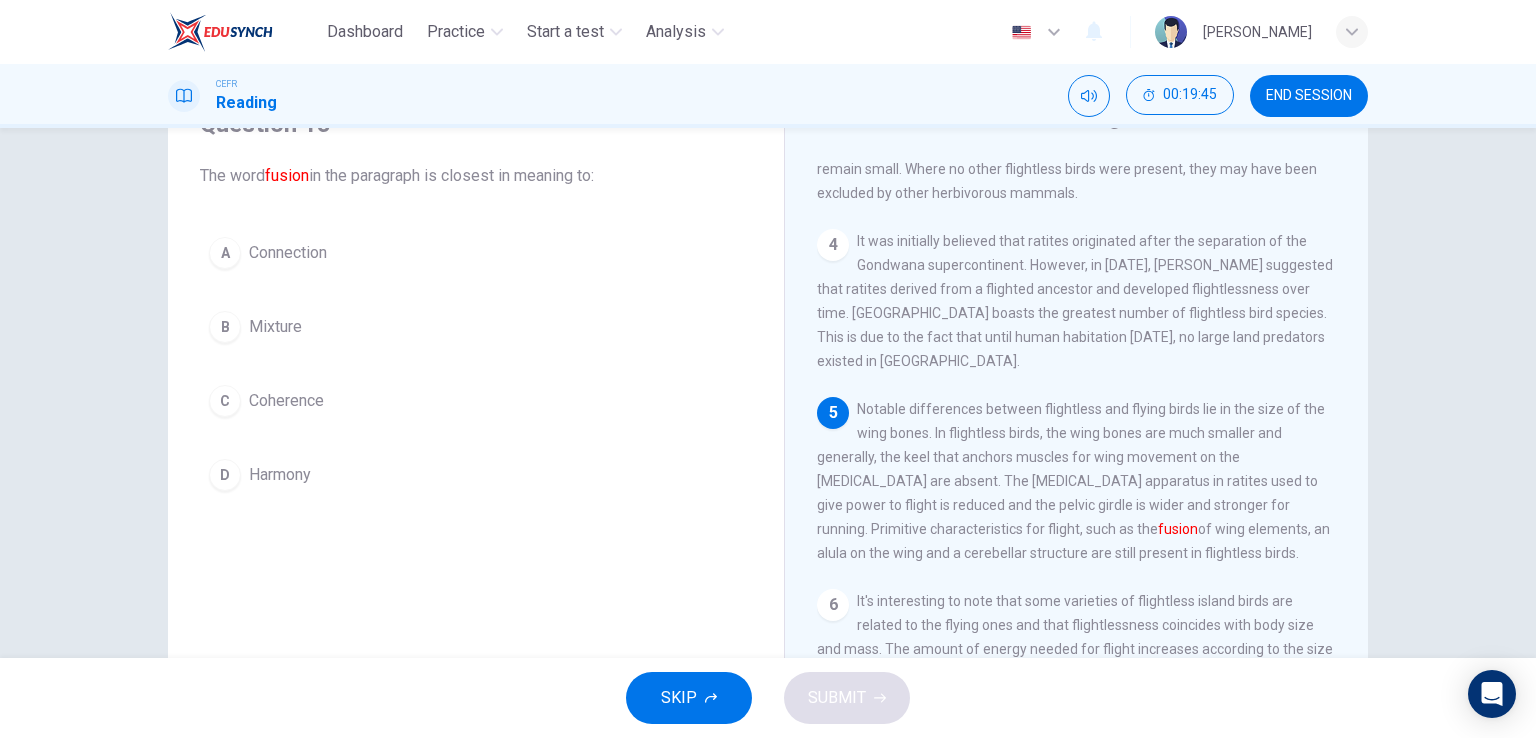 scroll, scrollTop: 699, scrollLeft: 0, axis: vertical 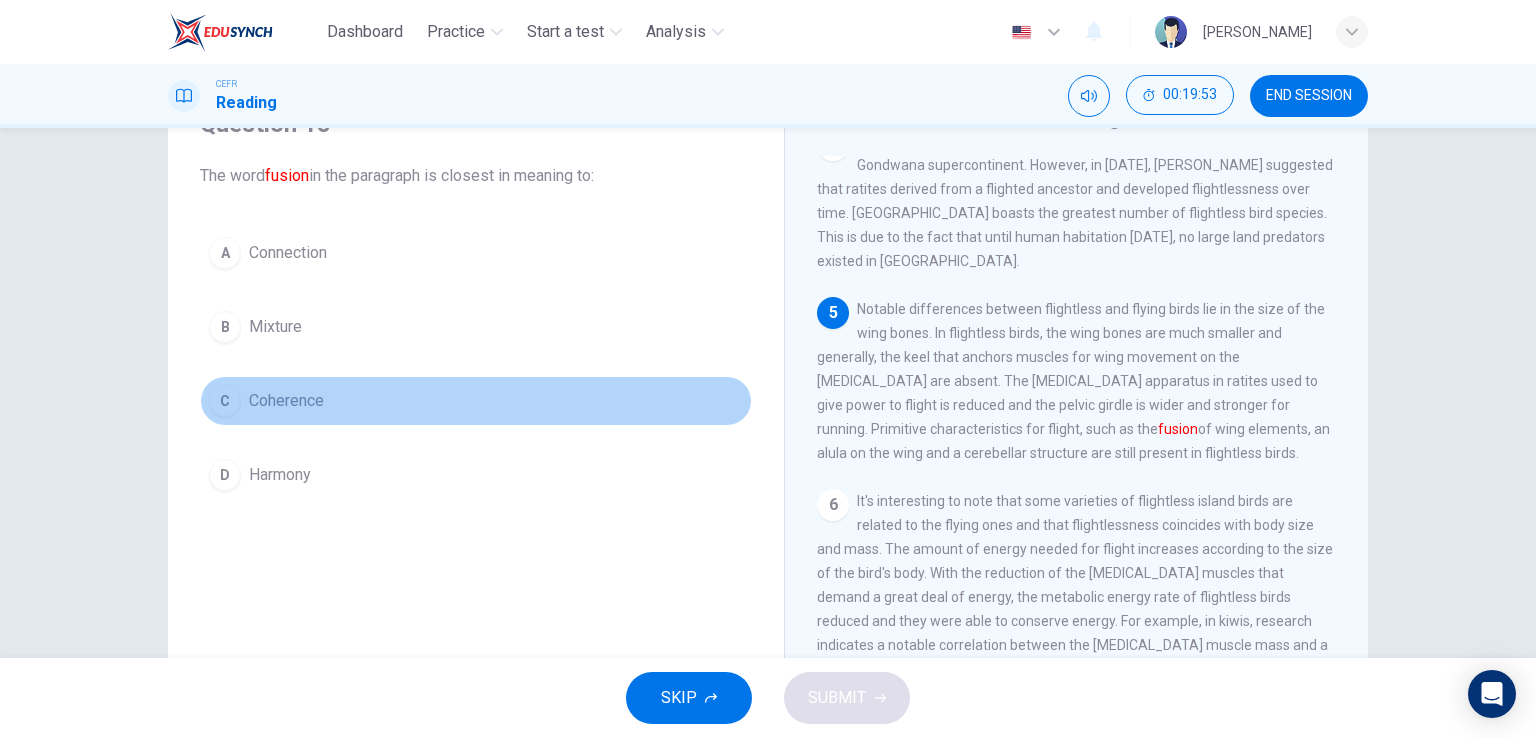 click on "Coherence" at bounding box center (286, 401) 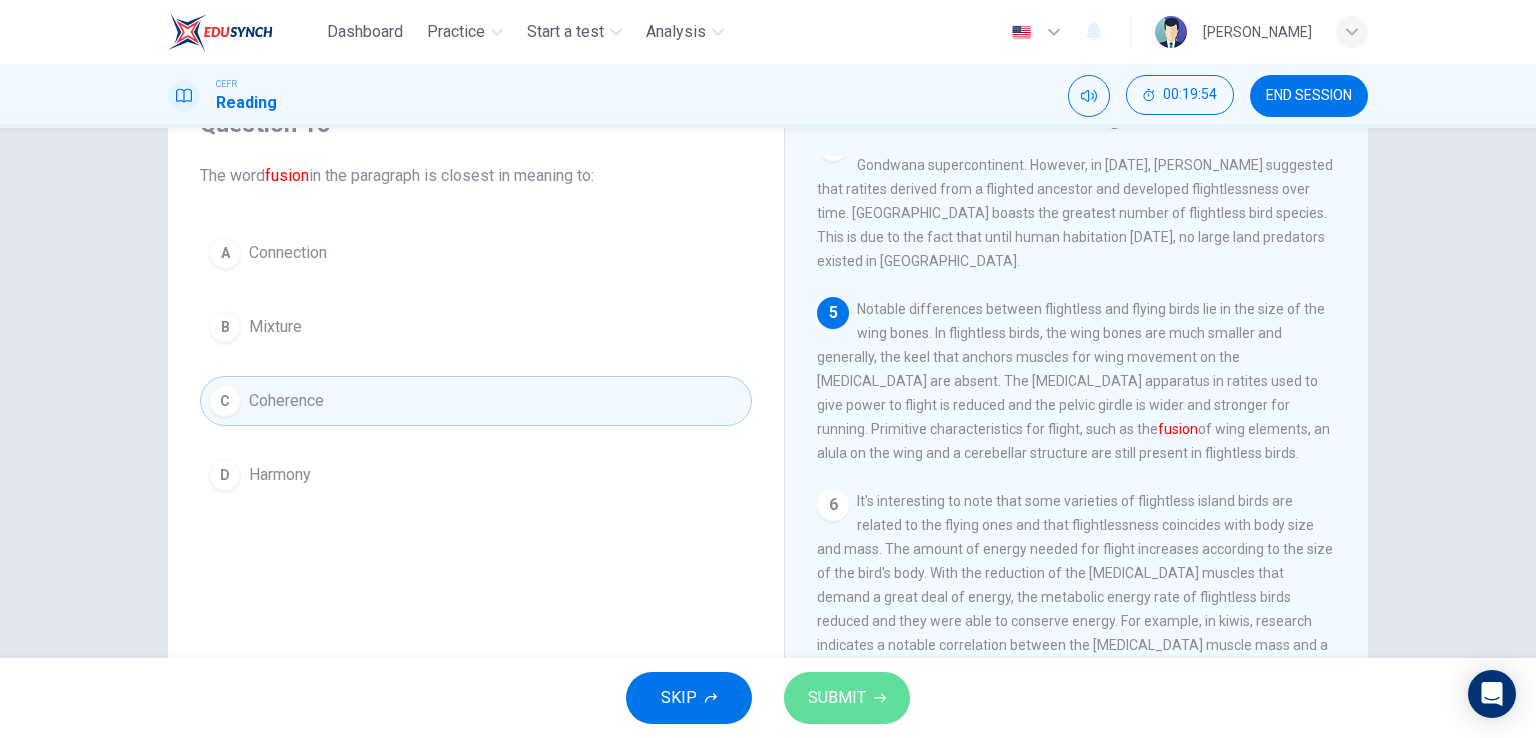 click on "SUBMIT" at bounding box center (847, 698) 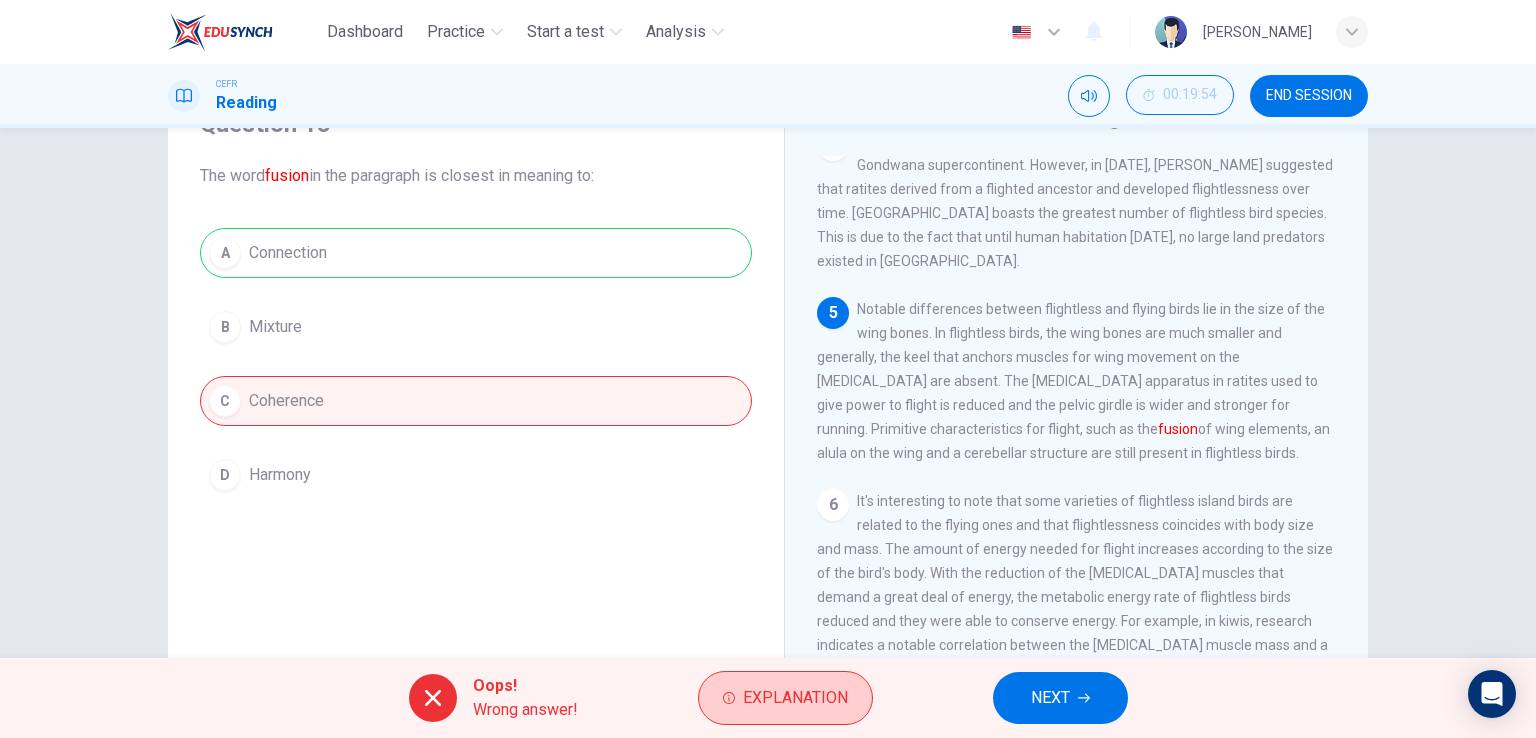 click on "Explanation" at bounding box center (795, 698) 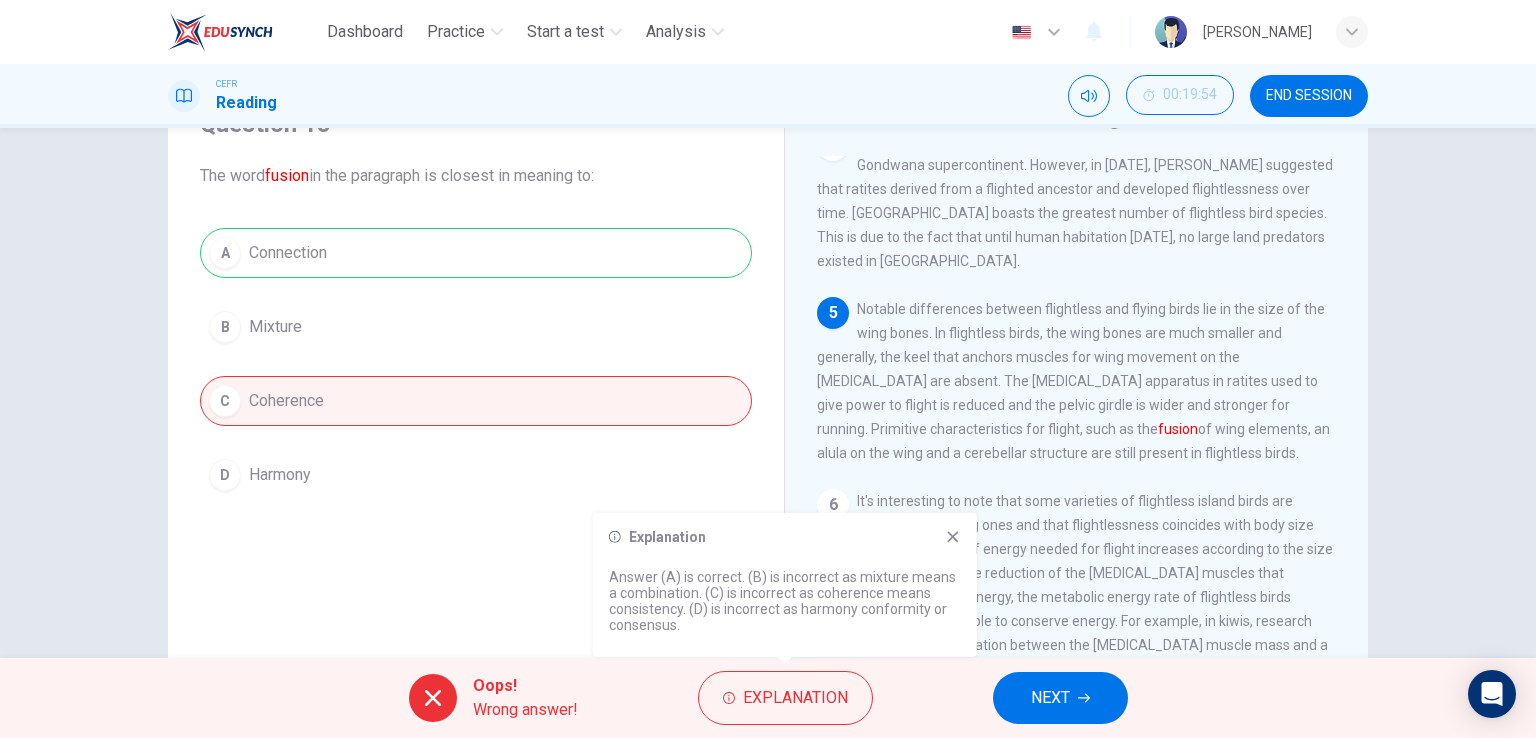 click on "NEXT" at bounding box center [1060, 698] 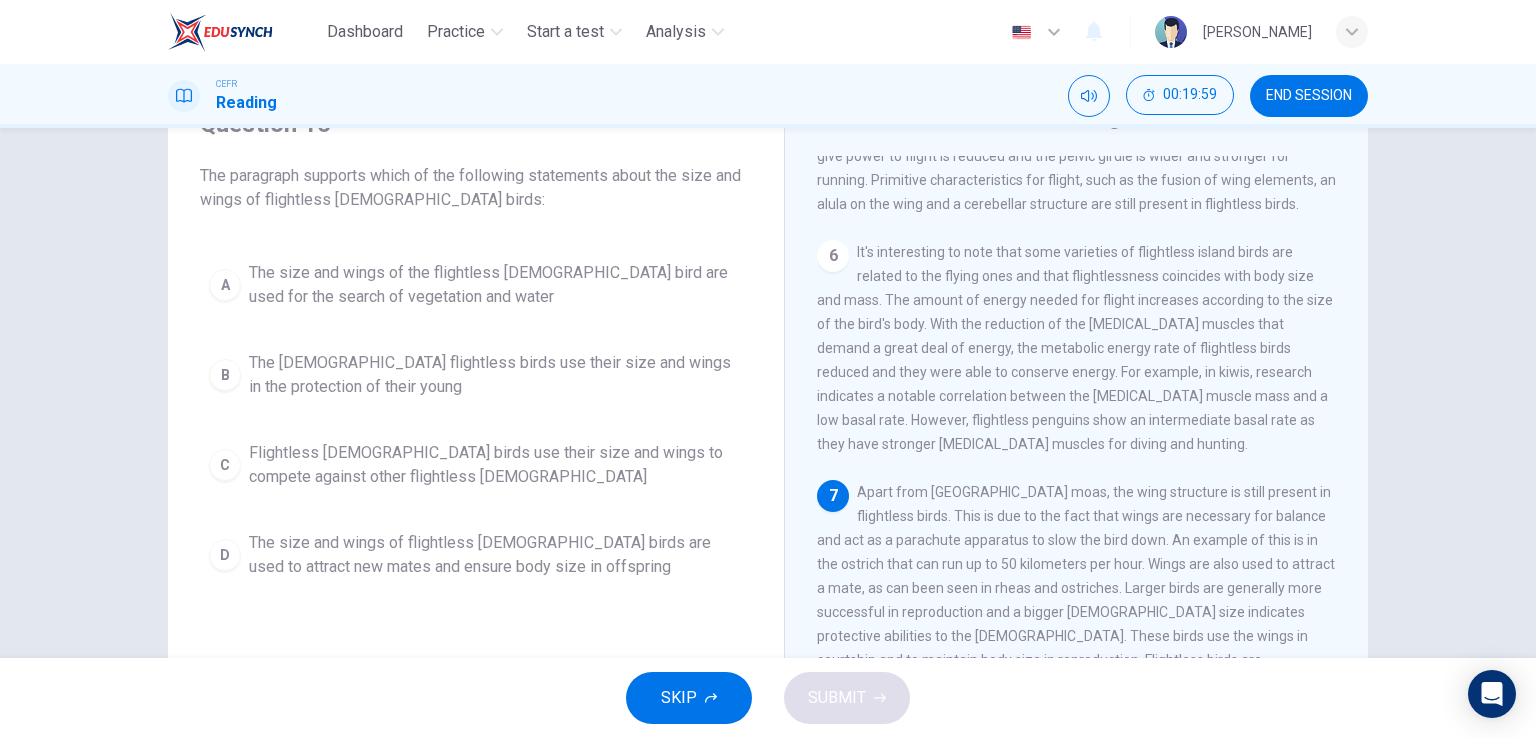 scroll, scrollTop: 999, scrollLeft: 0, axis: vertical 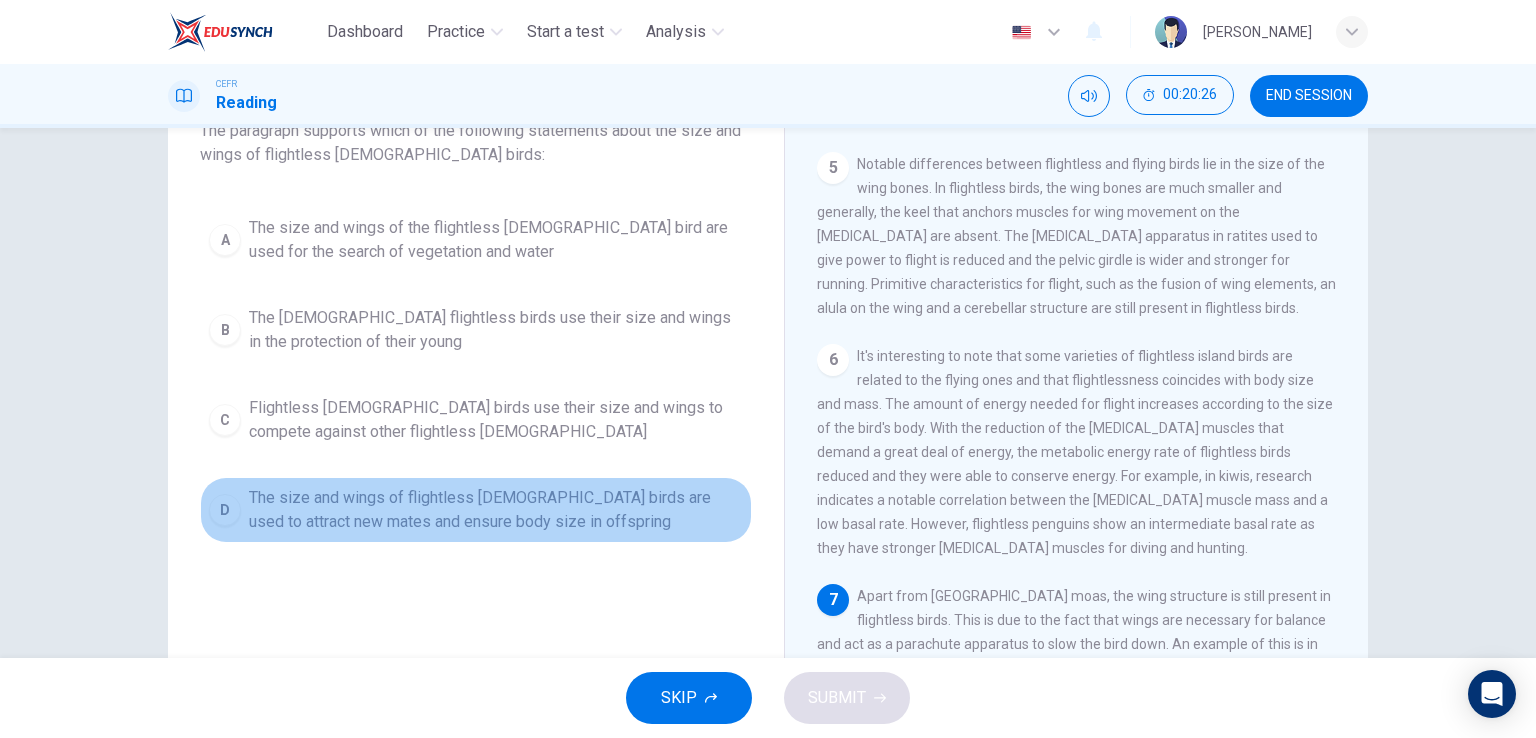 click on "D" at bounding box center [225, 510] 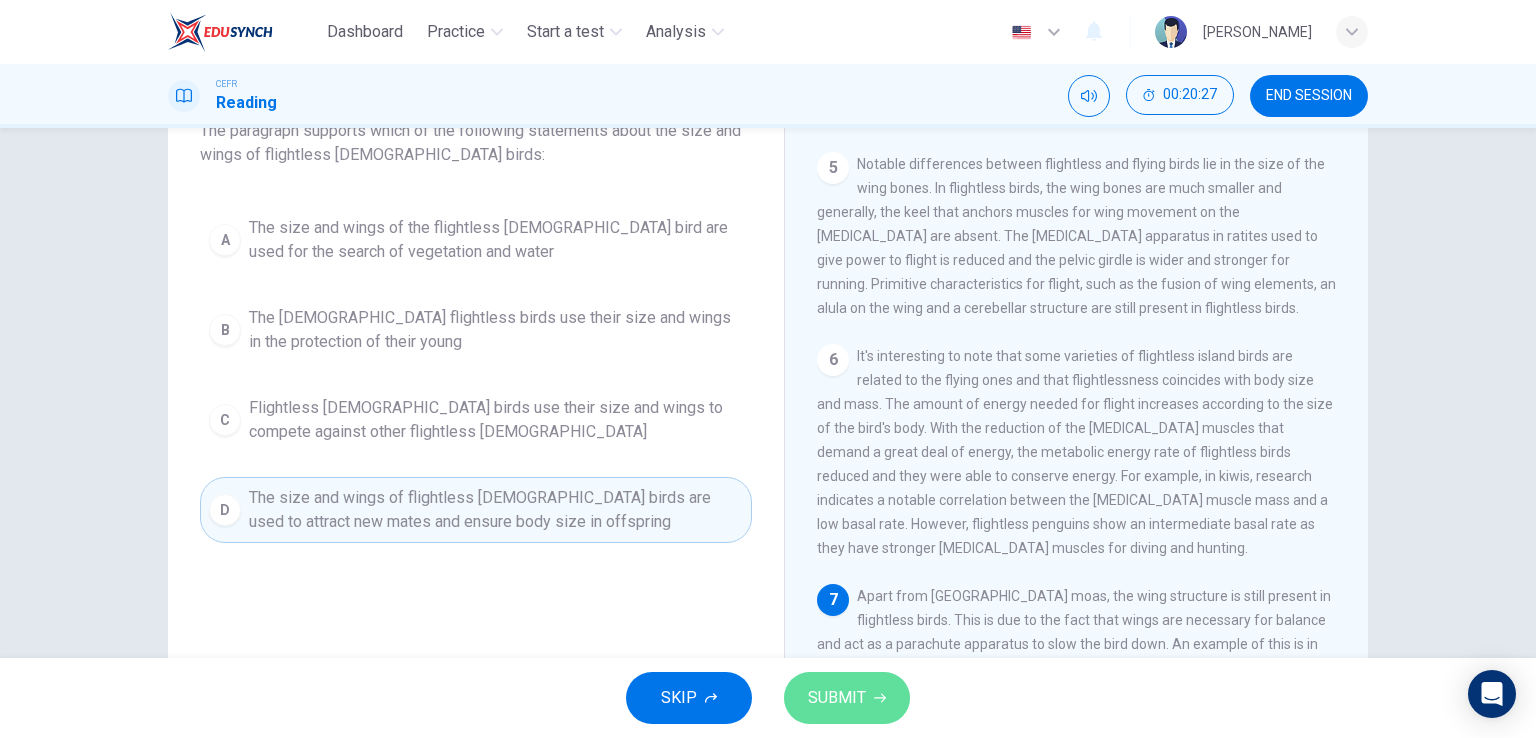 click on "SUBMIT" at bounding box center [837, 698] 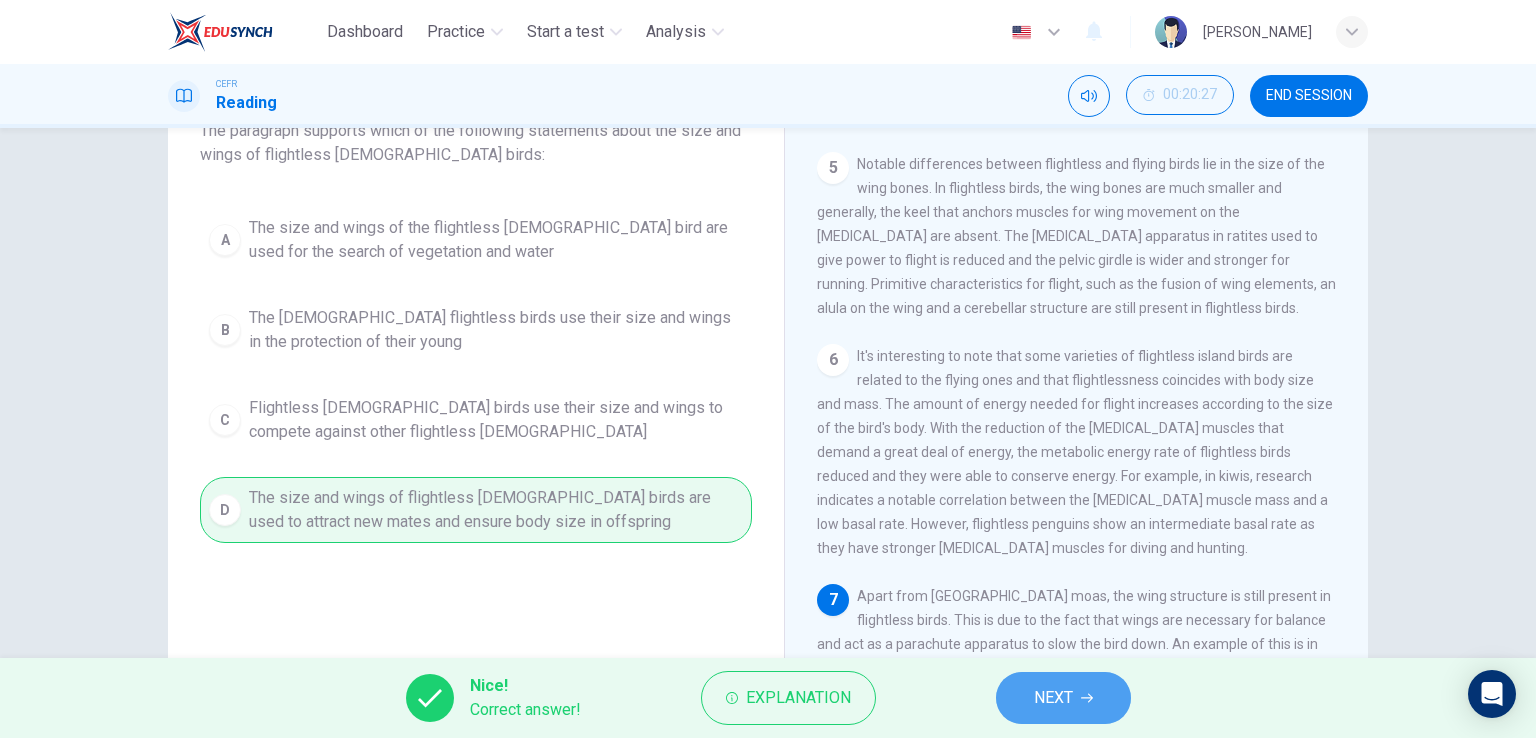 click on "NEXT" at bounding box center (1063, 698) 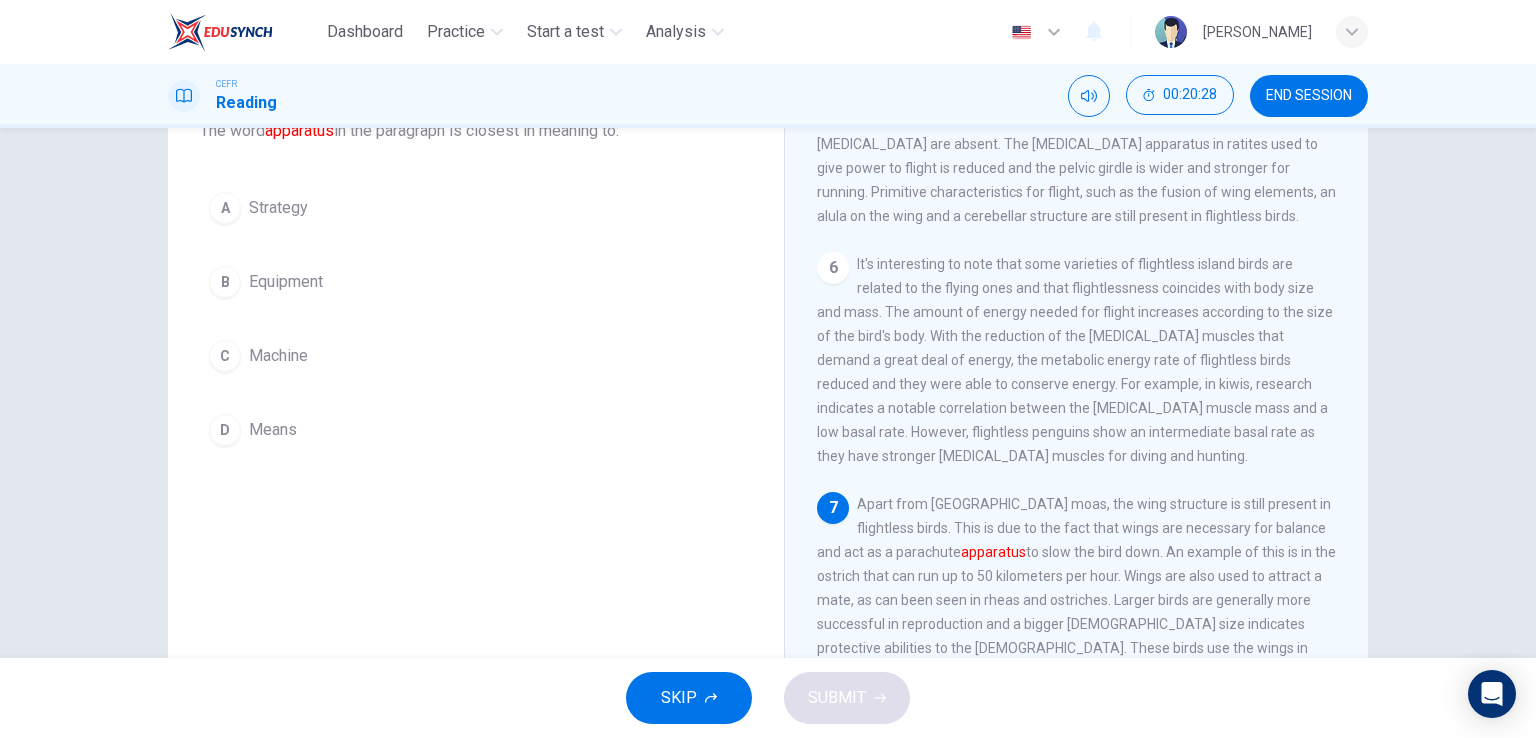 scroll, scrollTop: 999, scrollLeft: 0, axis: vertical 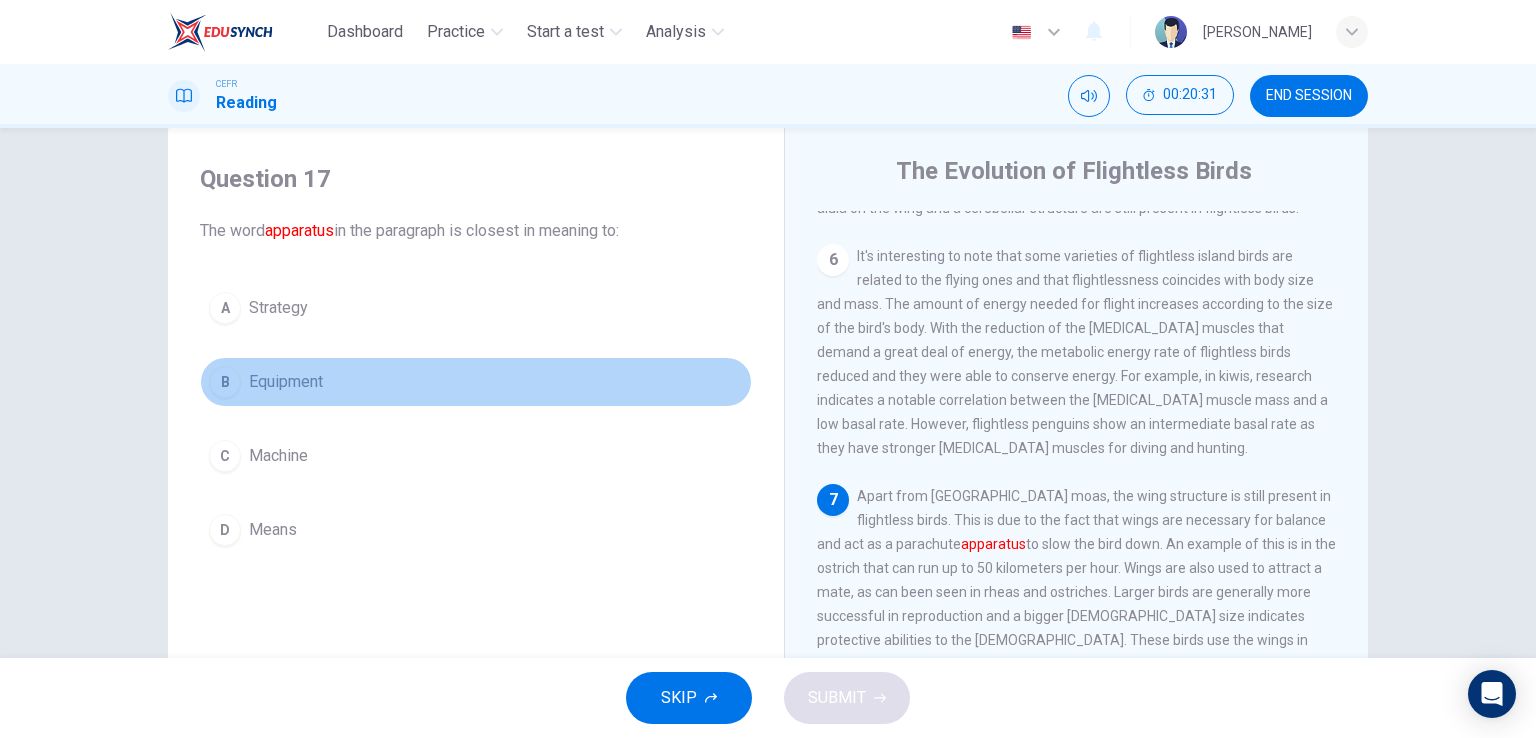 click on "Equipment" at bounding box center [286, 382] 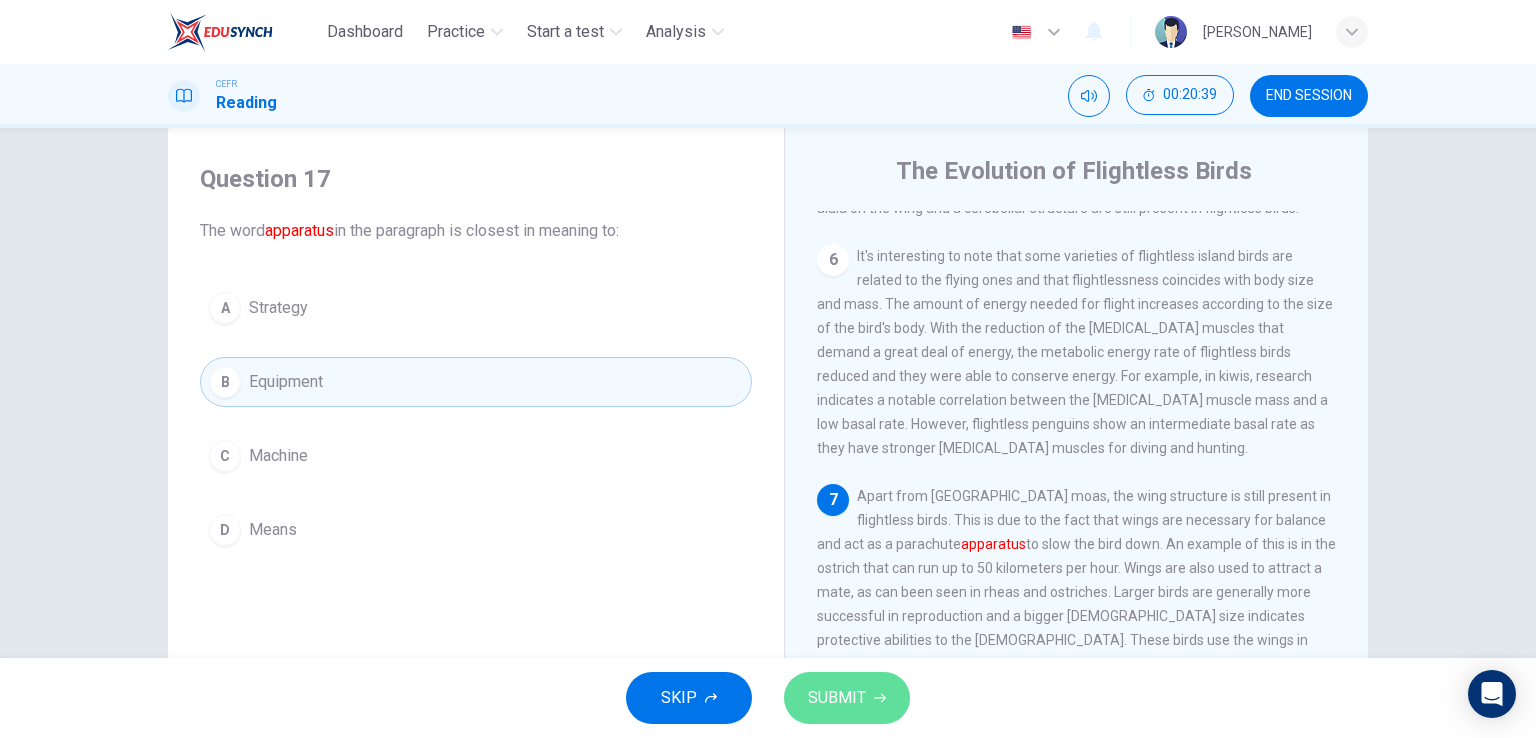 click 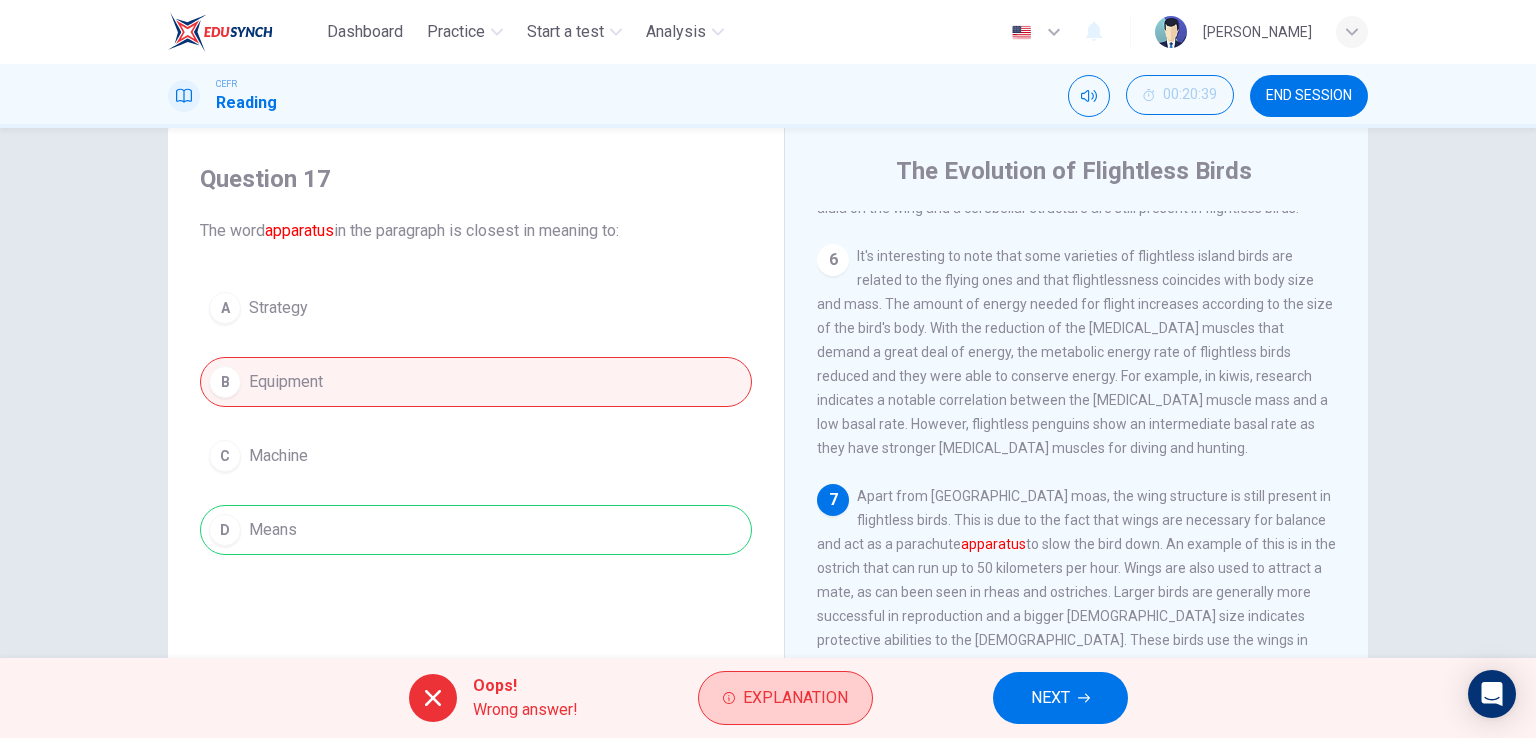 click on "Explanation" at bounding box center (795, 698) 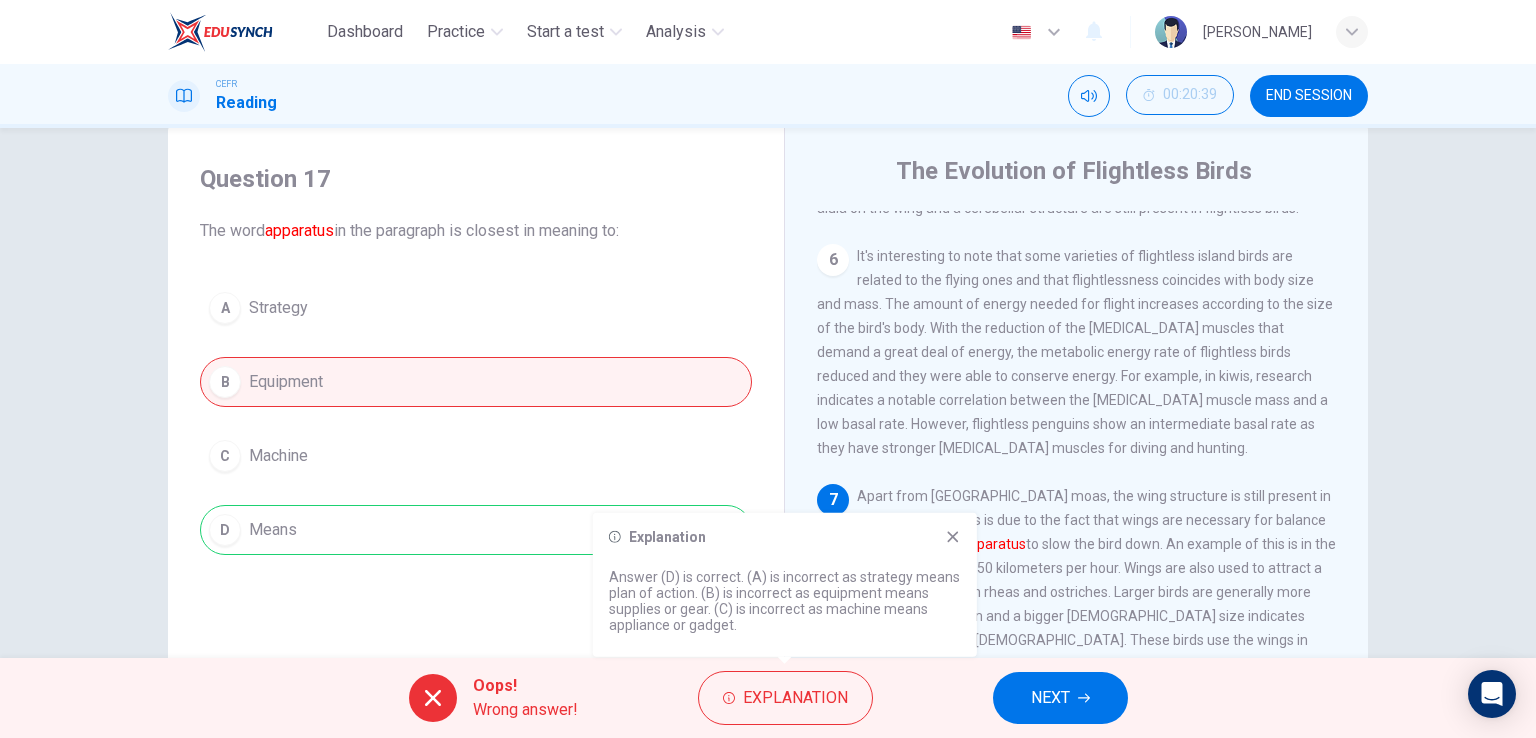 click 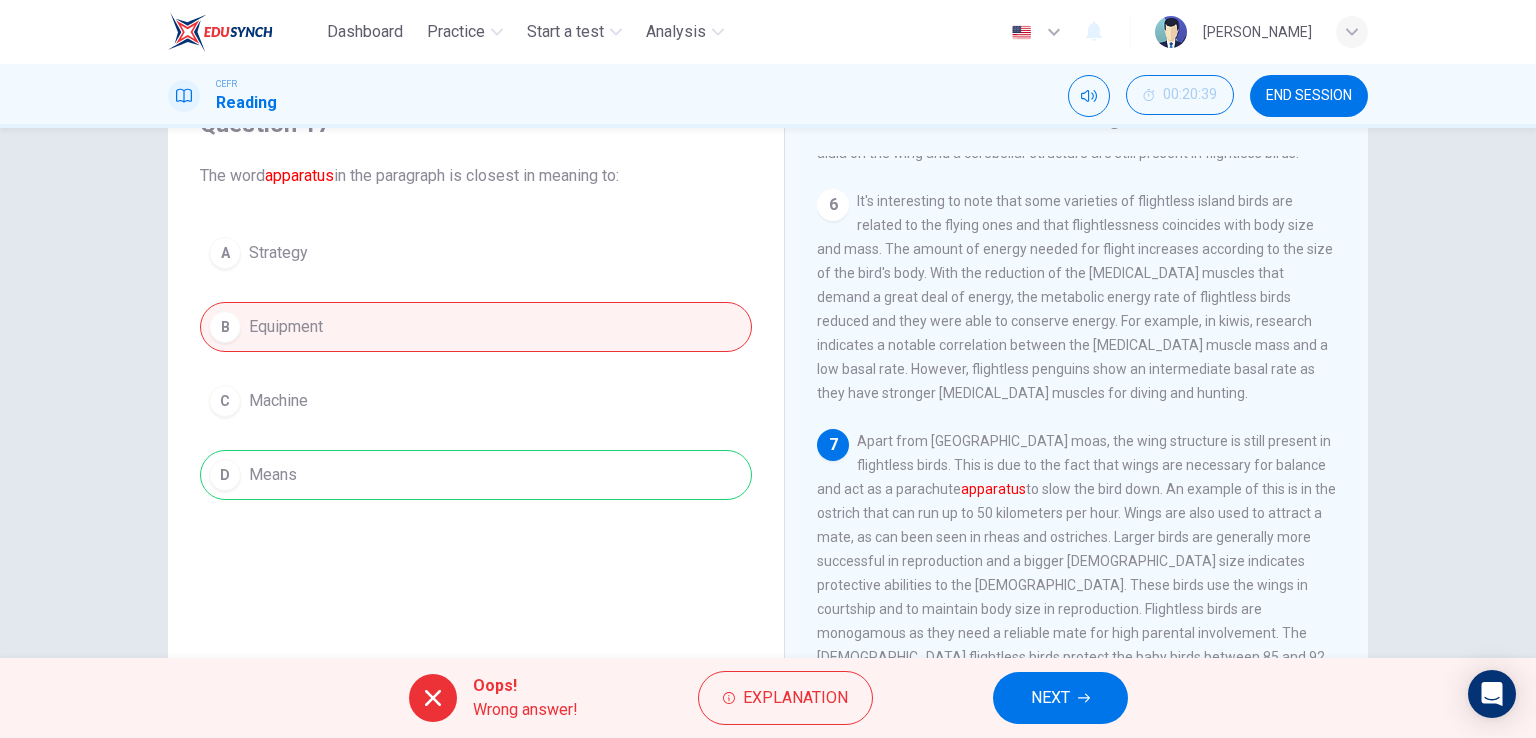 scroll, scrollTop: 145, scrollLeft: 0, axis: vertical 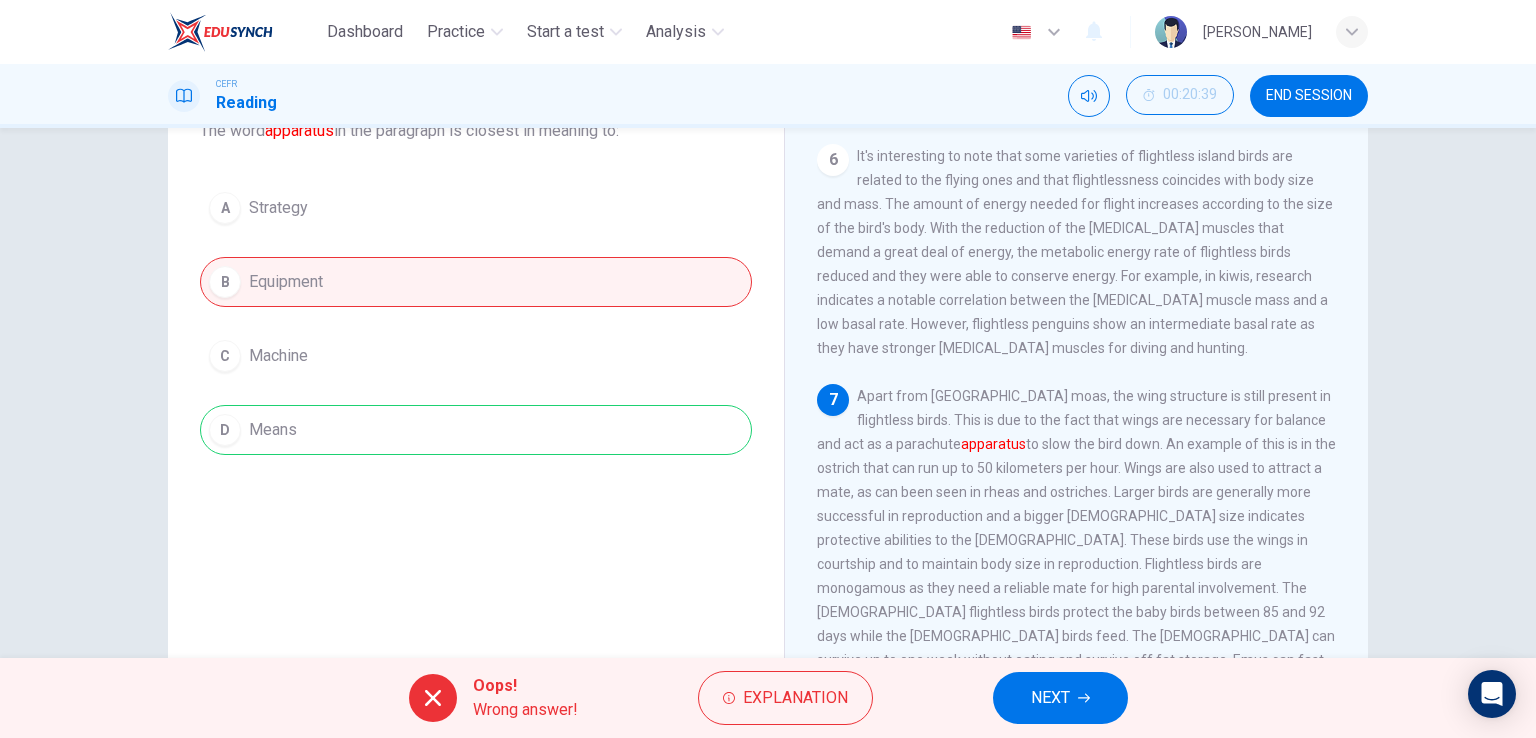 drag, startPoint x: 893, startPoint y: 459, endPoint x: 1021, endPoint y: 459, distance: 128 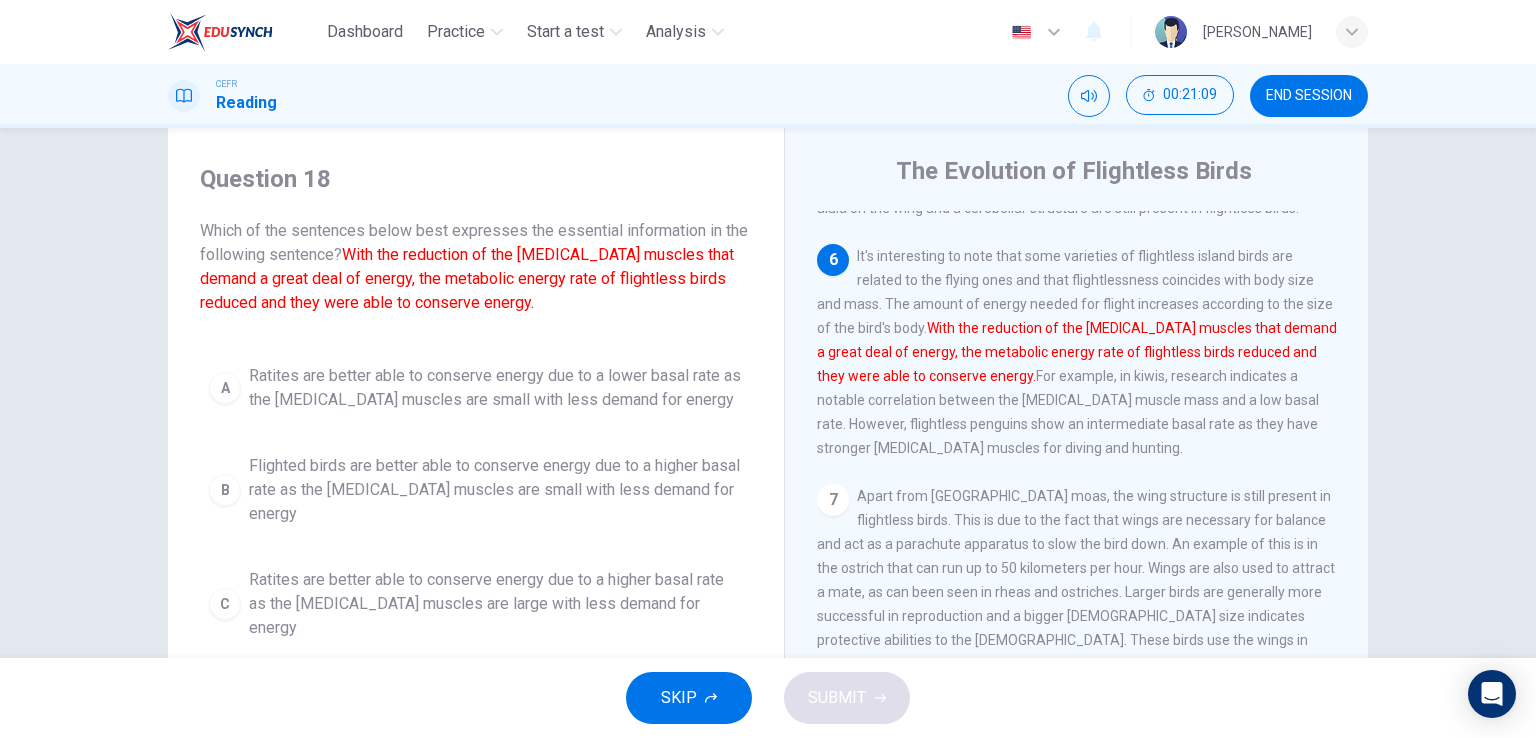 scroll, scrollTop: 145, scrollLeft: 0, axis: vertical 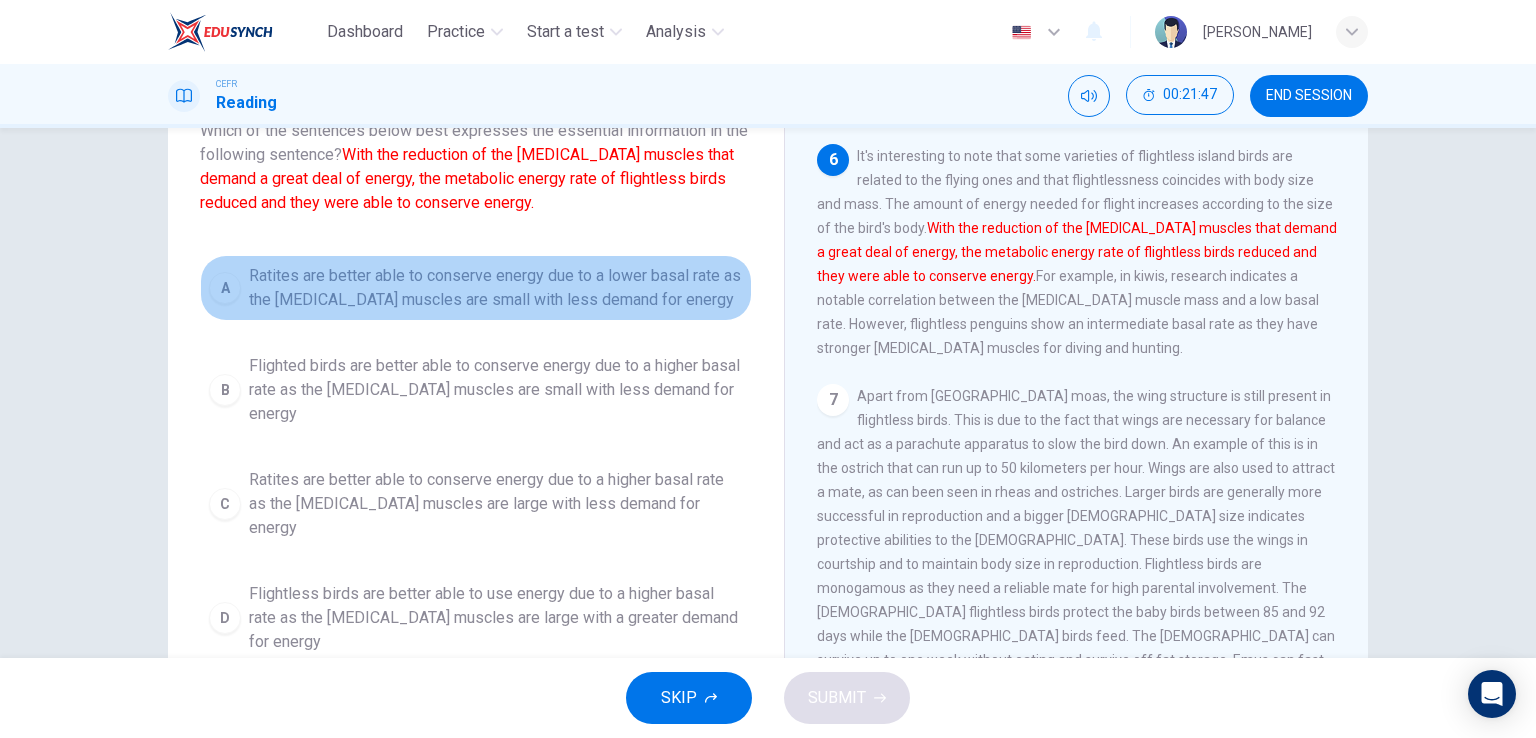 click on "A Ratites are better able to conserve energy due to a lower basal rate as the [MEDICAL_DATA] muscles are small with less demand for energy" at bounding box center [476, 288] 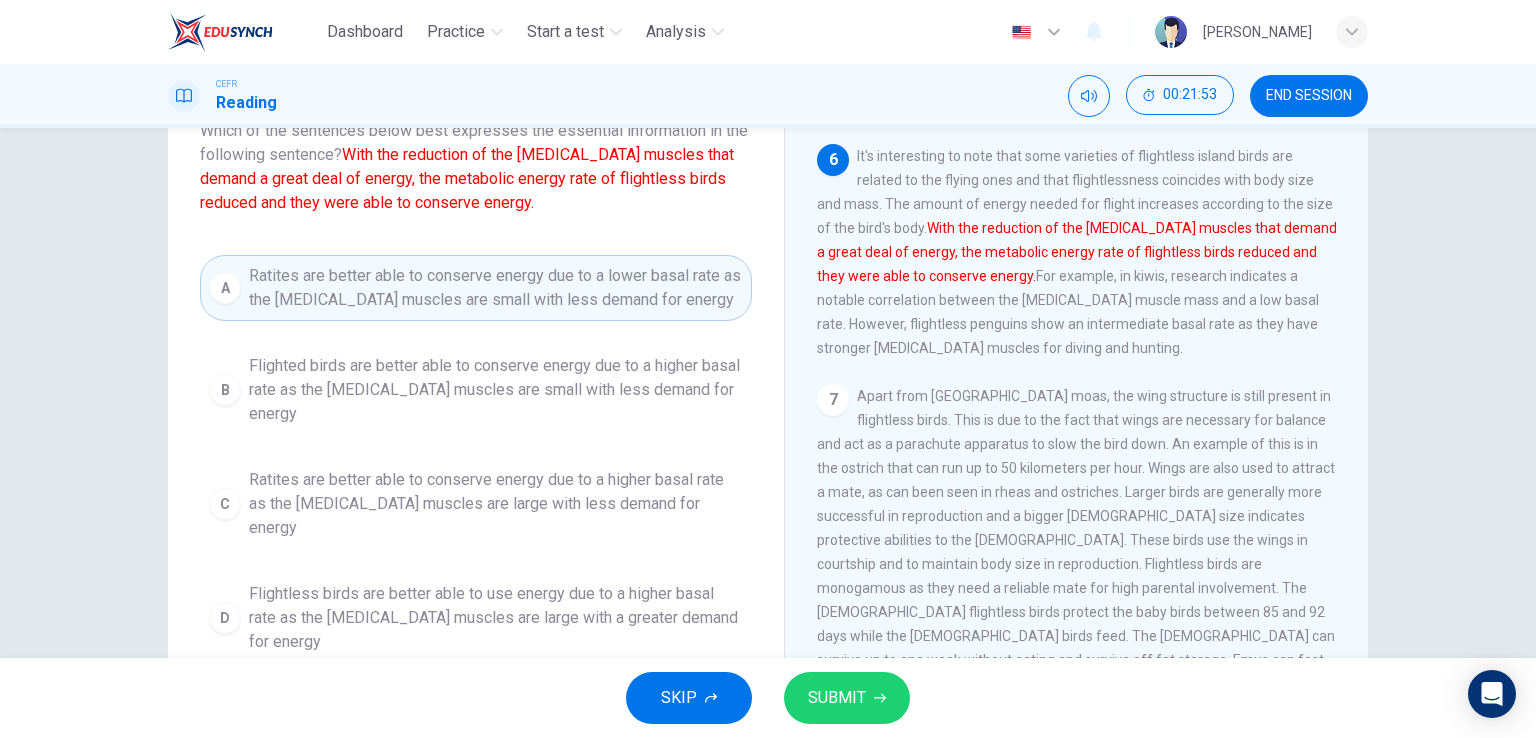 click on "SUBMIT" at bounding box center [847, 698] 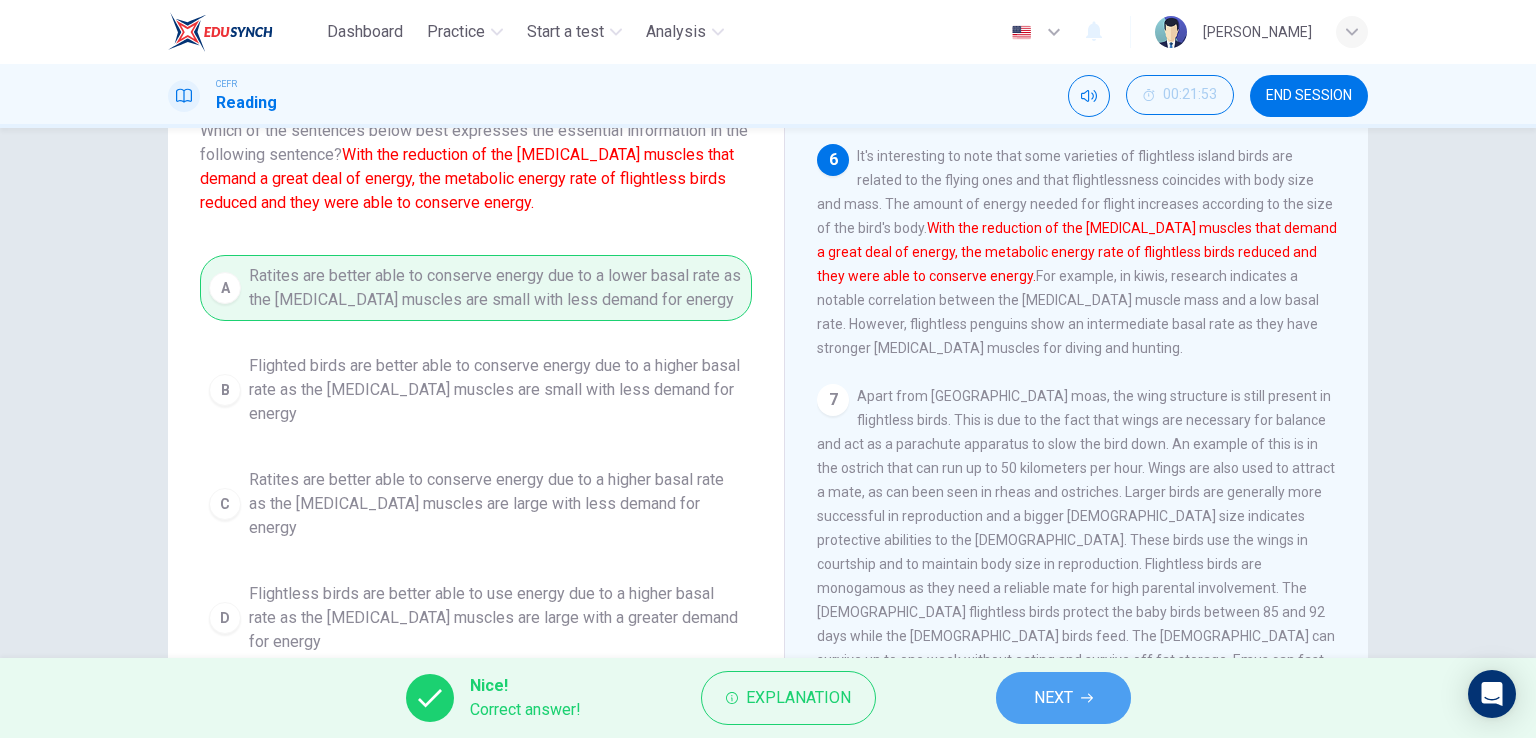 click on "NEXT" at bounding box center [1053, 698] 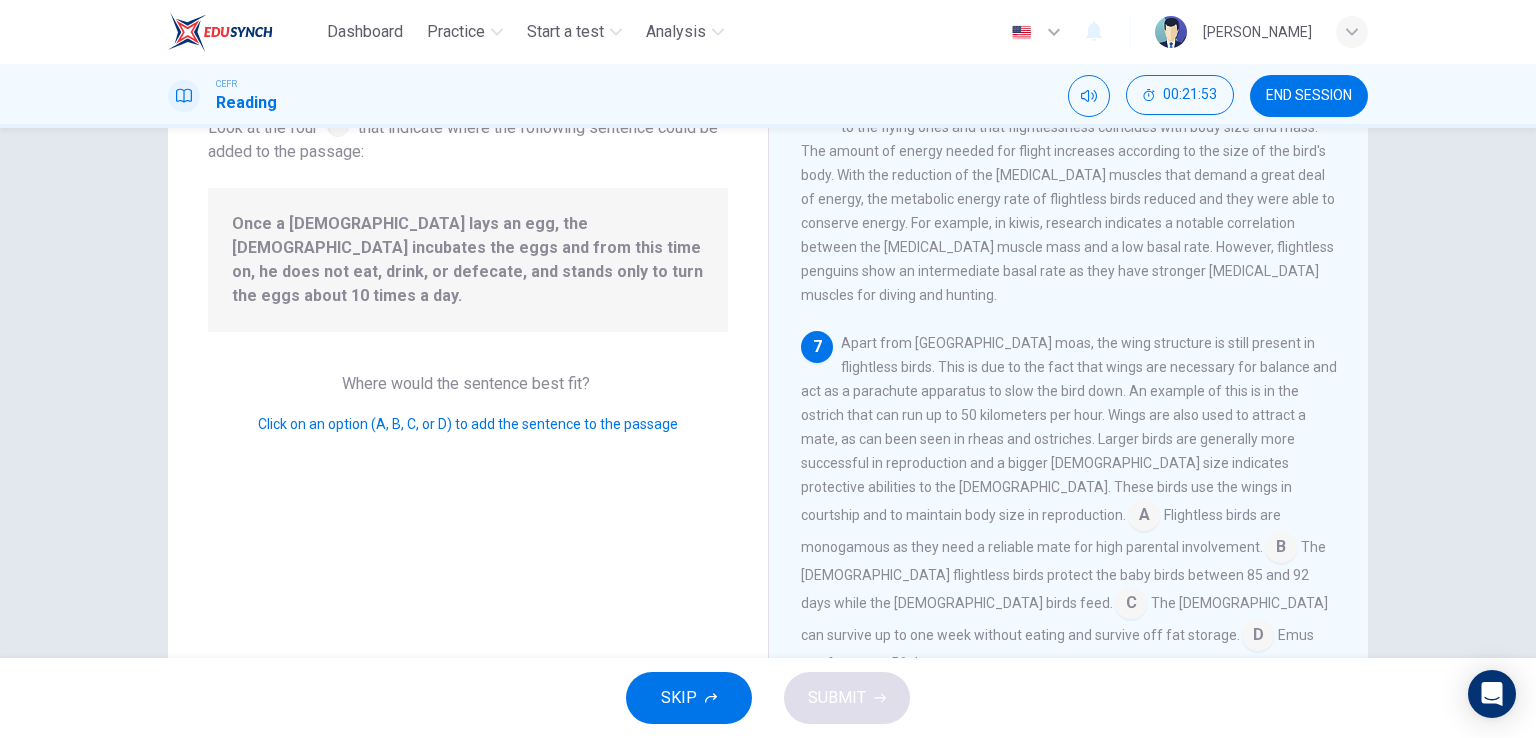 scroll, scrollTop: 1029, scrollLeft: 0, axis: vertical 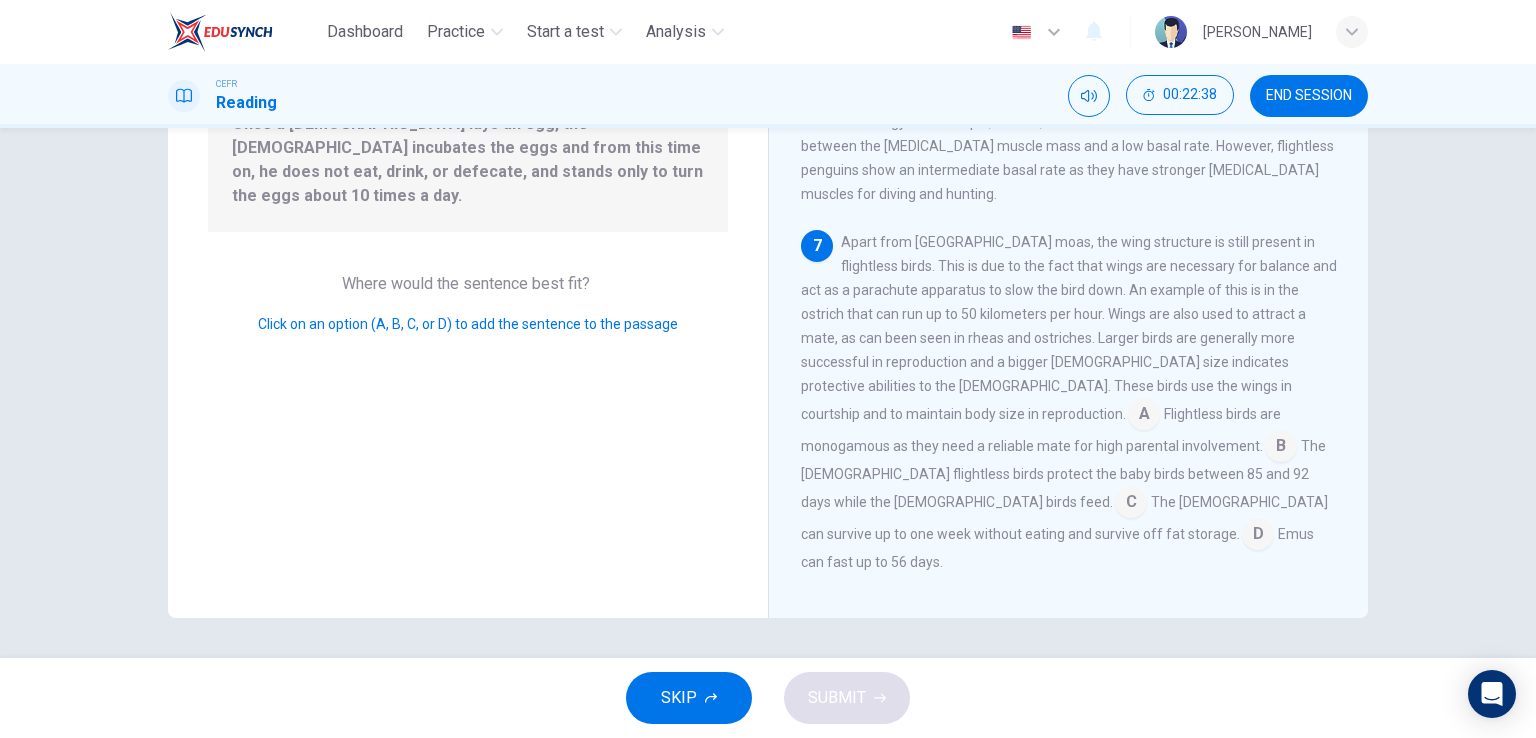 click at bounding box center (1281, 448) 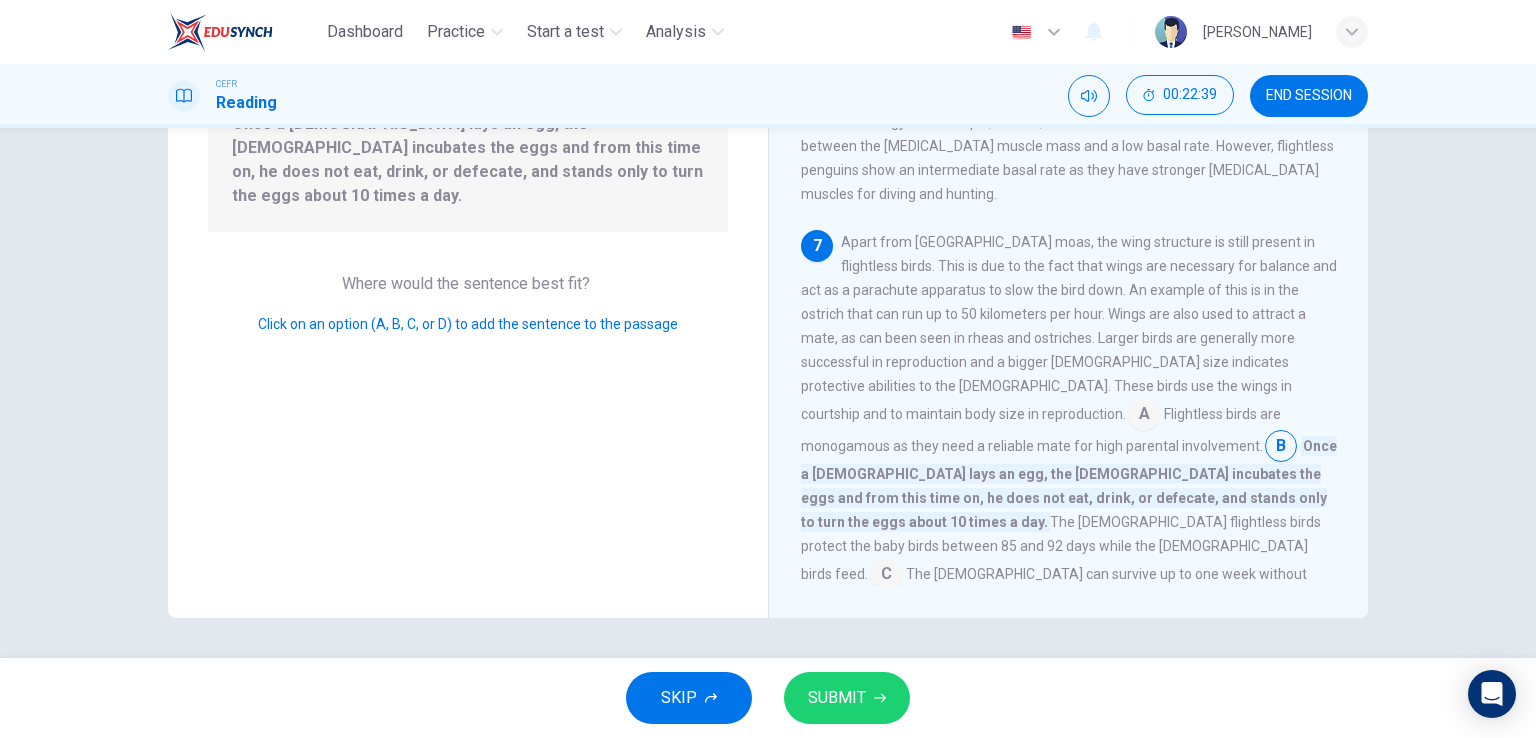 click on "SUBMIT" at bounding box center (837, 698) 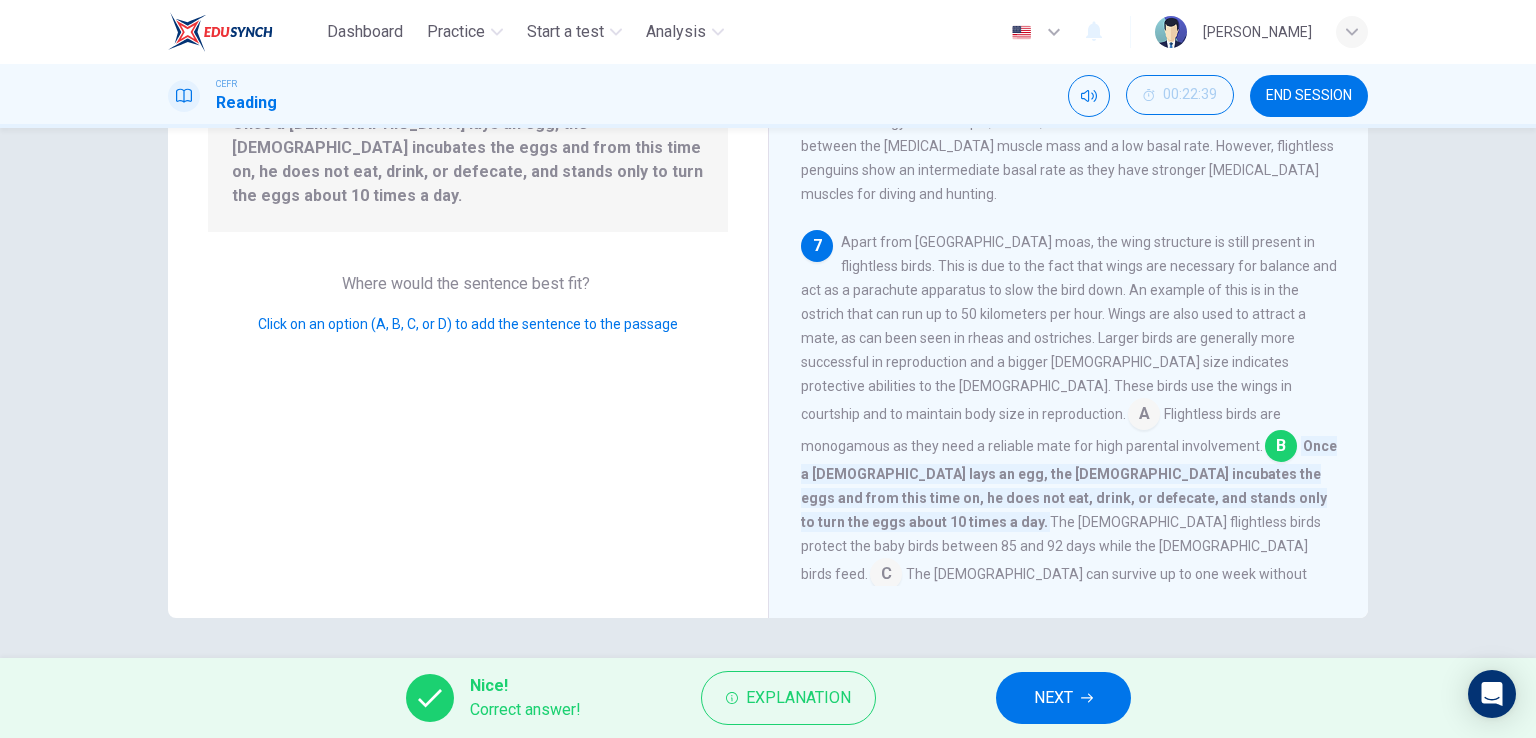 click on "NEXT" at bounding box center [1063, 698] 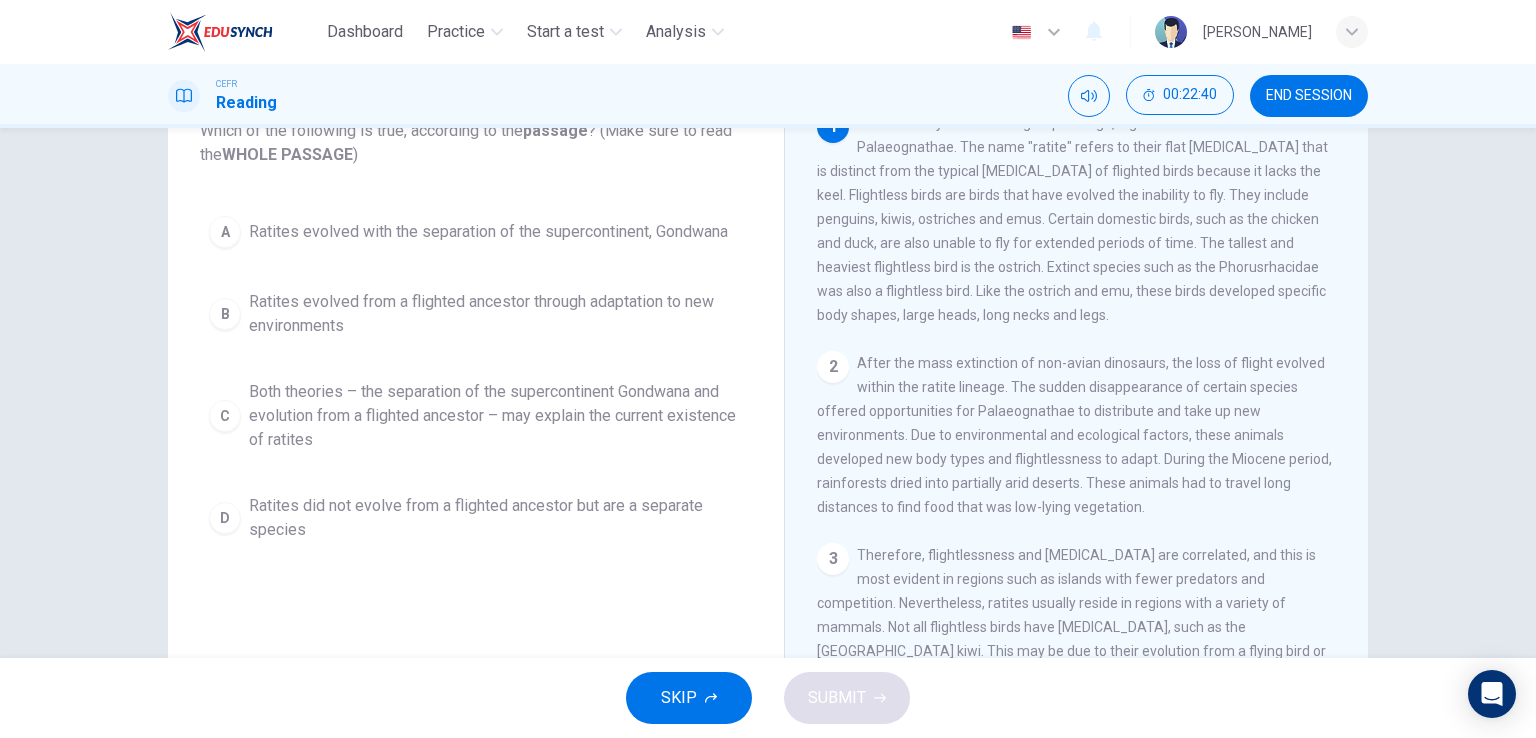 scroll, scrollTop: 45, scrollLeft: 0, axis: vertical 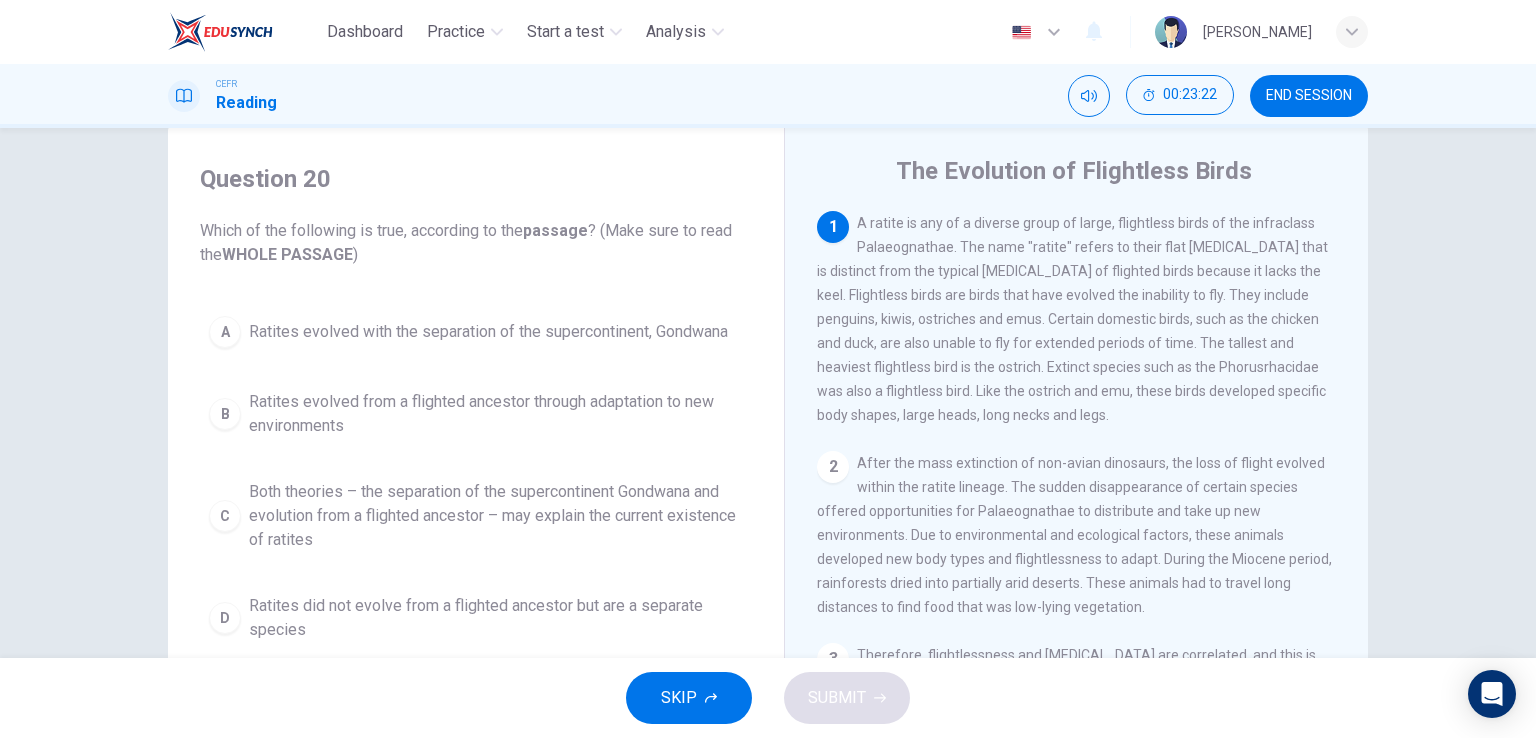 click on "Both theories – the separation of the supercontinent Gondwana and evolution from a flighted ancestor – may explain the current existence of ratites" at bounding box center [496, 516] 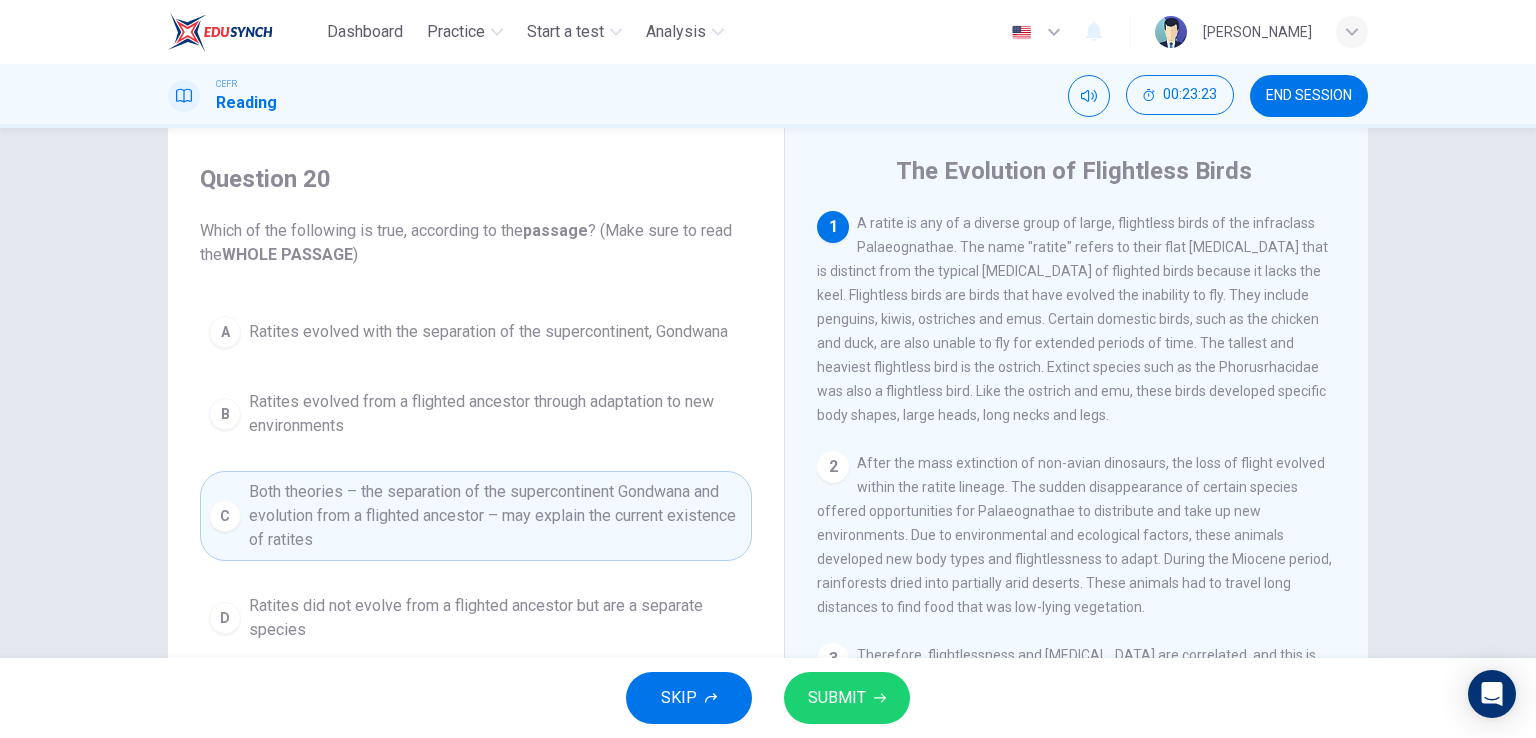 click on "SUBMIT" at bounding box center [847, 698] 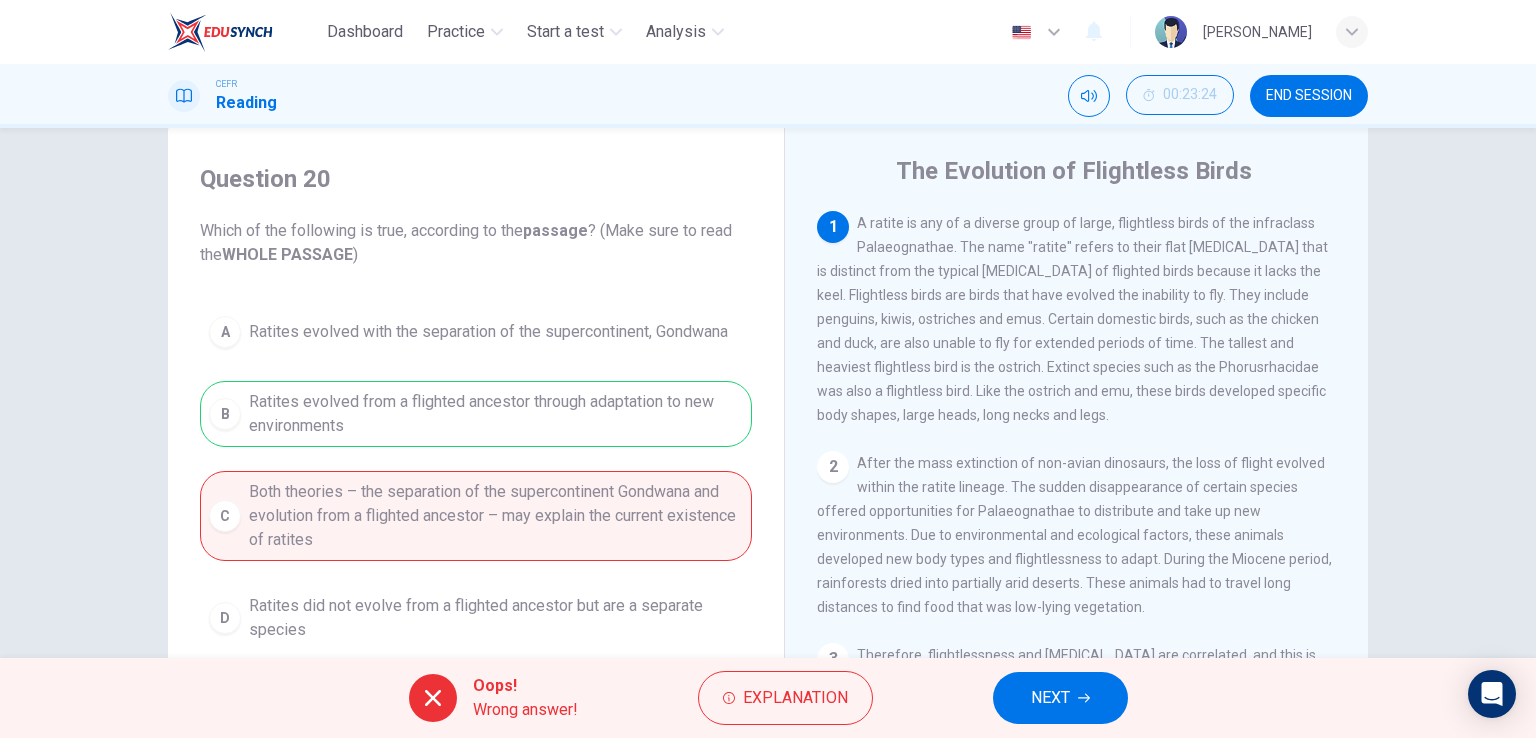 click 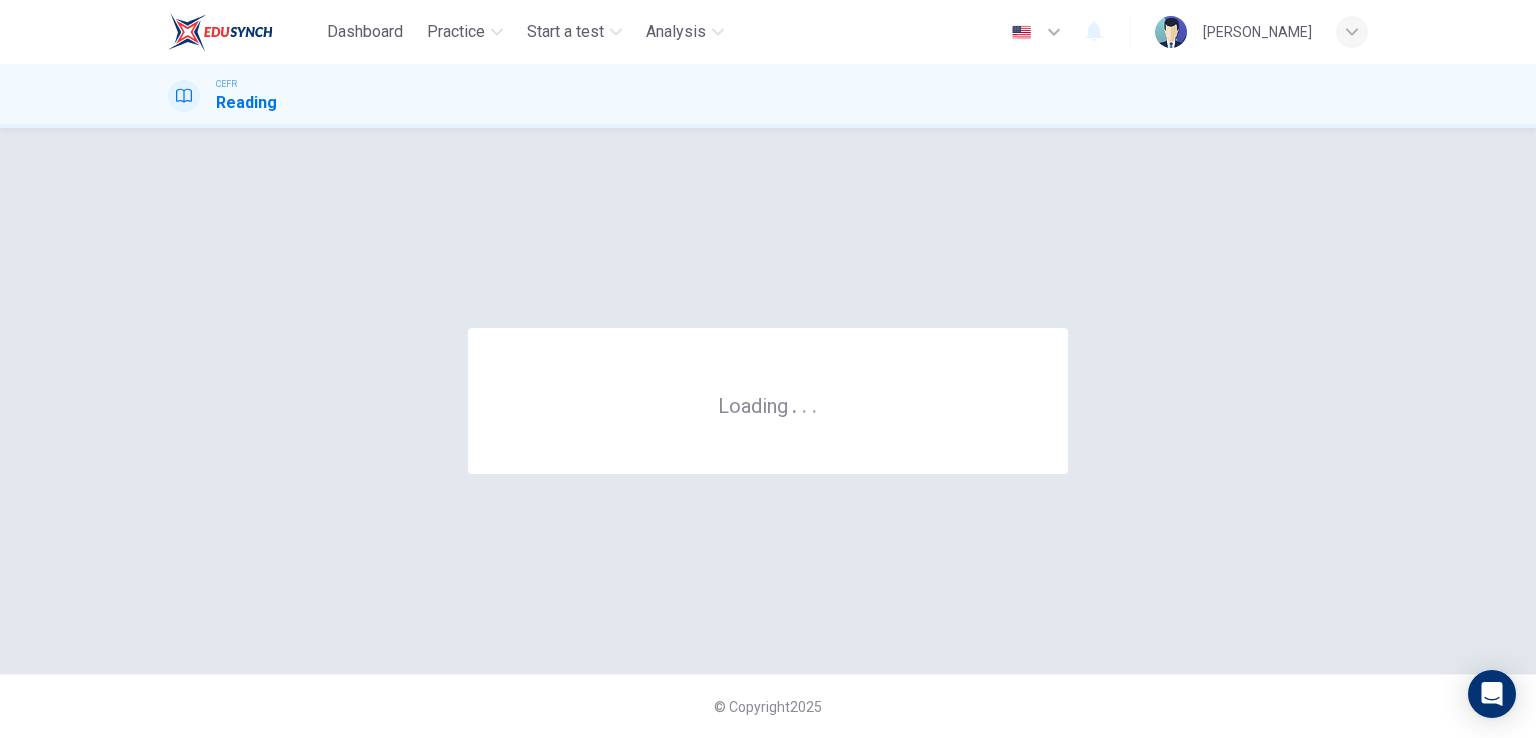 scroll, scrollTop: 0, scrollLeft: 0, axis: both 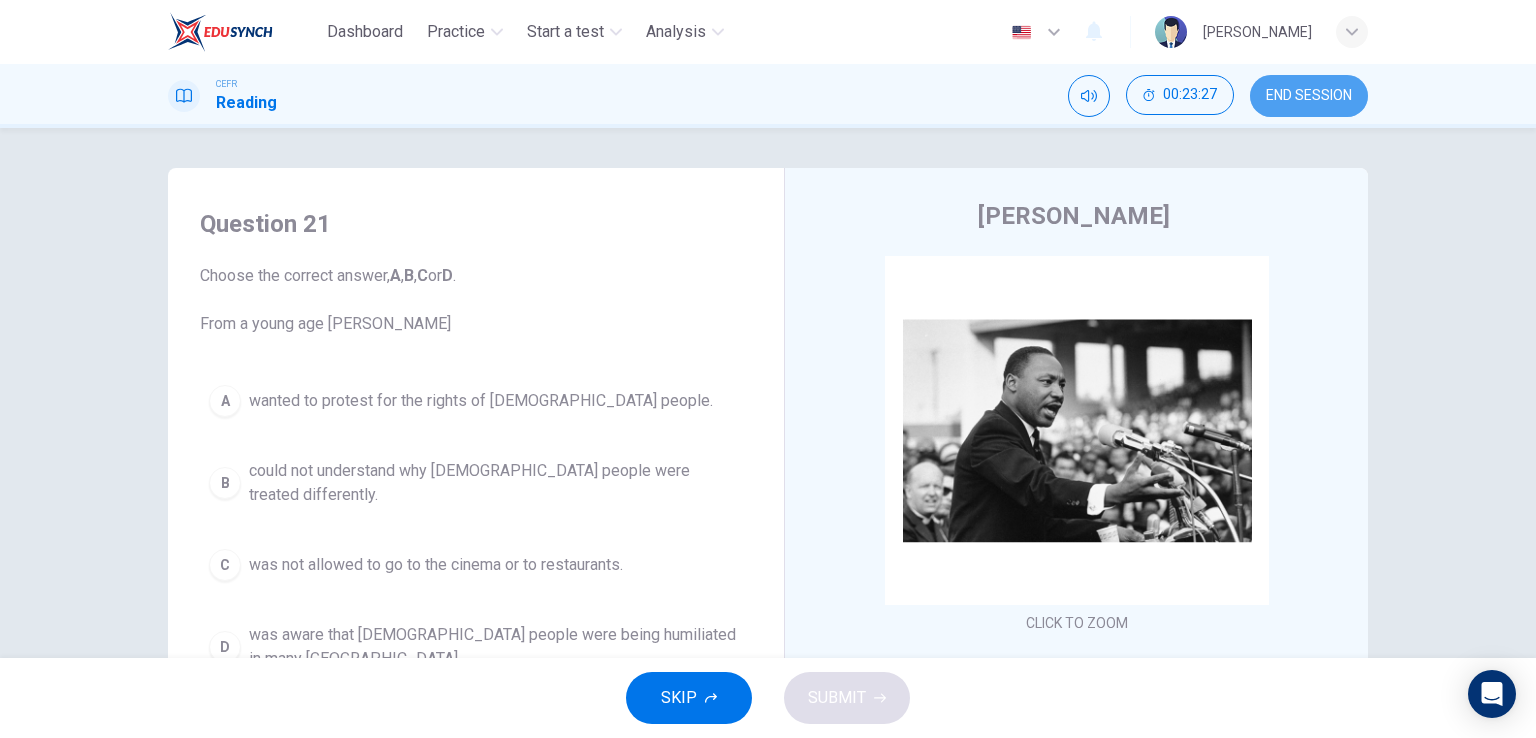 click on "END SESSION" at bounding box center (1309, 96) 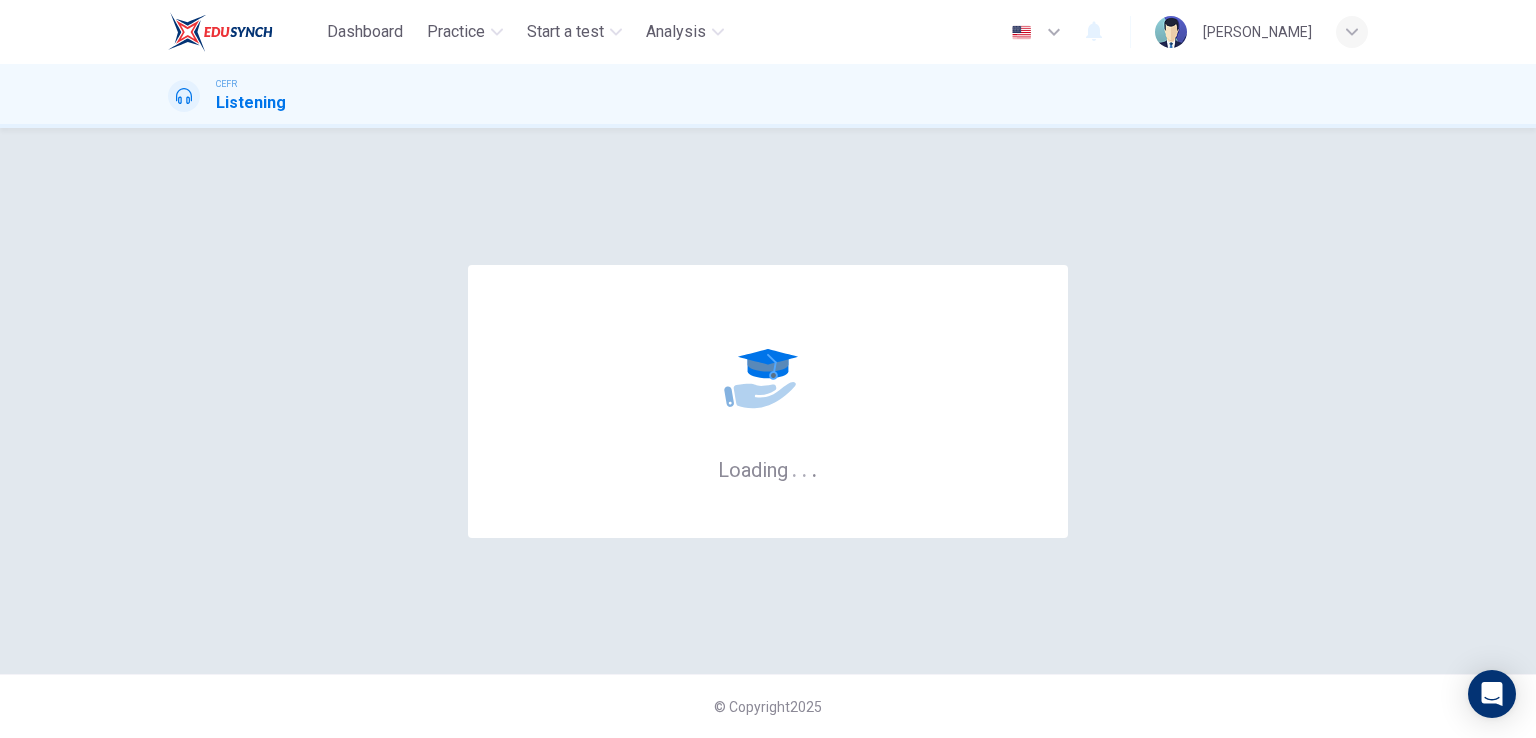 scroll, scrollTop: 0, scrollLeft: 0, axis: both 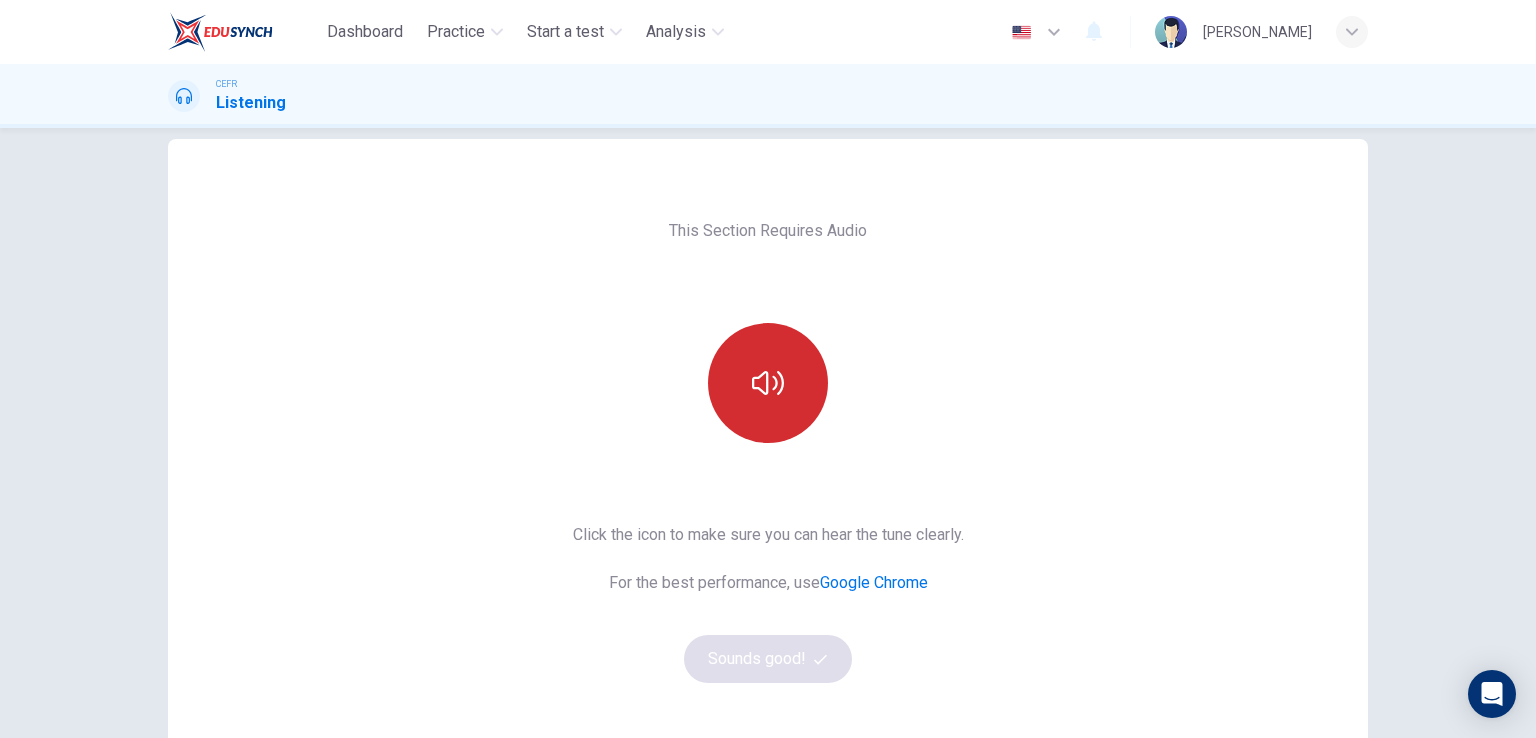 click at bounding box center (768, 383) 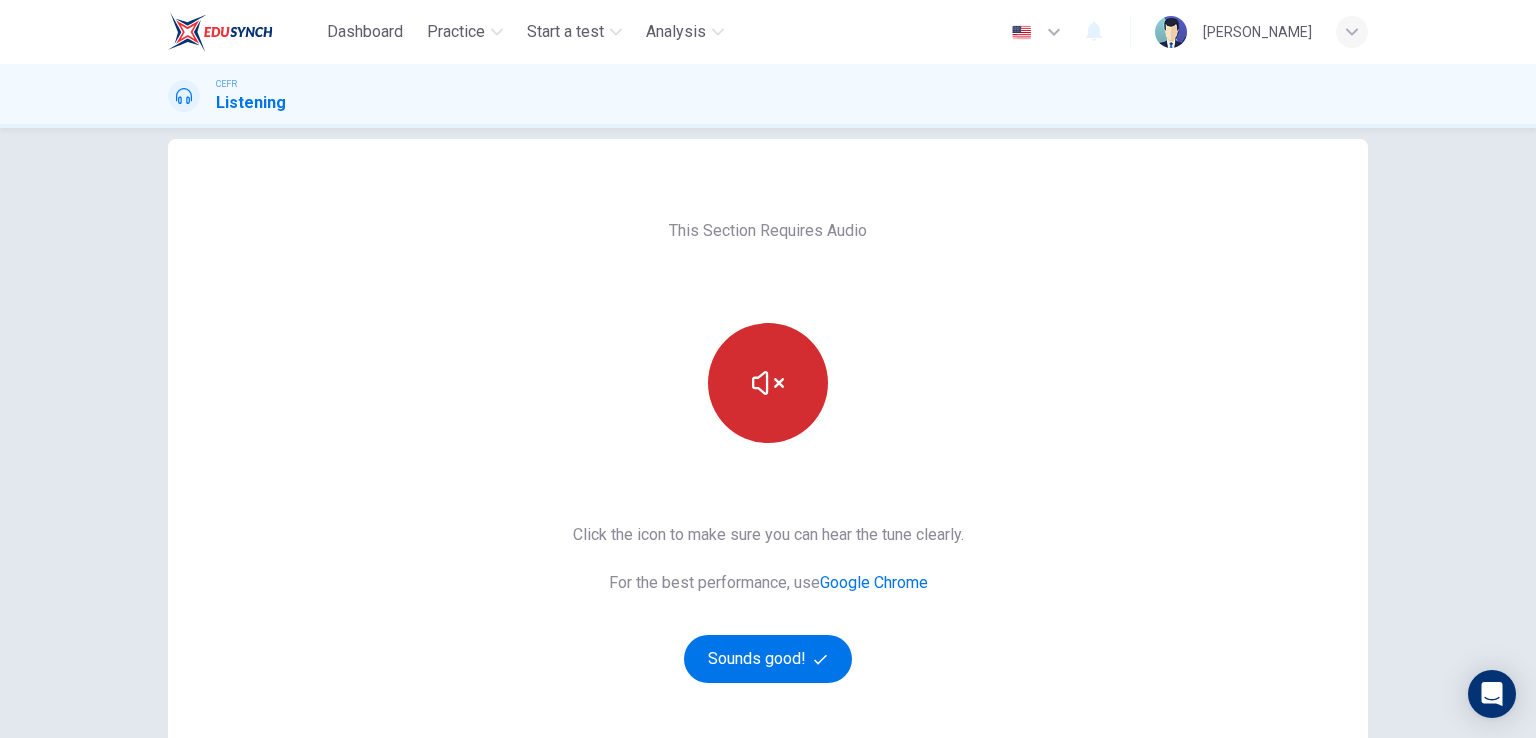 click at bounding box center [768, 383] 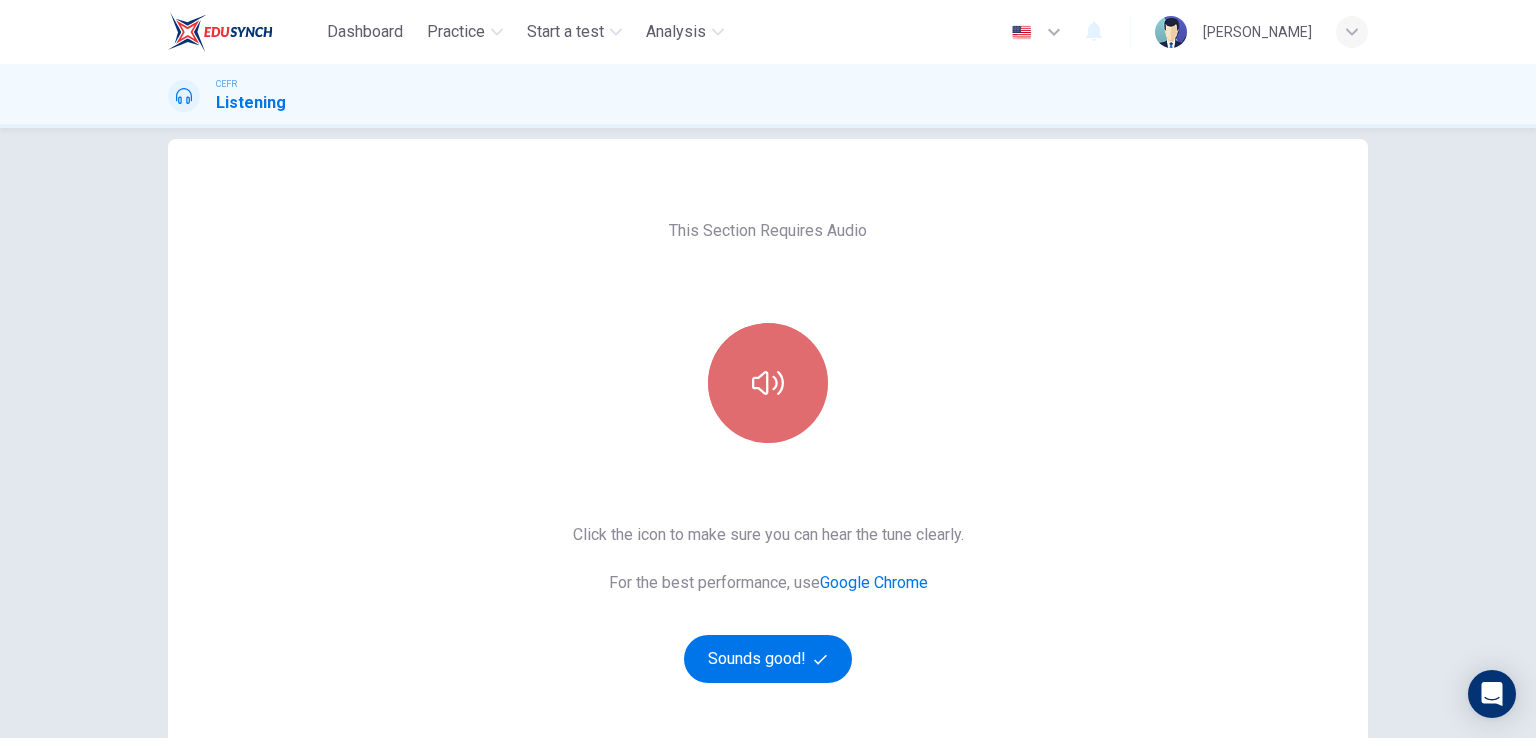 click at bounding box center (768, 383) 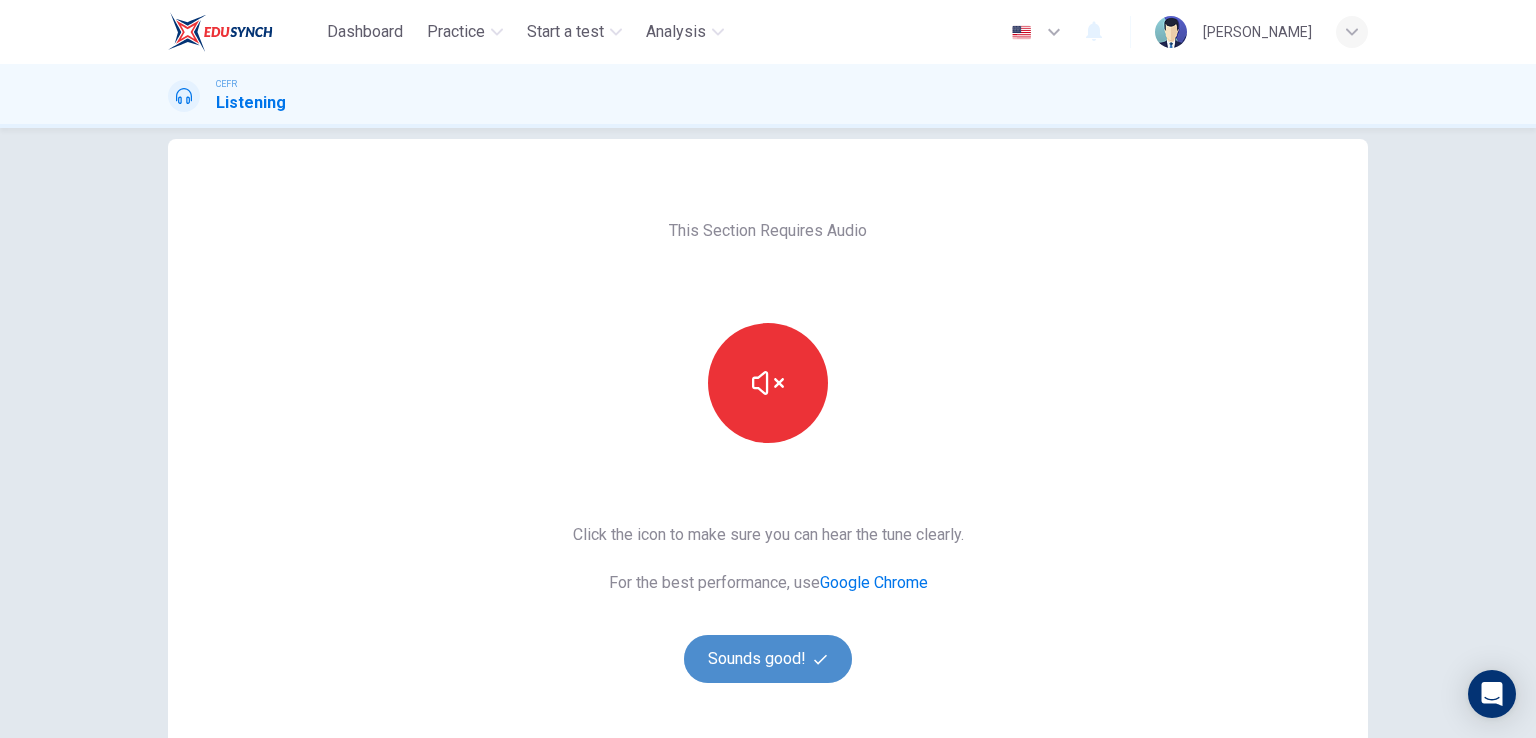click on "Sounds good!" at bounding box center (768, 659) 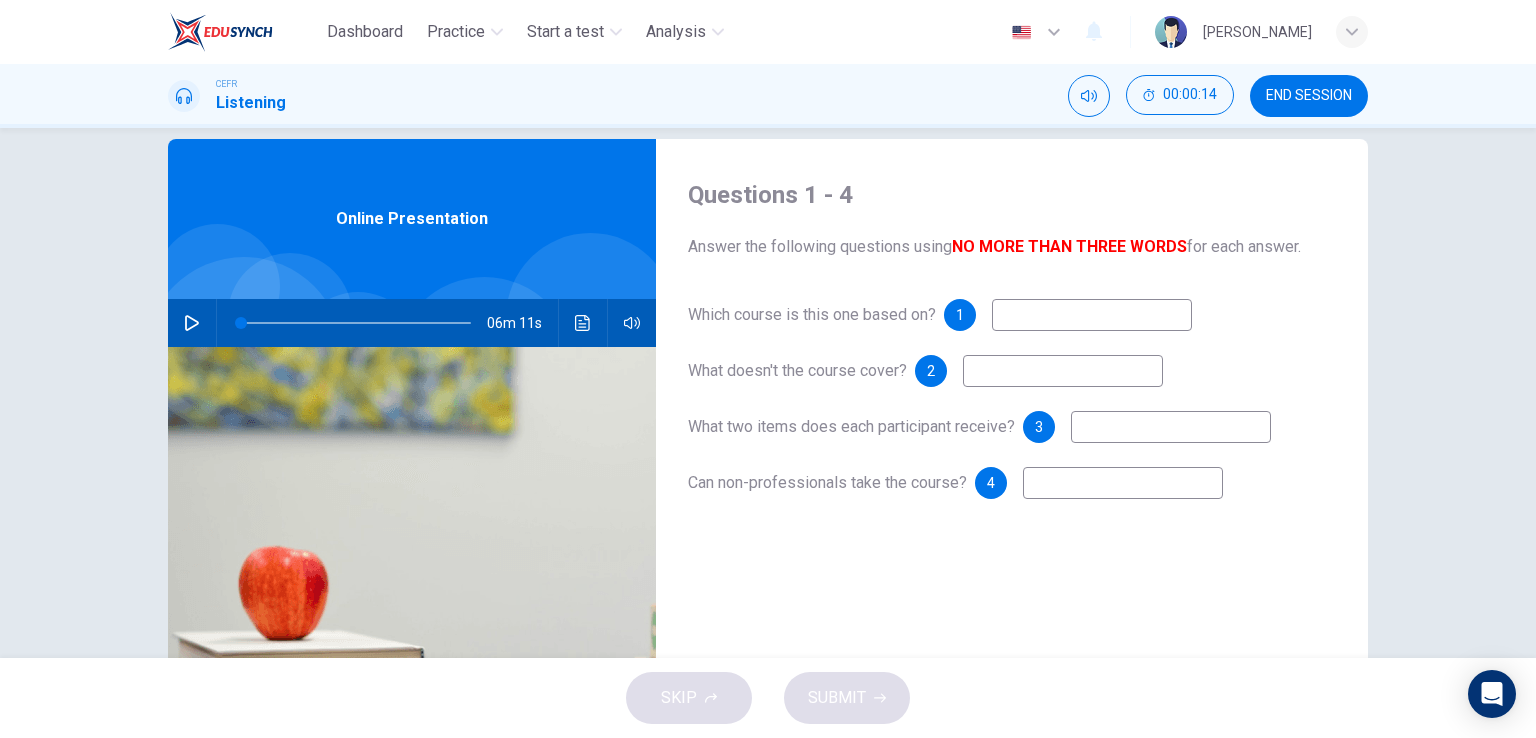click 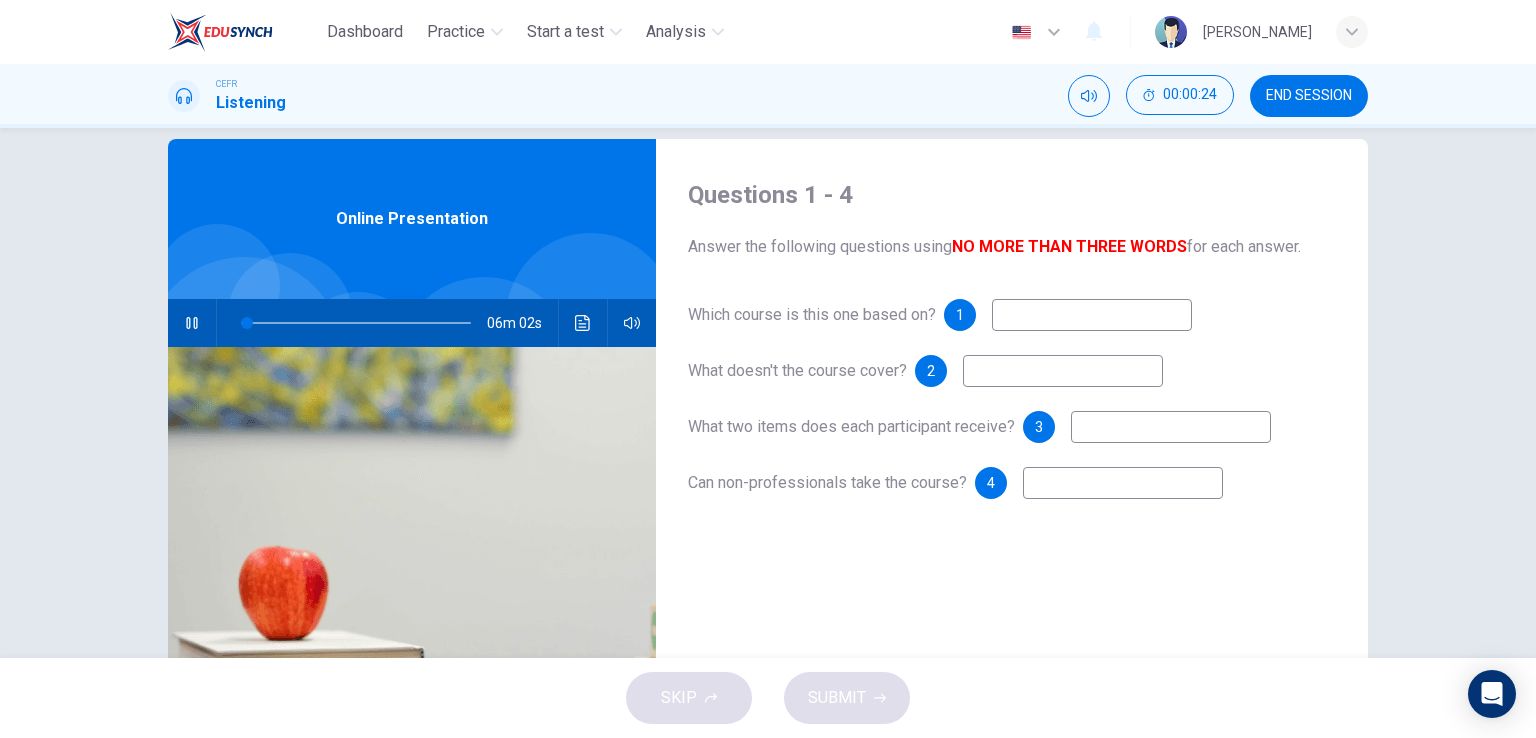 click at bounding box center [1092, 315] 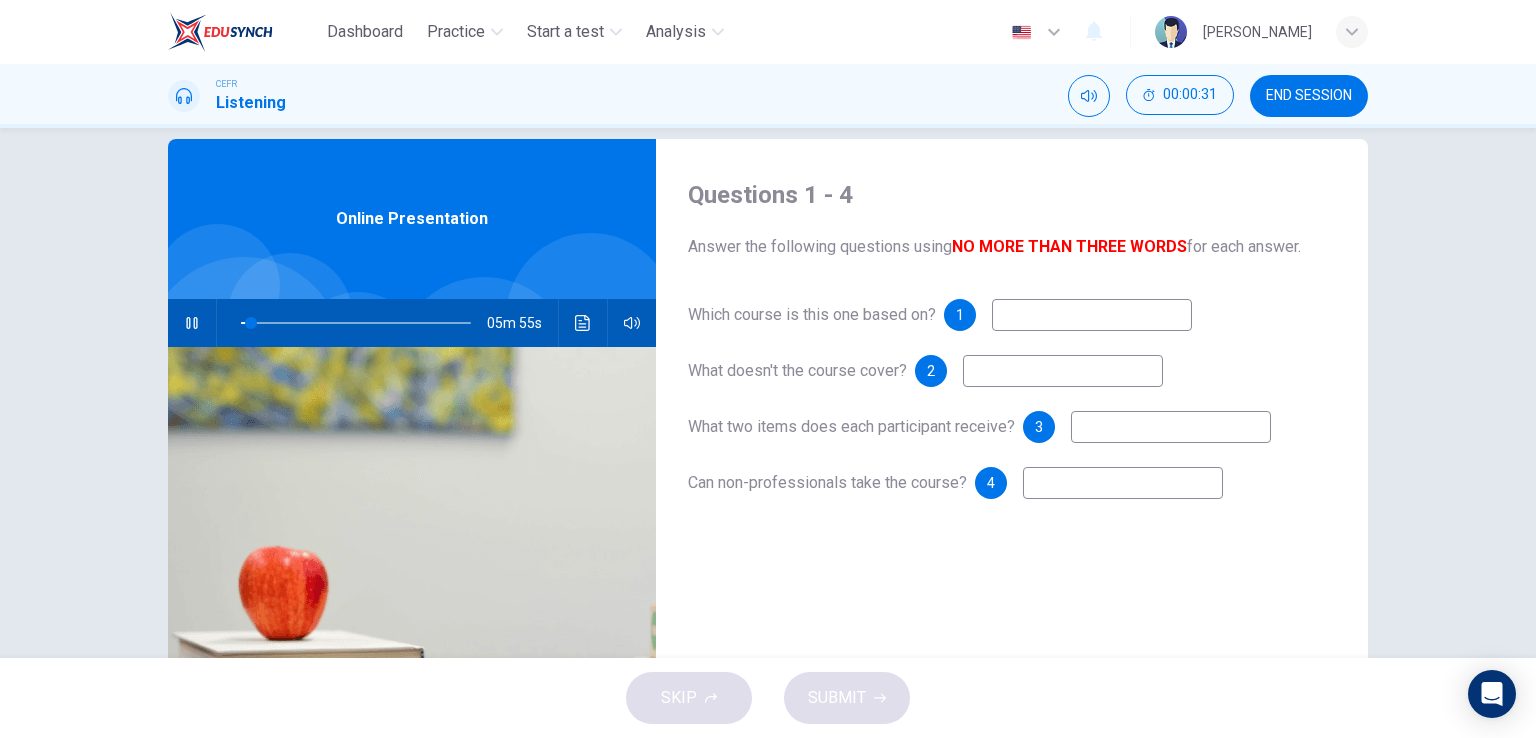 type on "5" 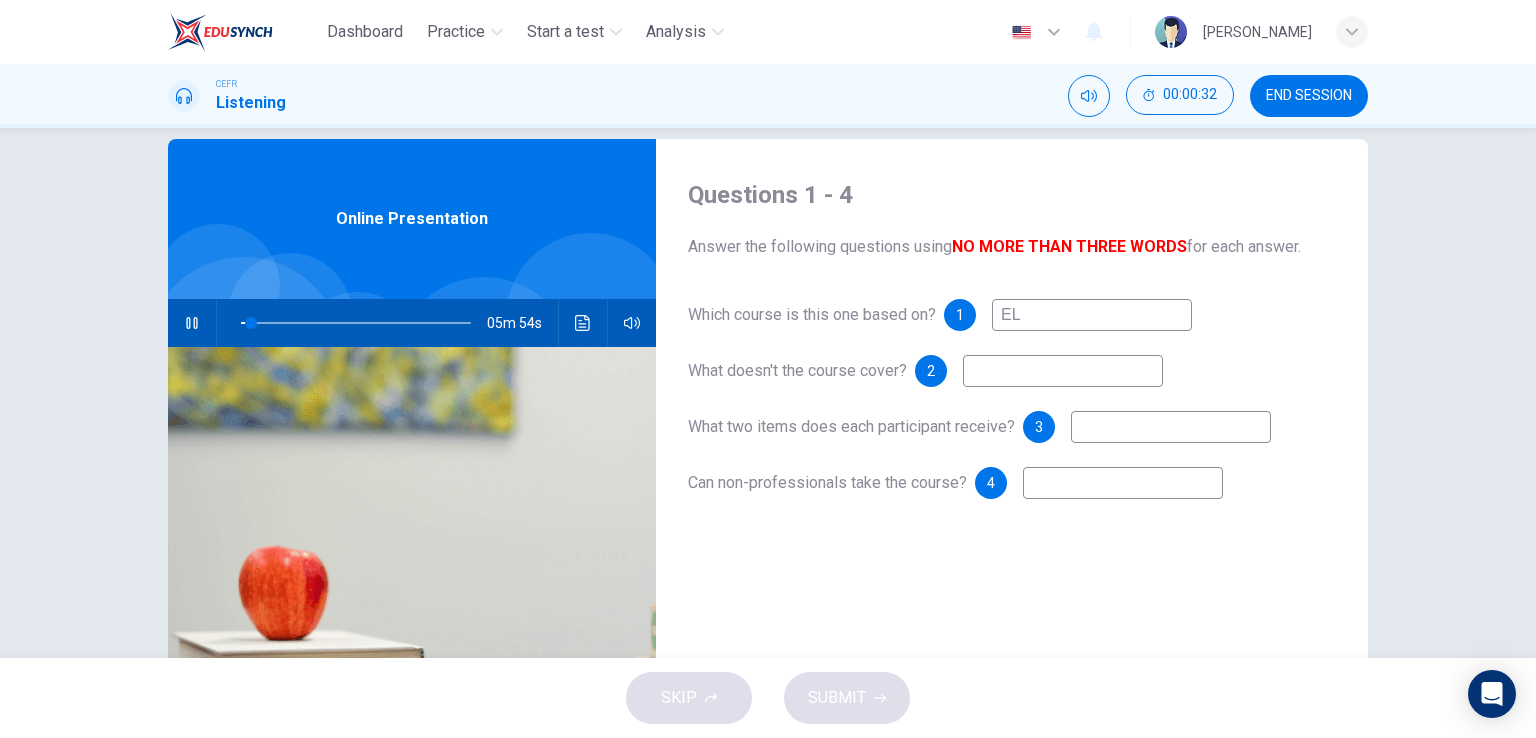 type on "ELE" 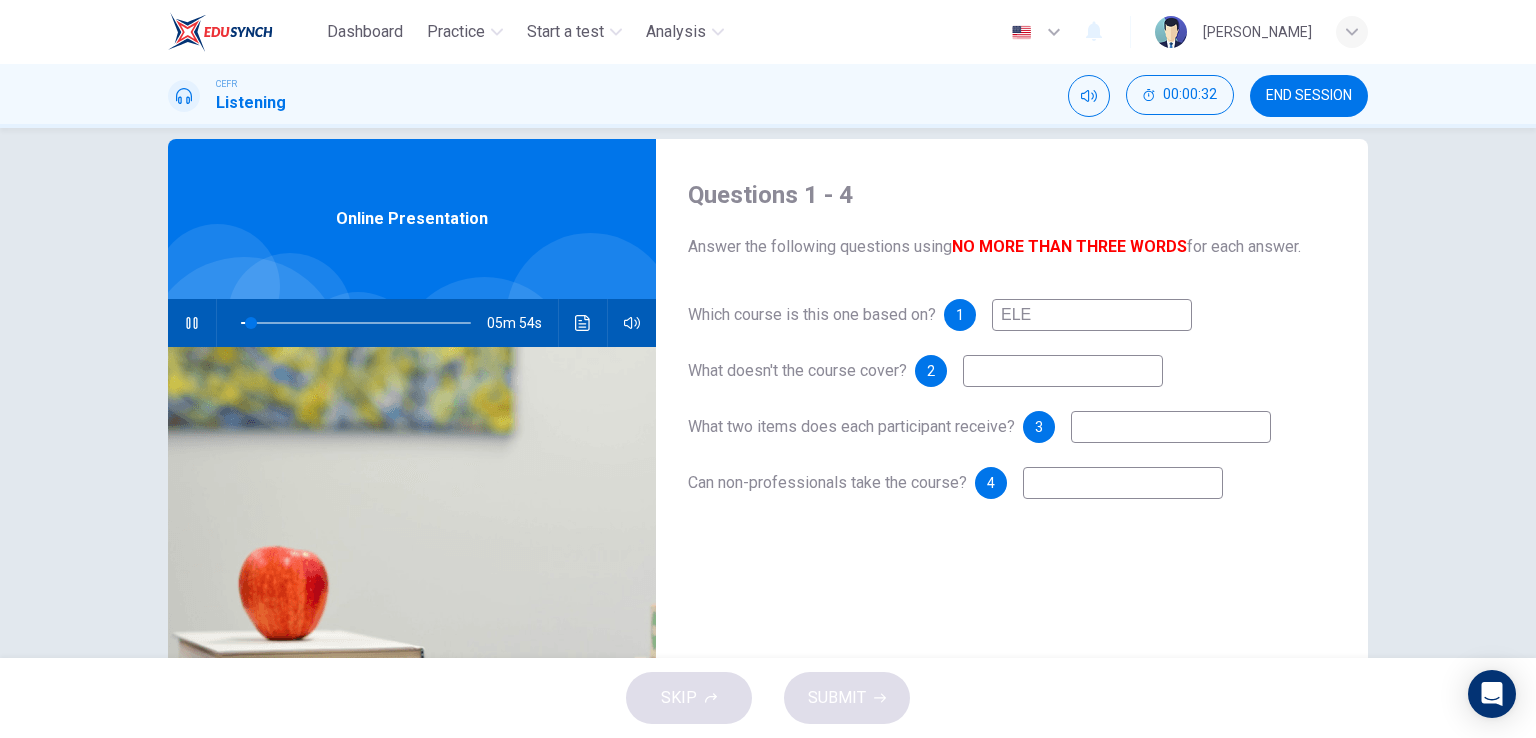 type on "5" 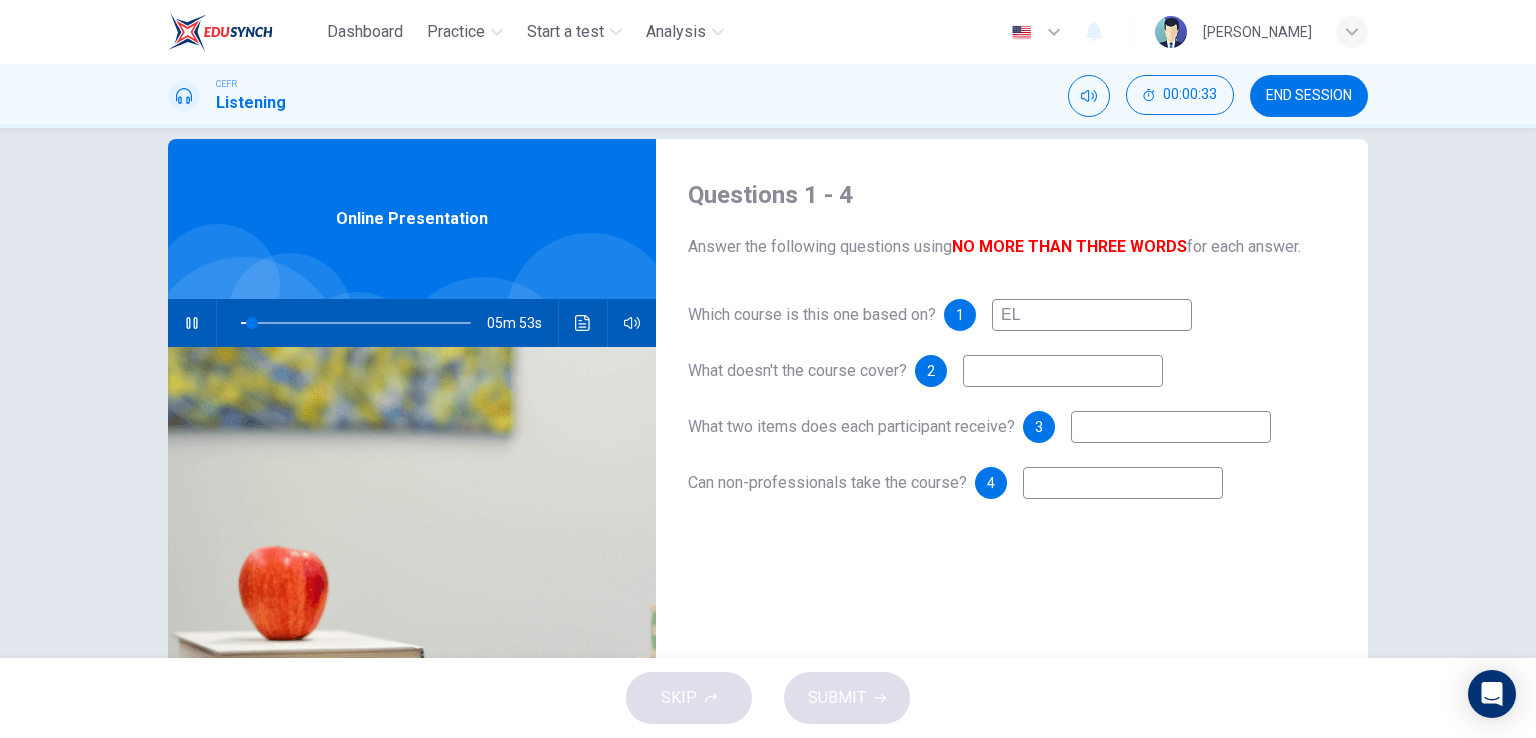 type on "E" 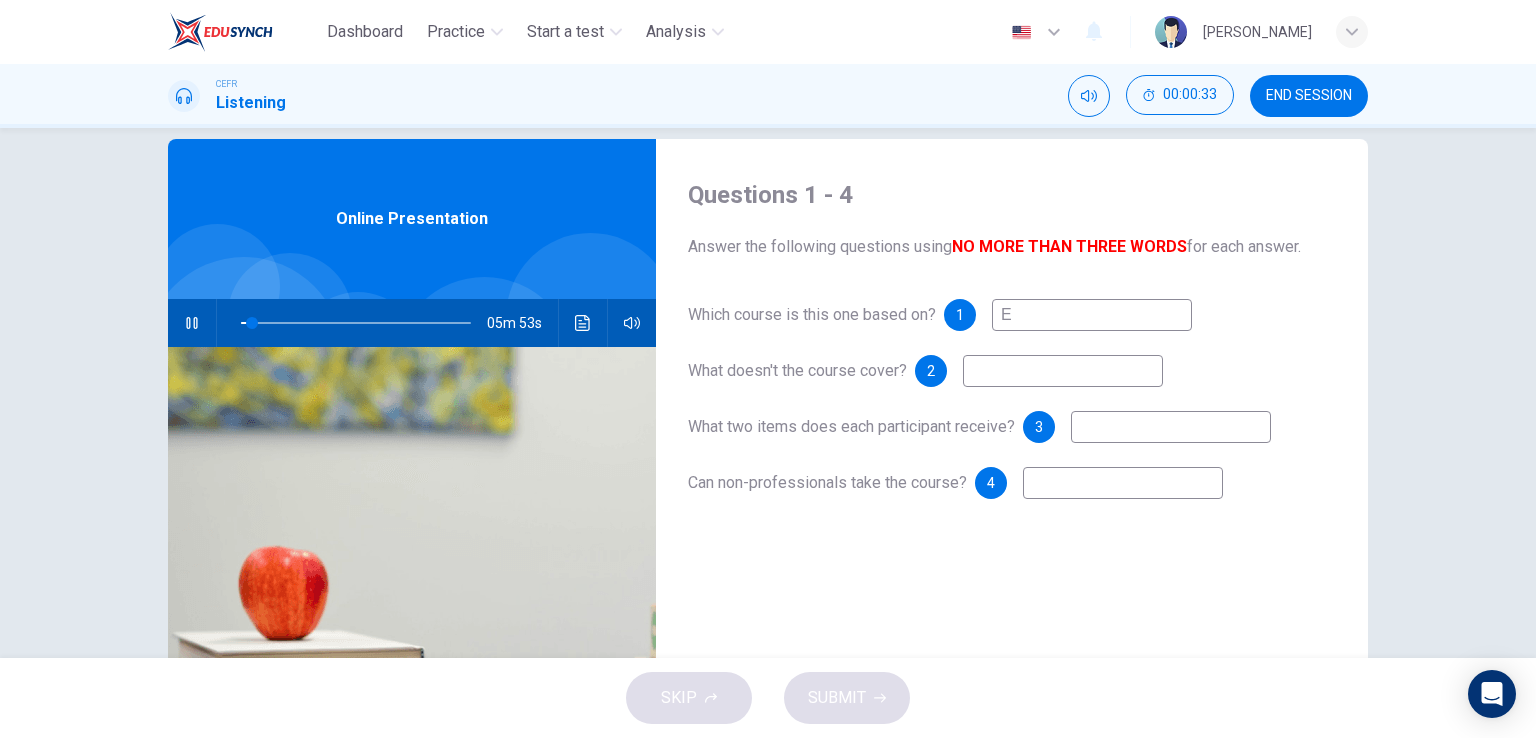 type 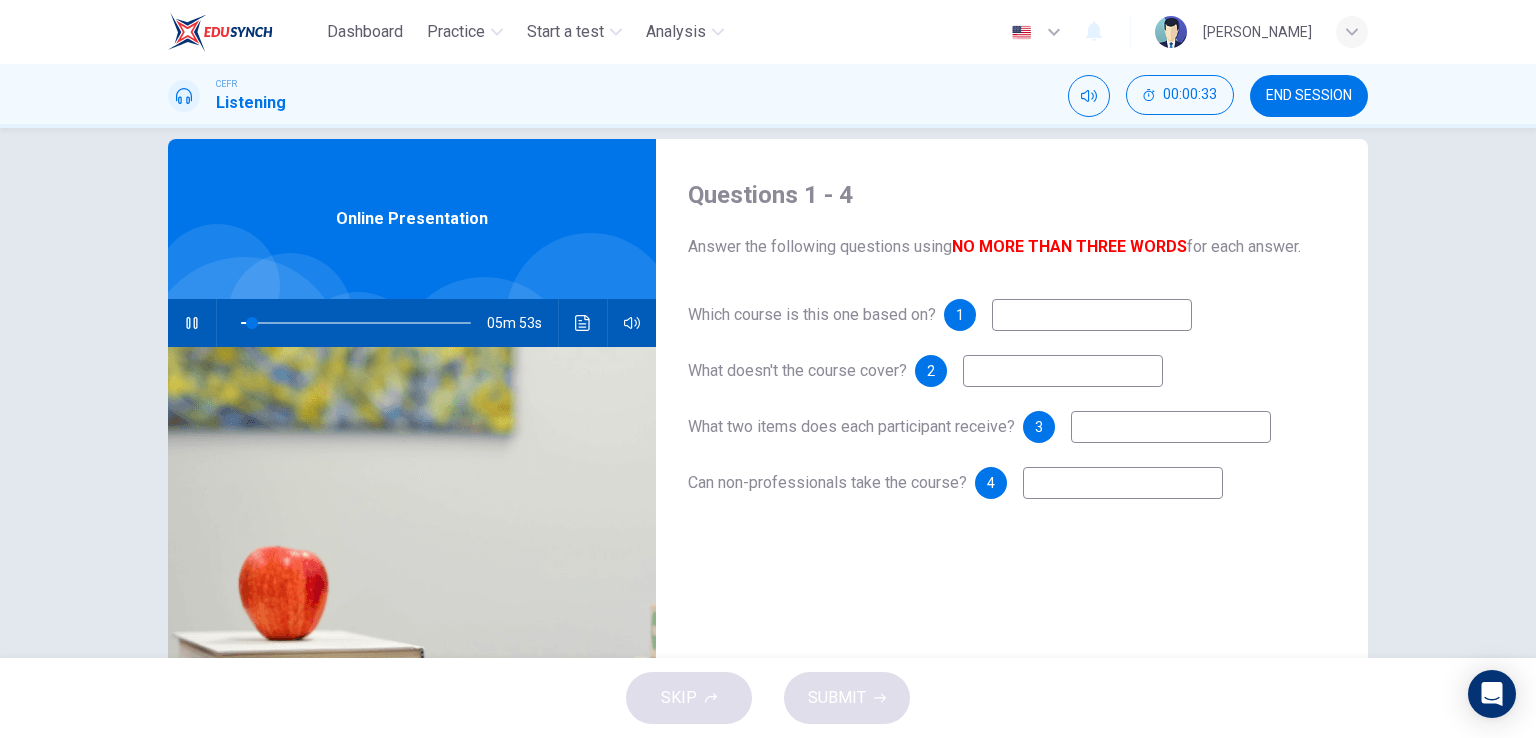 type on "5" 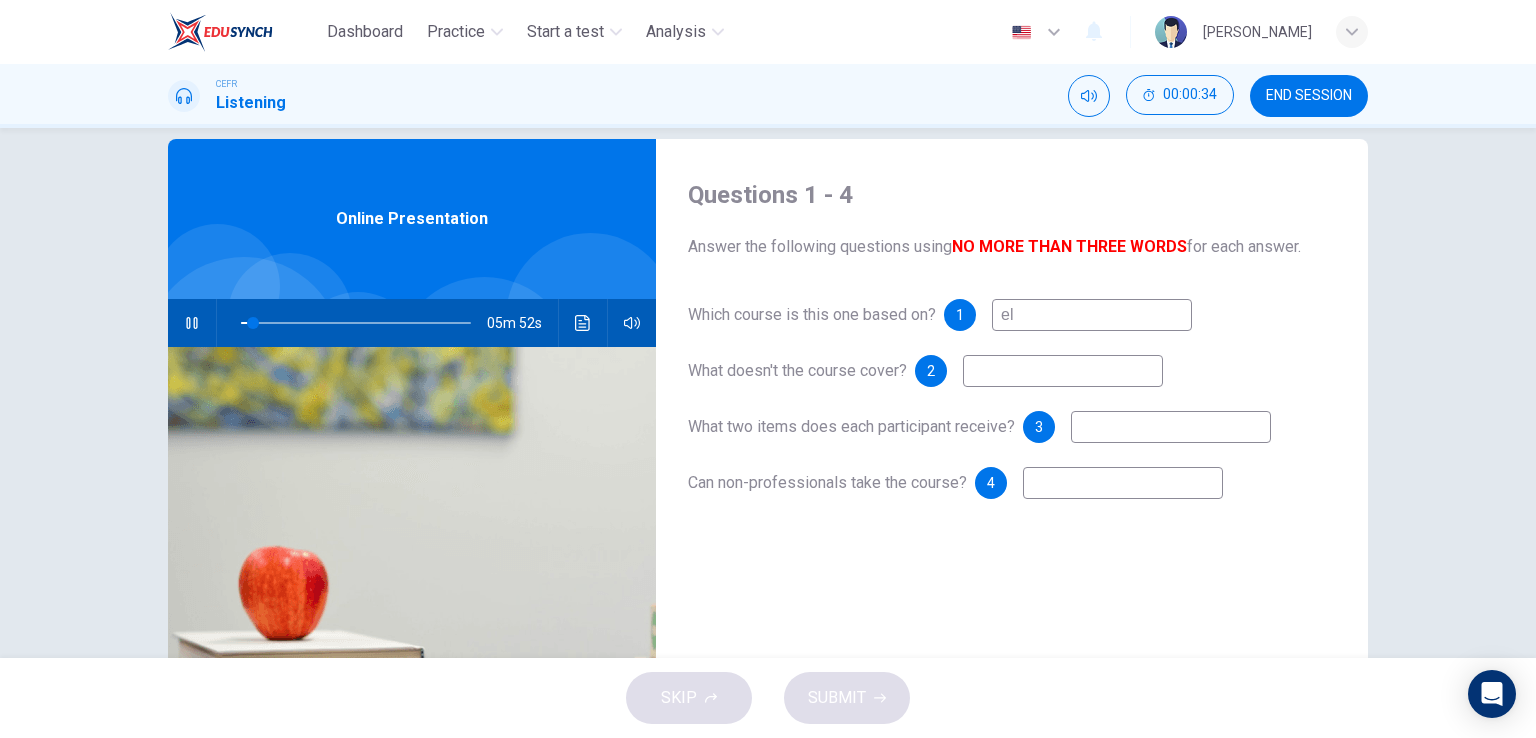 type on "ele" 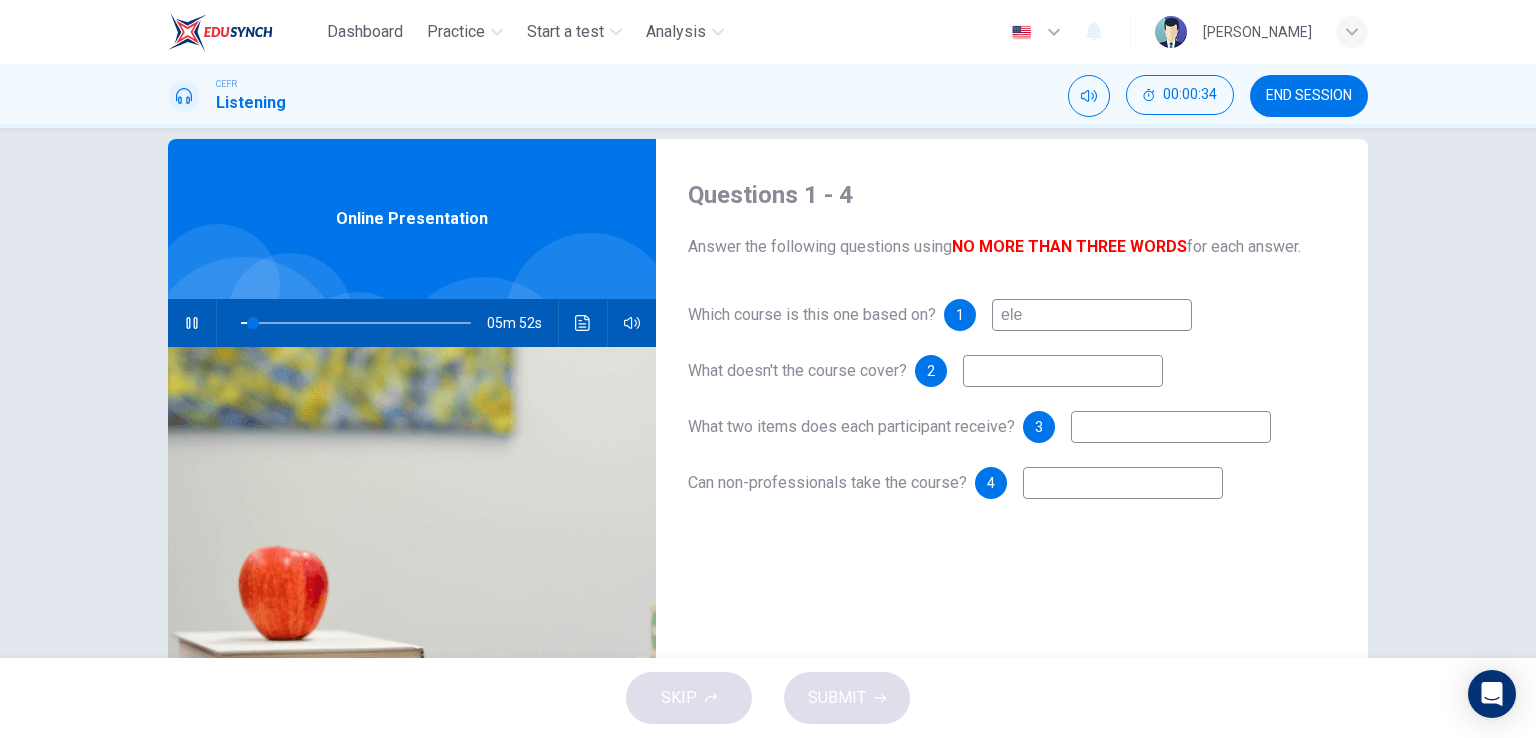 type on "5" 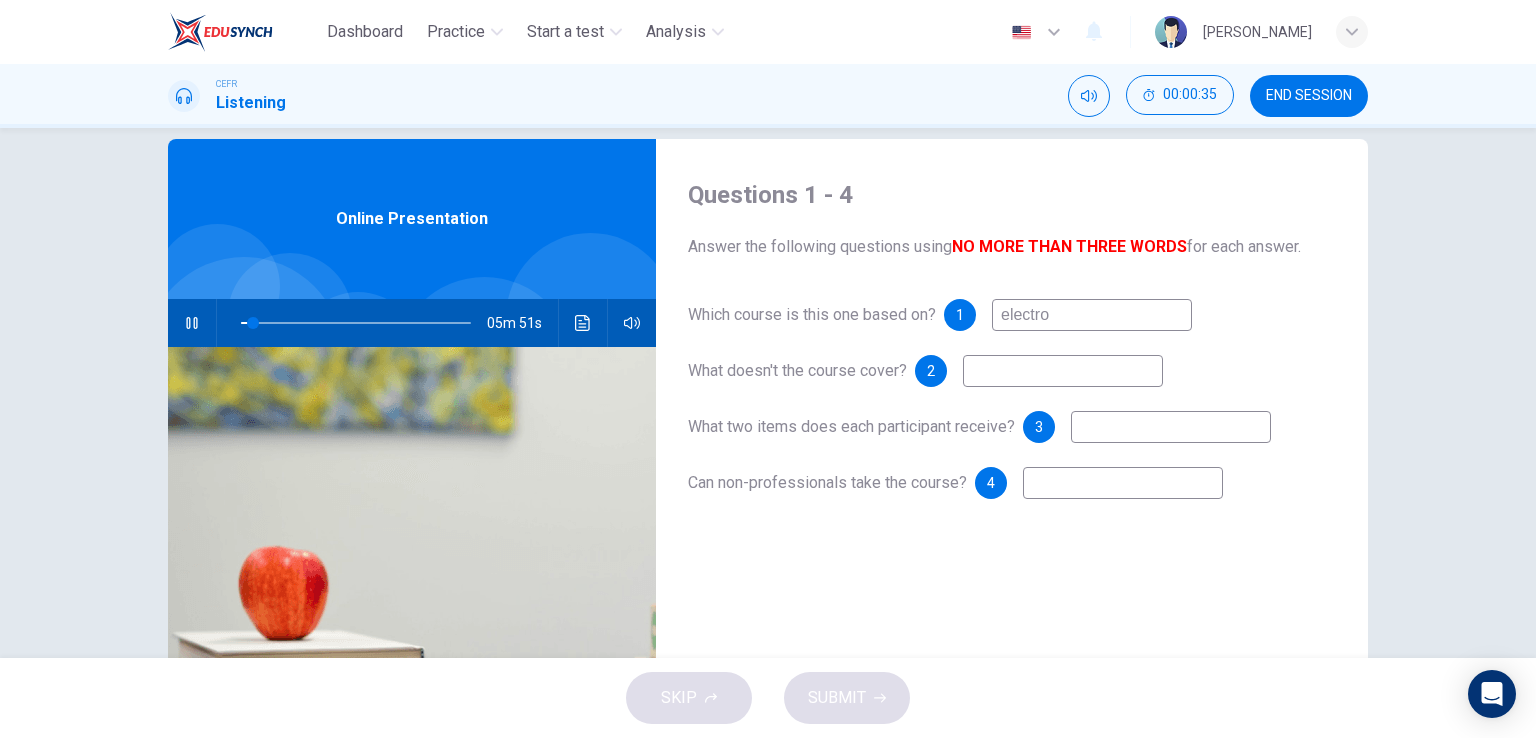 type on "electron" 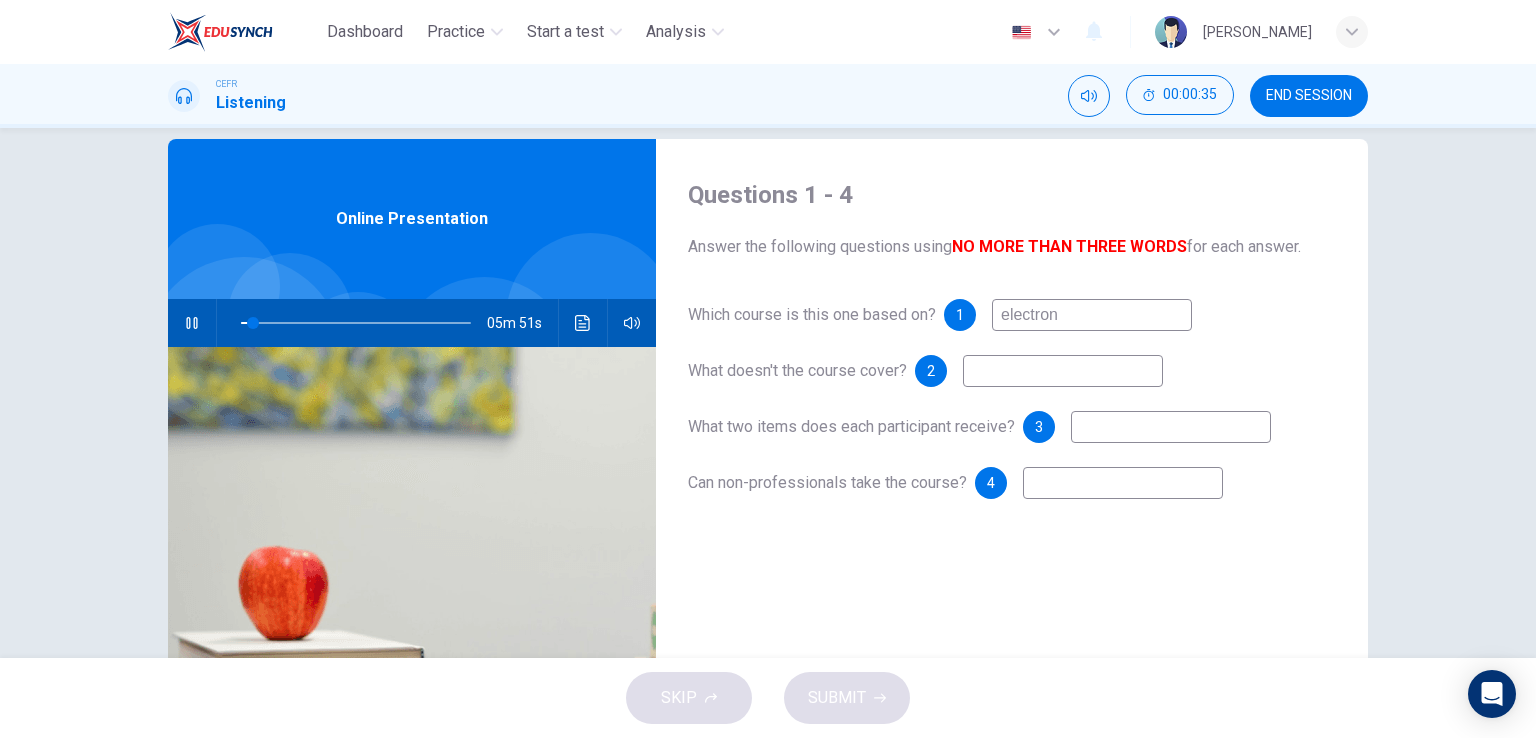 type on "6" 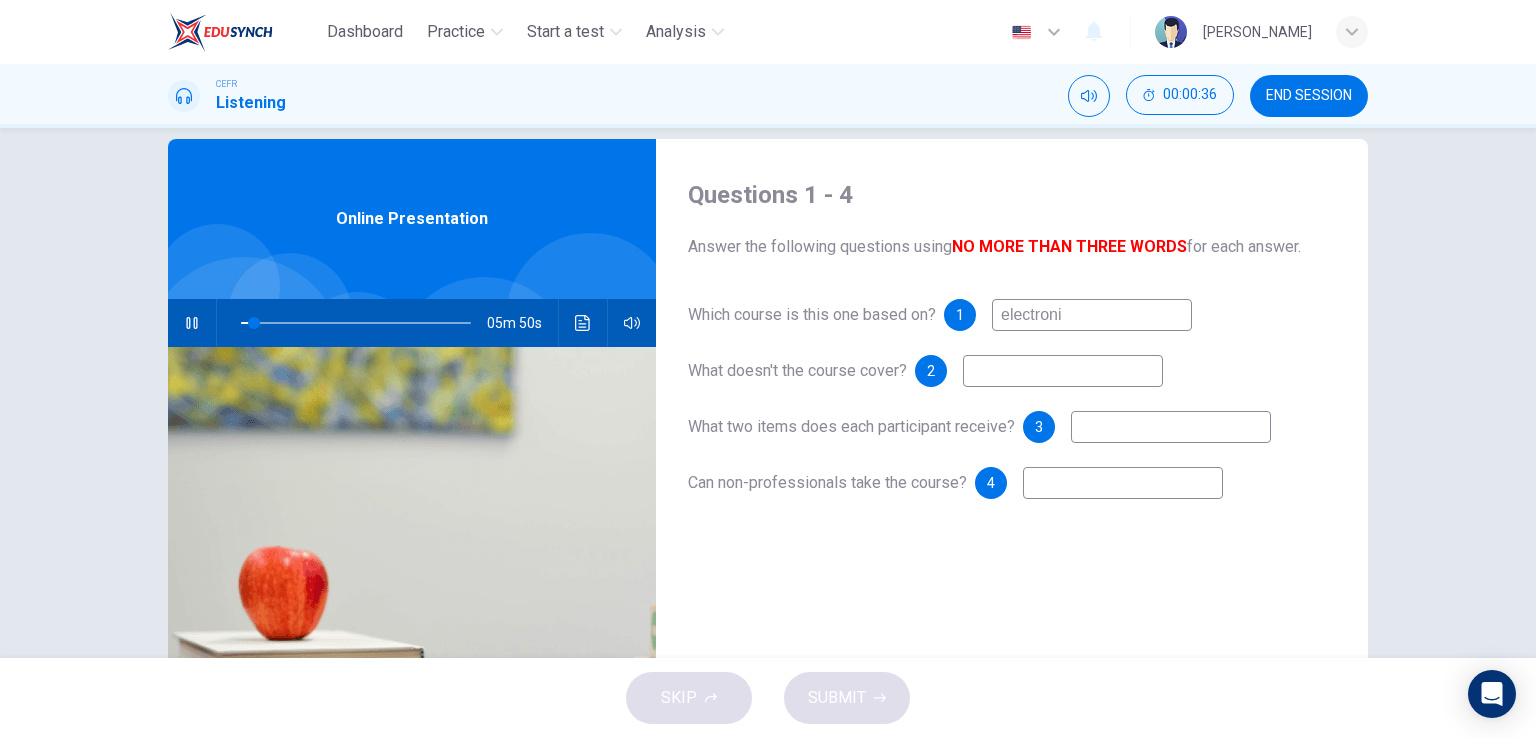 type on "electronic" 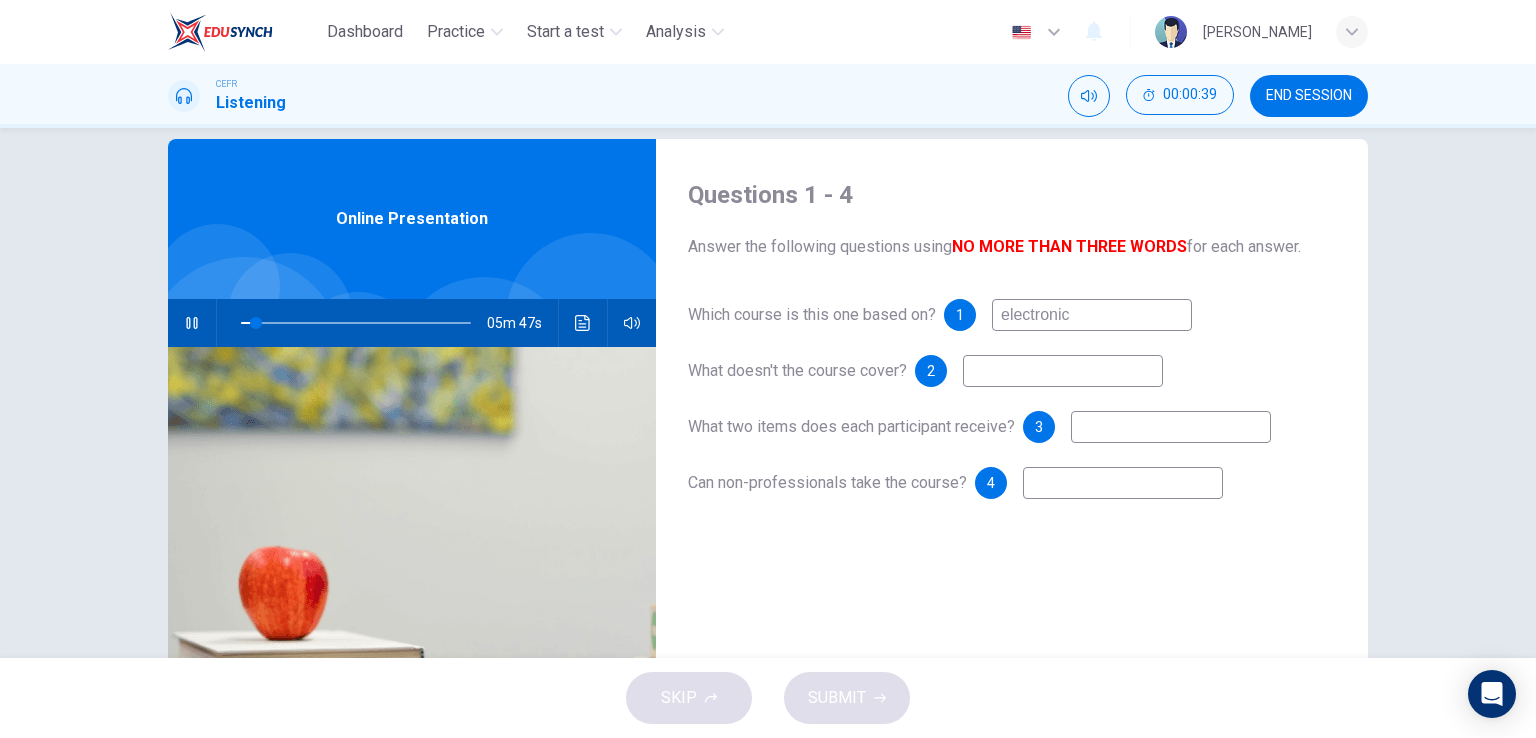 type on "7" 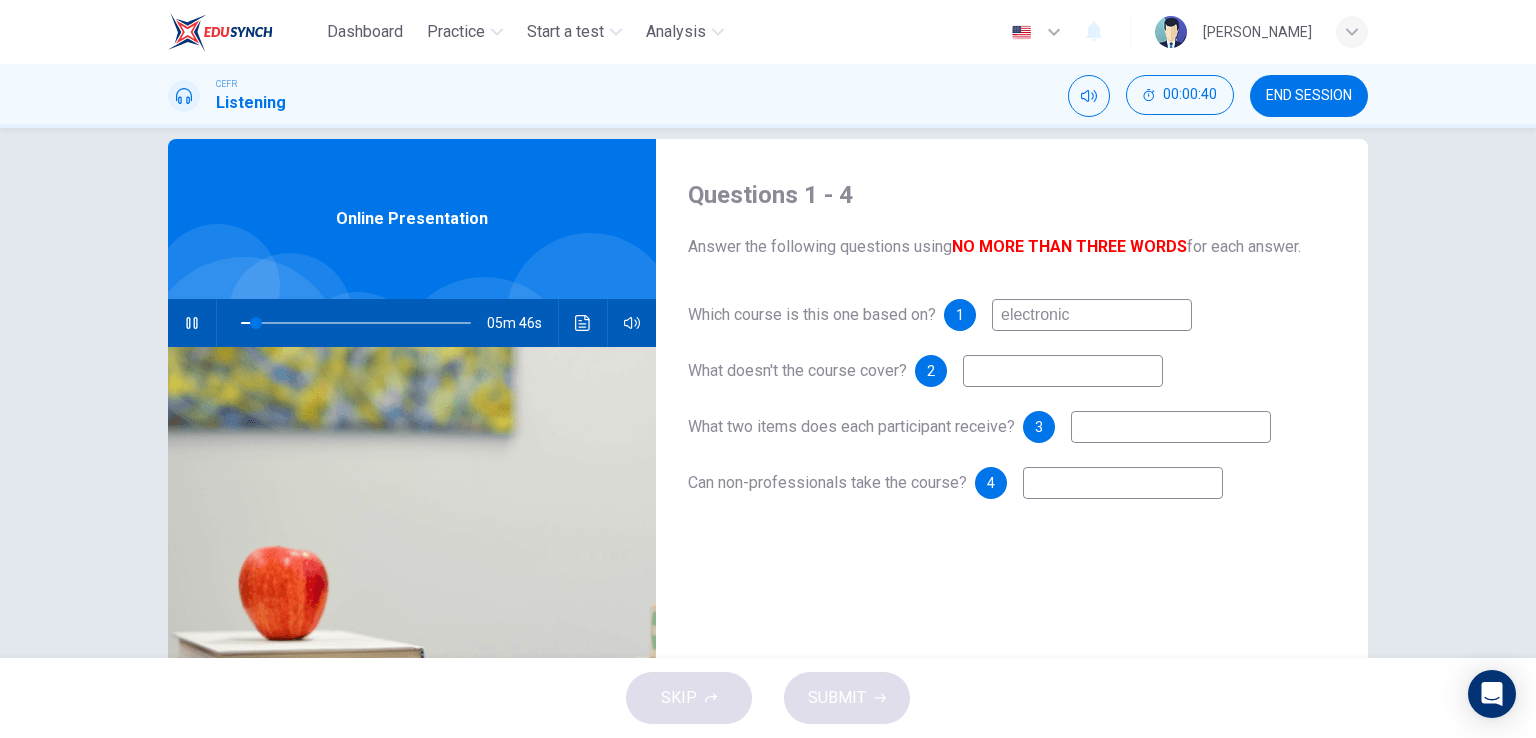 click at bounding box center [1063, 371] 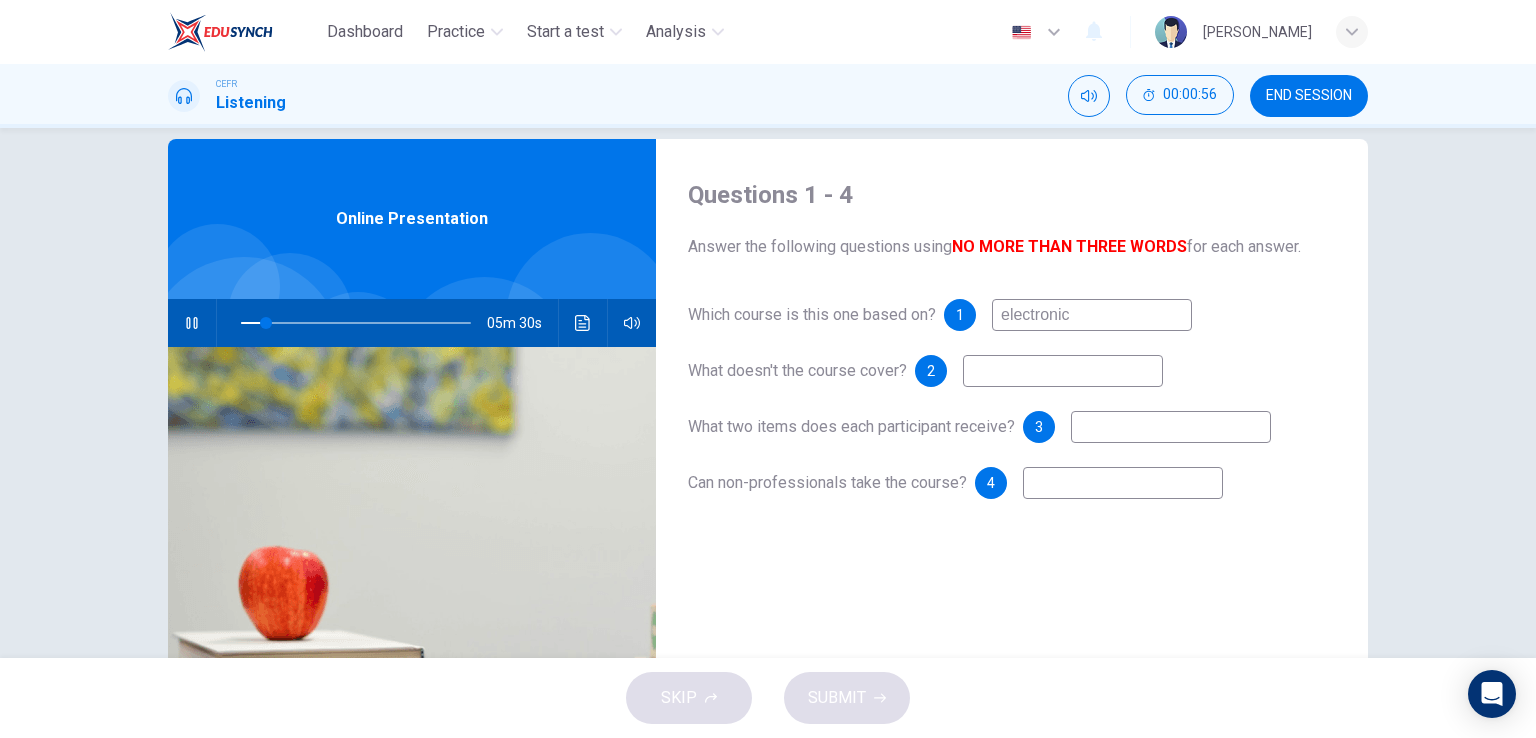 drag, startPoint x: 1084, startPoint y: 315, endPoint x: 996, endPoint y: 318, distance: 88.051125 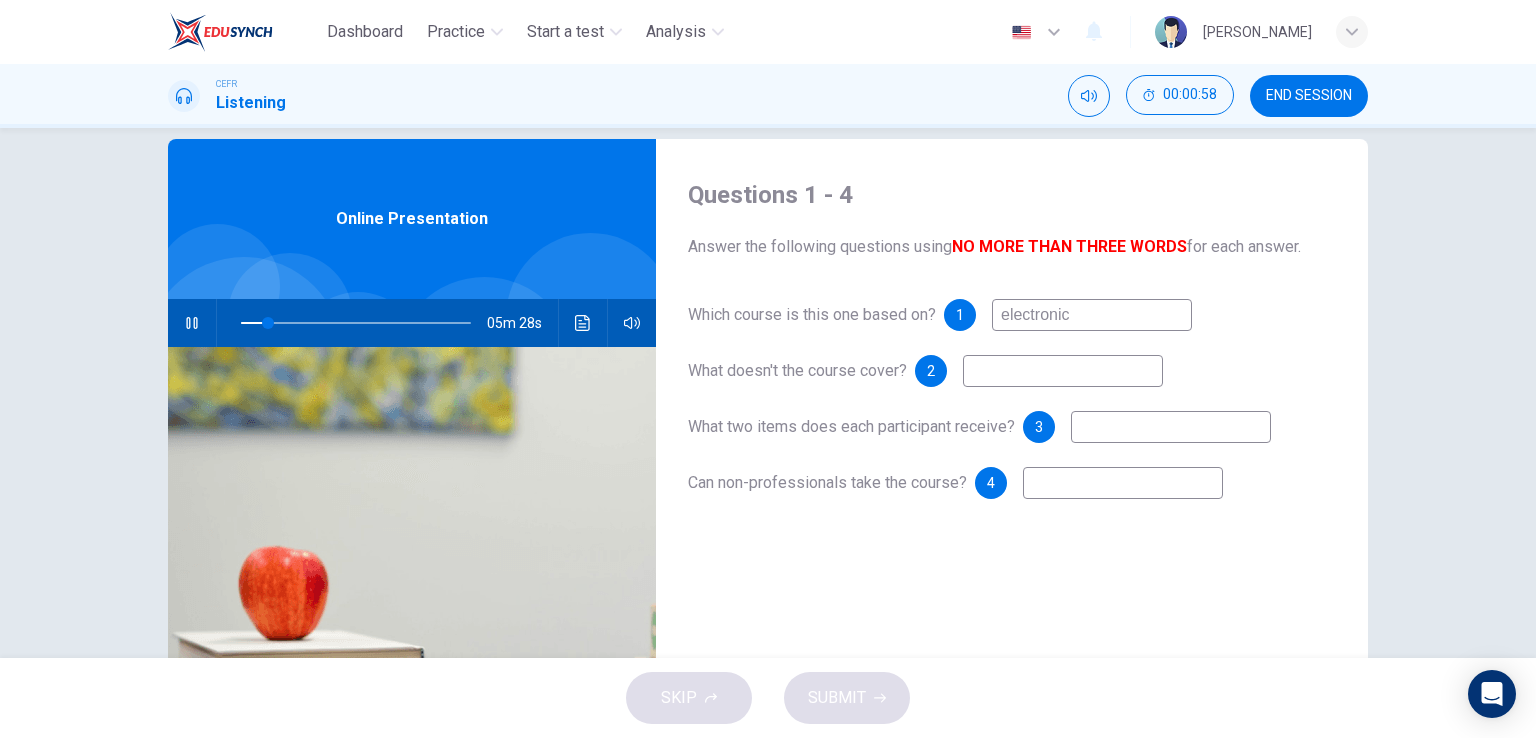 type on "12" 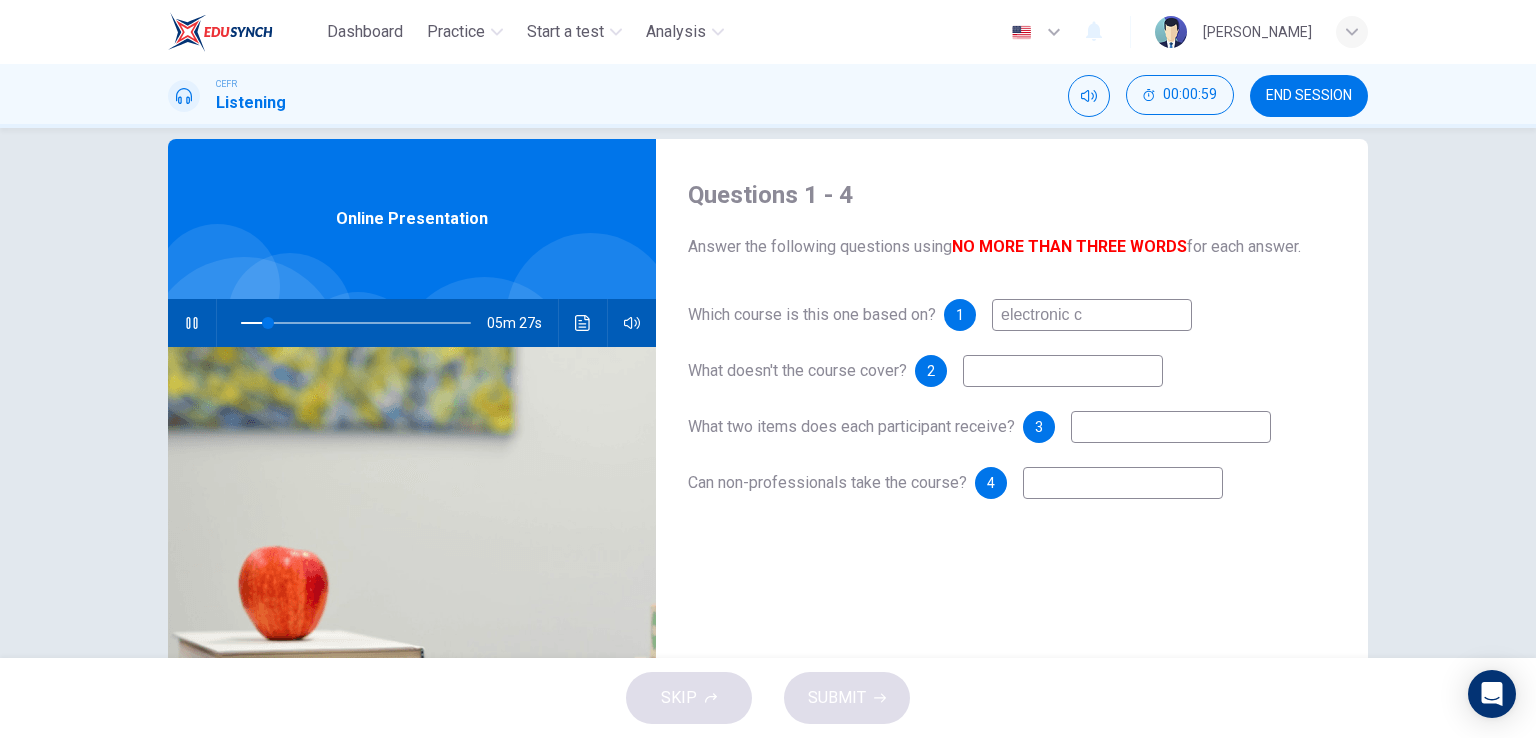 type on "electronic ci" 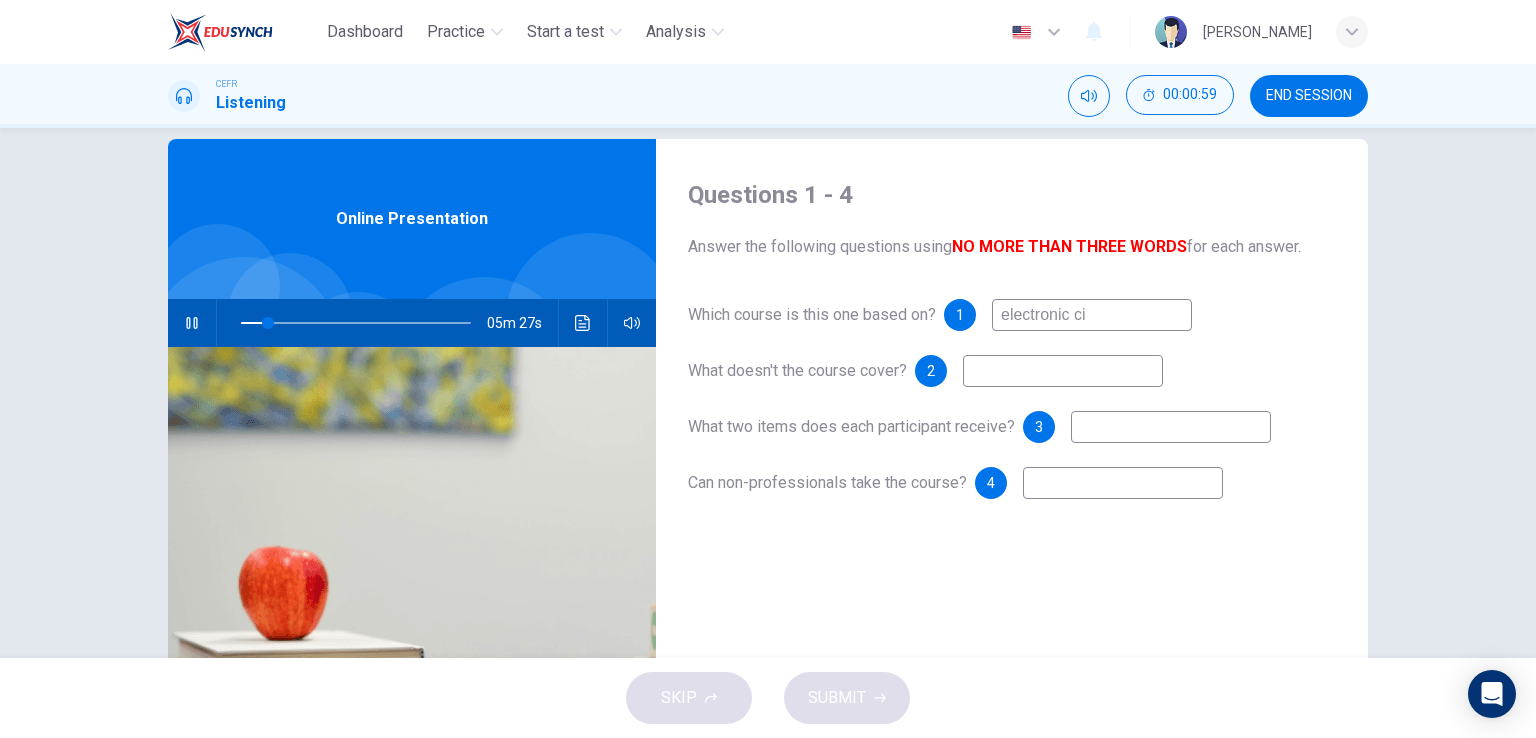 type on "12" 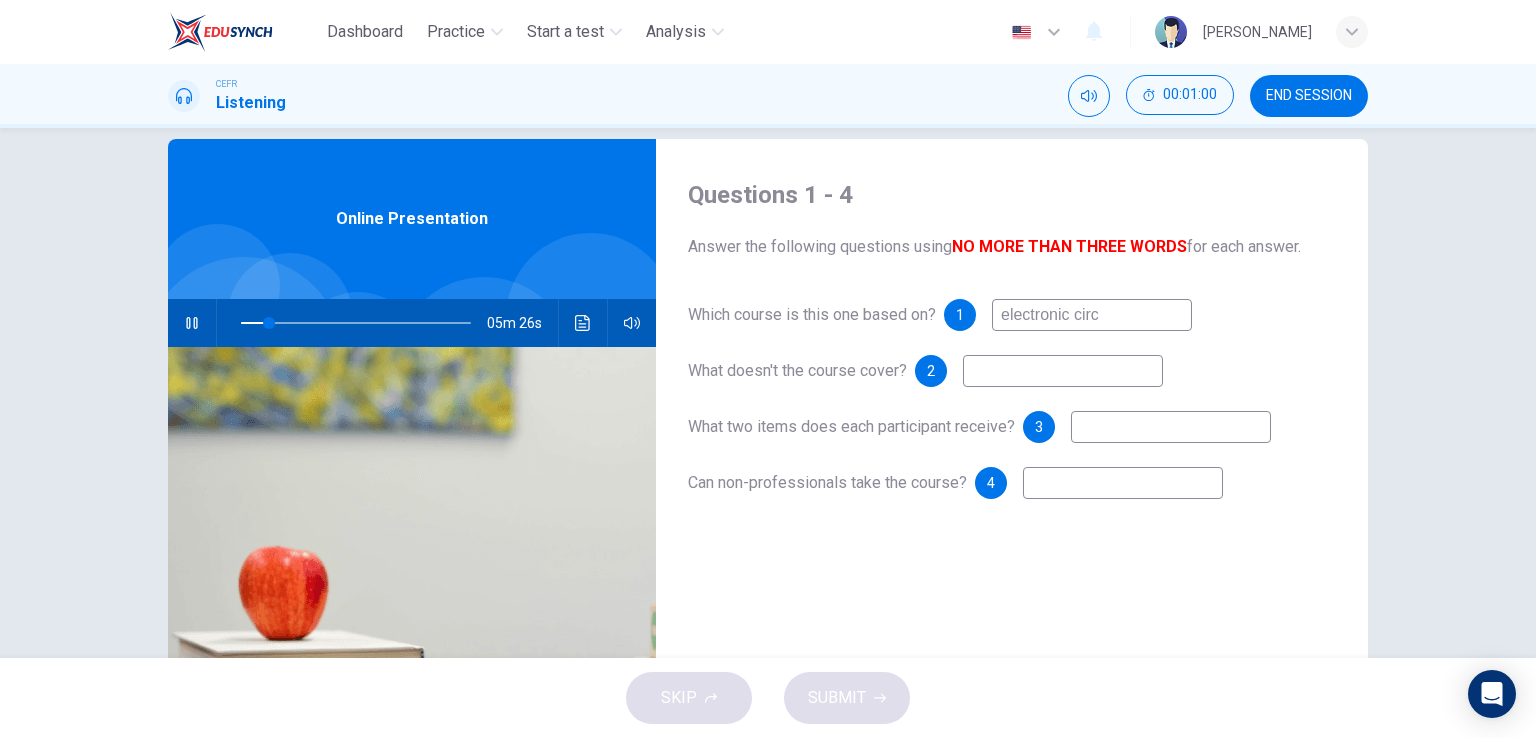 type on "electronic circu" 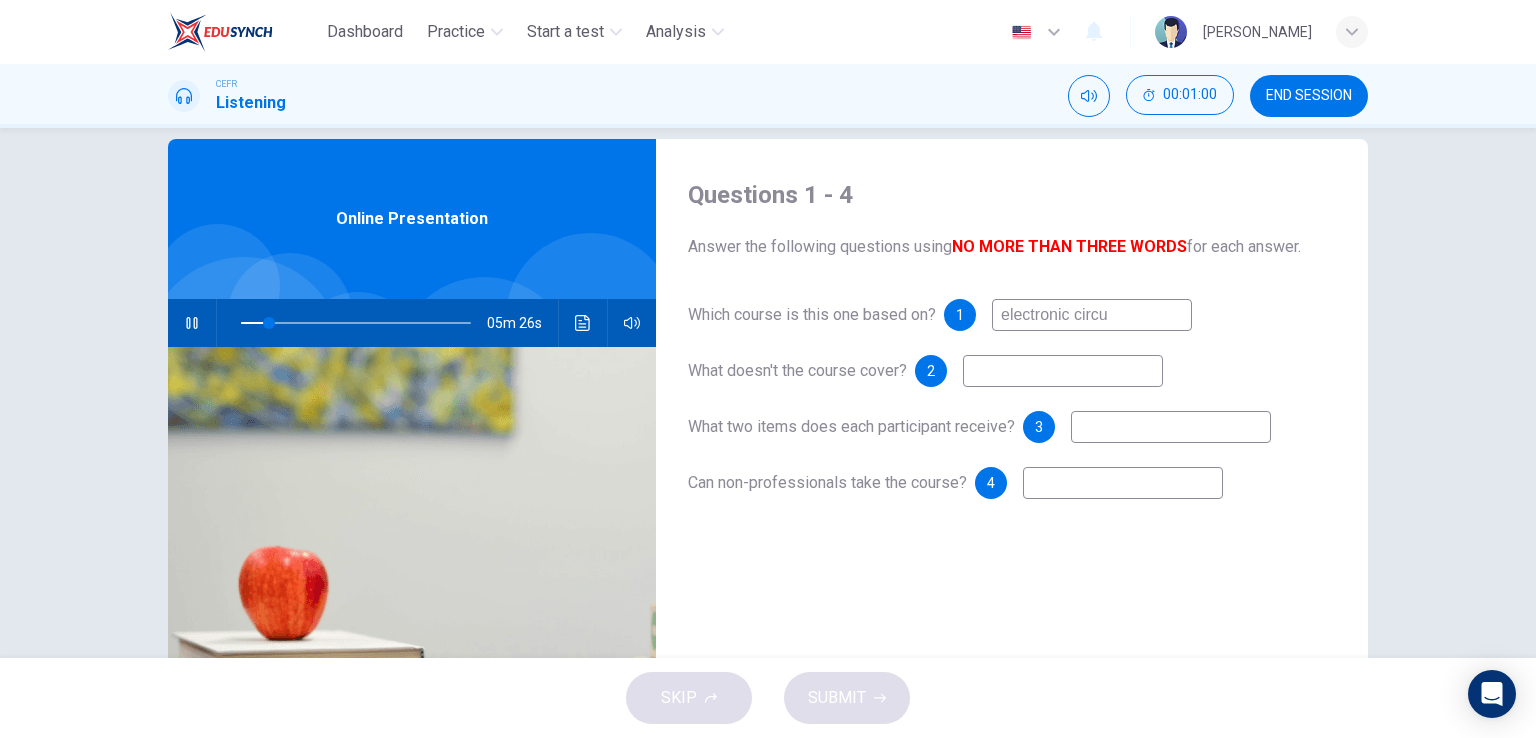 type on "12" 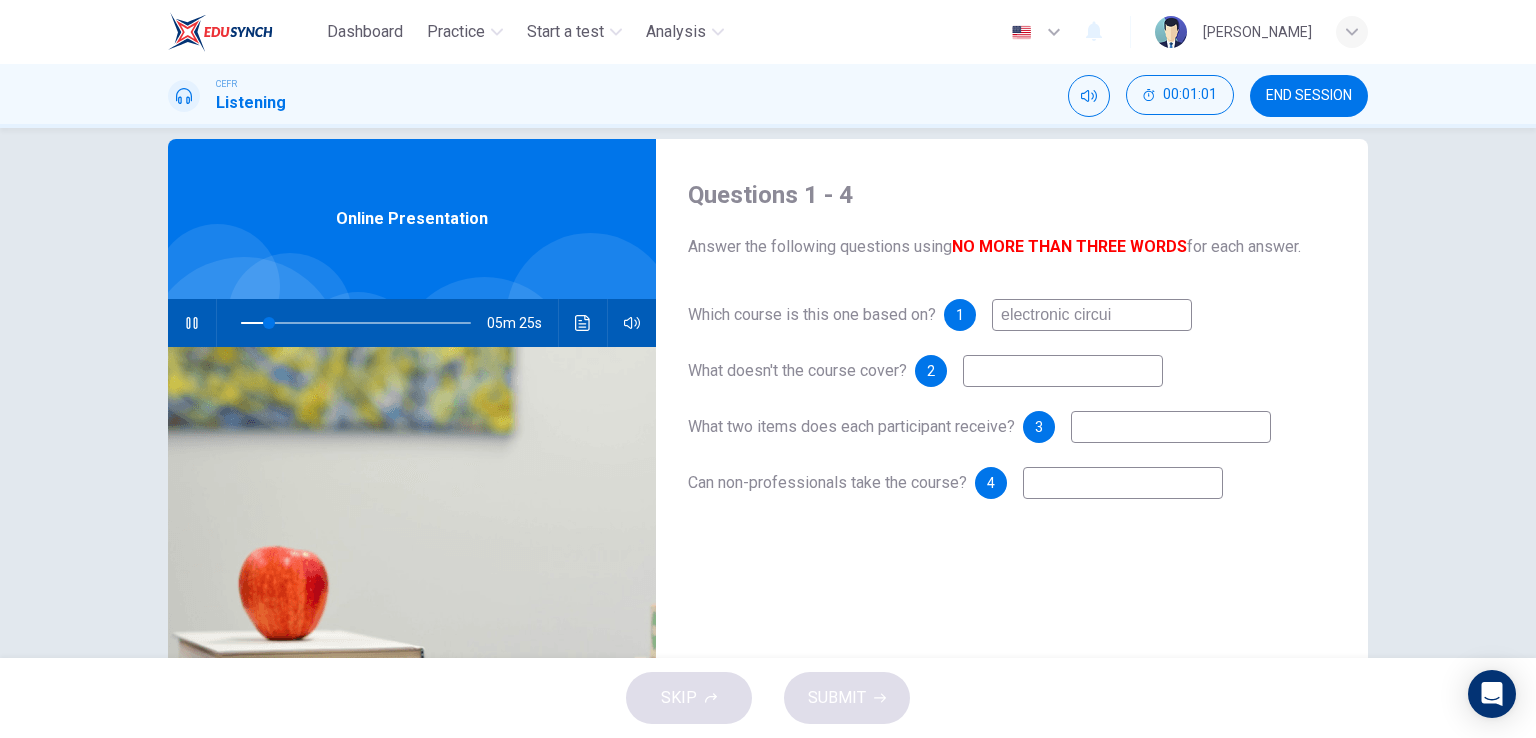 type on "electronic circuit" 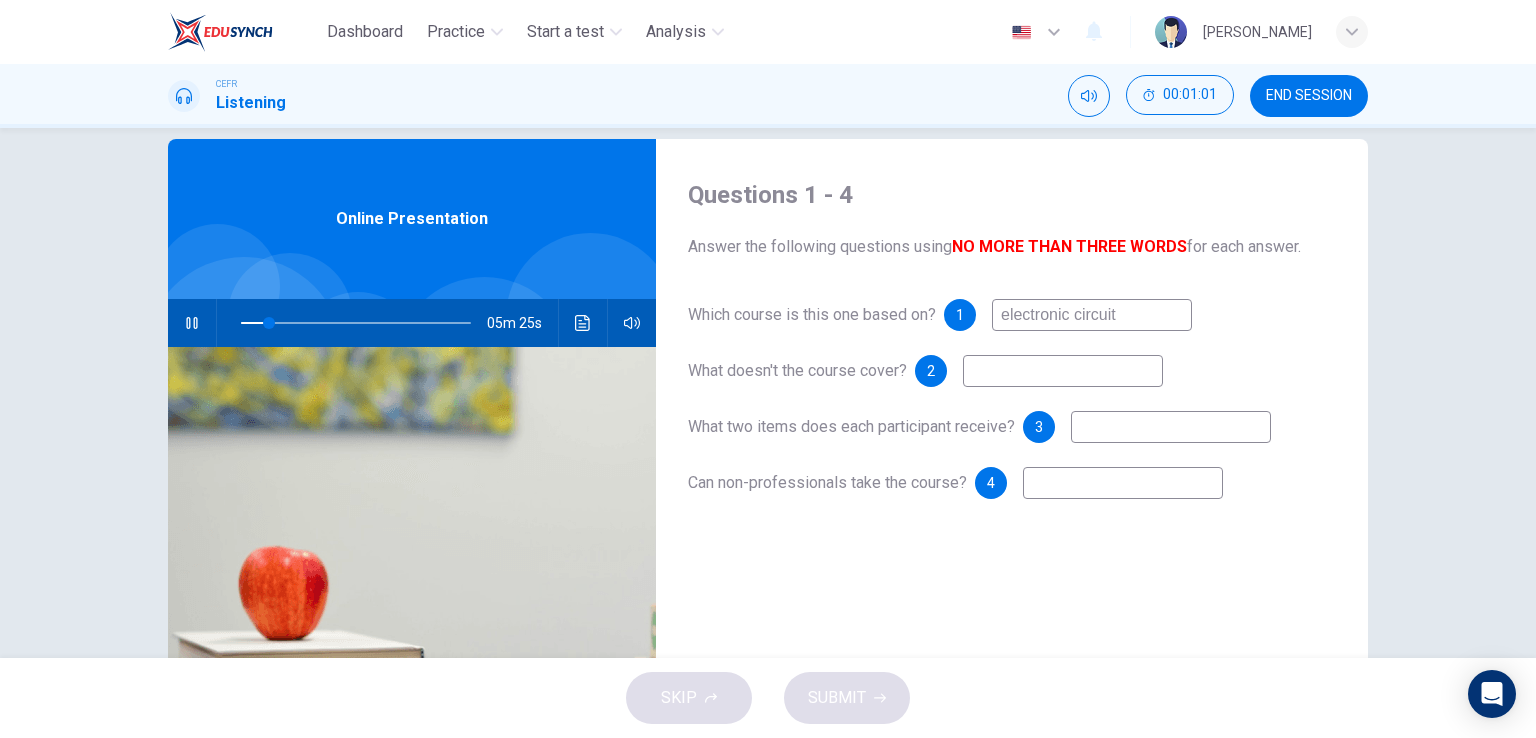 type on "13" 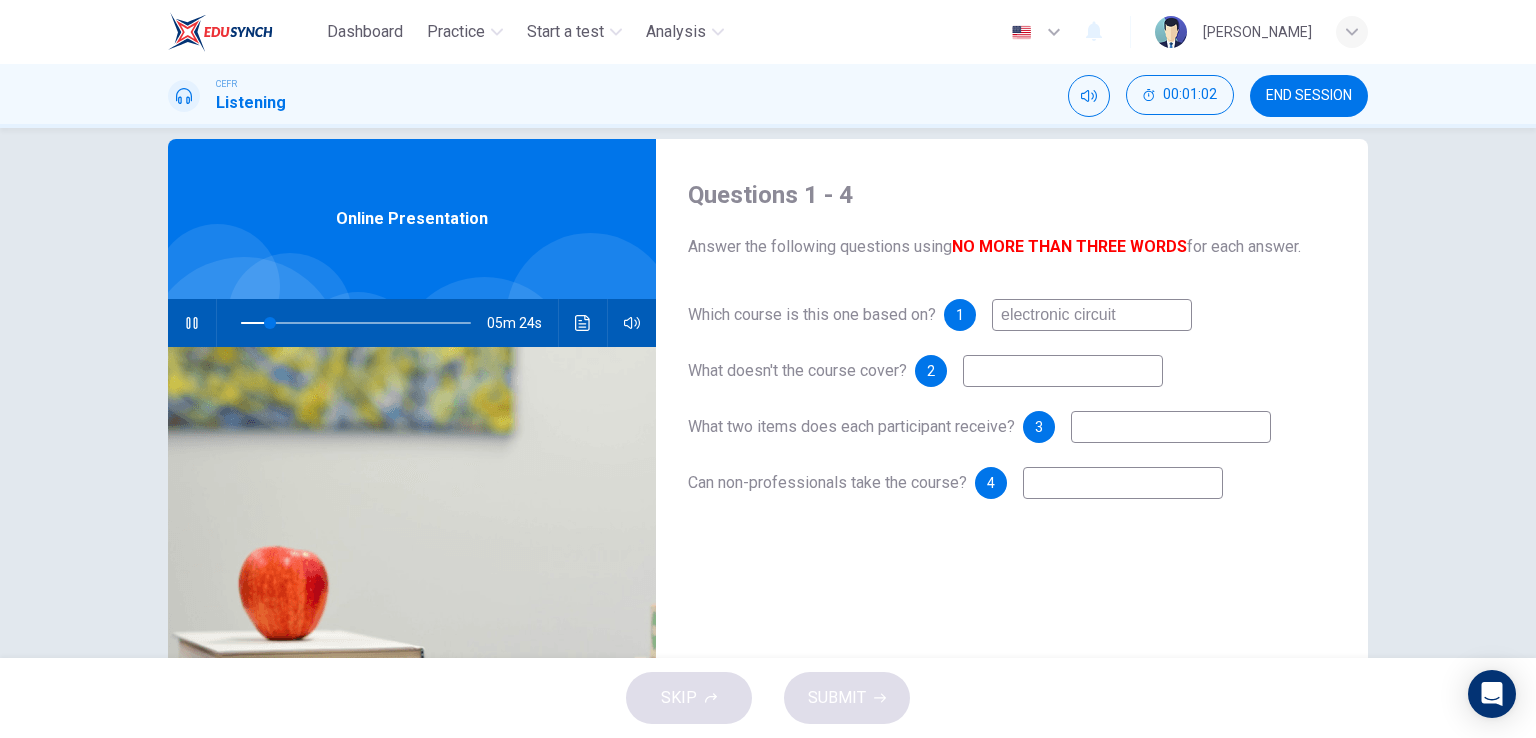 type on "electronic circuit" 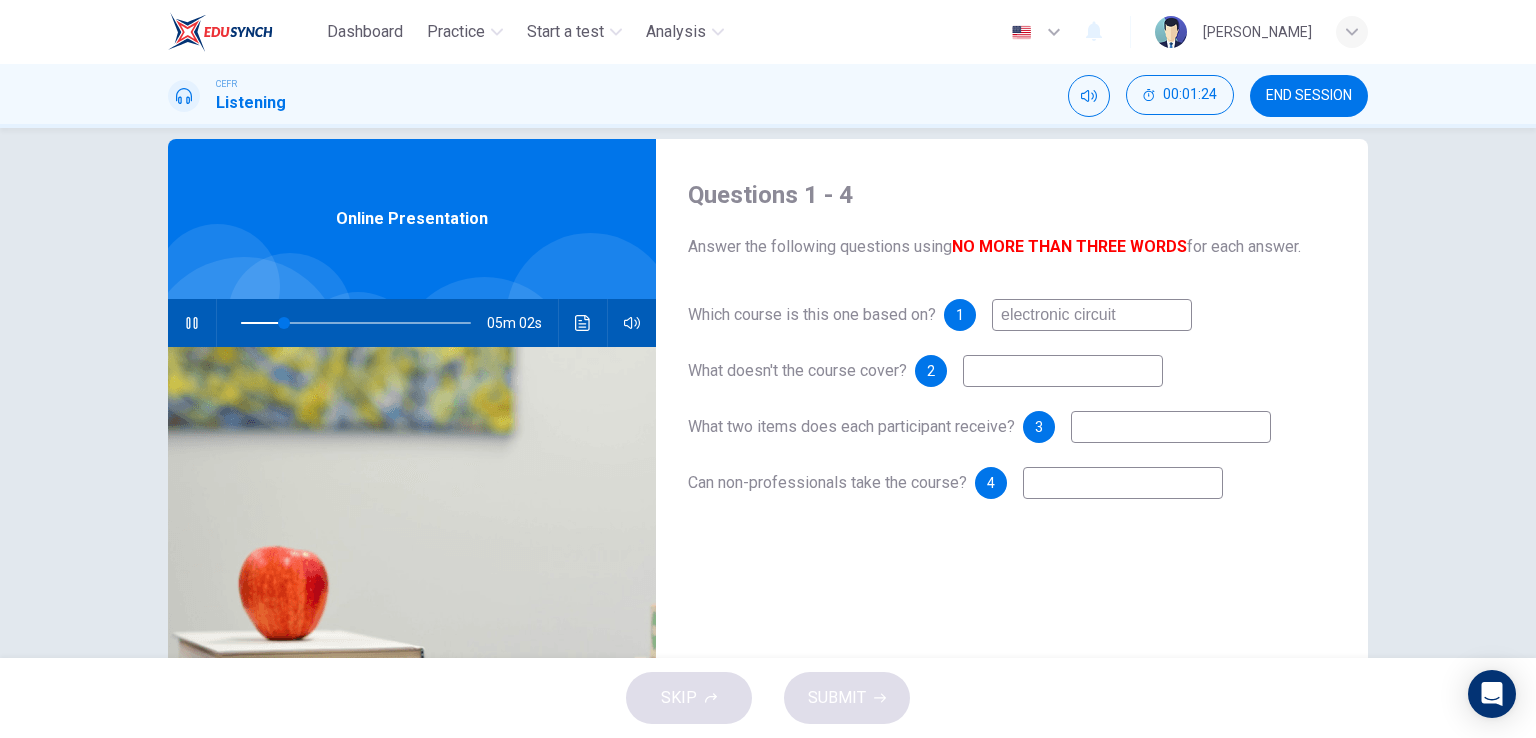 type on "19" 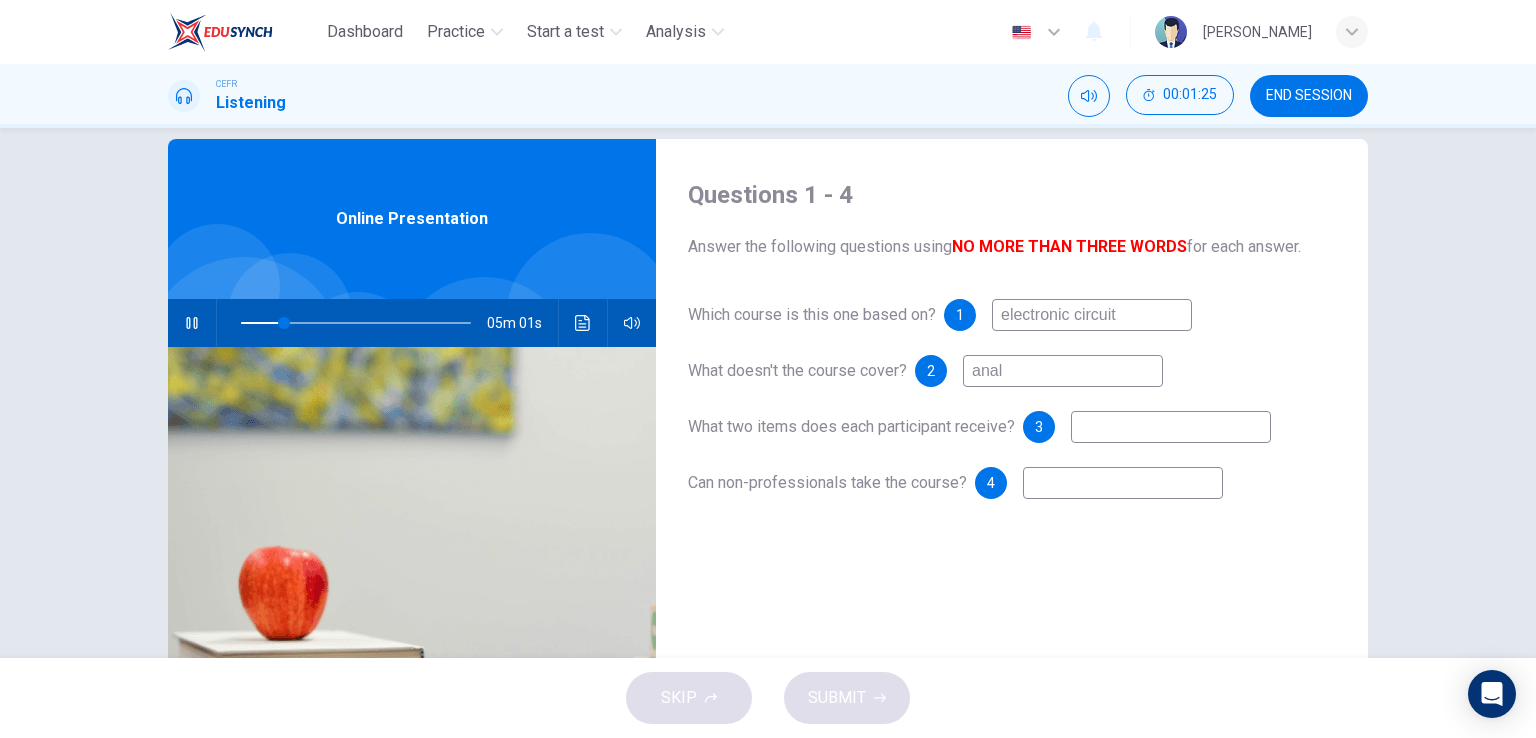 type on "analo" 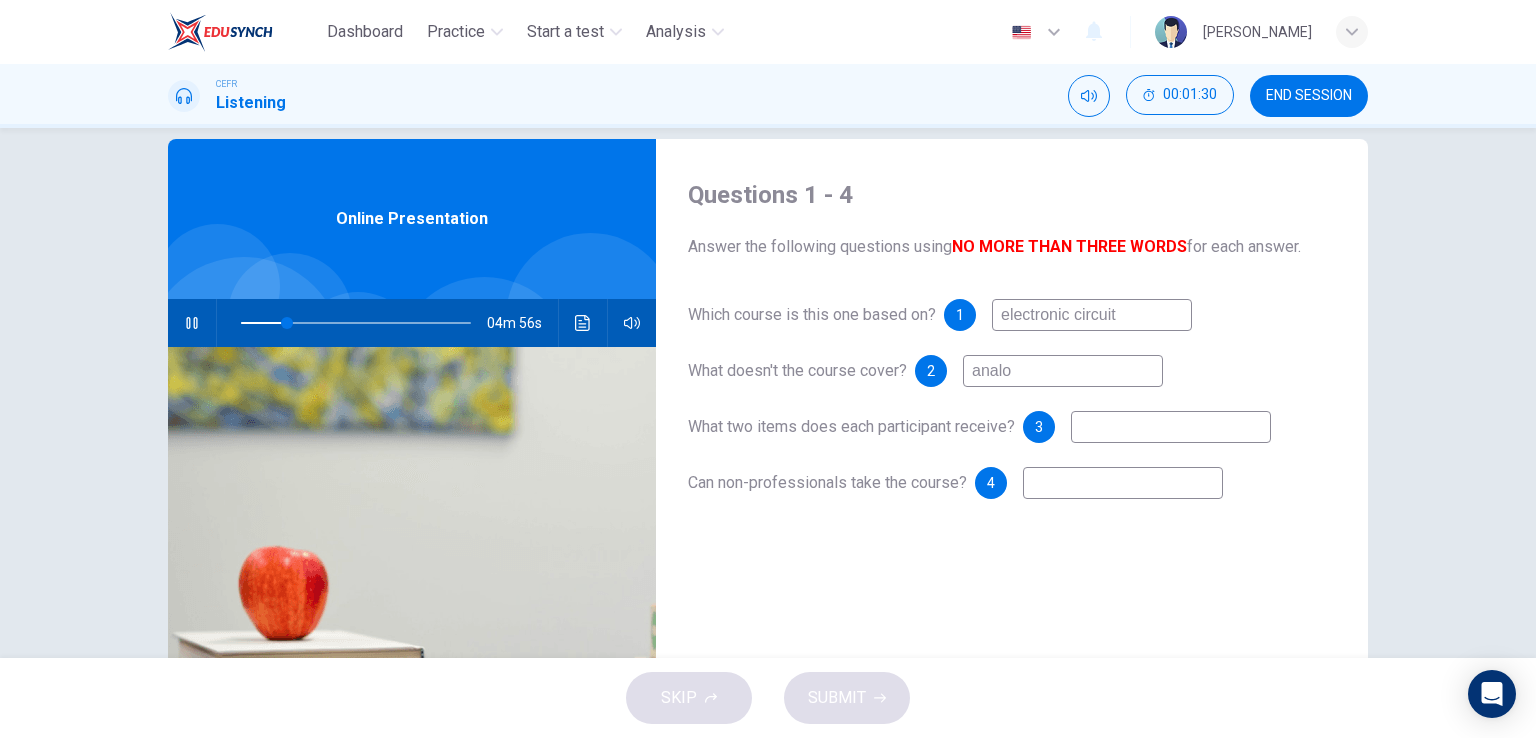 type on "20" 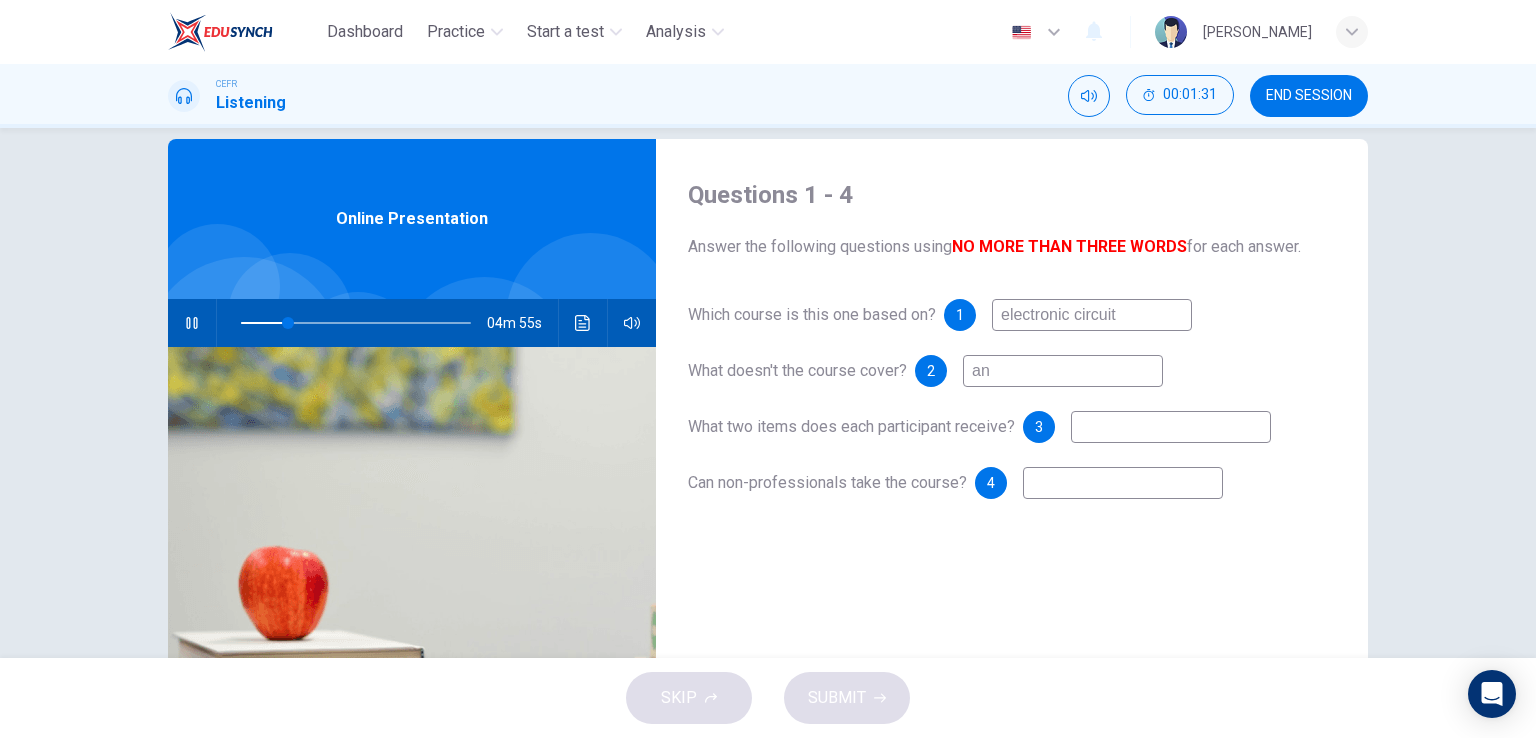 type on "a" 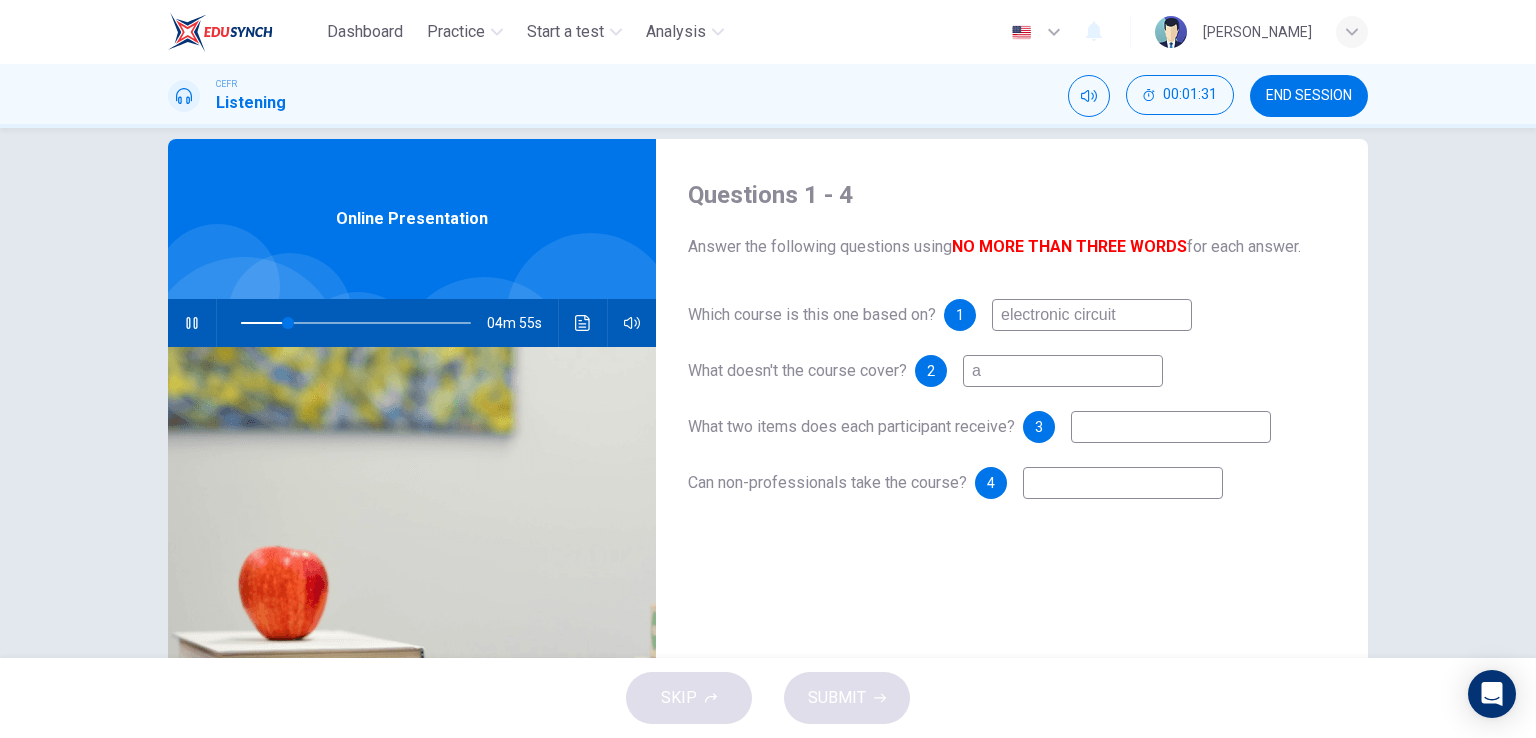 type 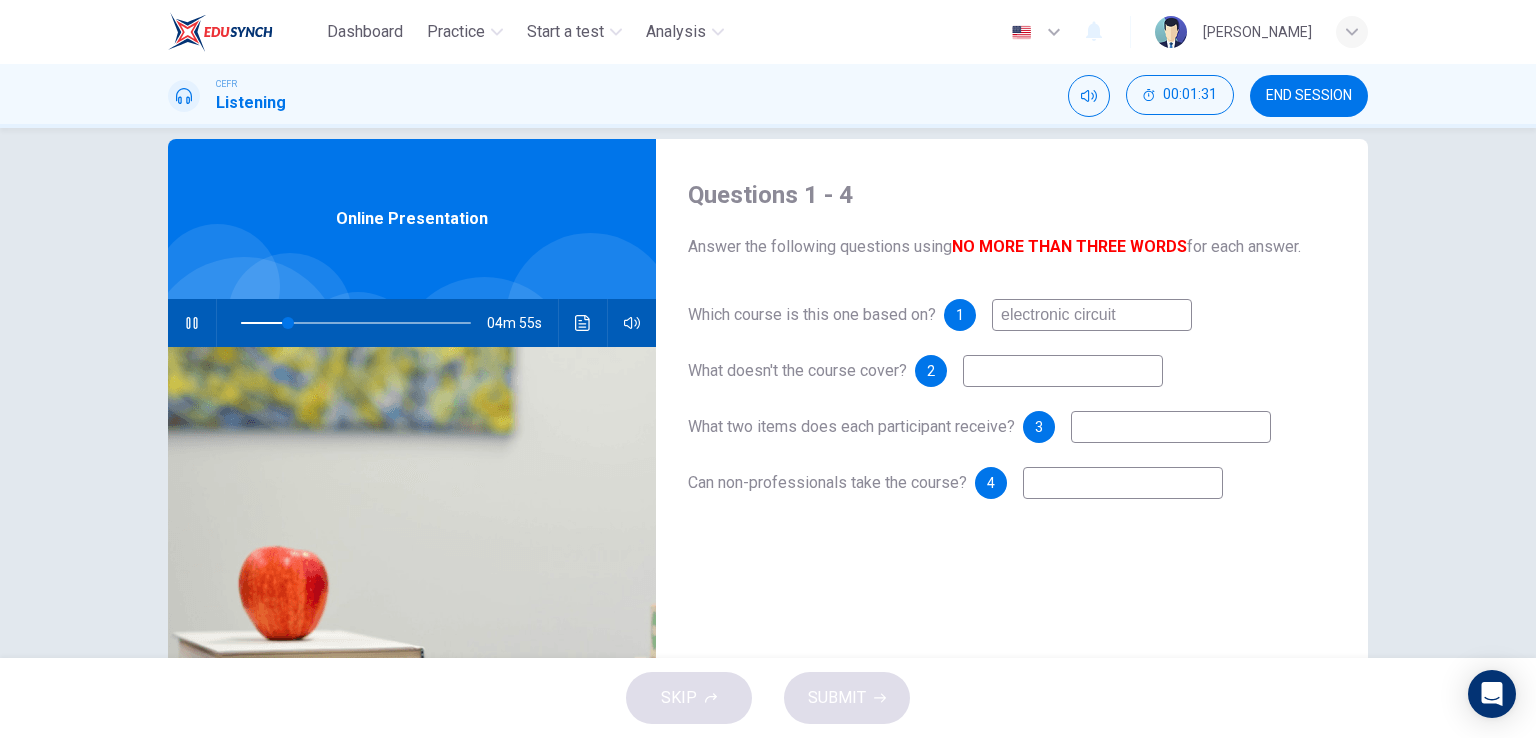 type on "21" 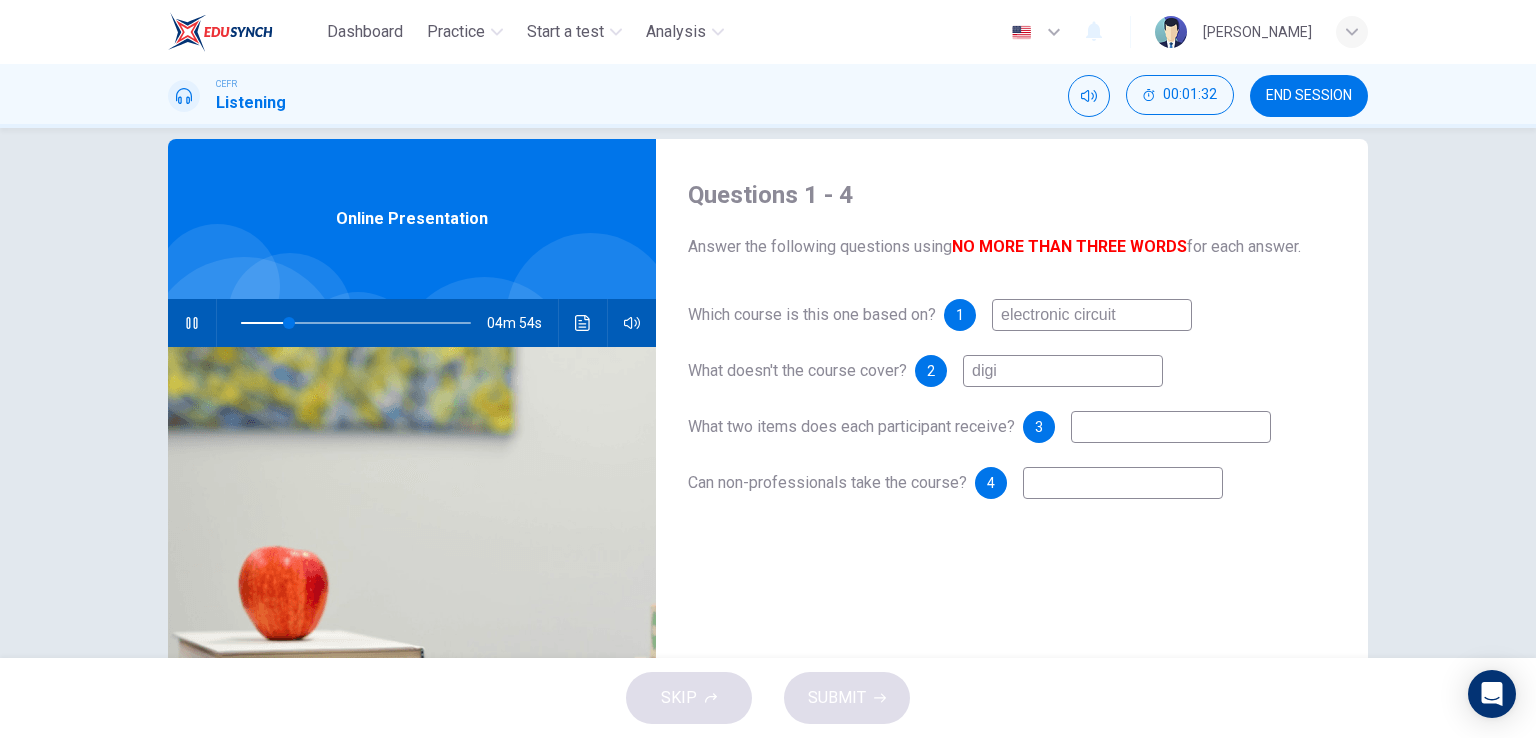 type on "digit" 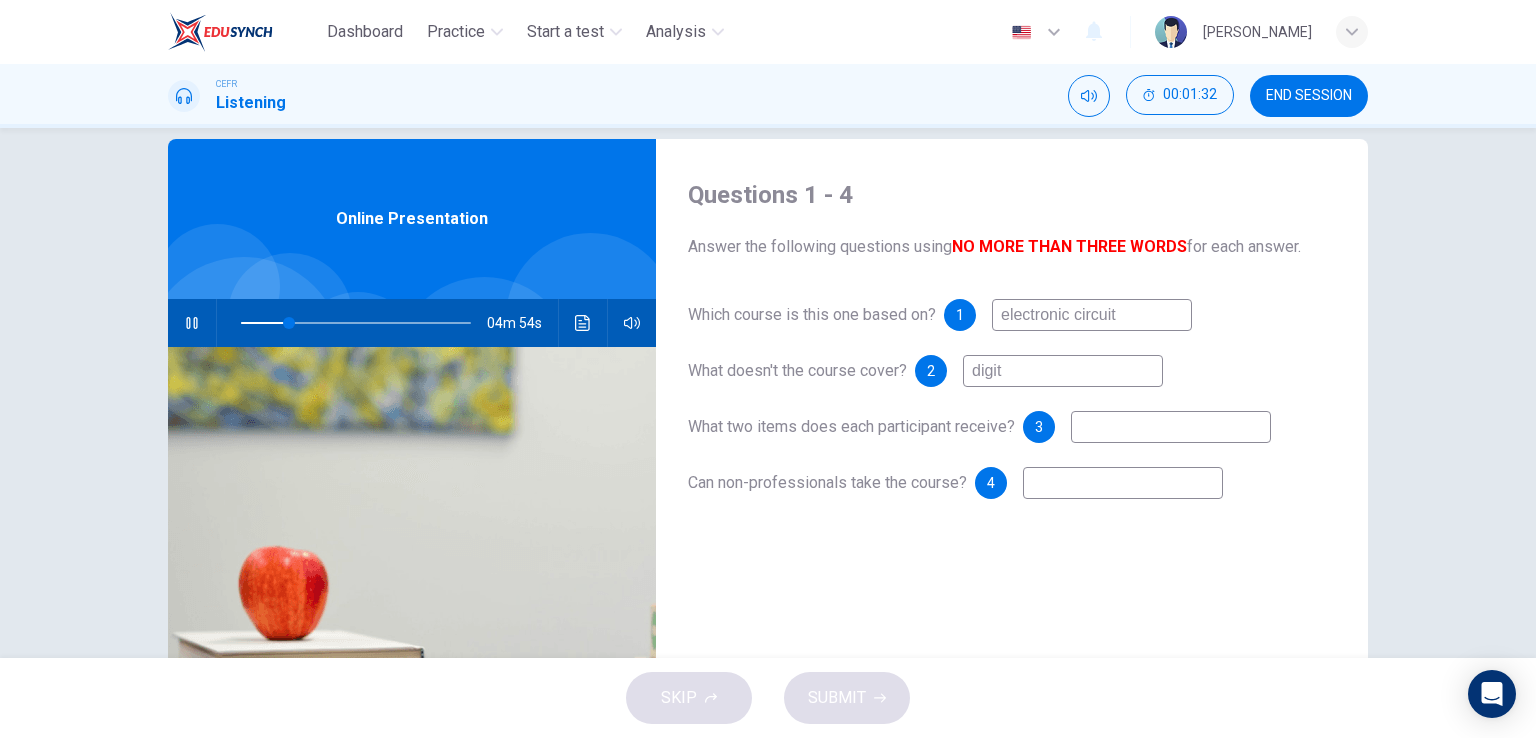 type on "21" 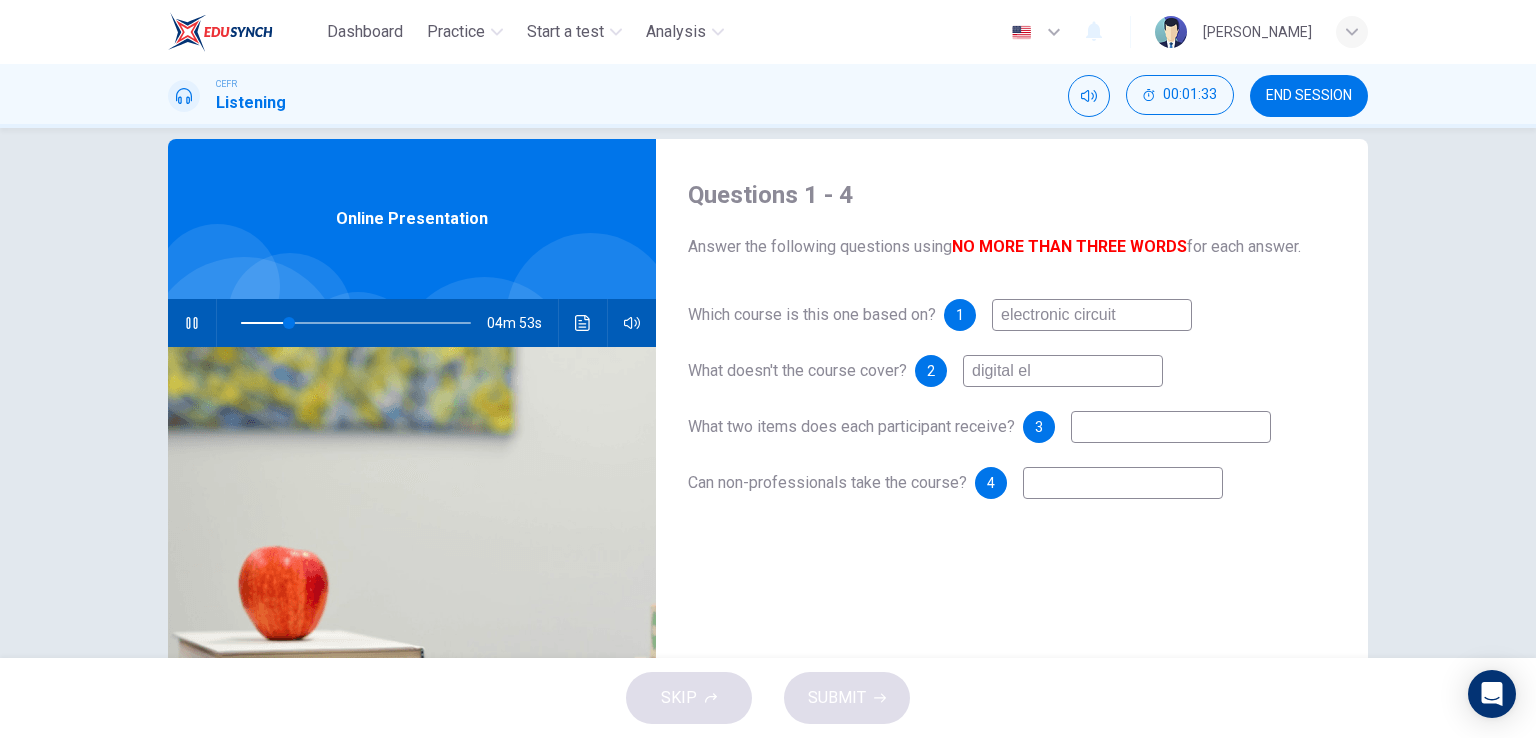 type on "digital ele" 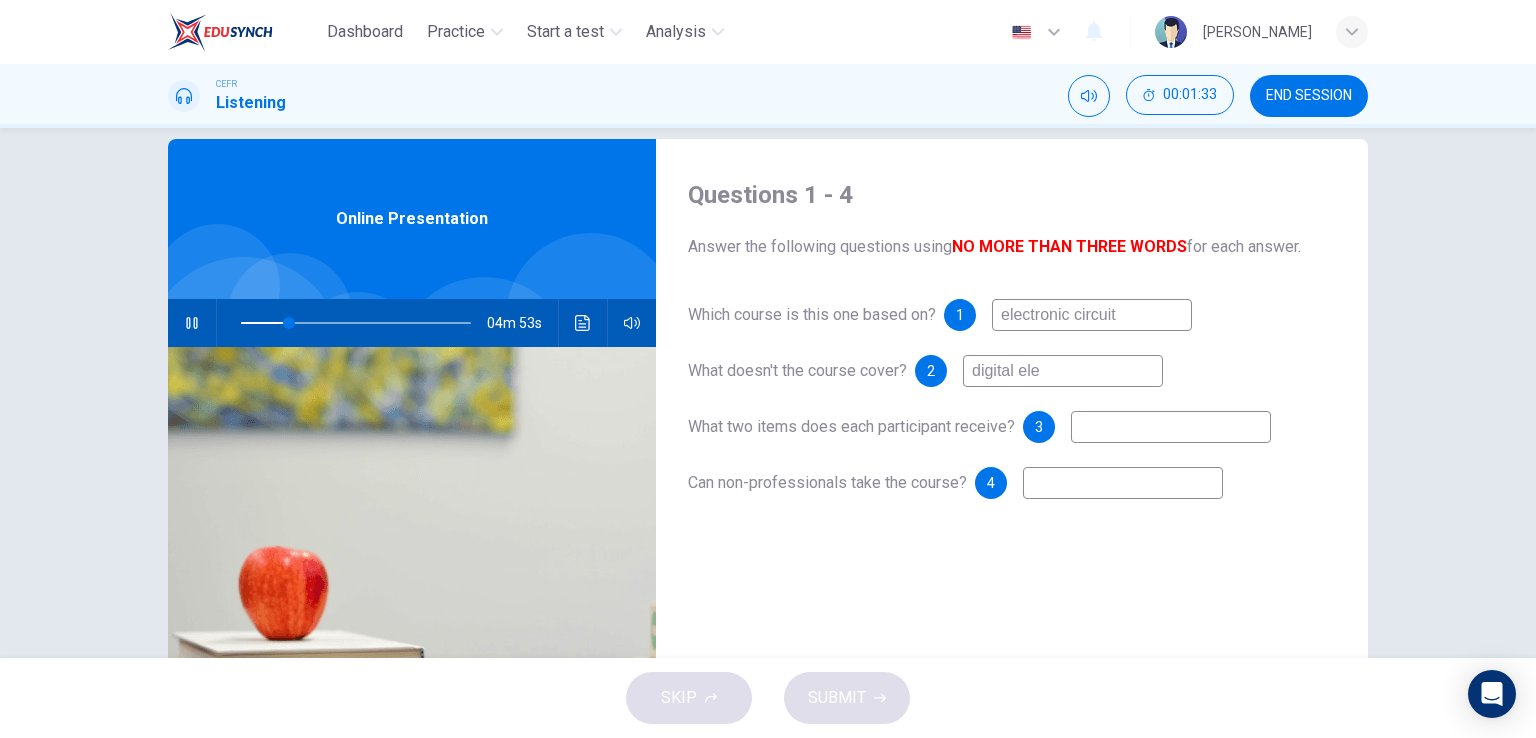 type on "21" 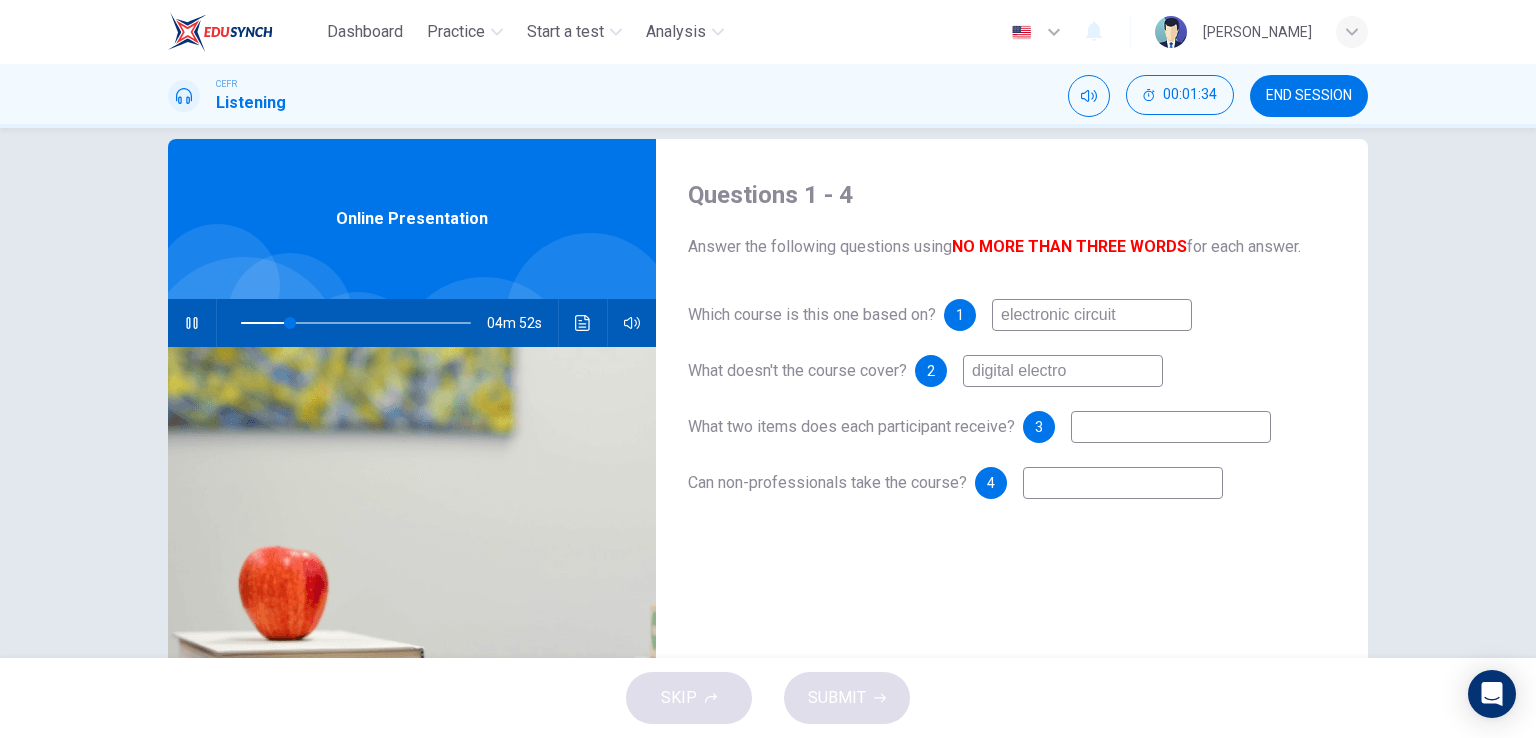 type on "digital electron" 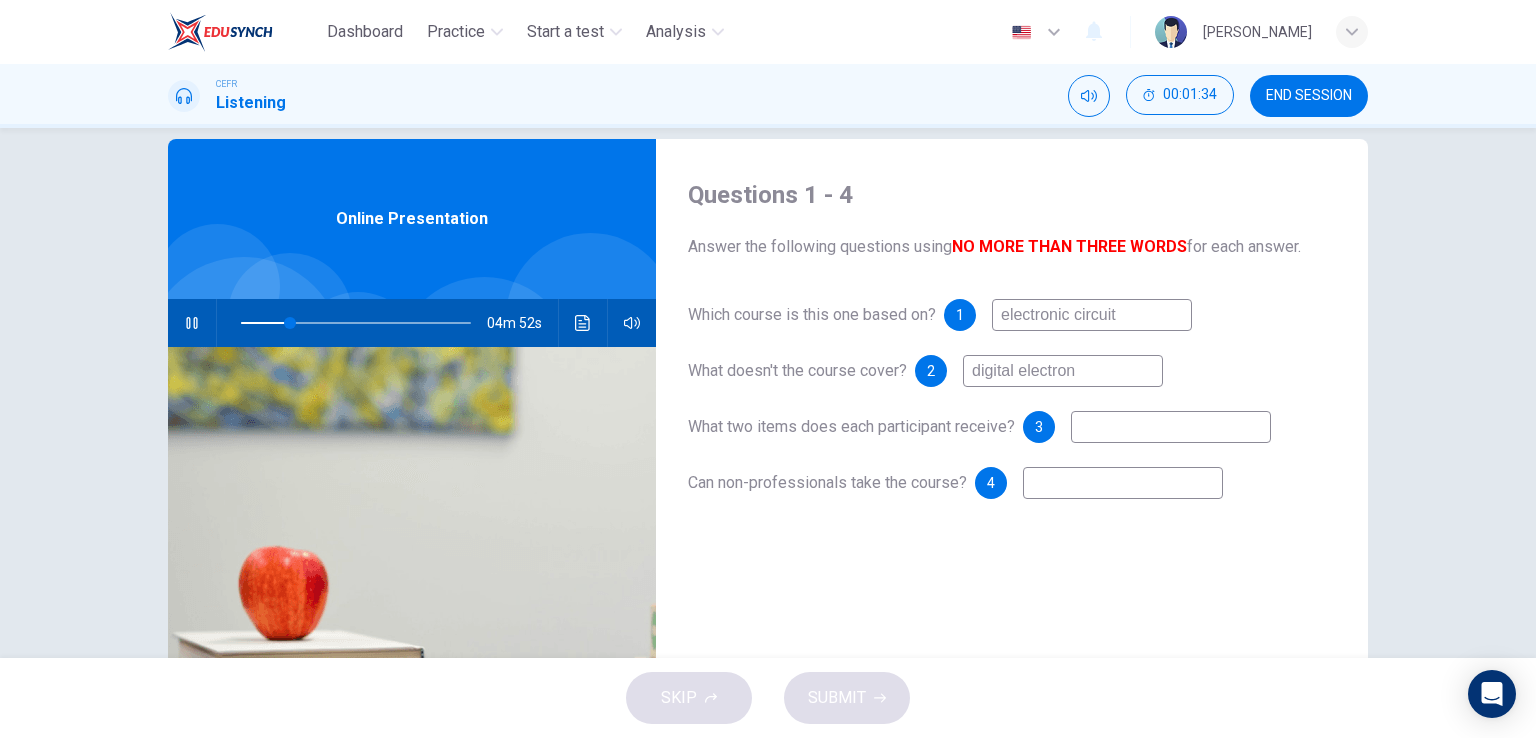 type on "22" 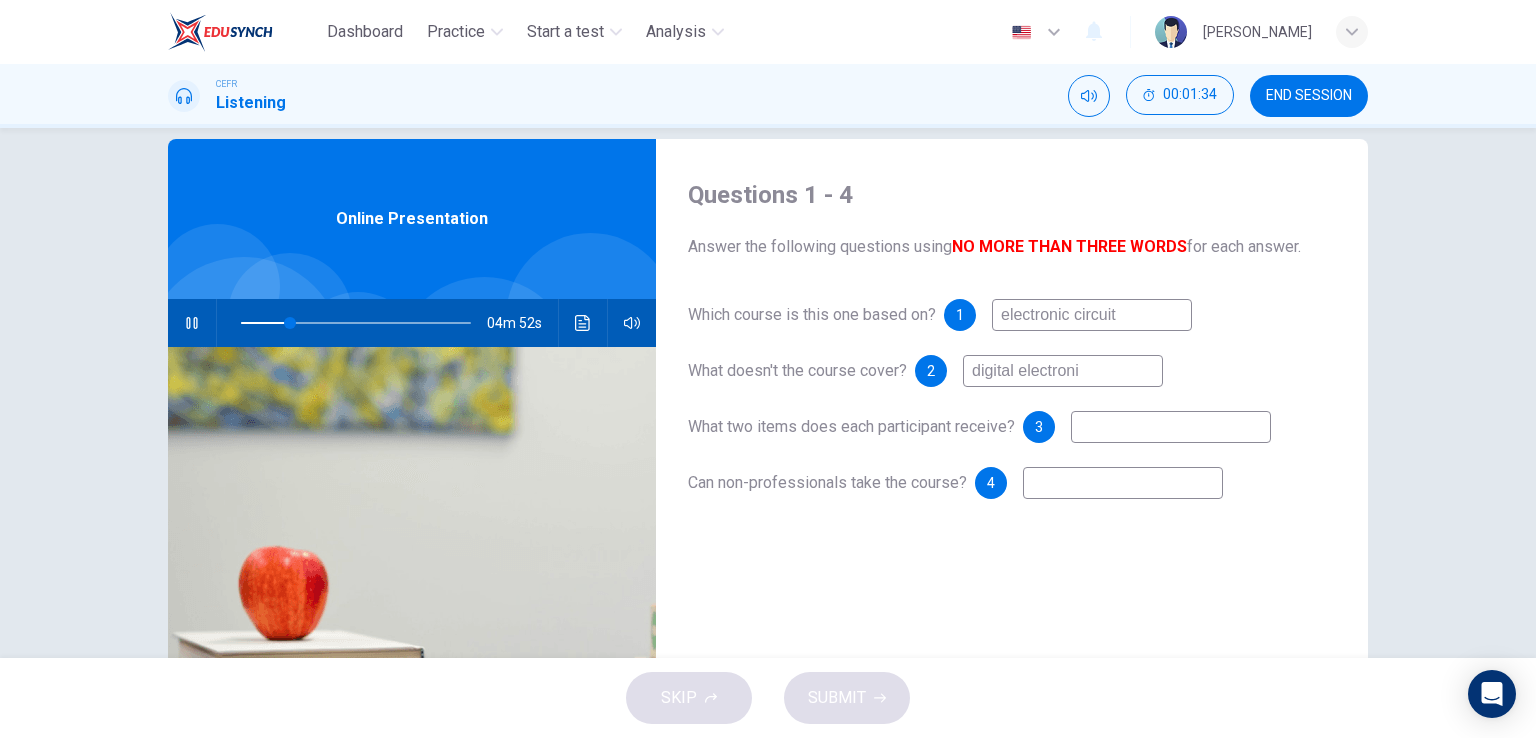 type on "digital electronic" 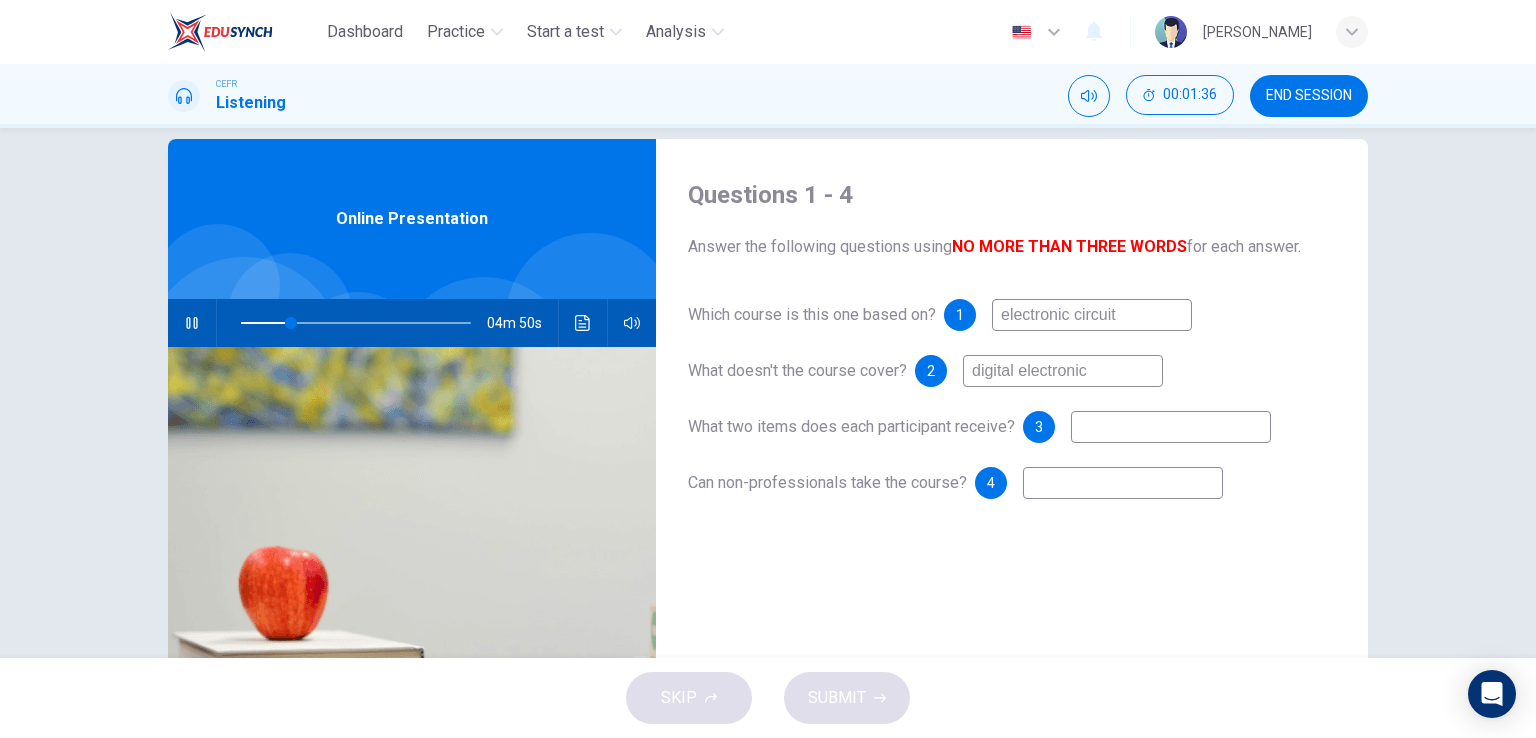 type on "22" 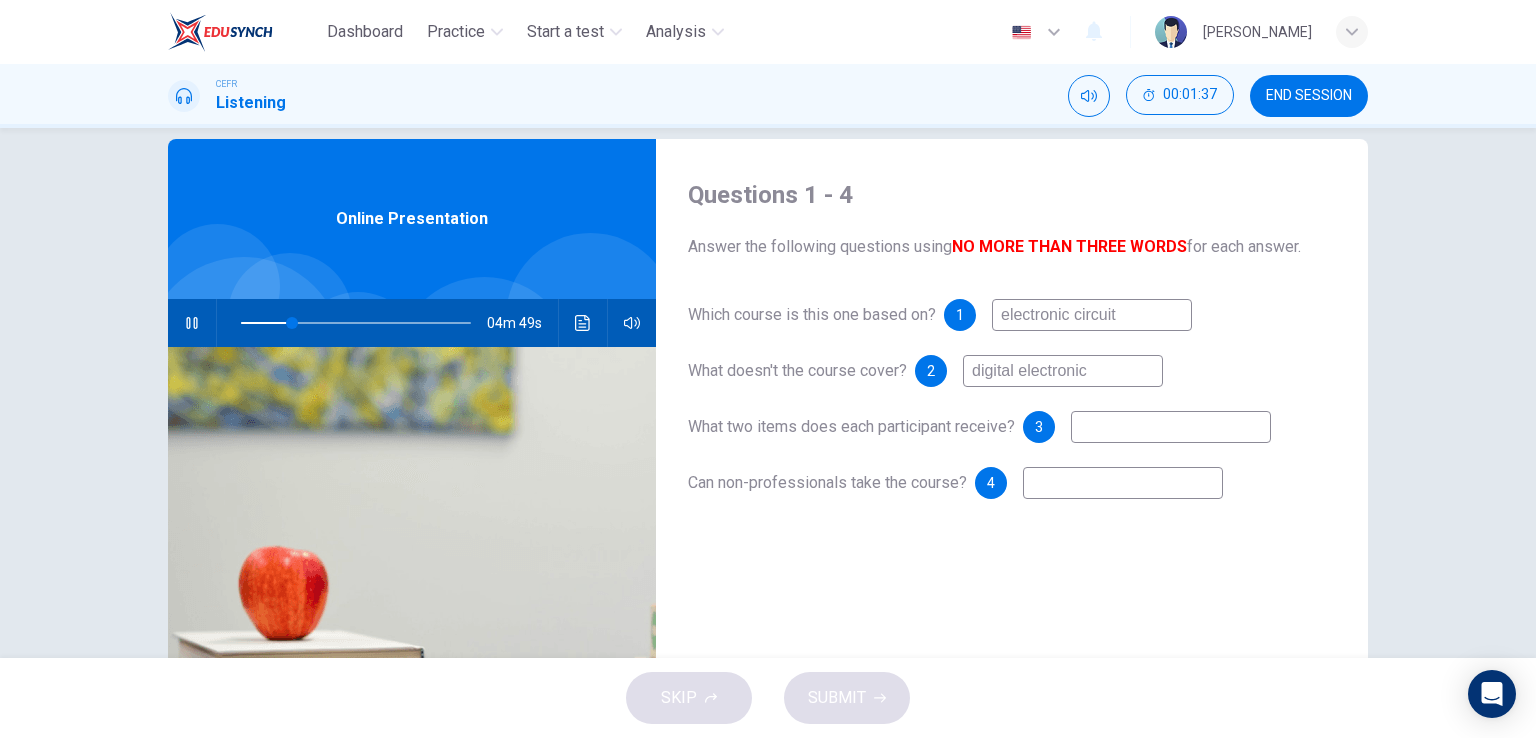 type on "digital electronic" 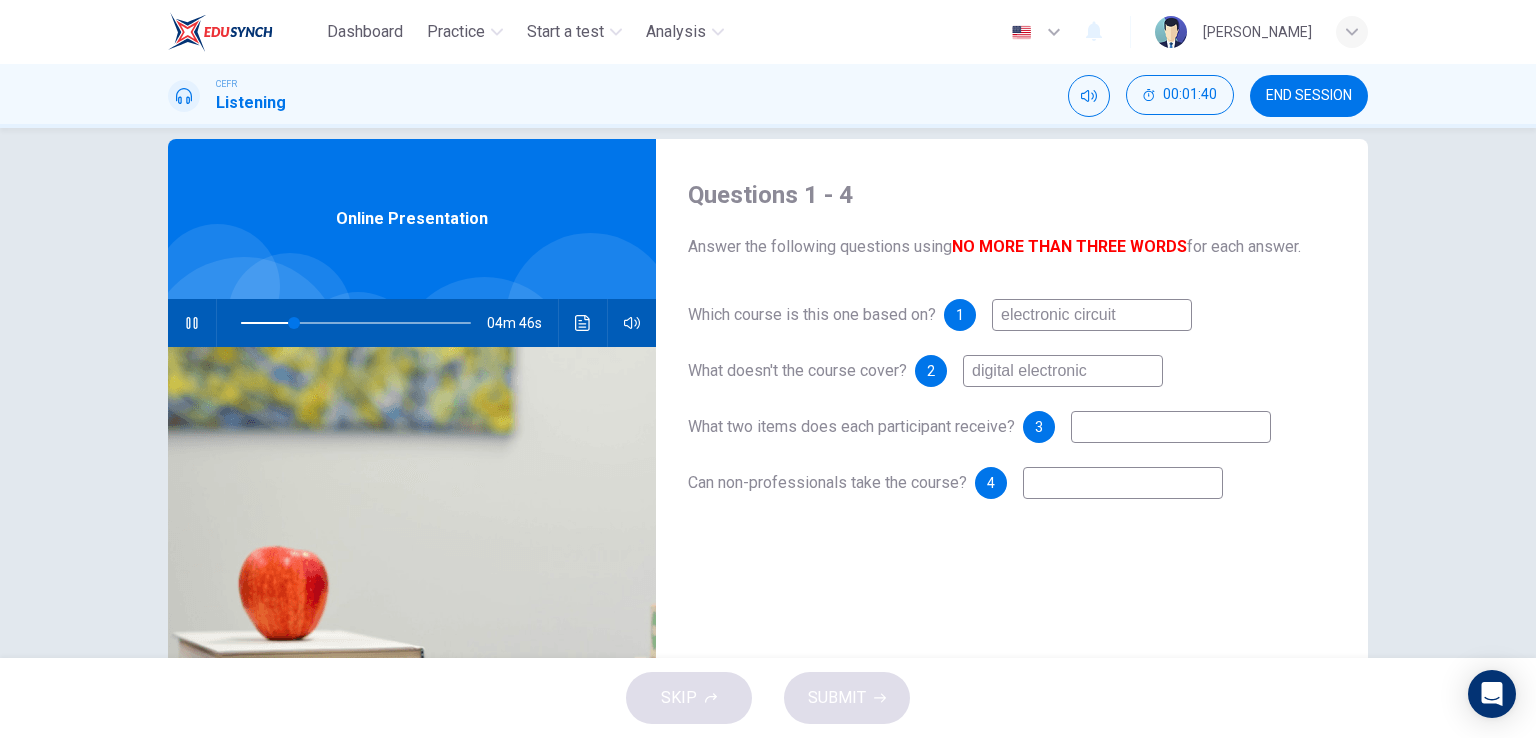 type on "23" 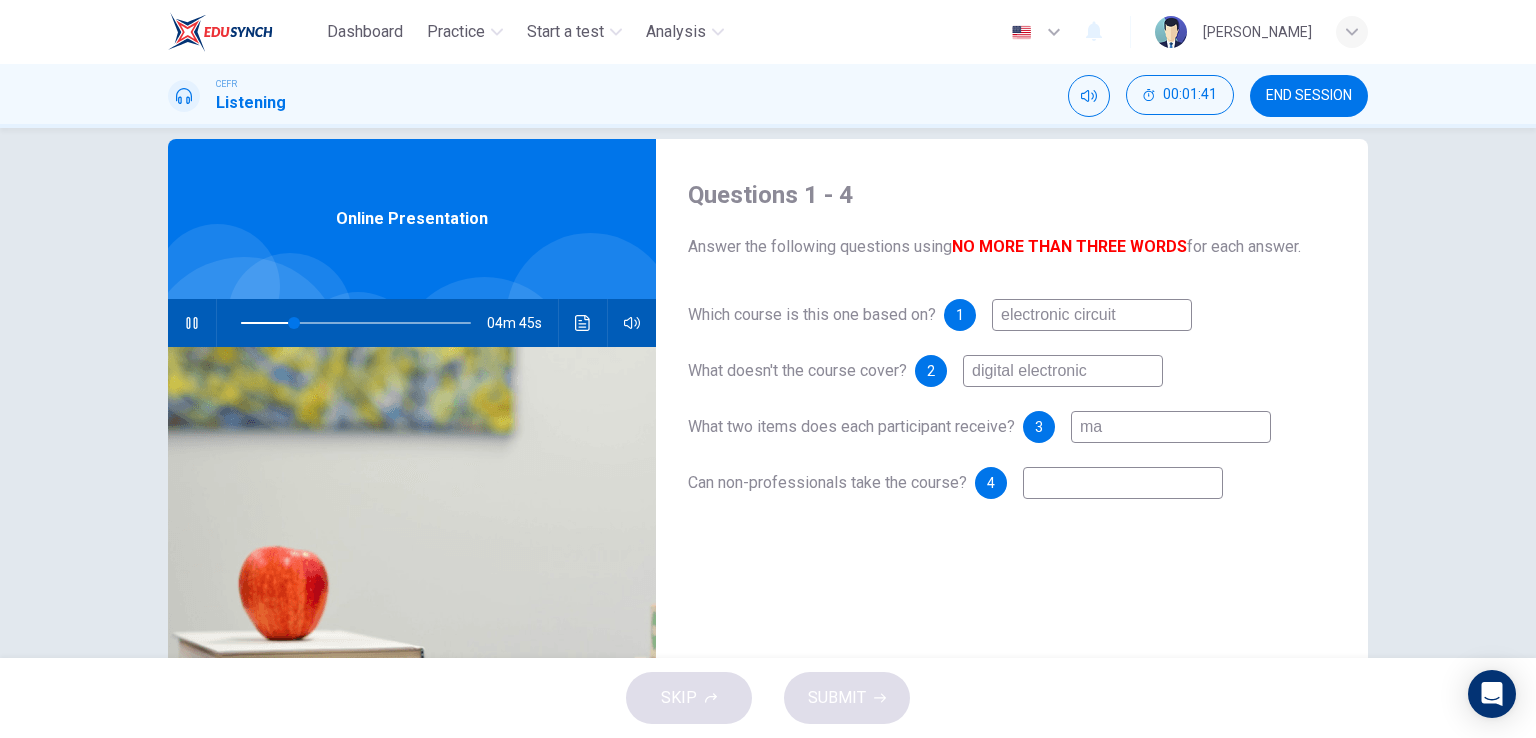 type on "mat" 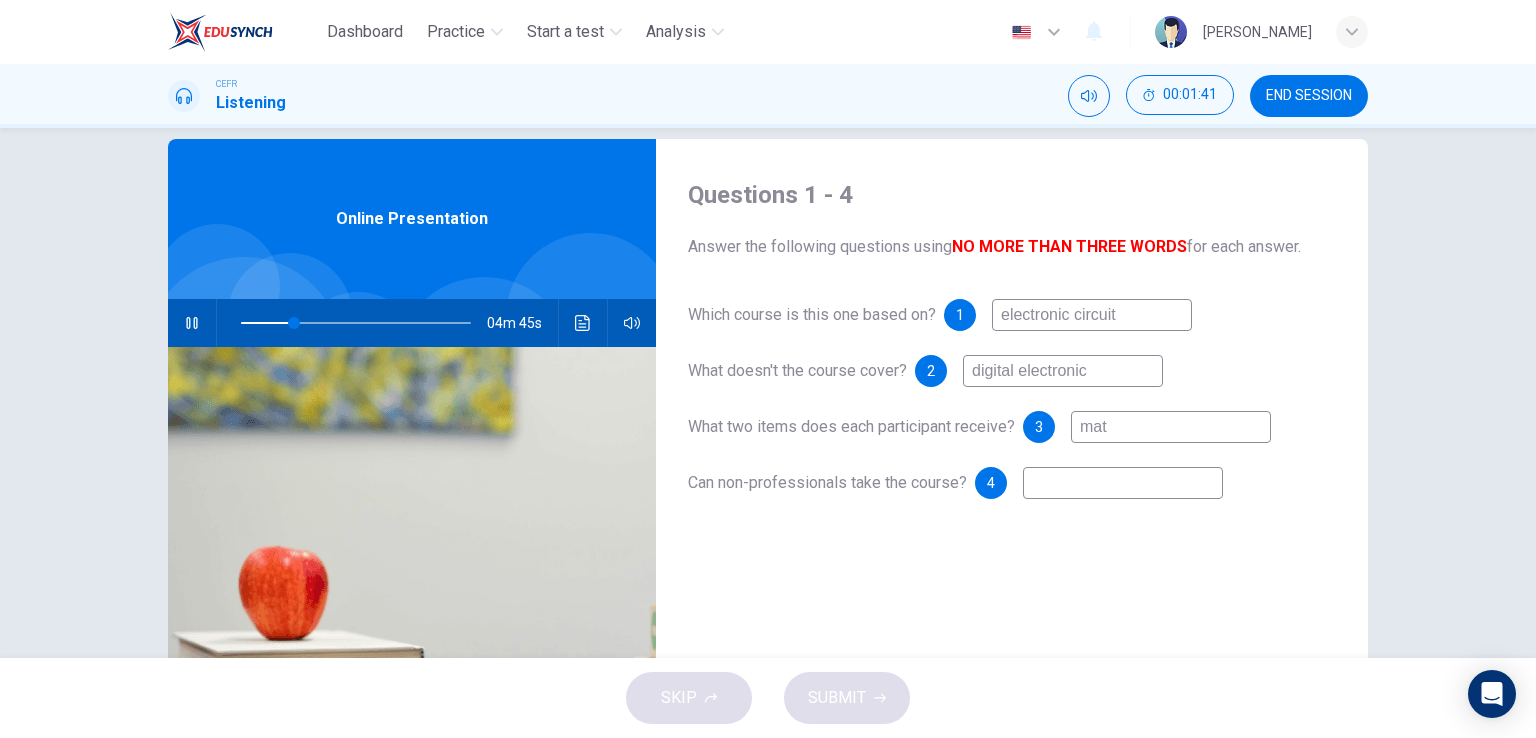 type on "23" 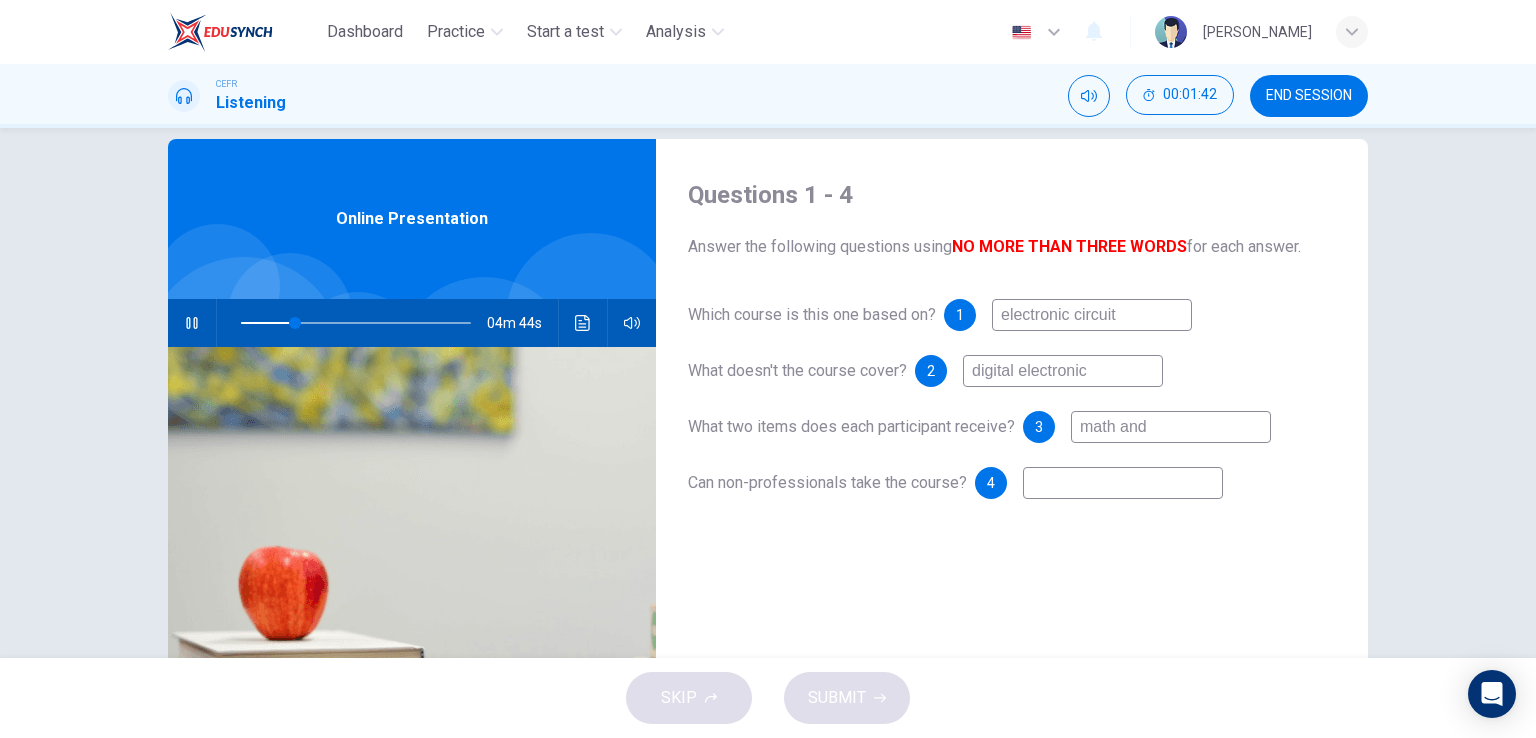 type on "math and s" 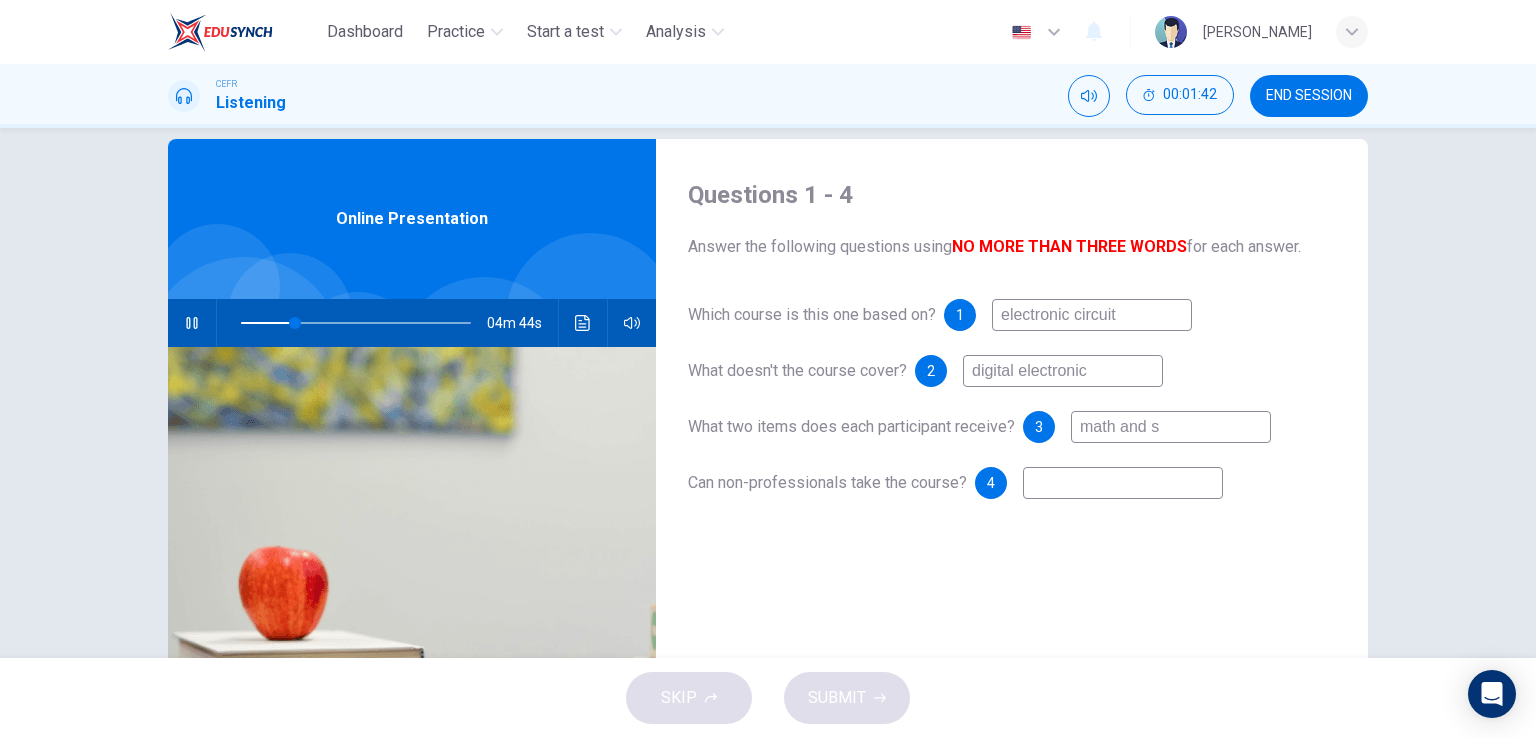 type on "24" 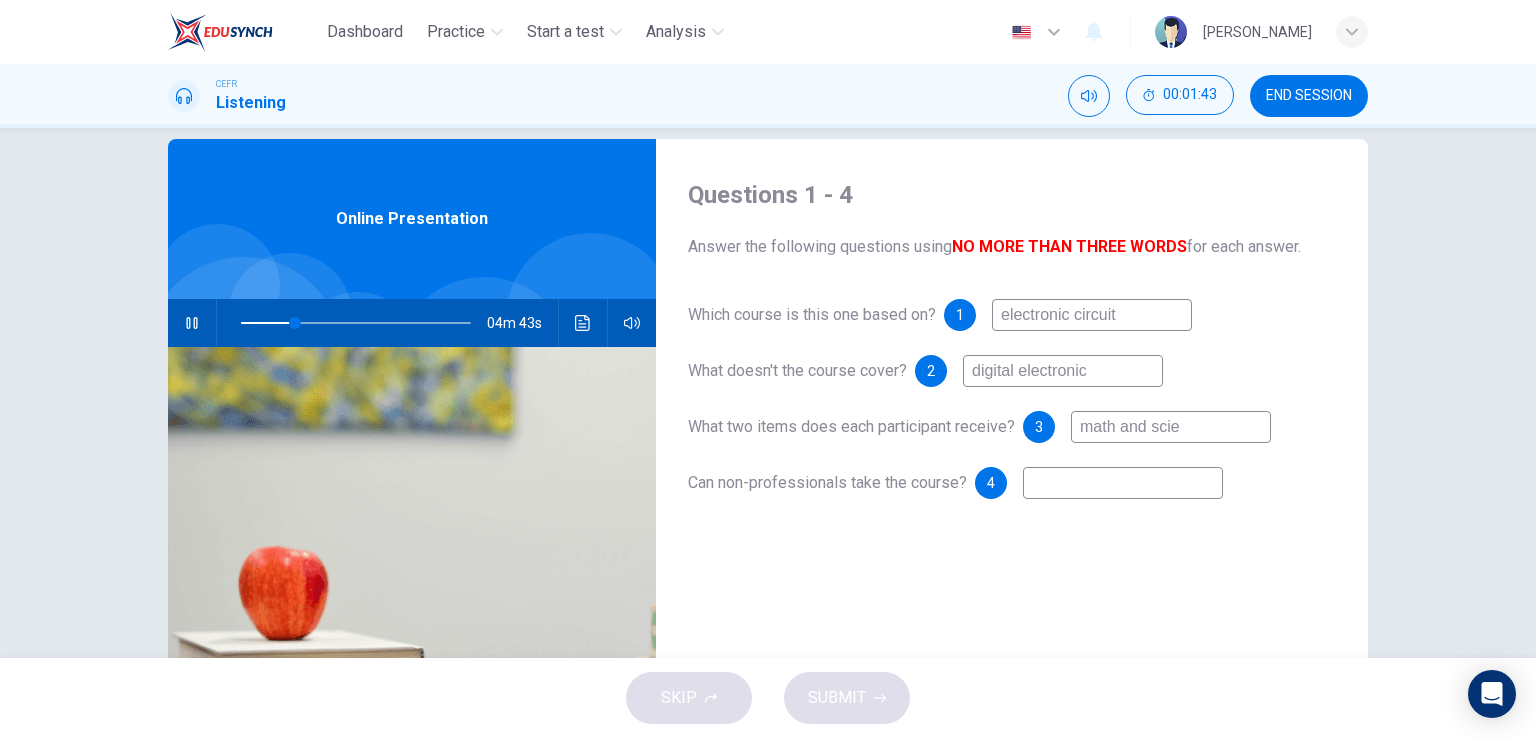 type on "math and scien" 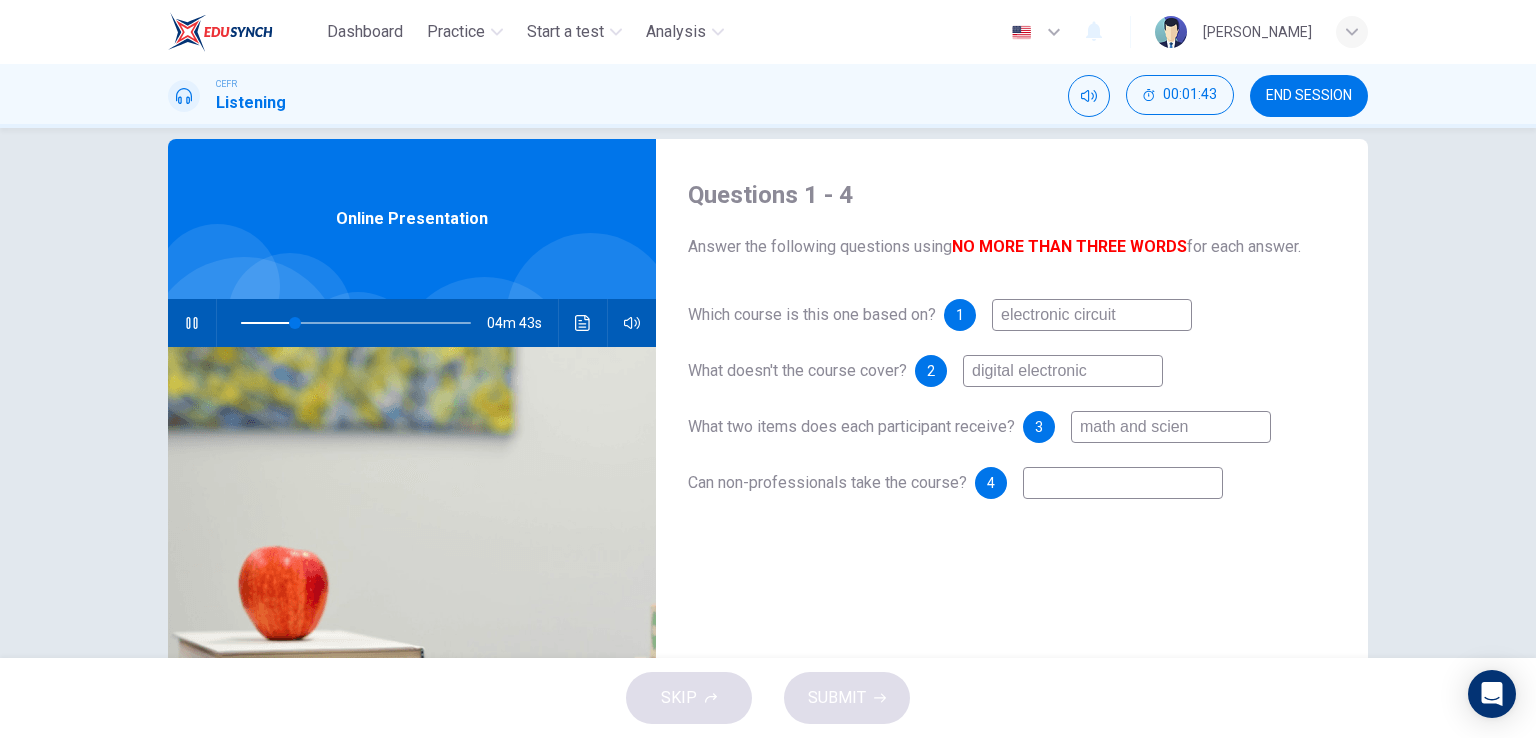 type on "24" 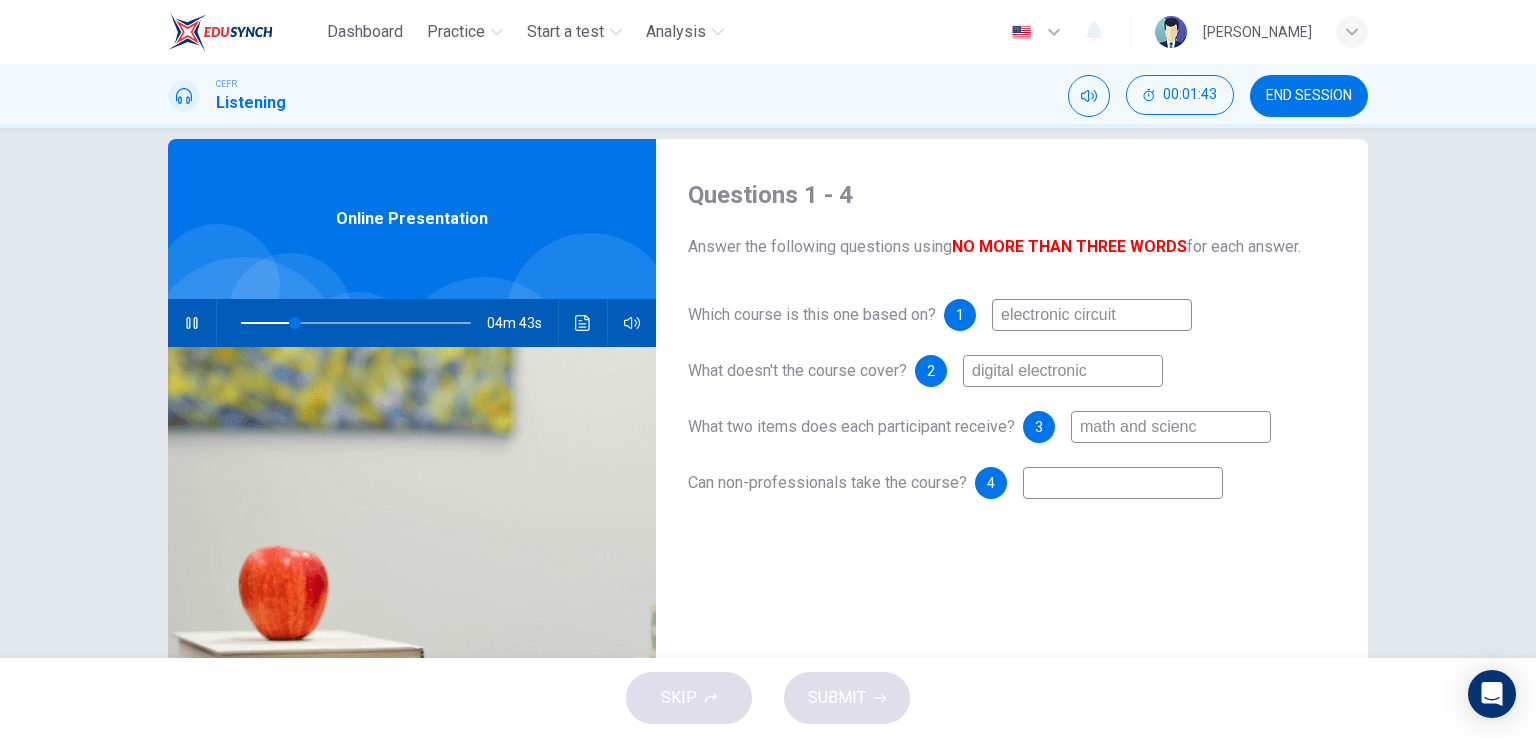 type on "math and science" 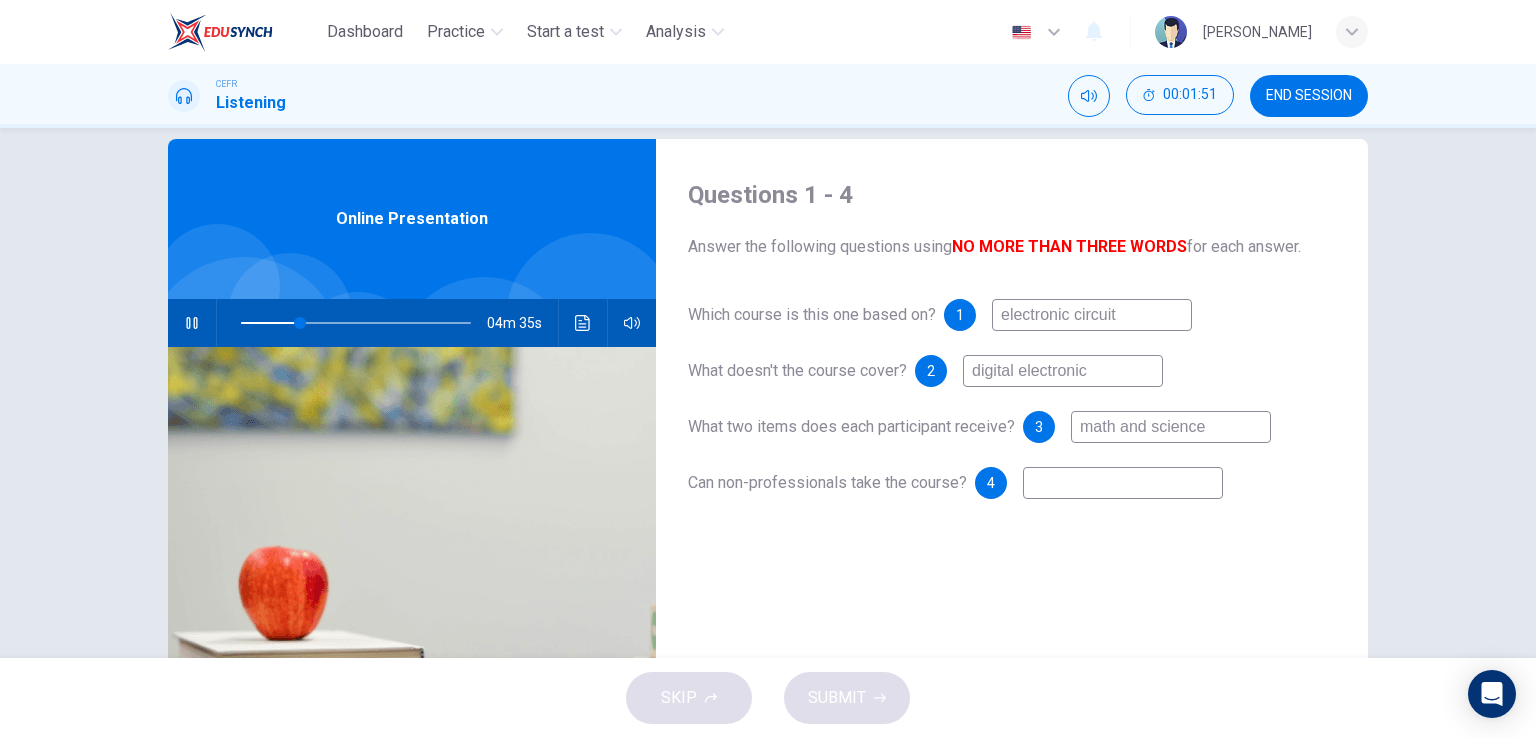 type on "26" 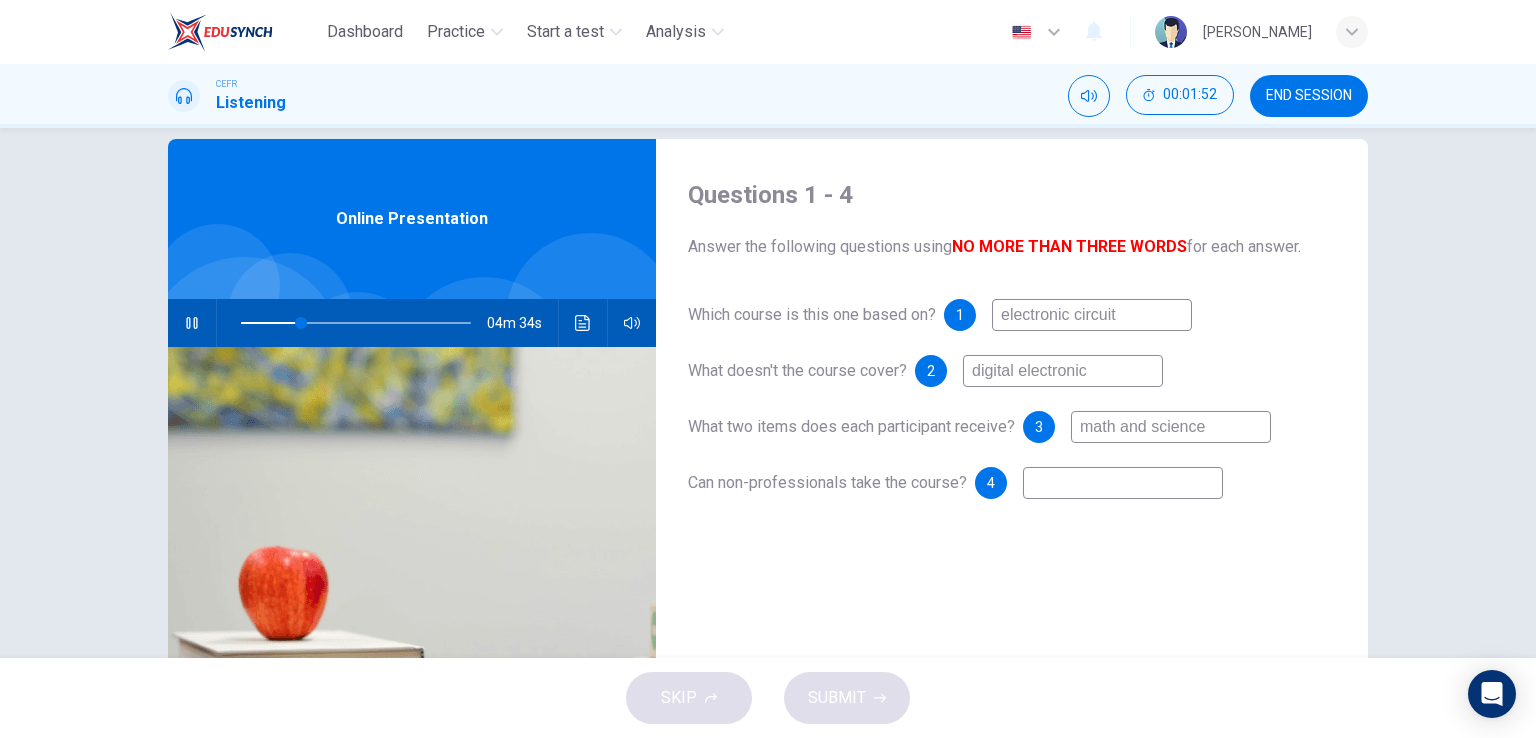 type 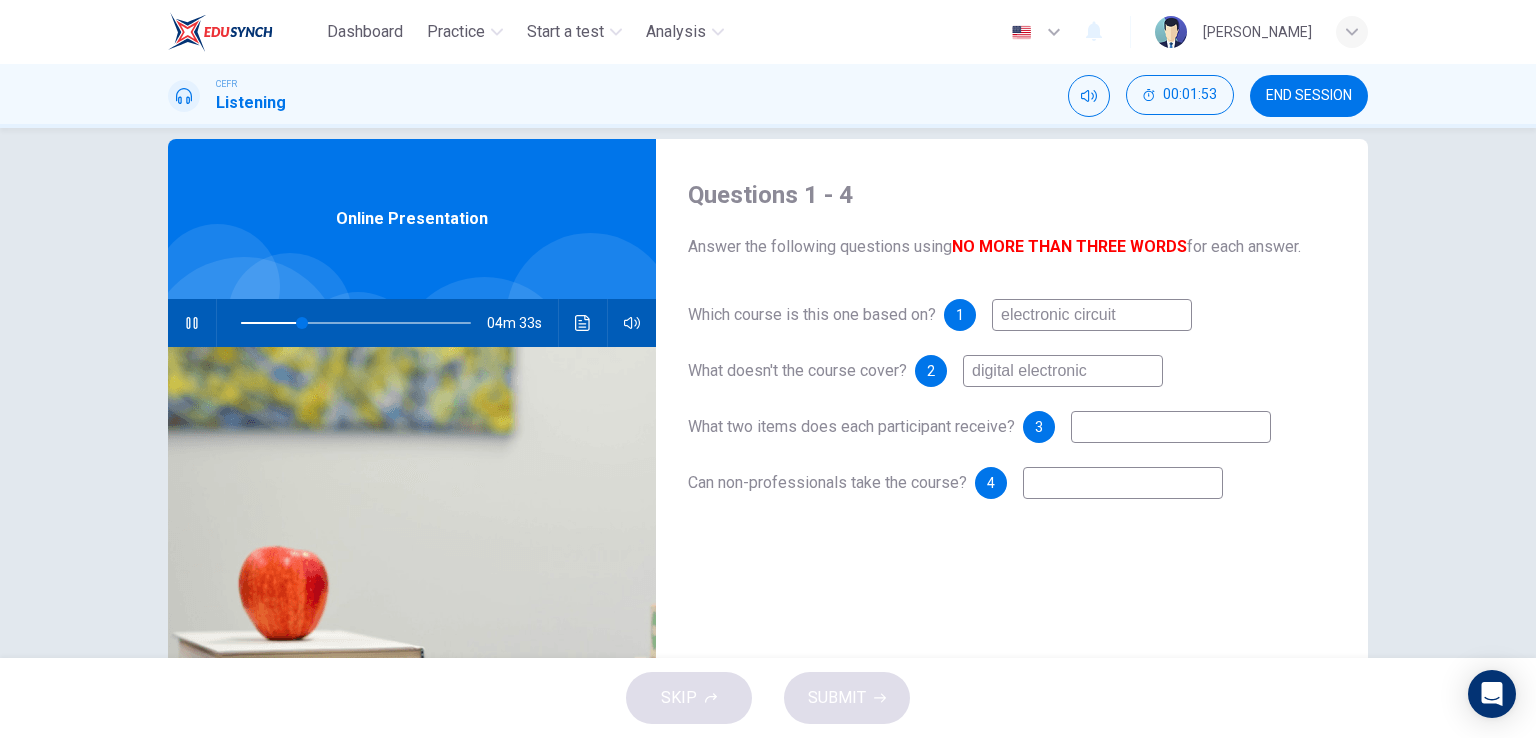 type on "27" 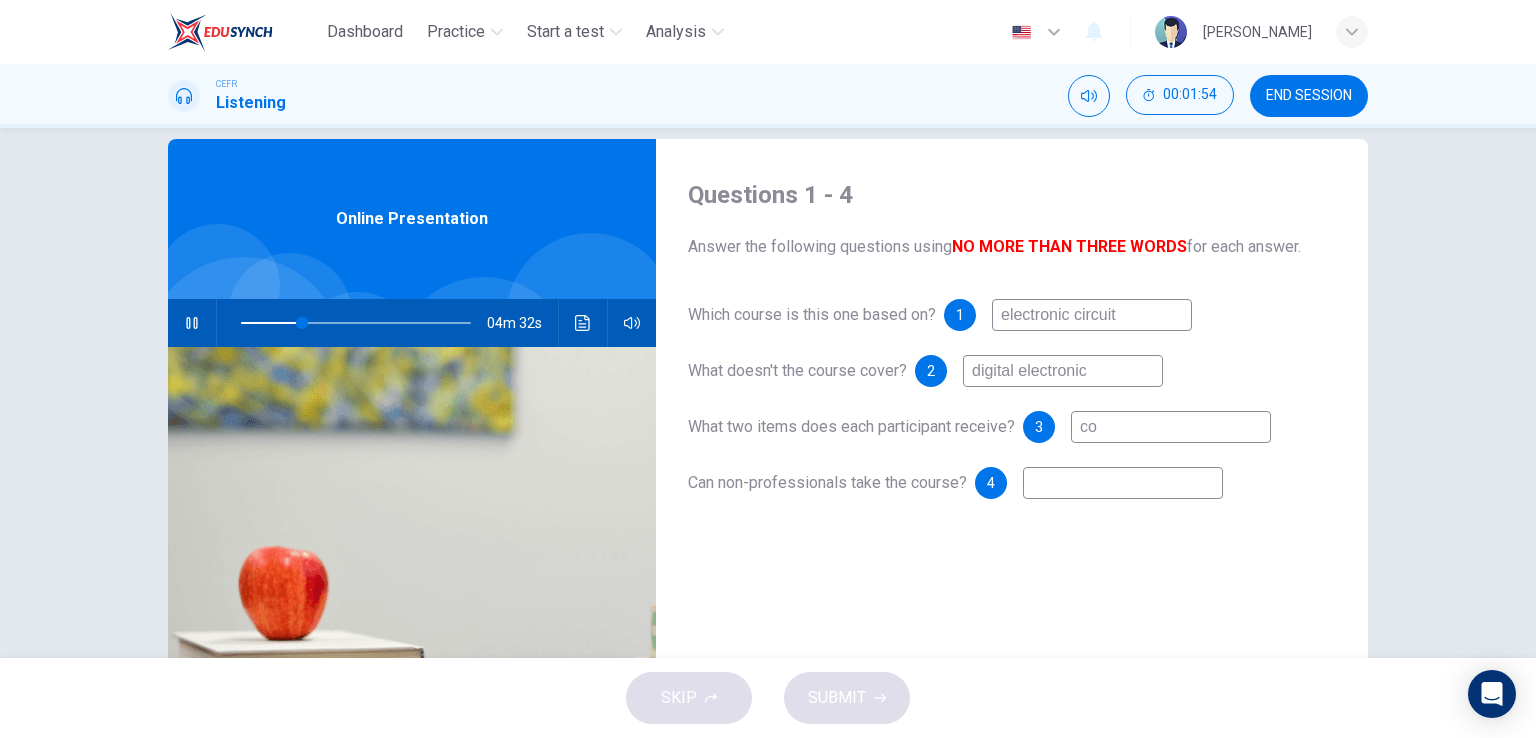 type on "cop" 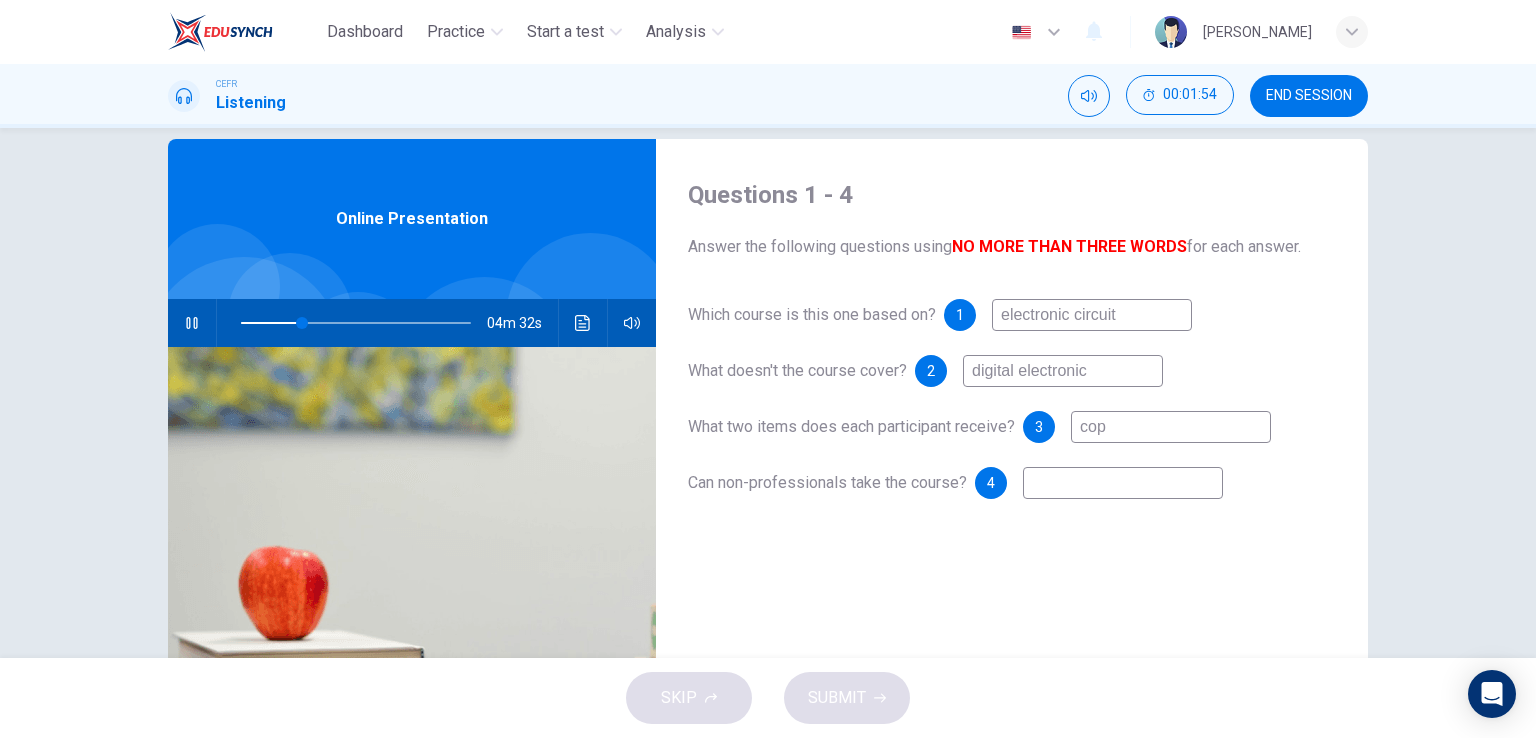 type on "27" 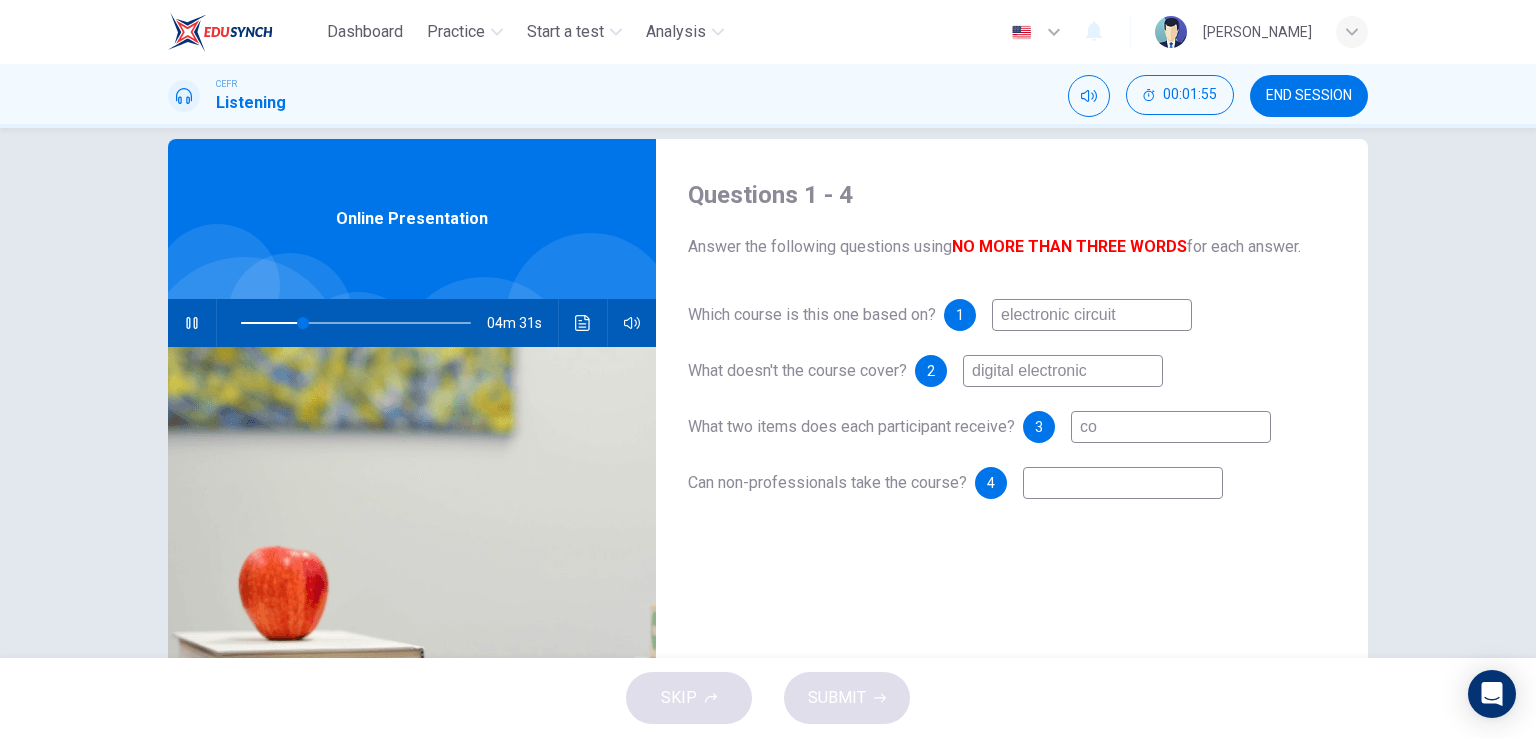 type on "c" 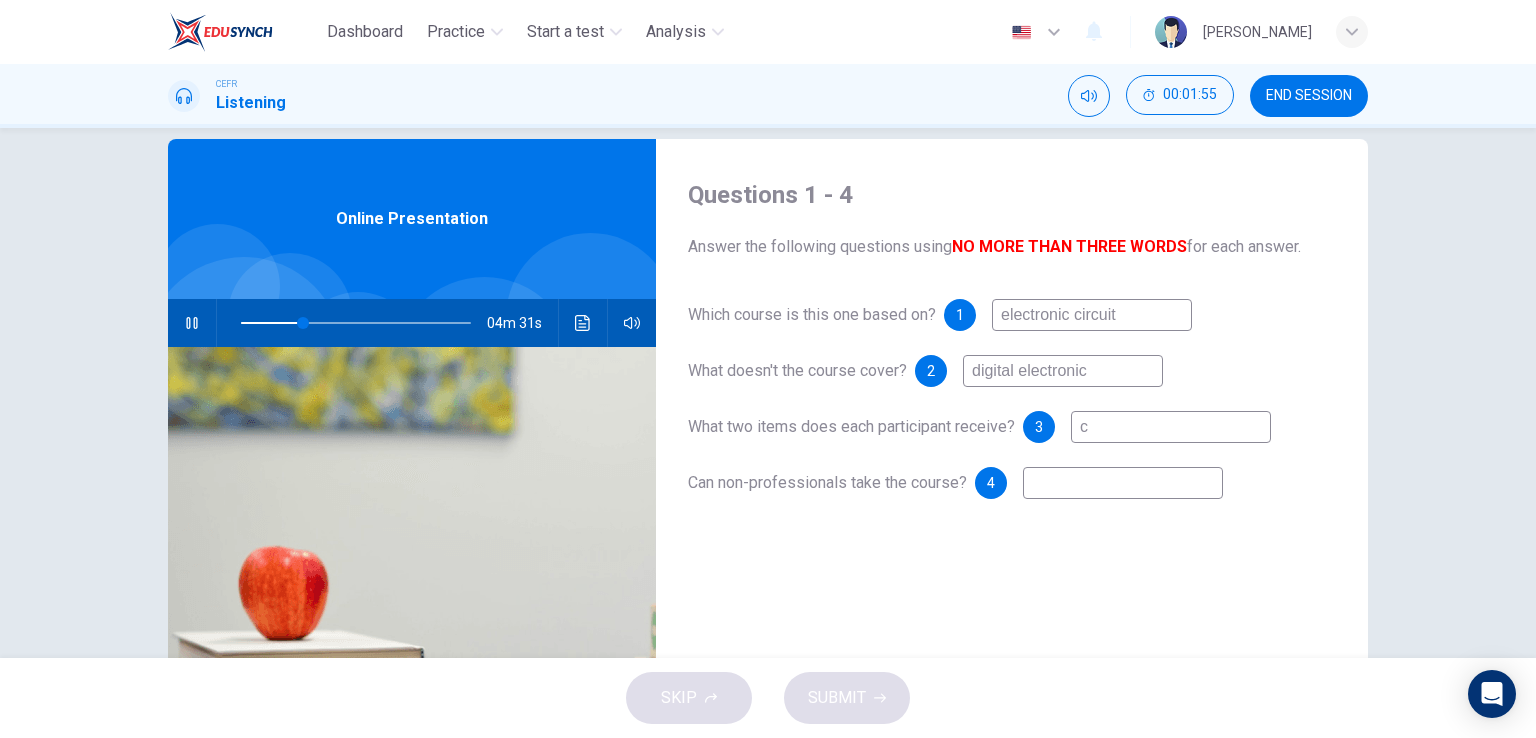 type 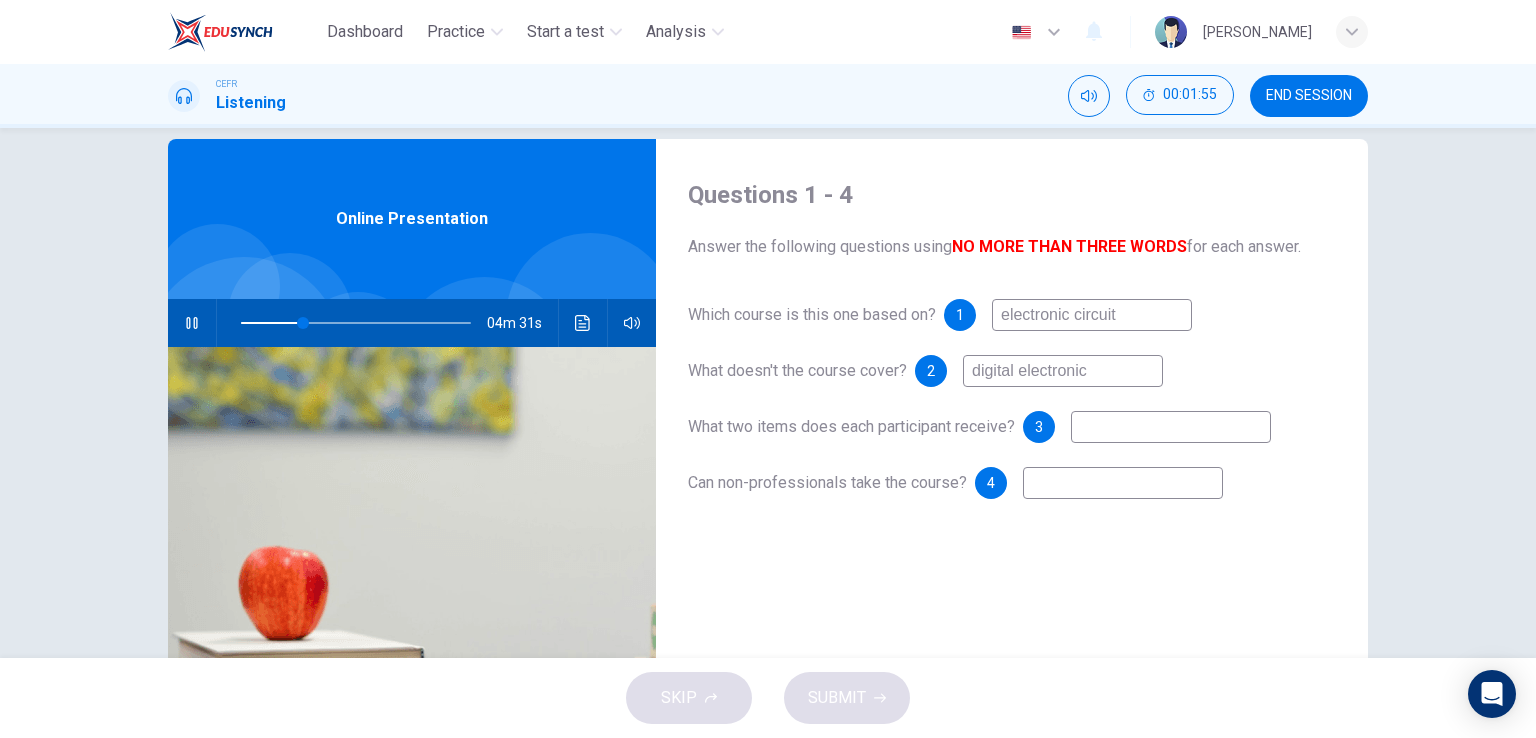 type on "27" 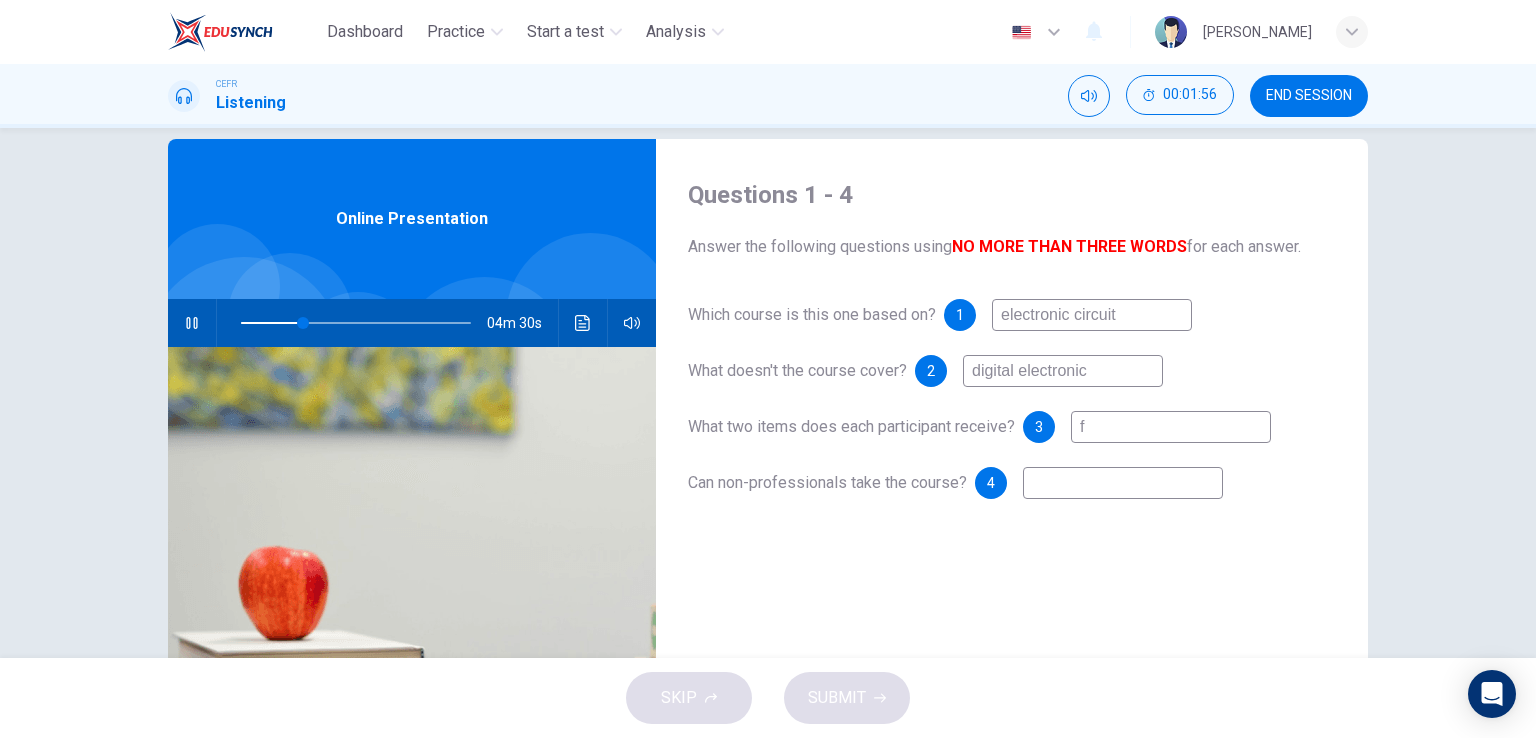 type on "fu" 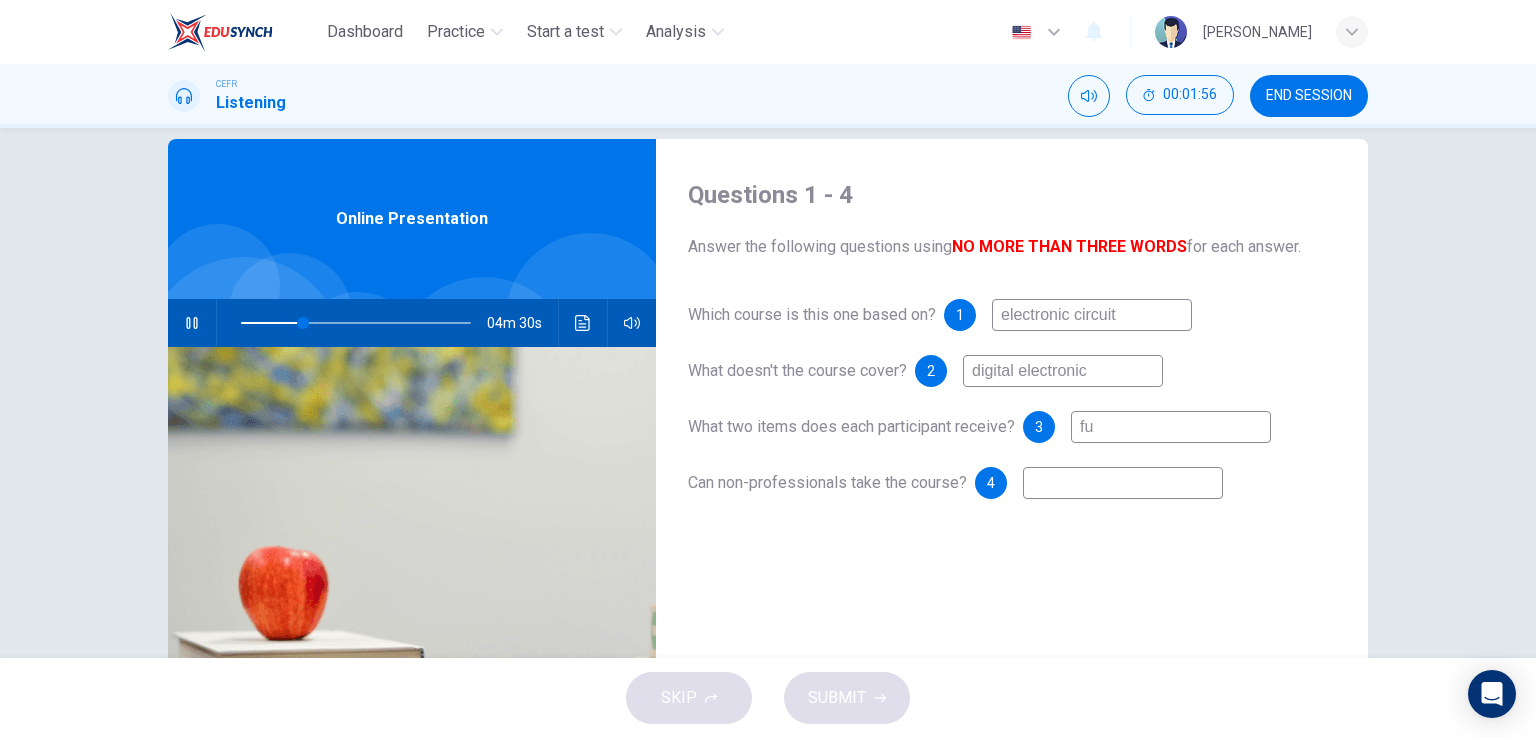 type on "27" 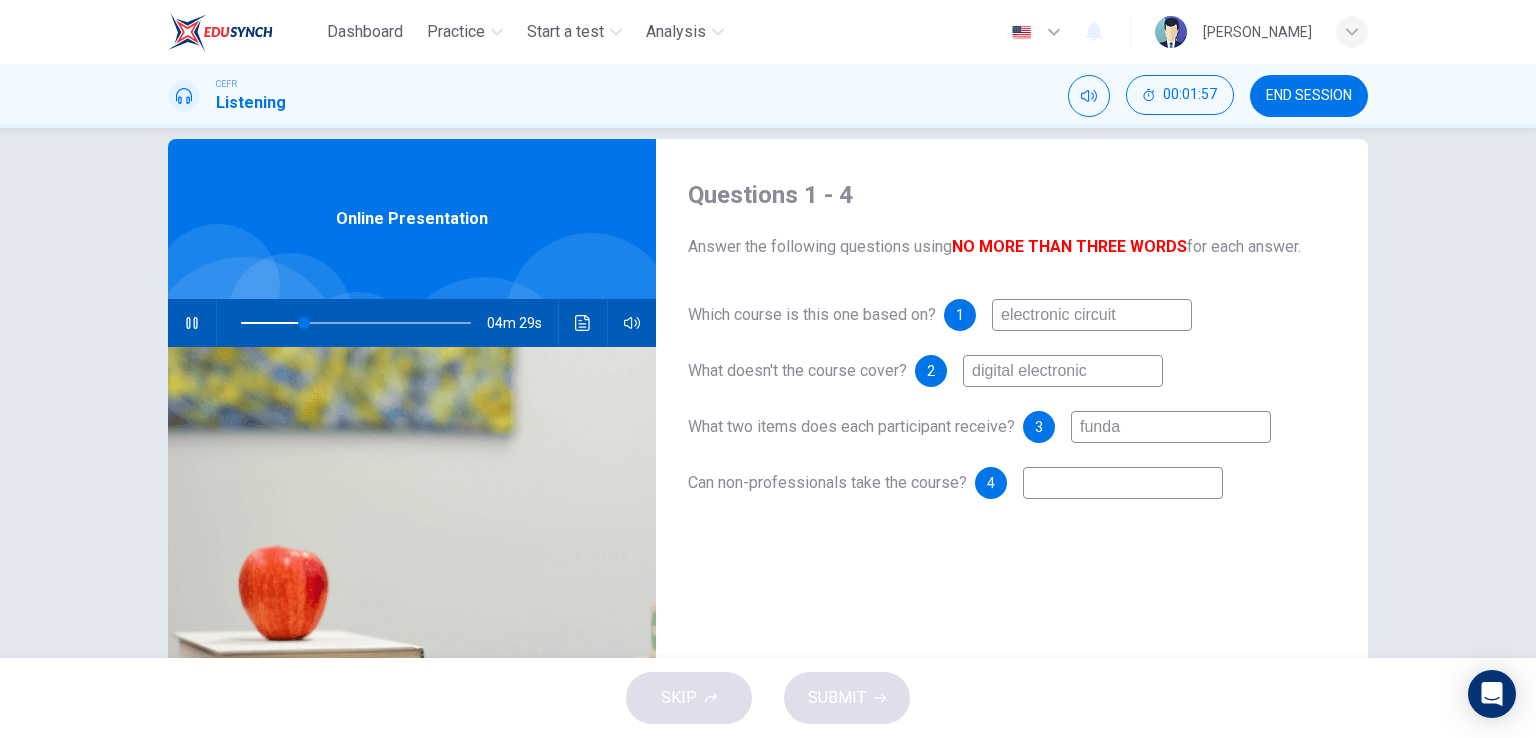 type on "fundam" 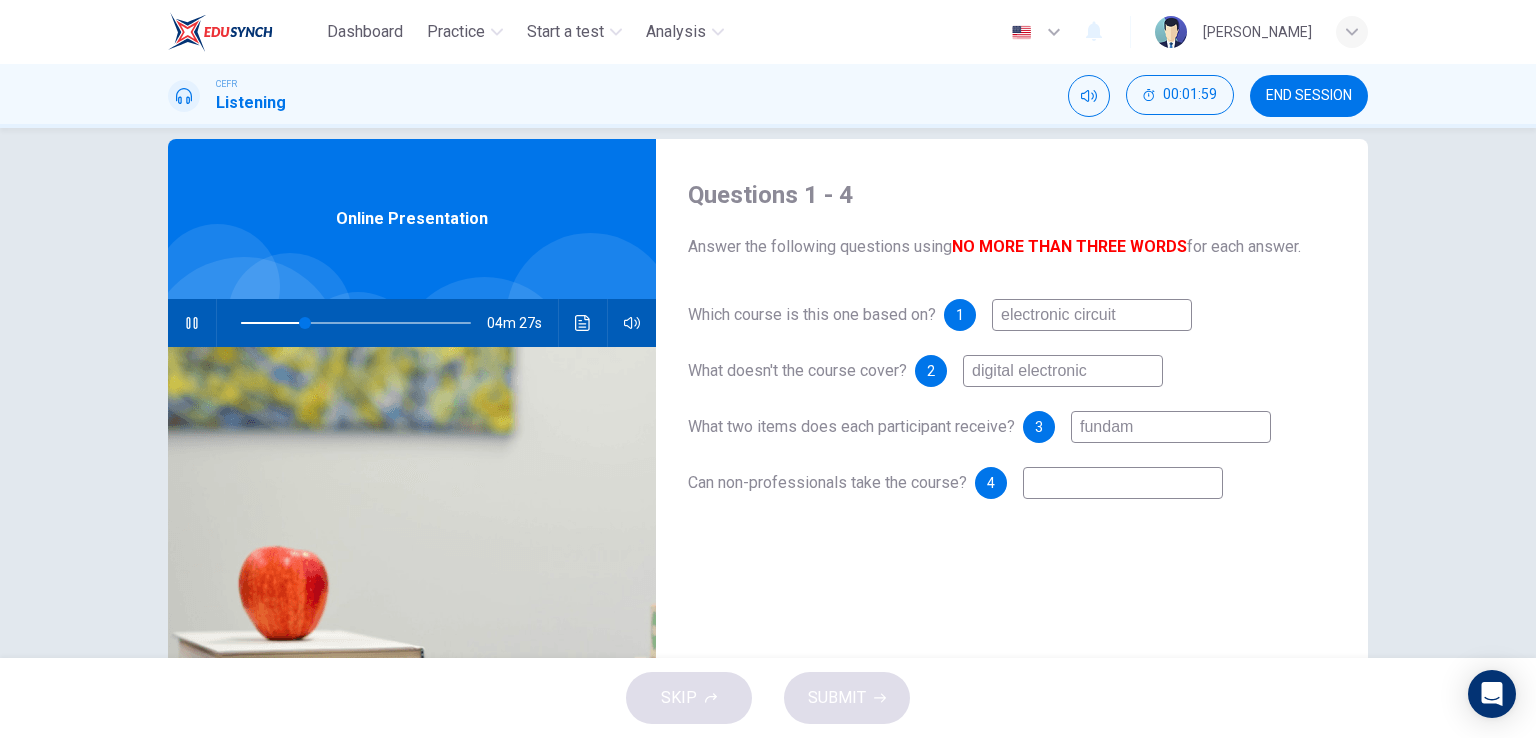 type on "28" 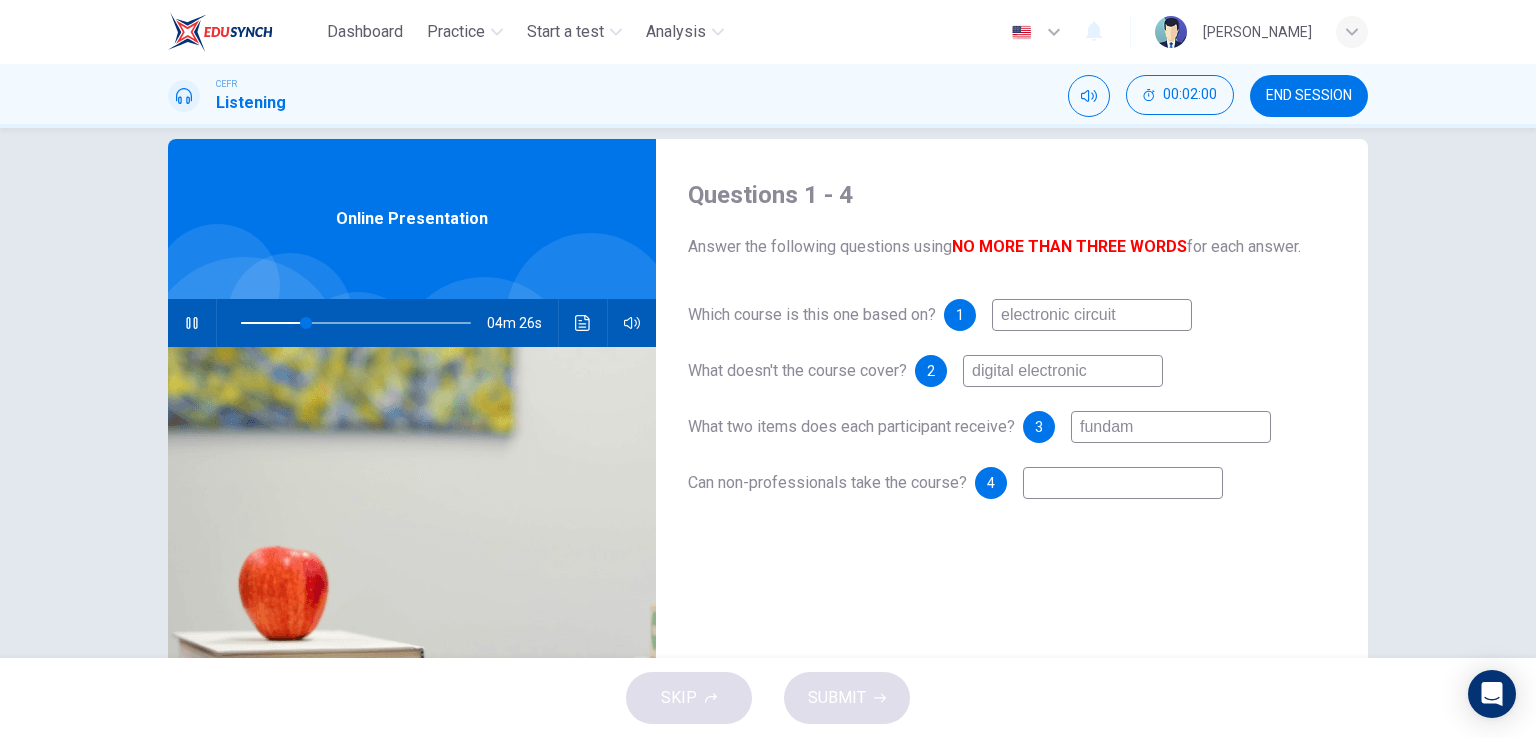 type on "fundame" 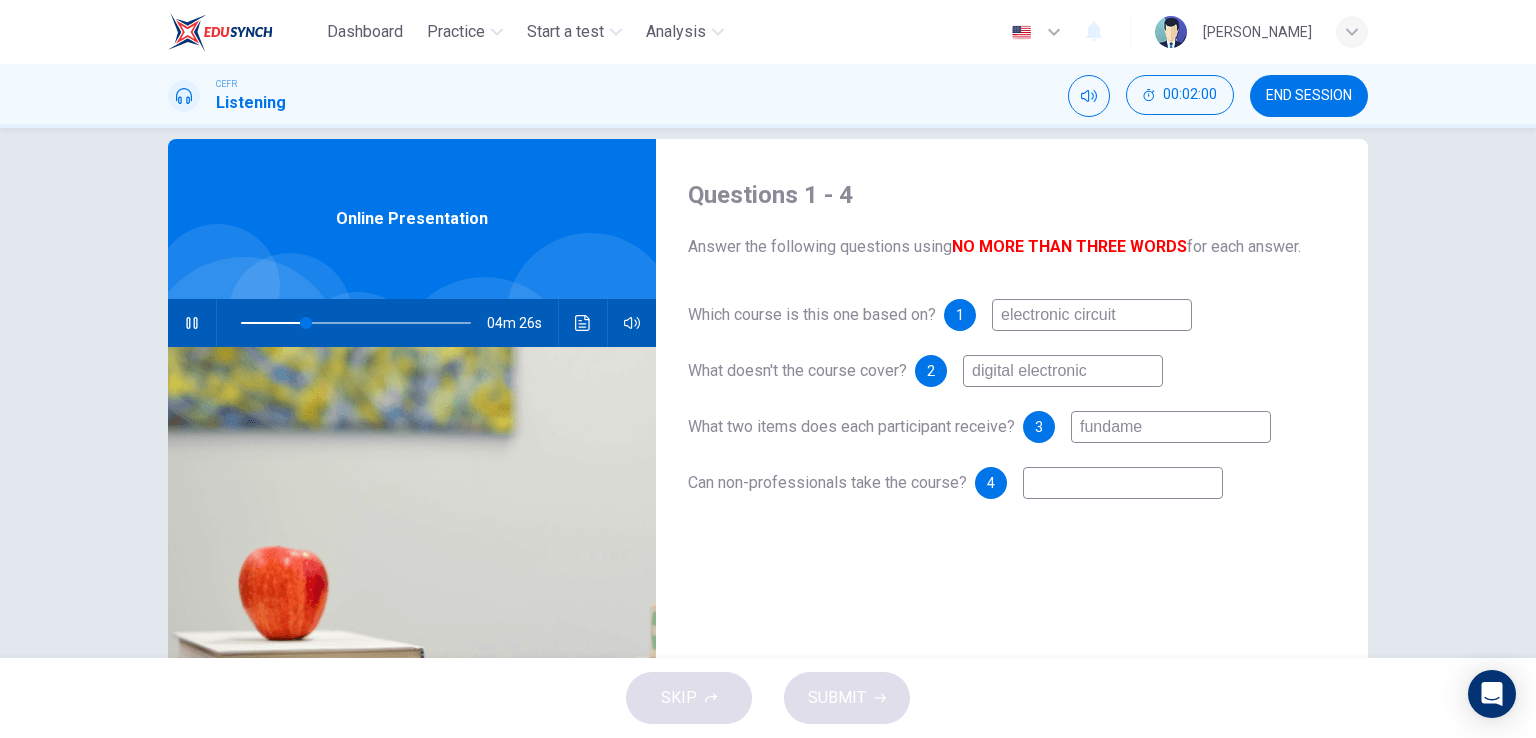 type on "29" 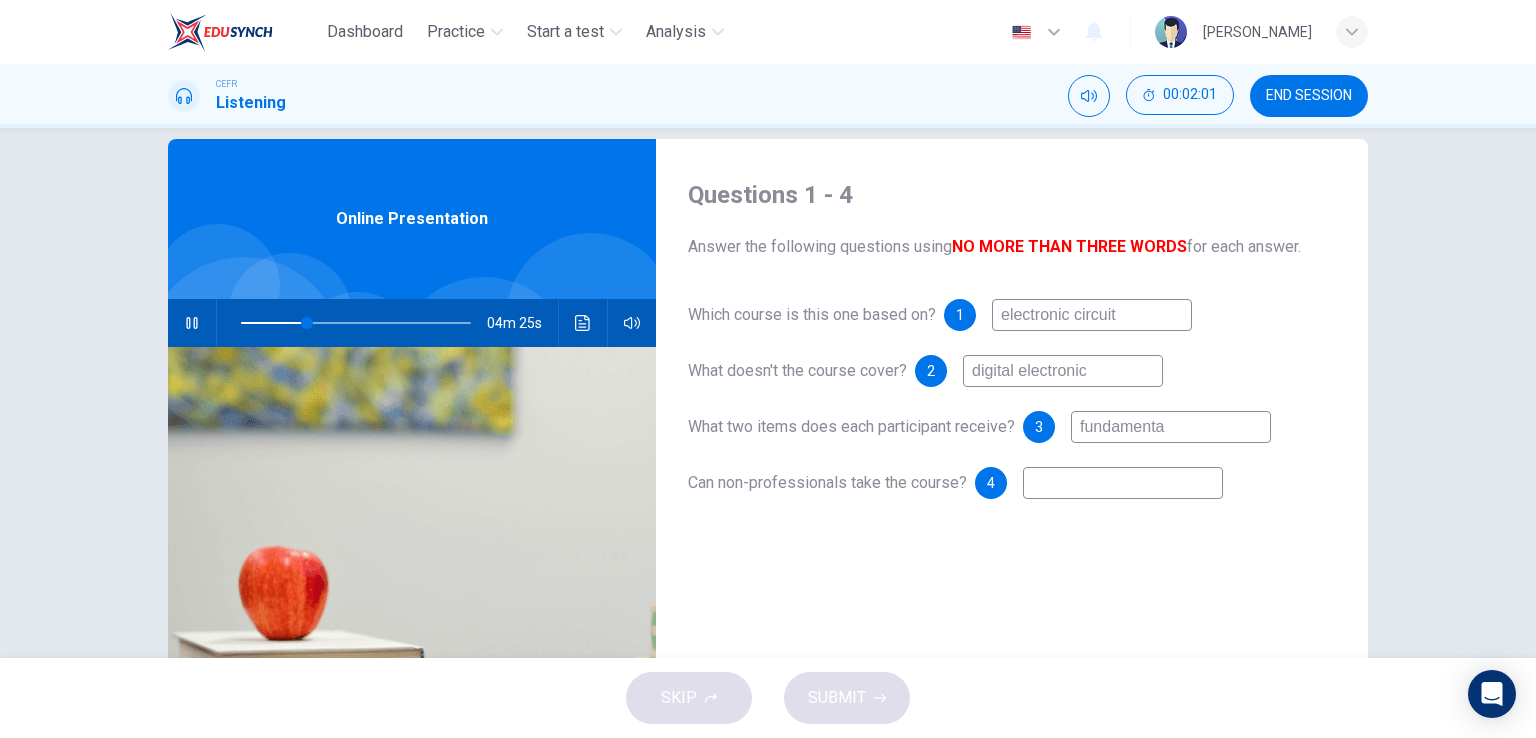 type on "fundamental" 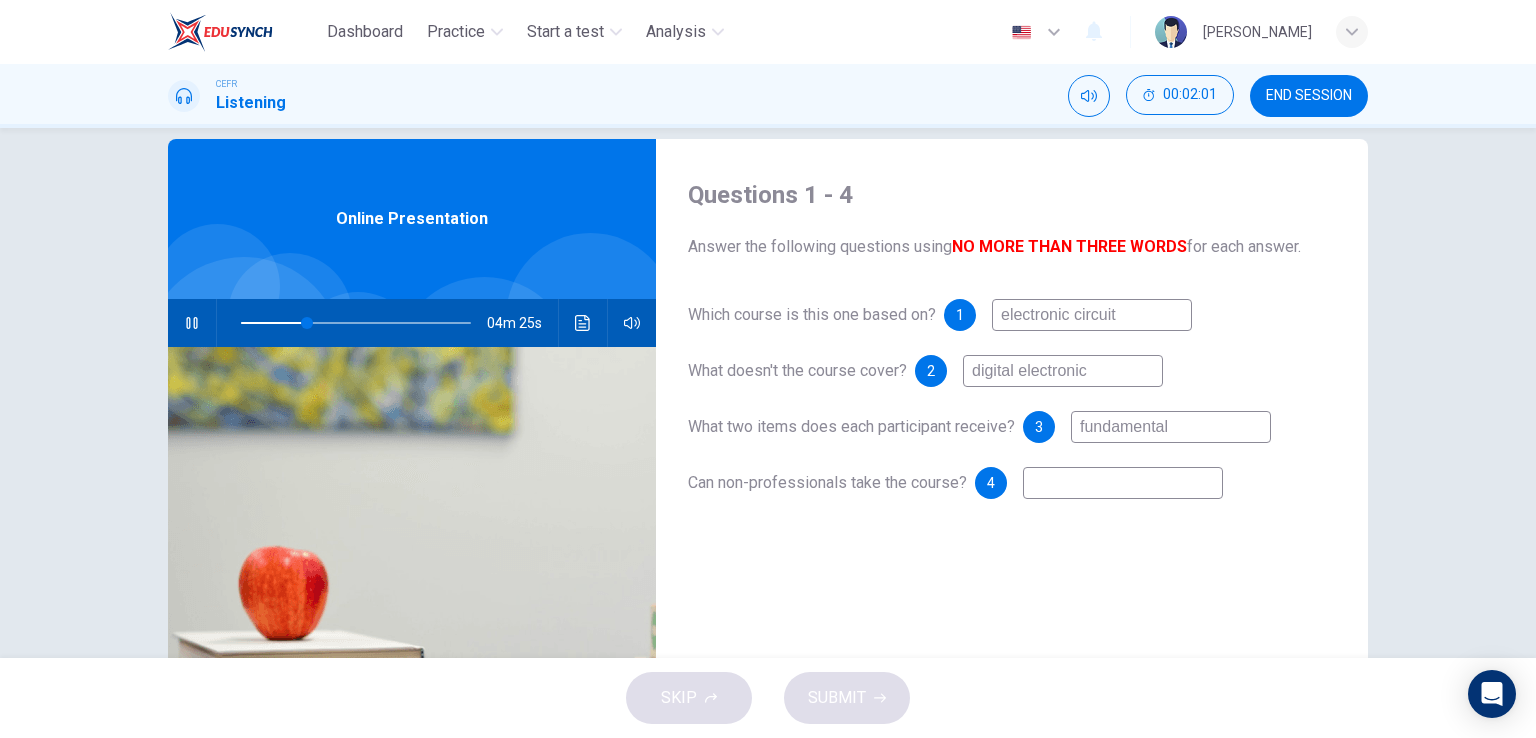 type on "29" 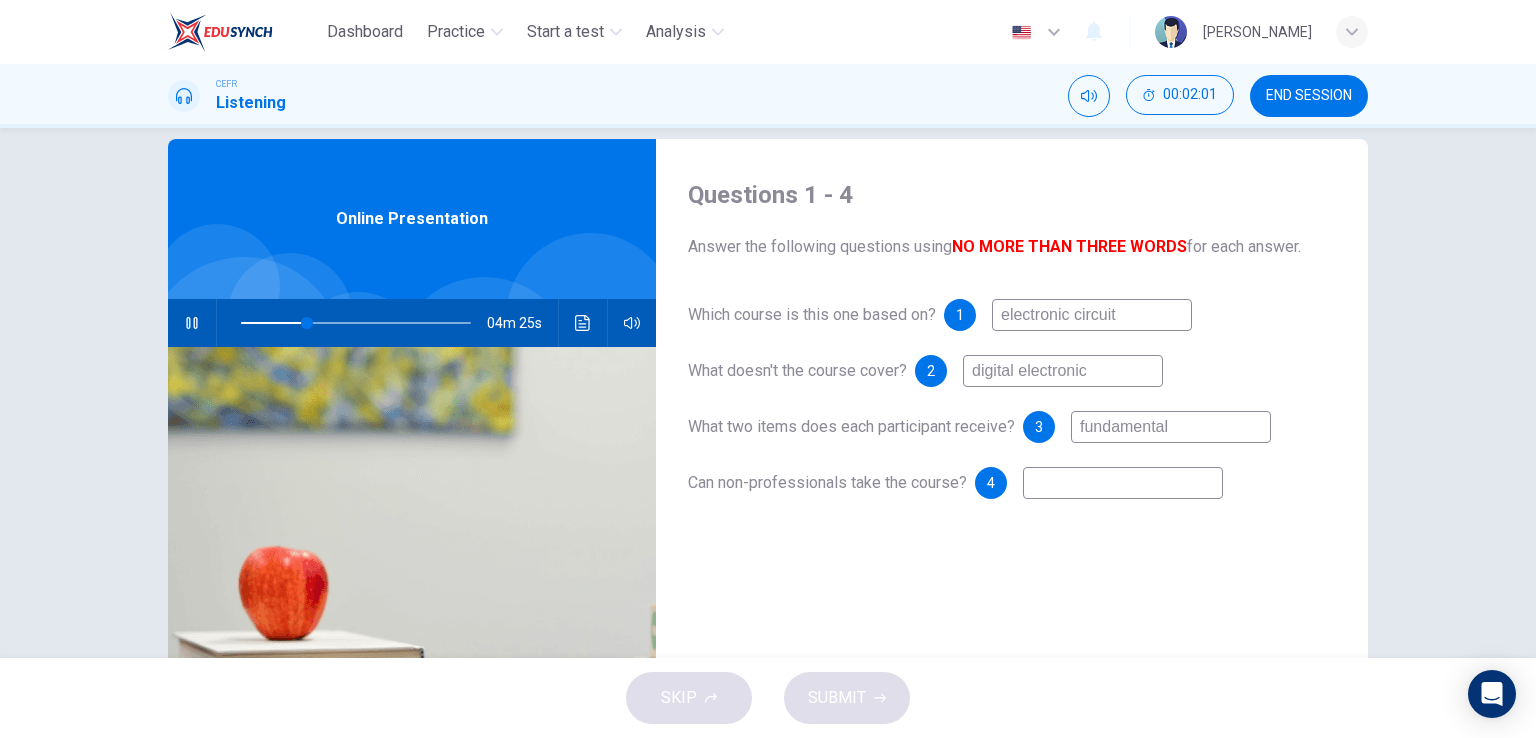 type on "fundamental" 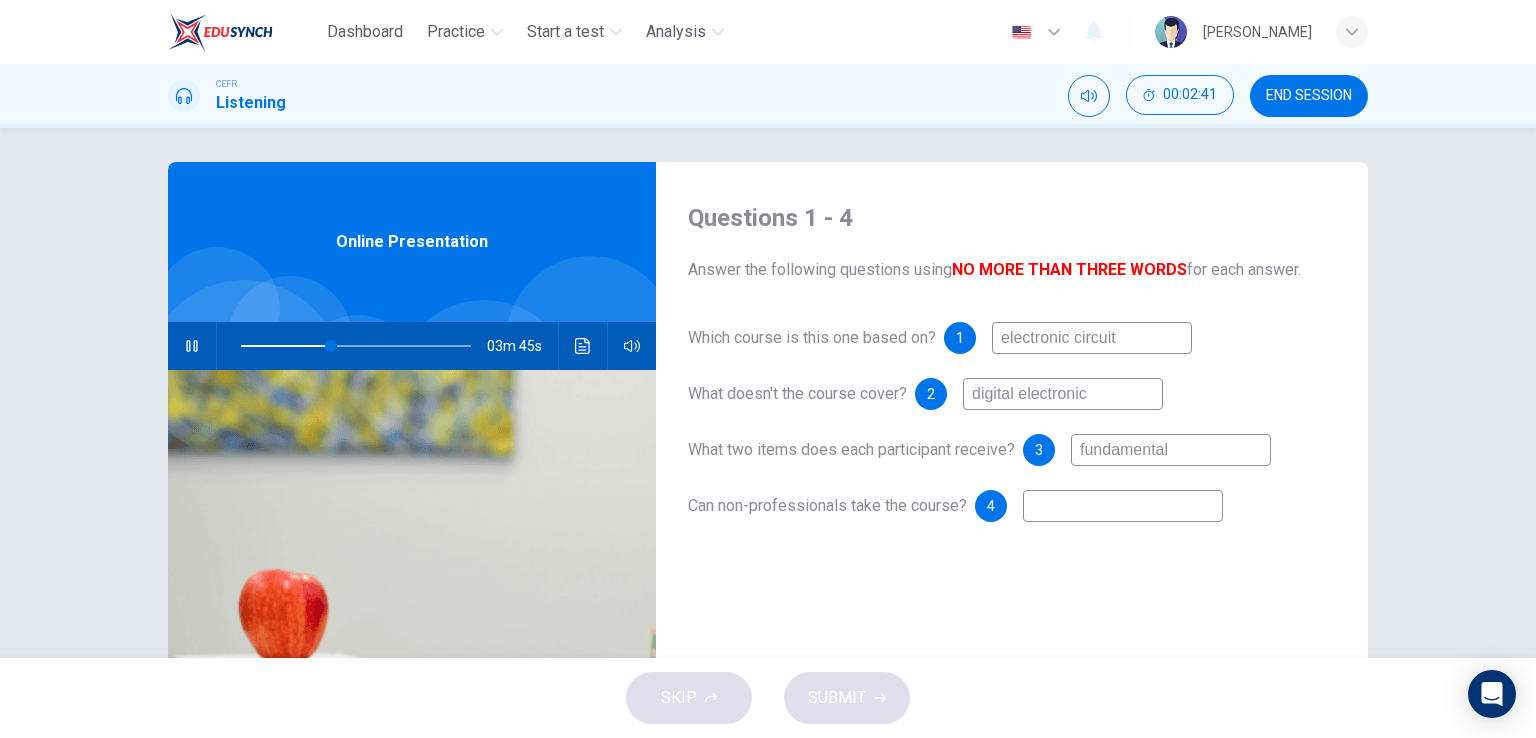 scroll, scrollTop: 0, scrollLeft: 0, axis: both 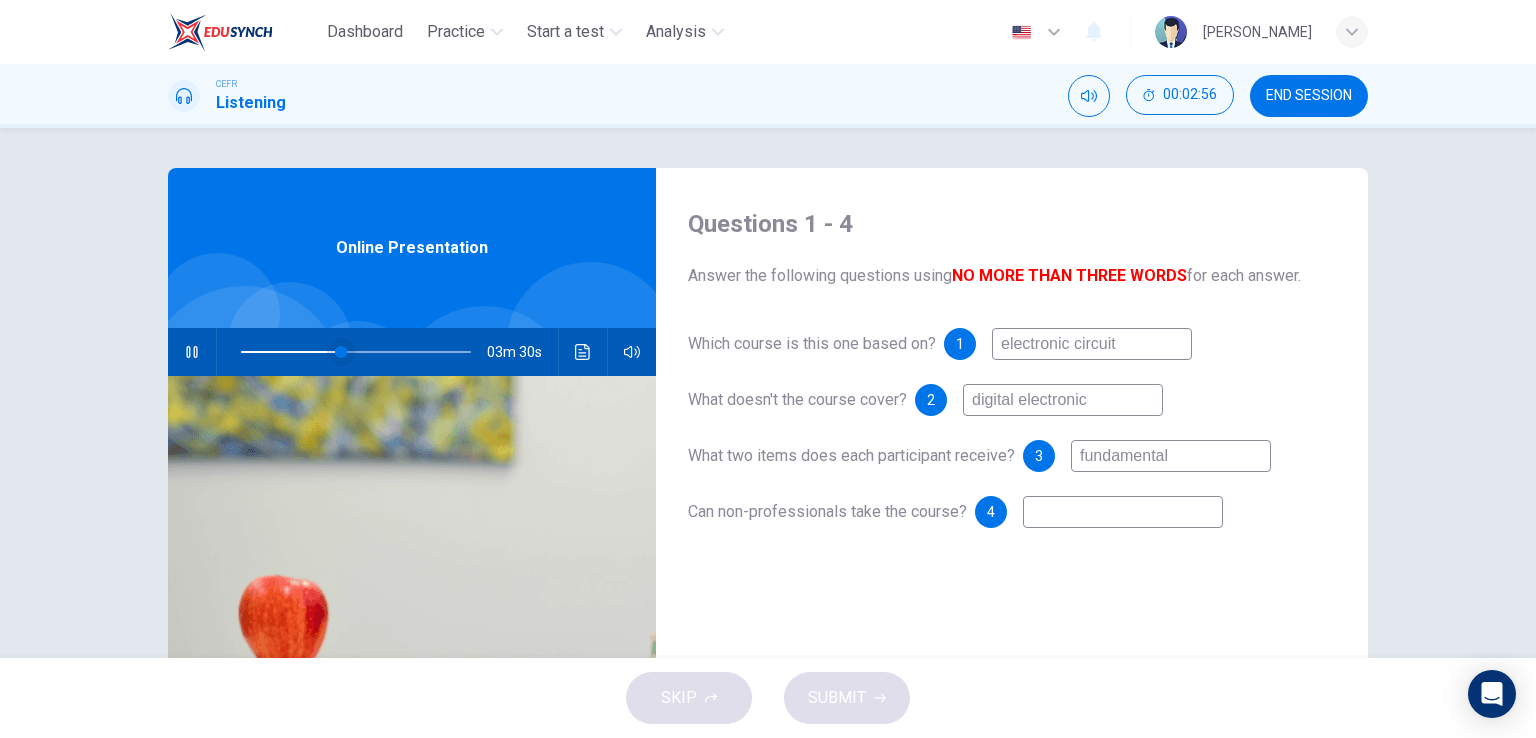 type on "44" 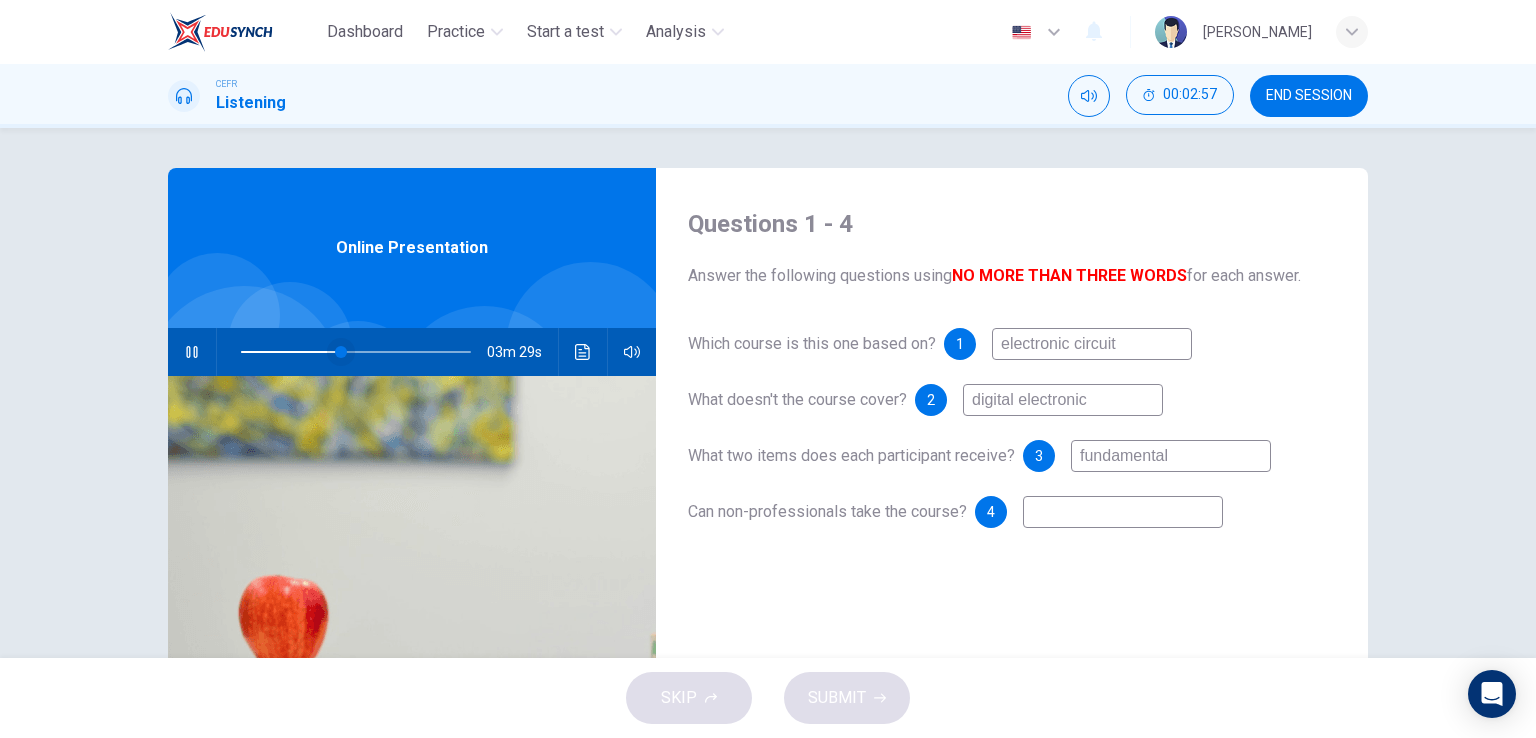 type on "fundamental" 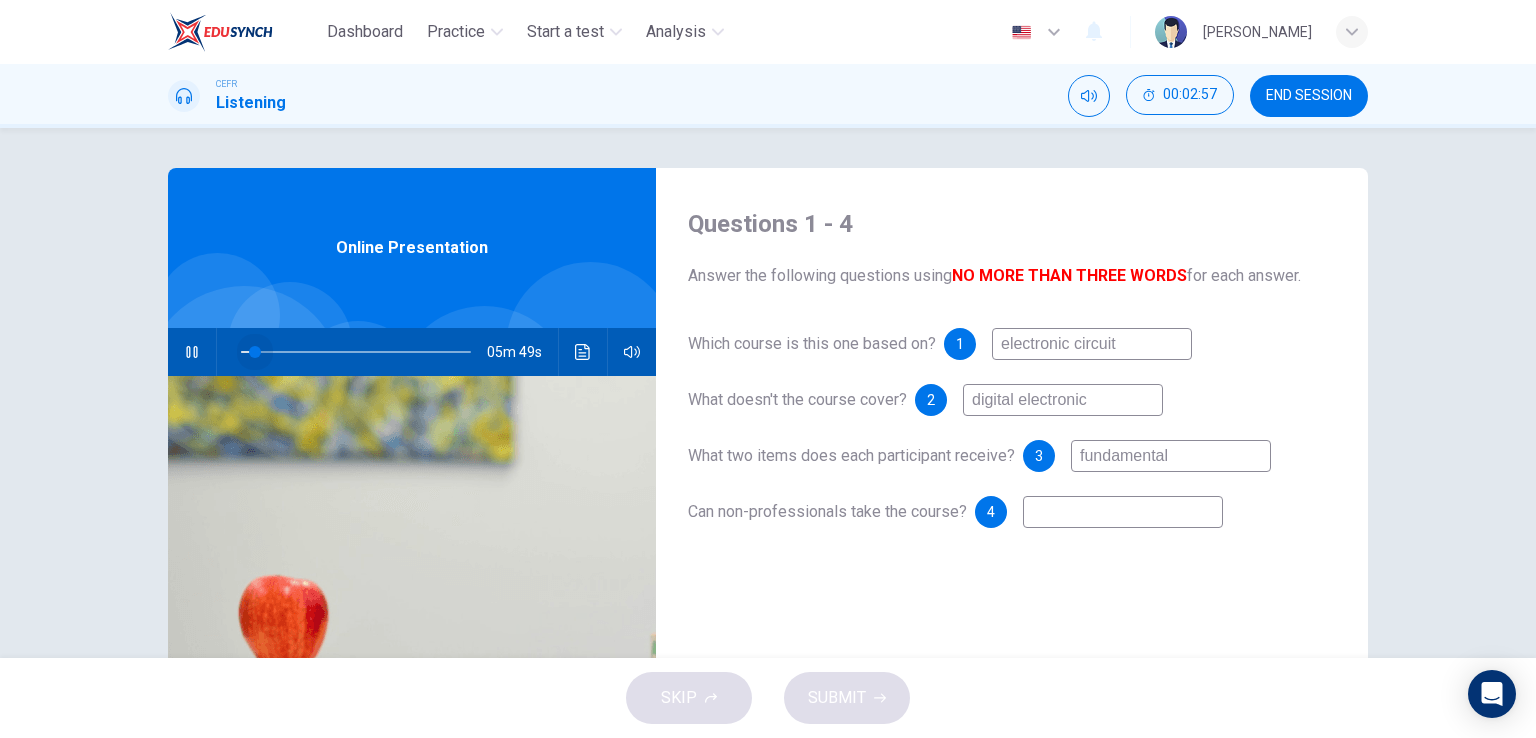 drag, startPoint x: 335, startPoint y: 351, endPoint x: 225, endPoint y: 356, distance: 110.11358 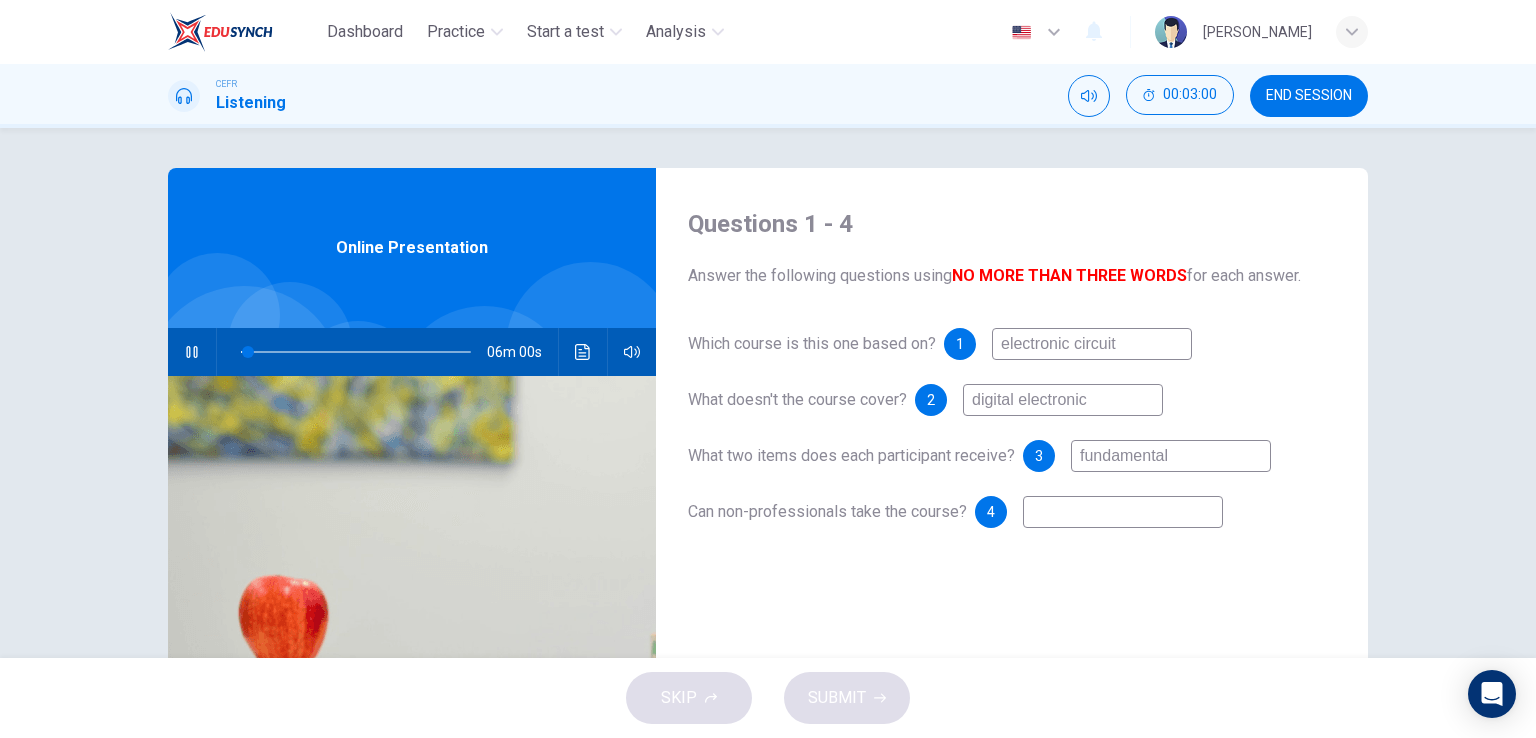 click 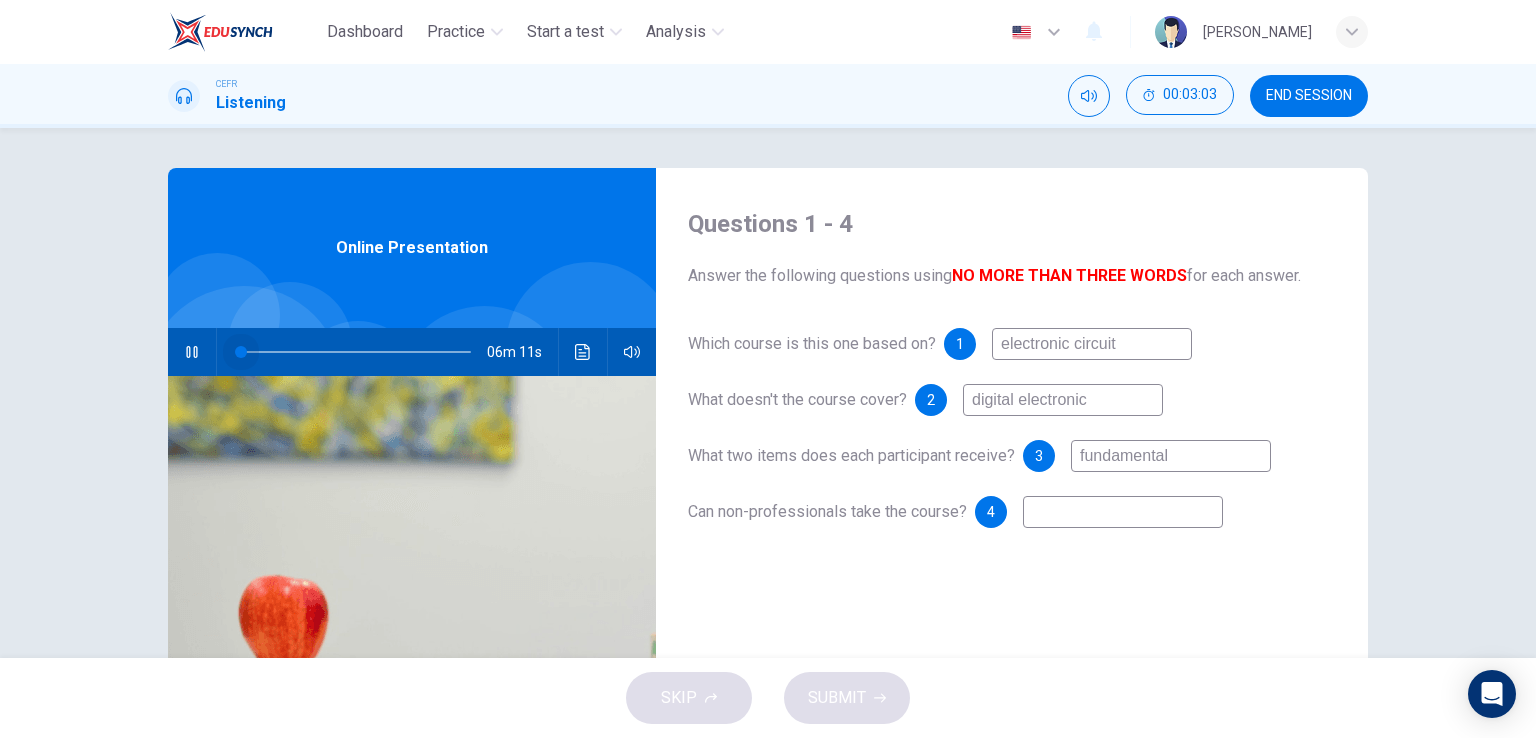 drag, startPoint x: 240, startPoint y: 353, endPoint x: 208, endPoint y: 352, distance: 32.01562 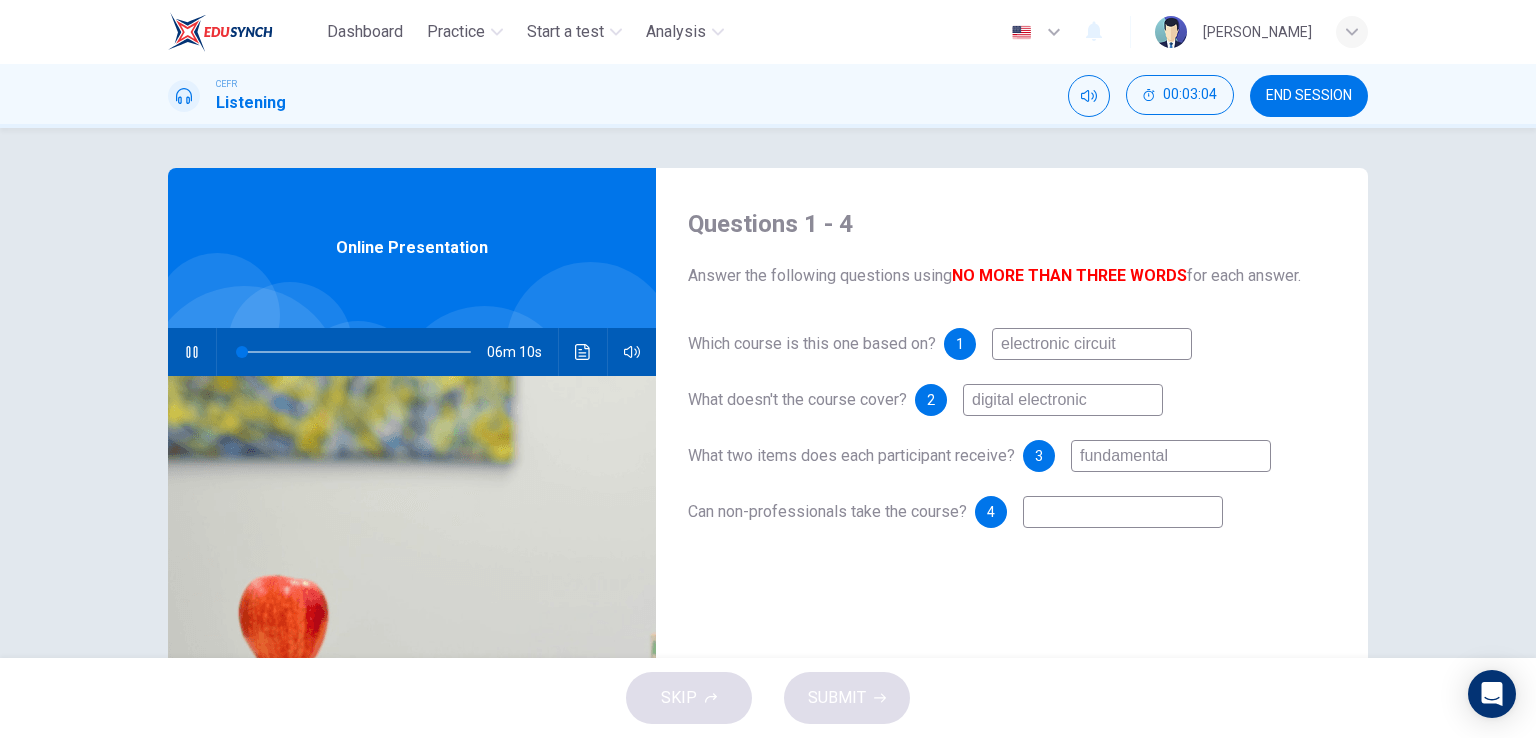 click 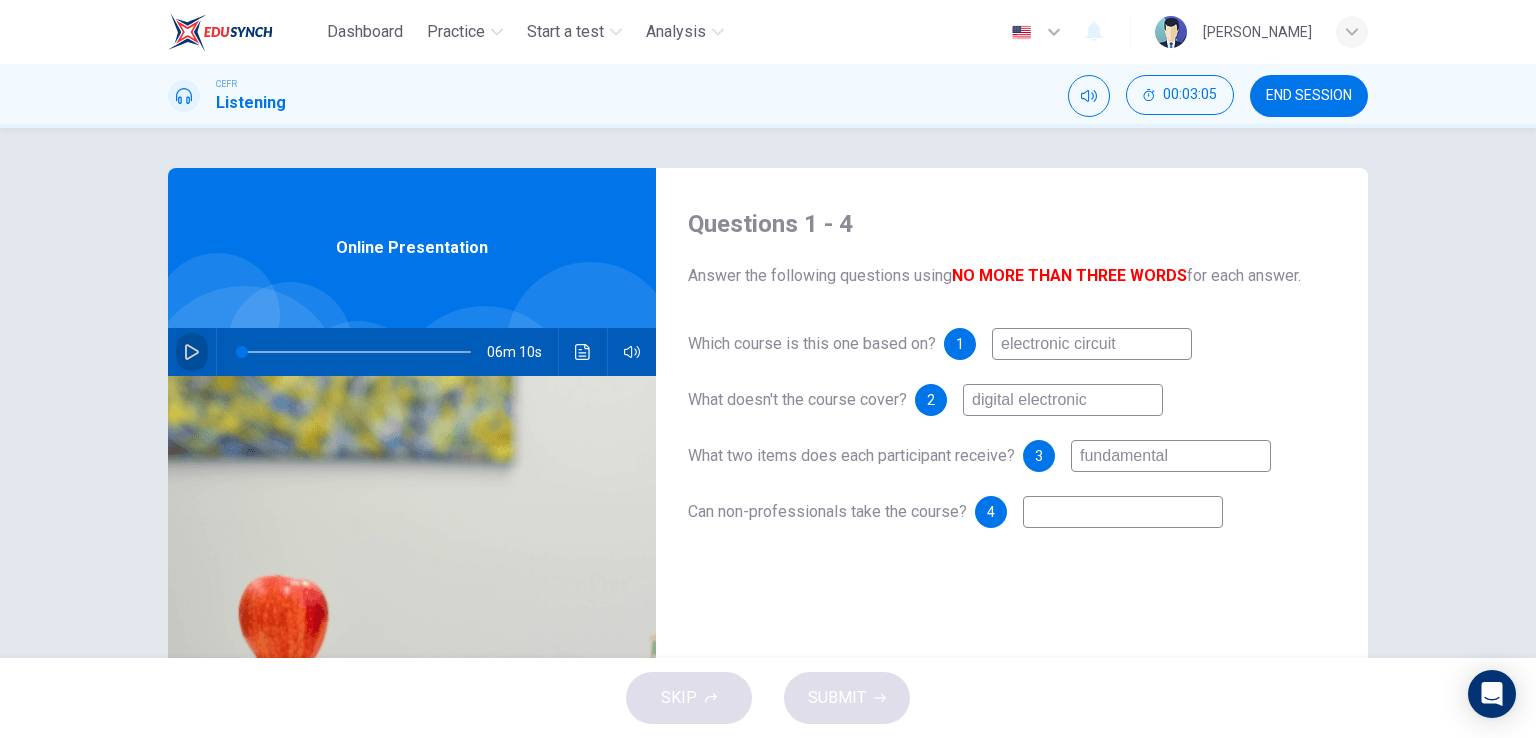 click 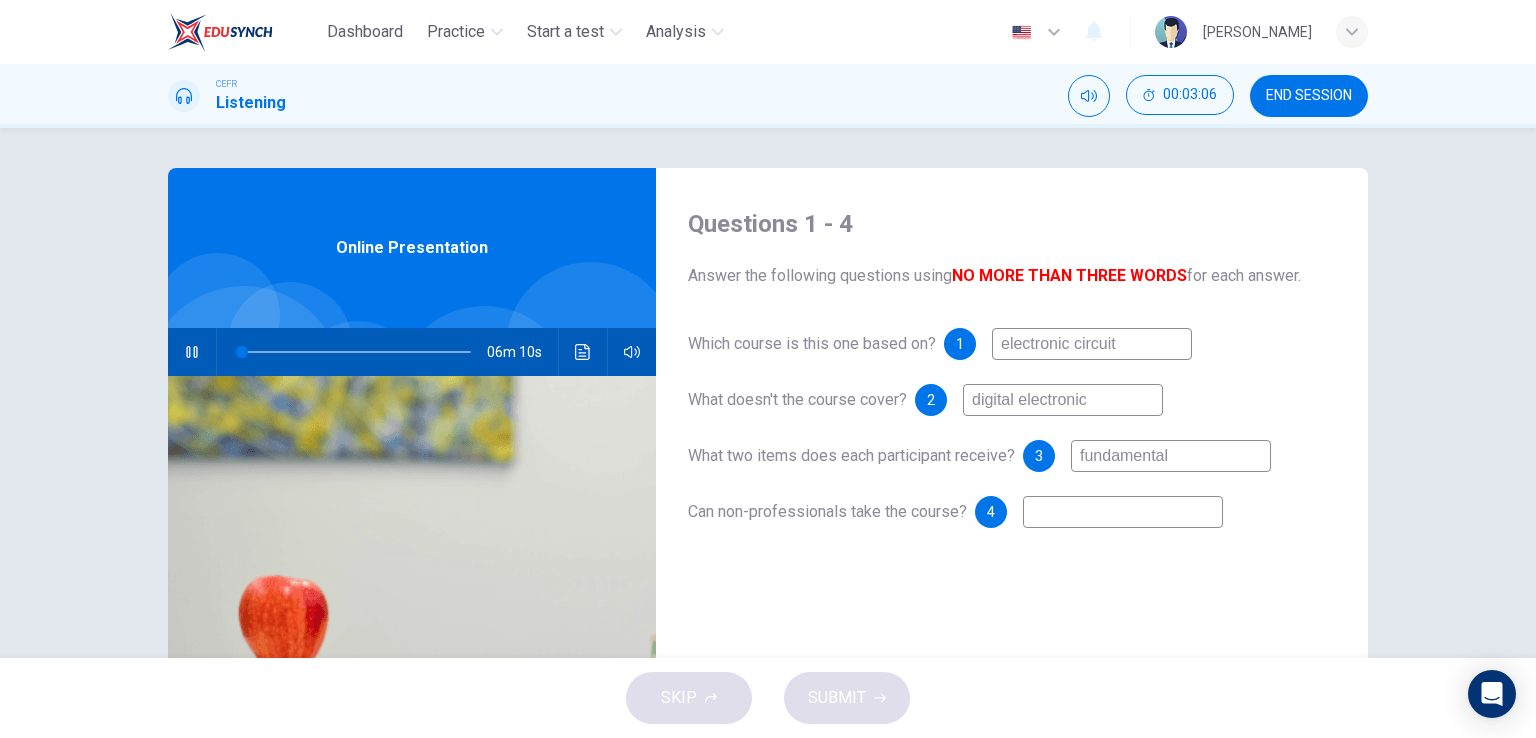 type on "0" 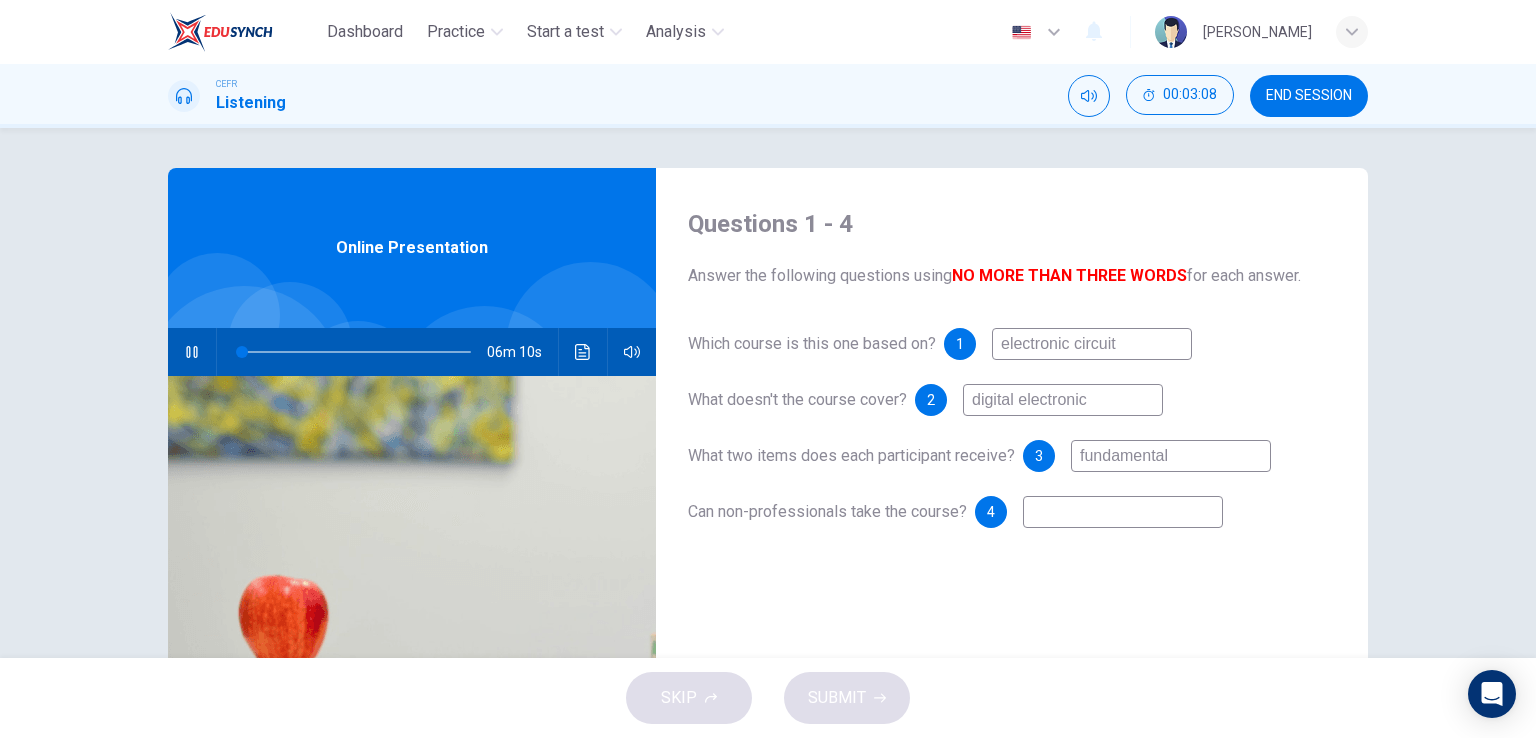 type 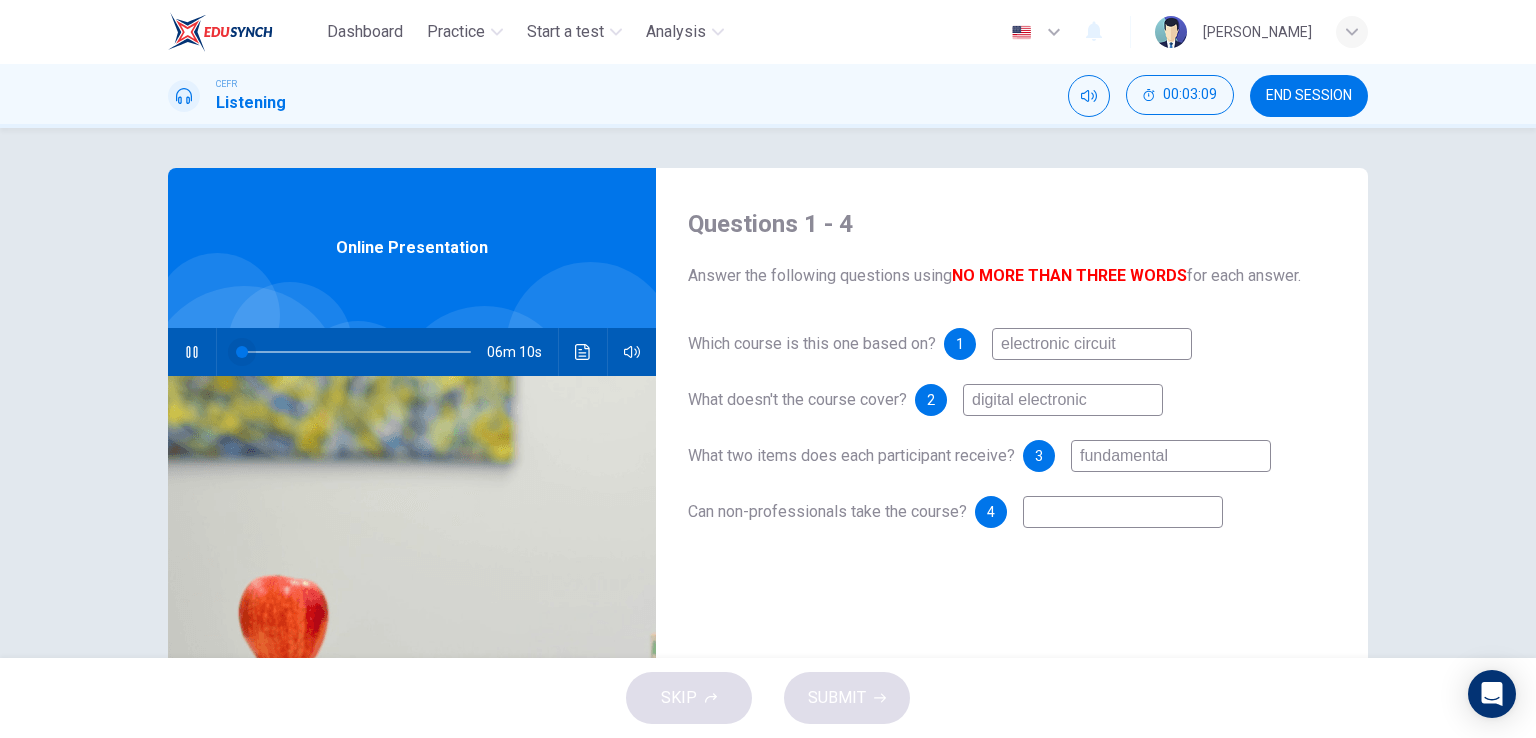 type on "5" 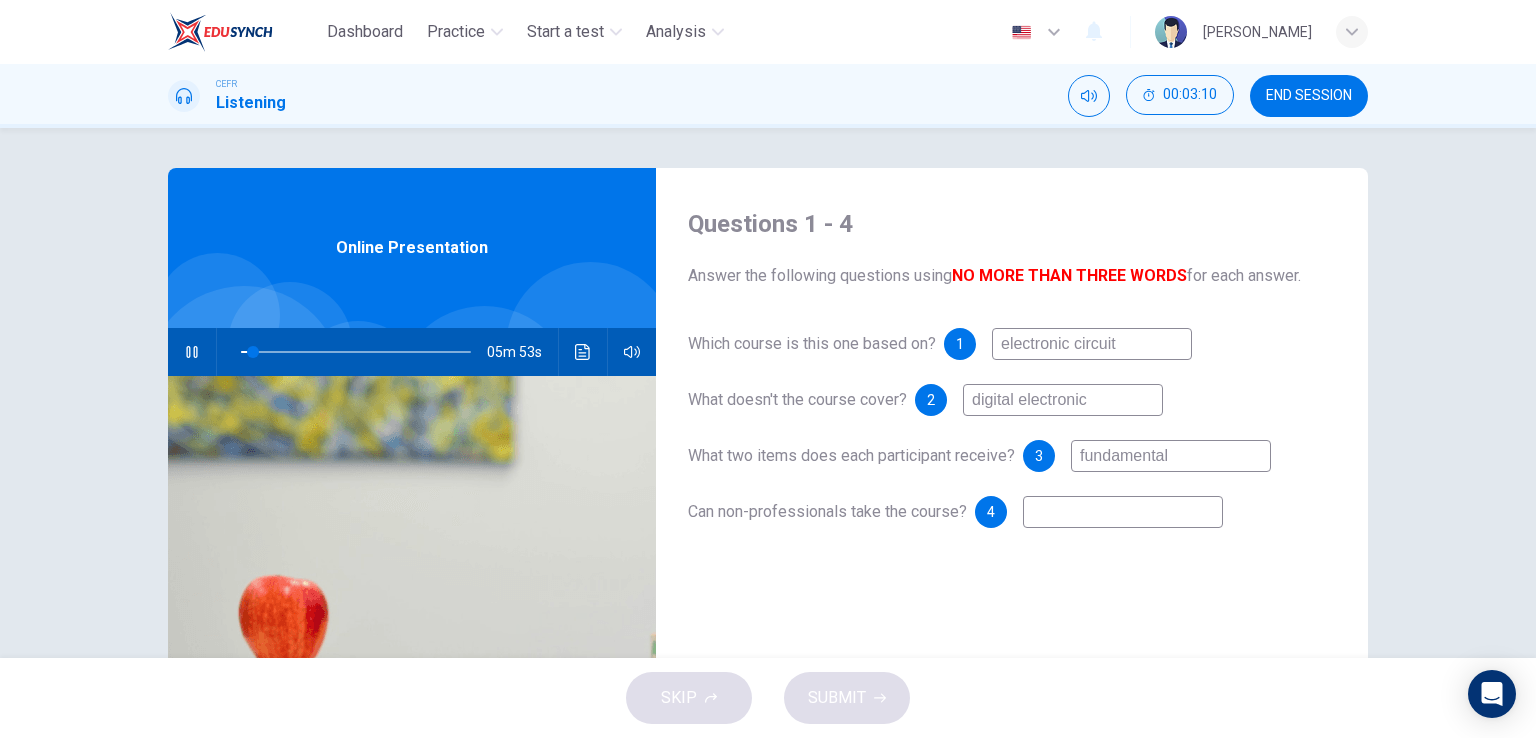 click at bounding box center [192, 352] 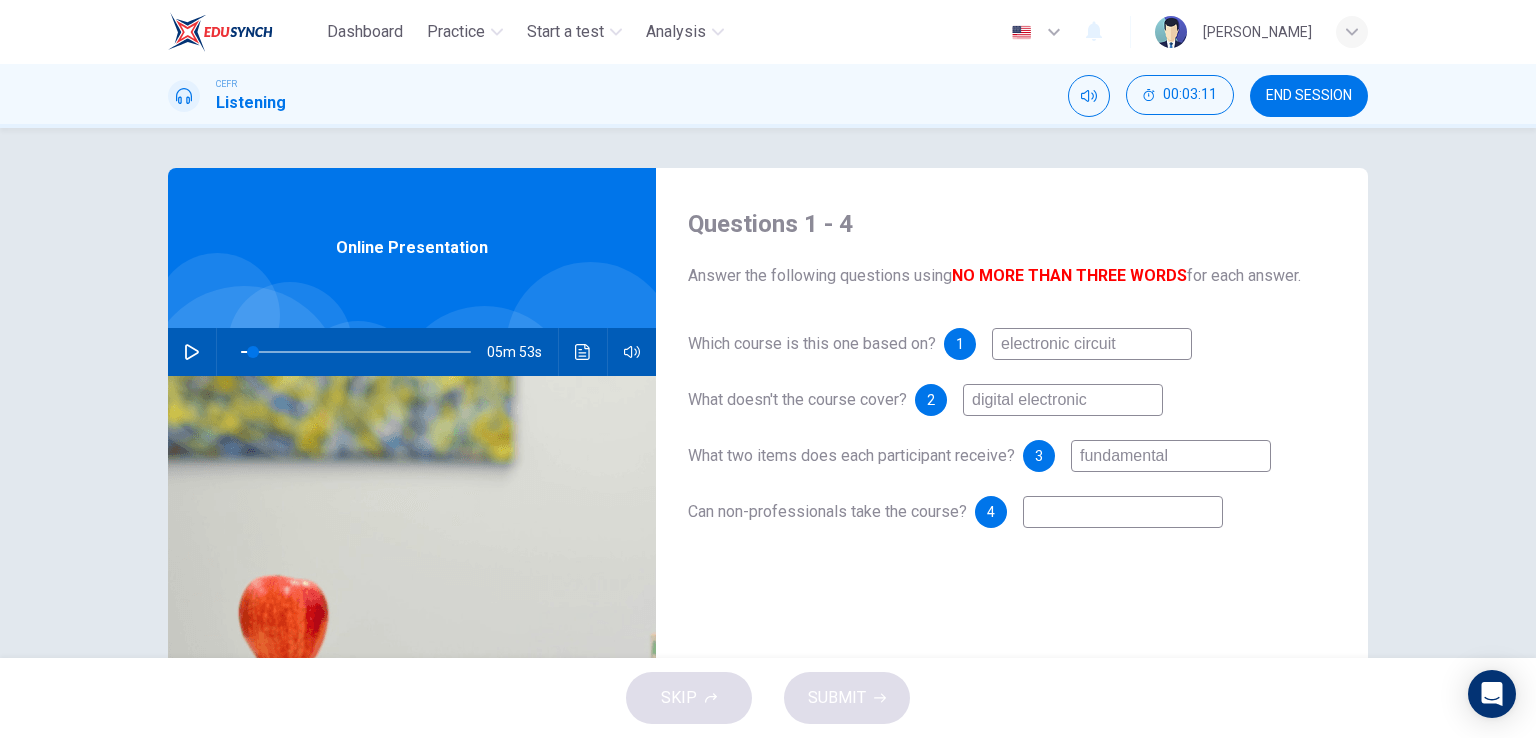 click 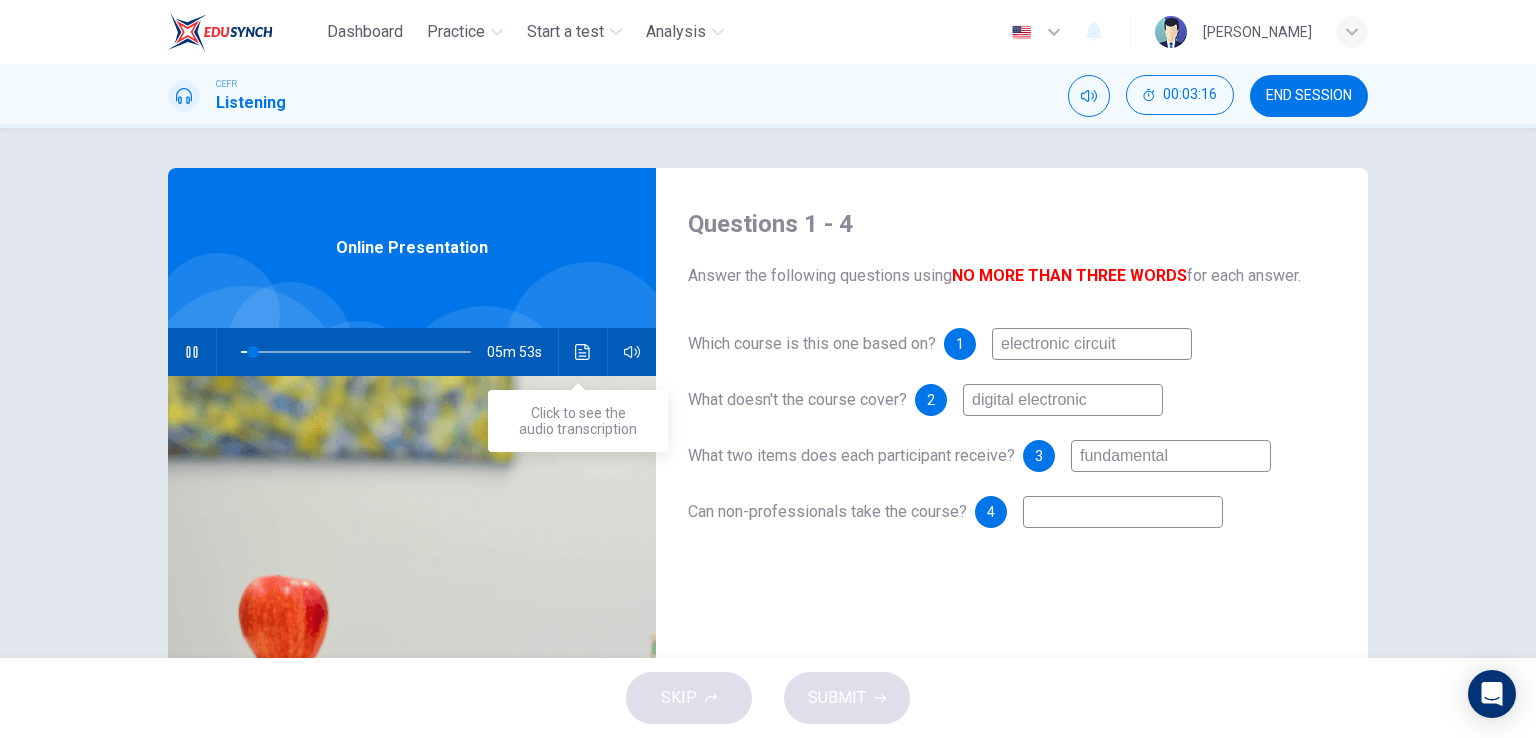 click 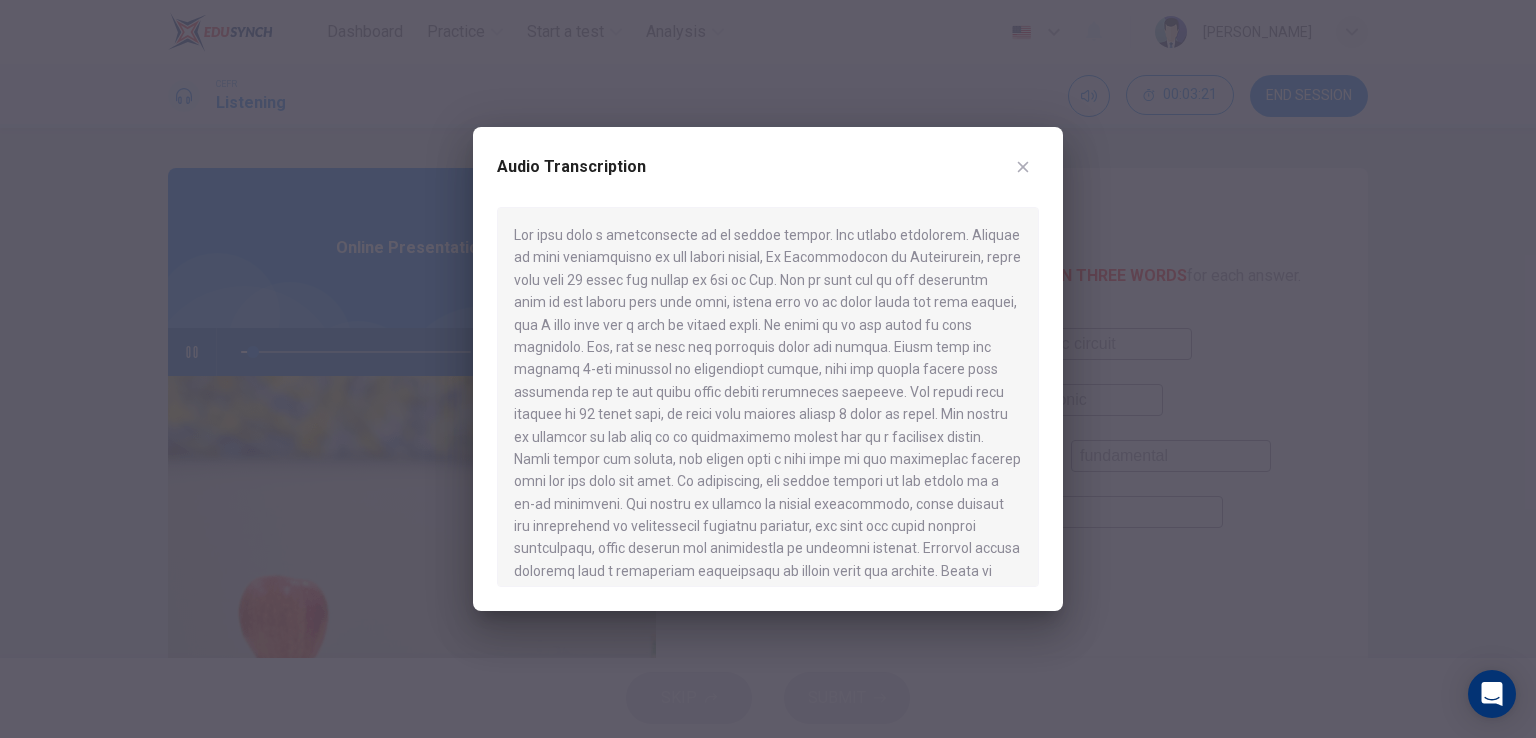 scroll, scrollTop: 100, scrollLeft: 0, axis: vertical 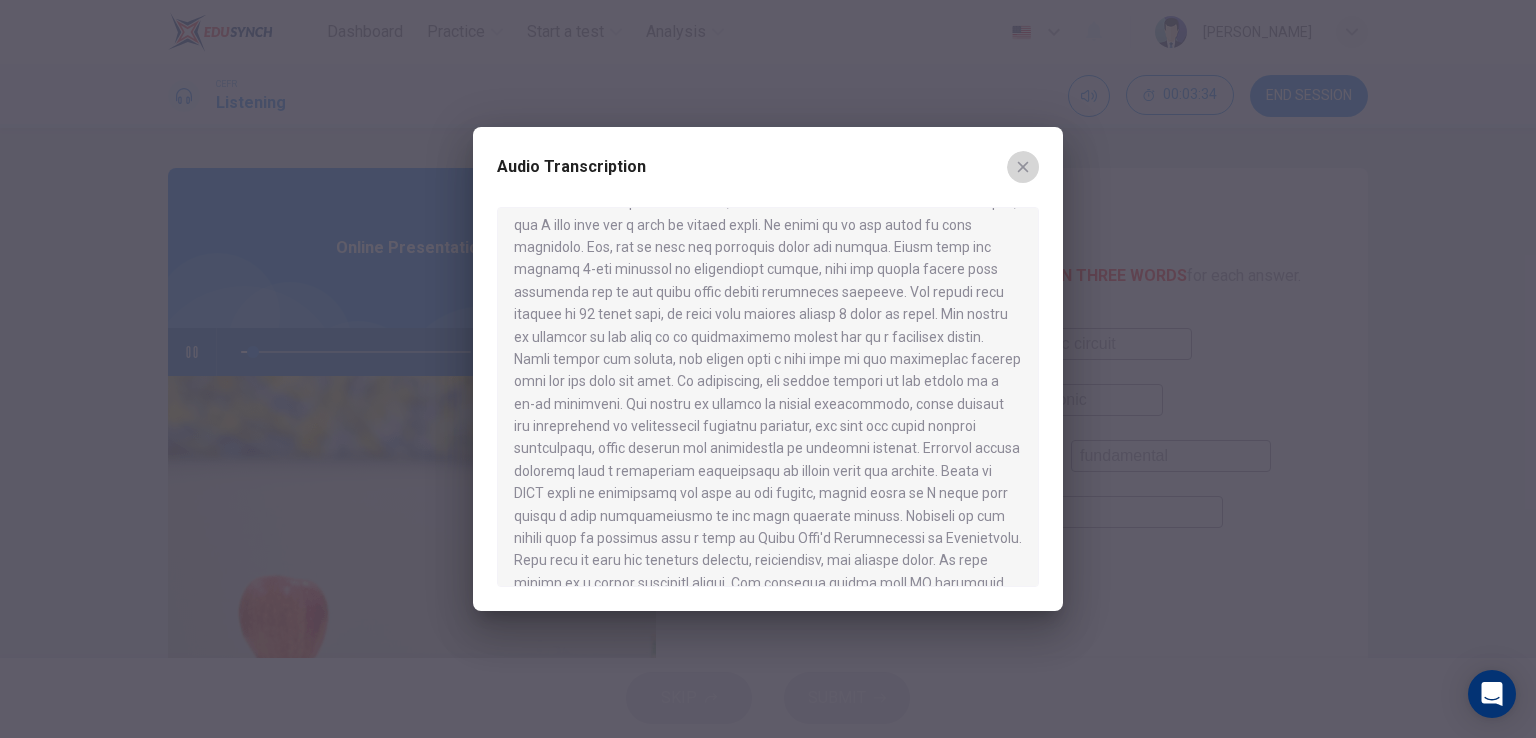 click at bounding box center [1023, 167] 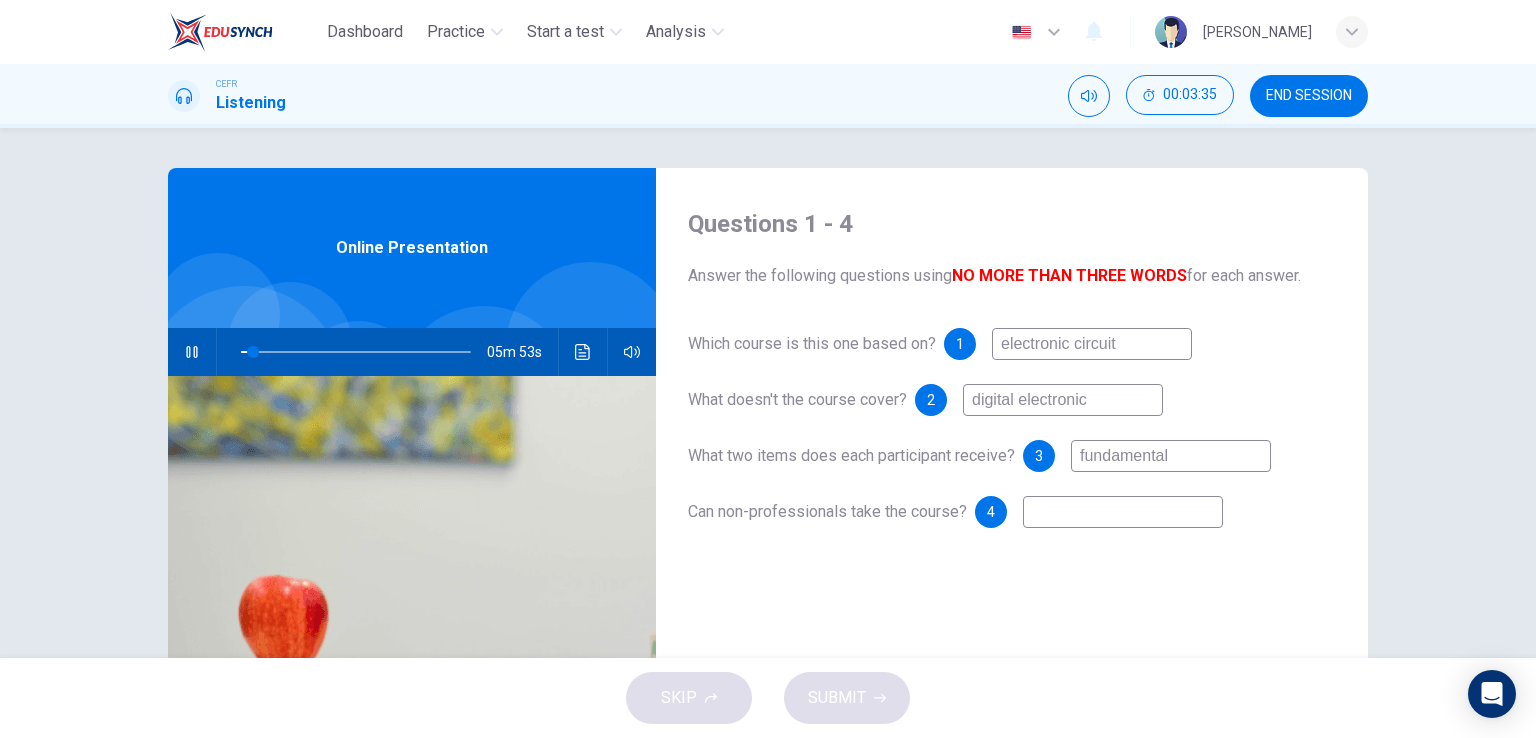 click 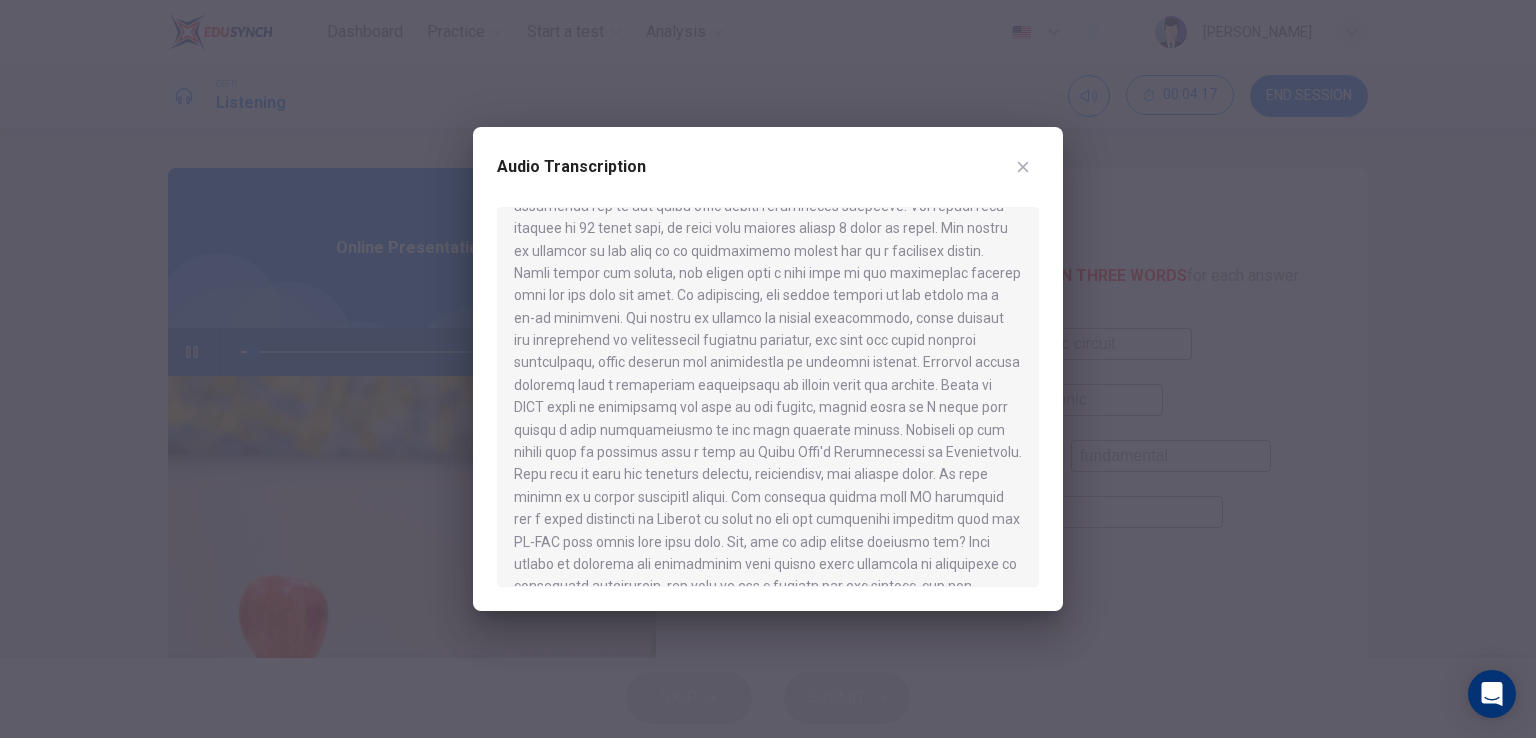scroll, scrollTop: 232, scrollLeft: 0, axis: vertical 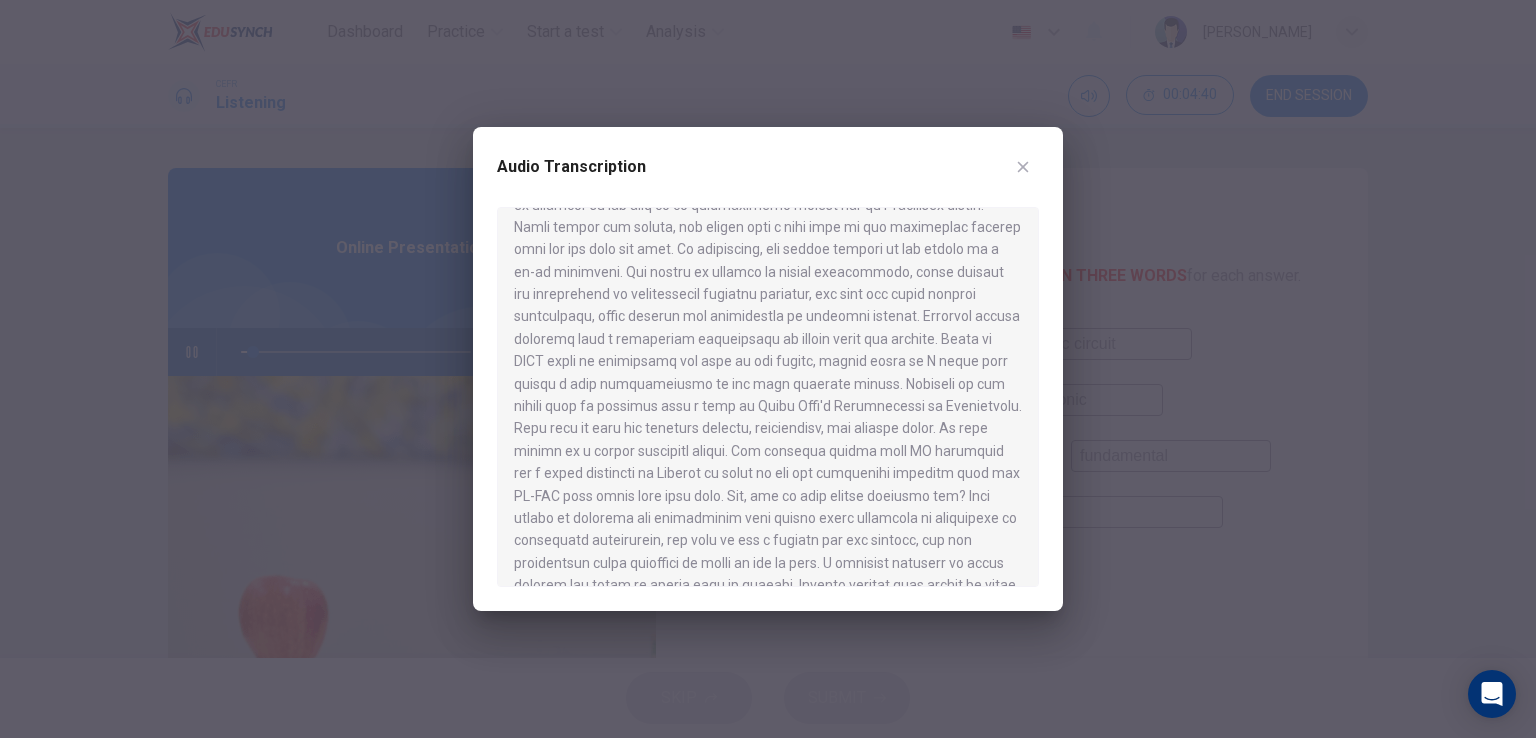 click 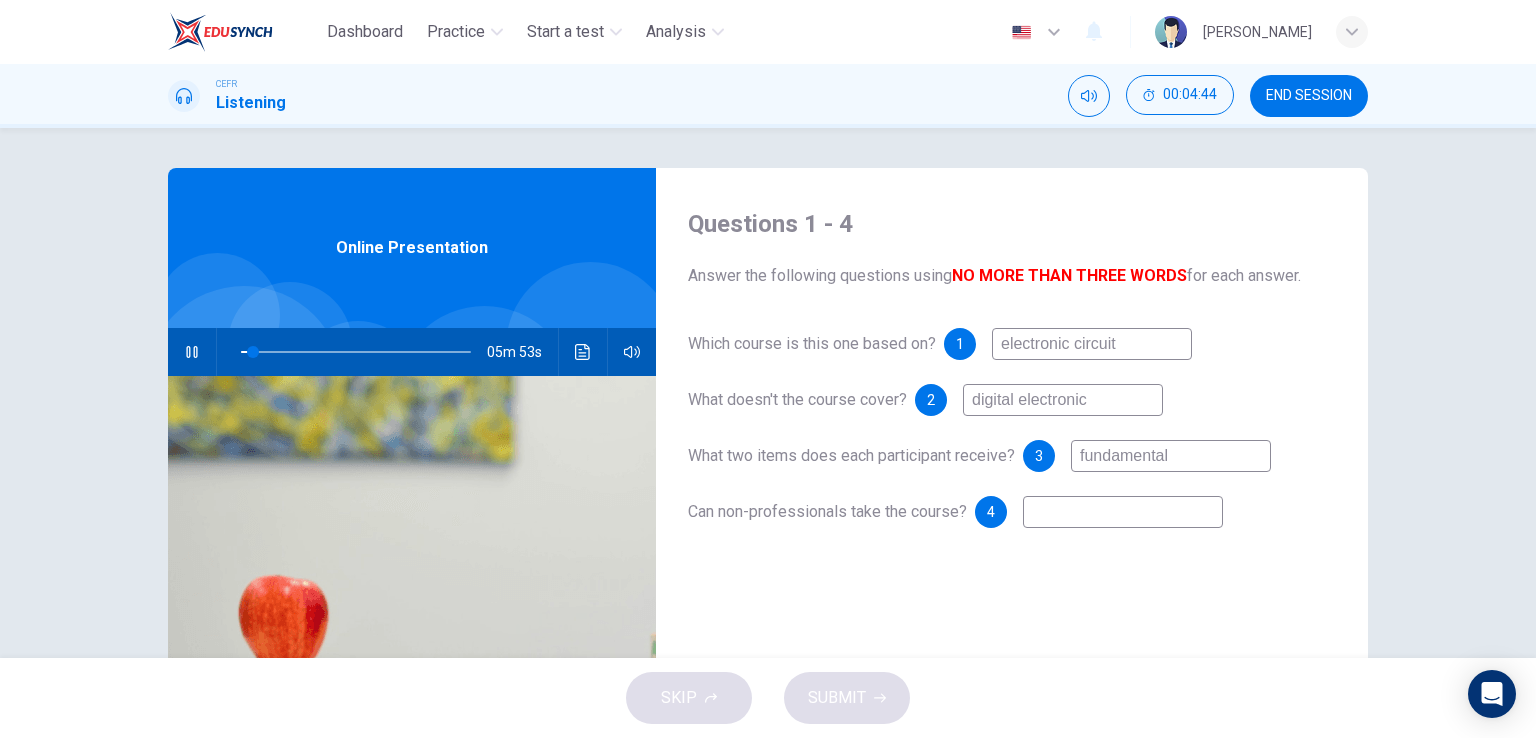 drag, startPoint x: 1191, startPoint y: 461, endPoint x: 1080, endPoint y: 461, distance: 111 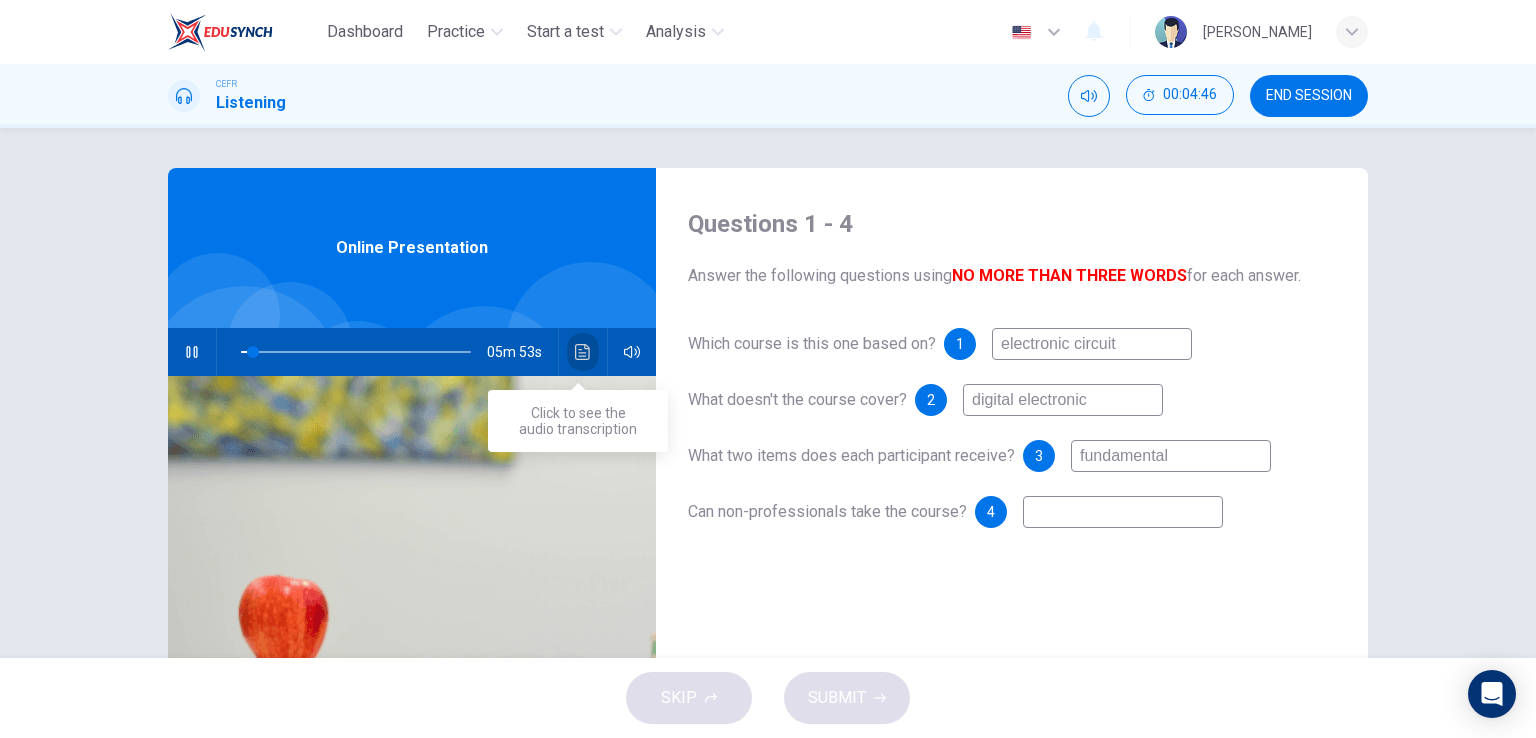 click 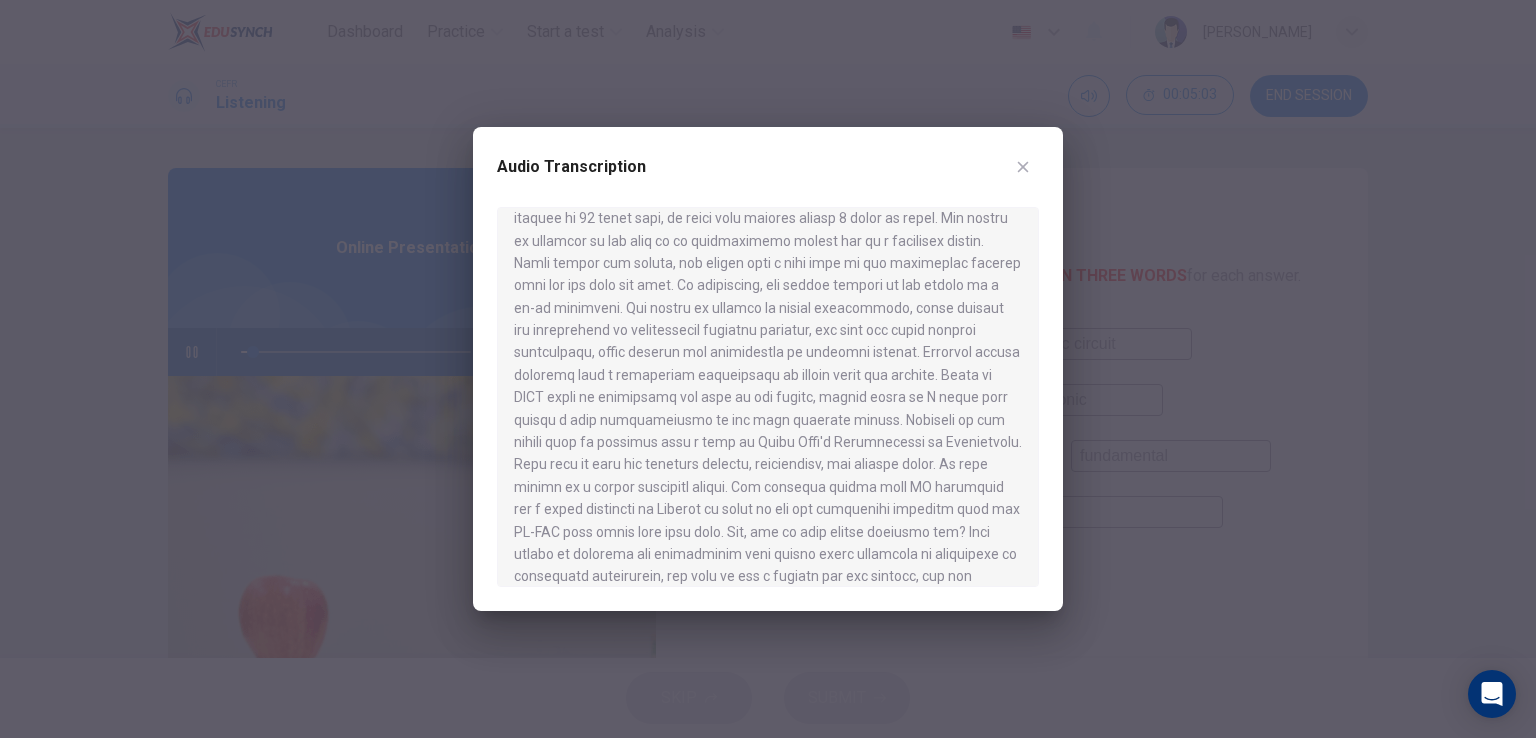 scroll, scrollTop: 200, scrollLeft: 0, axis: vertical 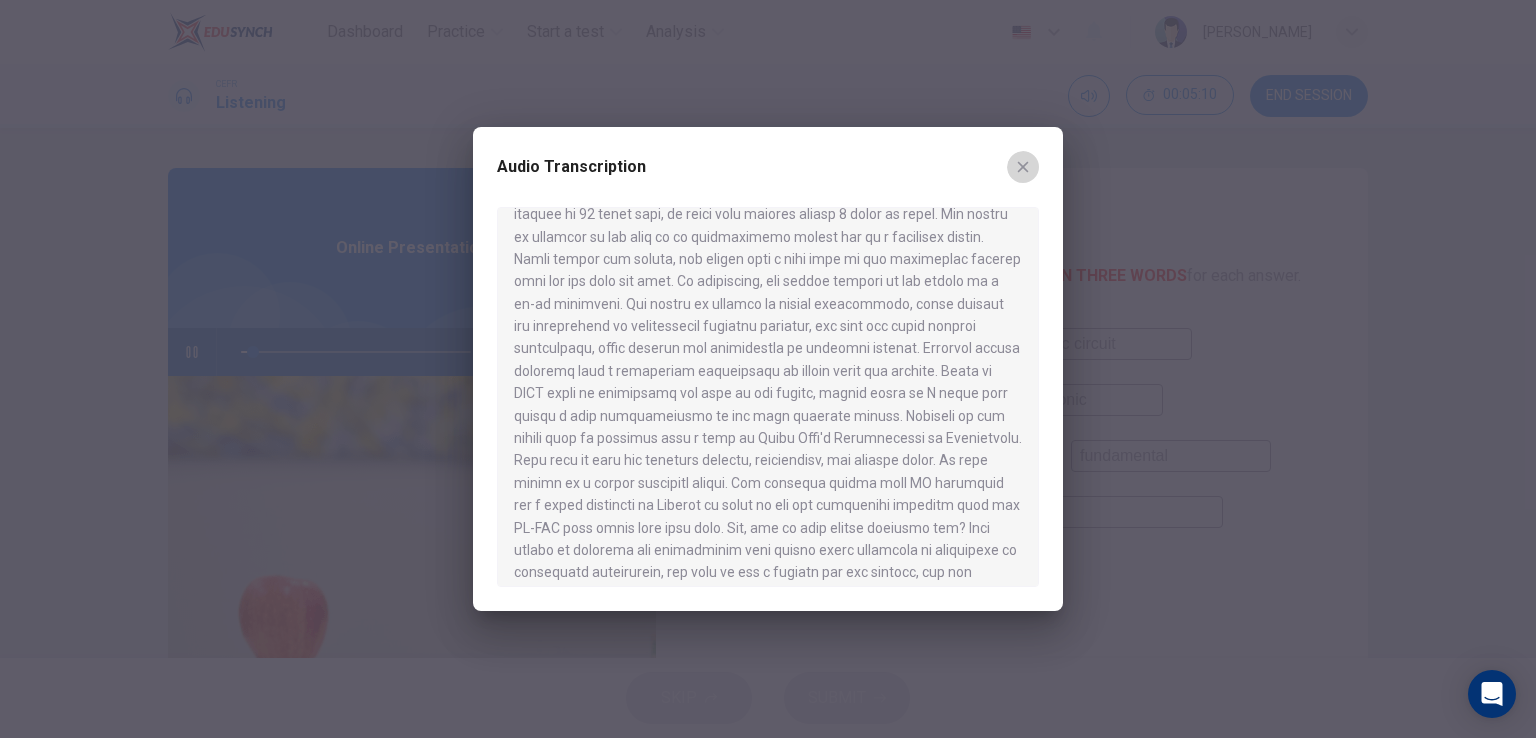 click at bounding box center (1023, 167) 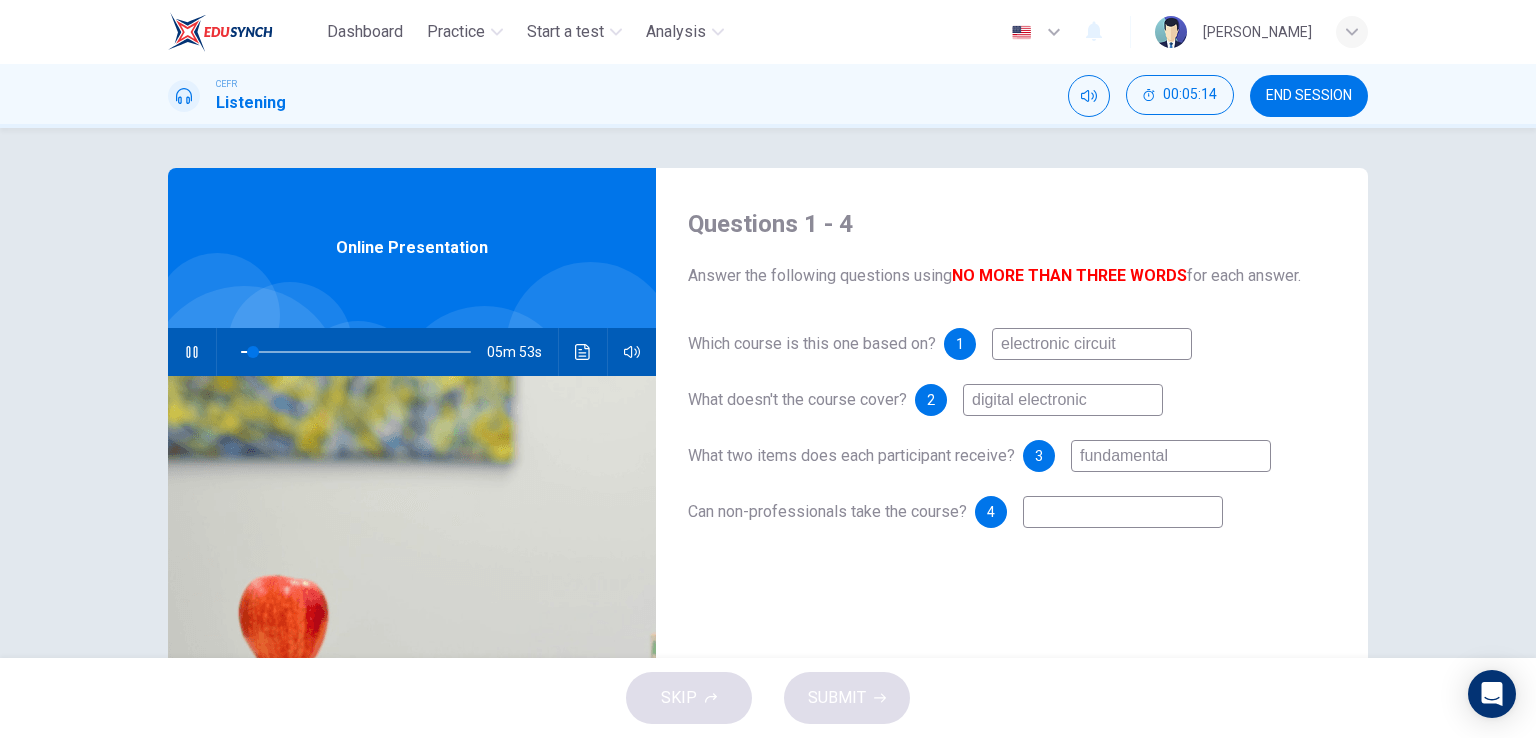 click on "3" at bounding box center [1039, 456] 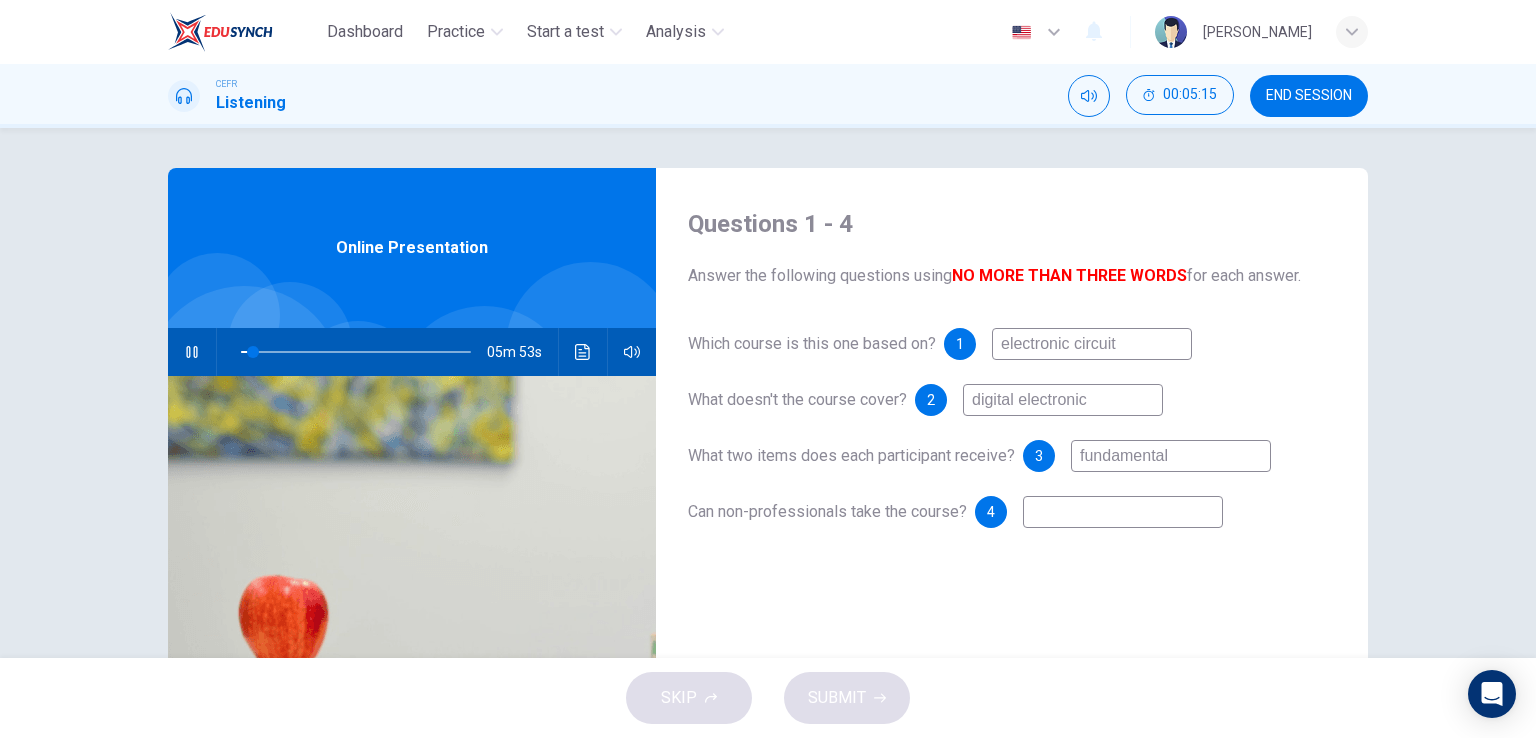 click 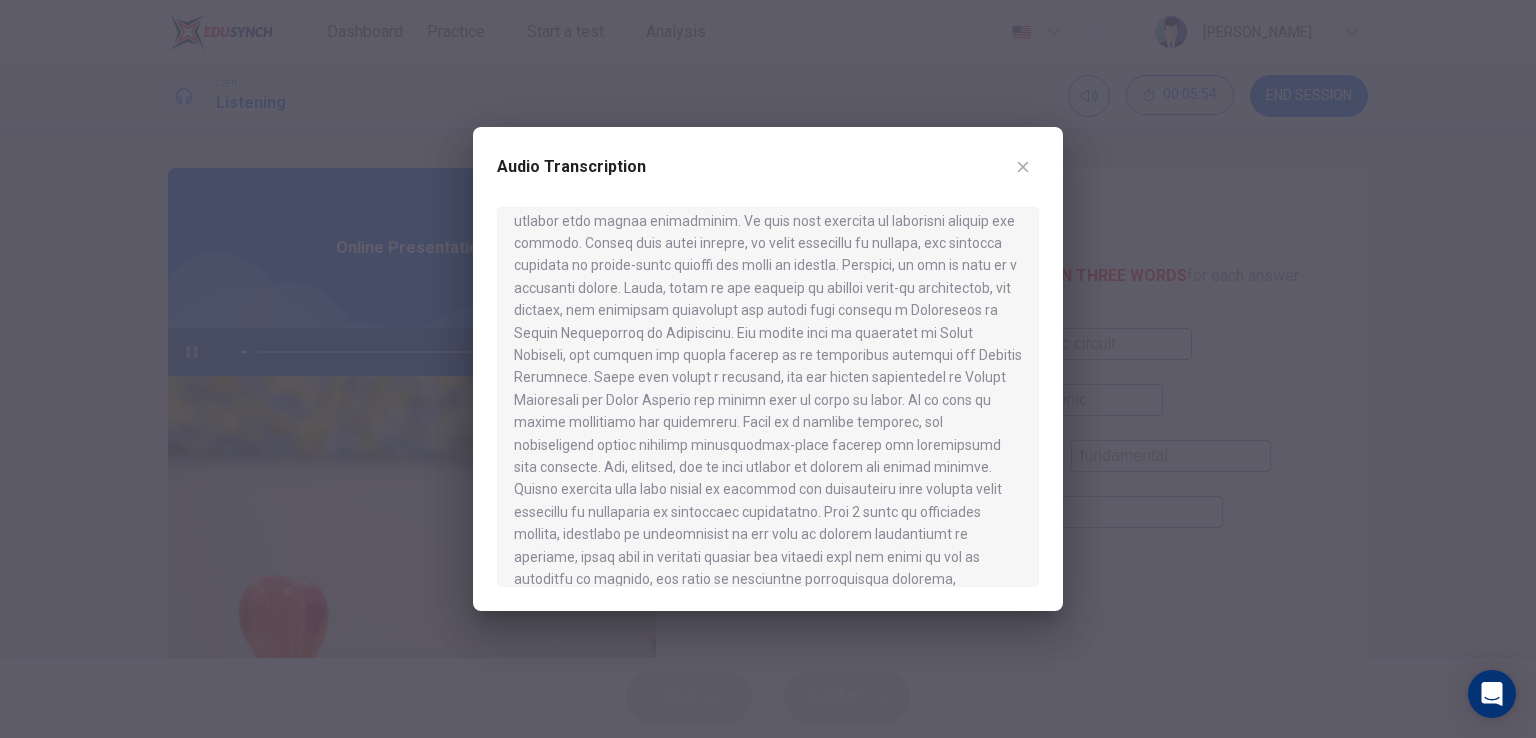 scroll, scrollTop: 800, scrollLeft: 0, axis: vertical 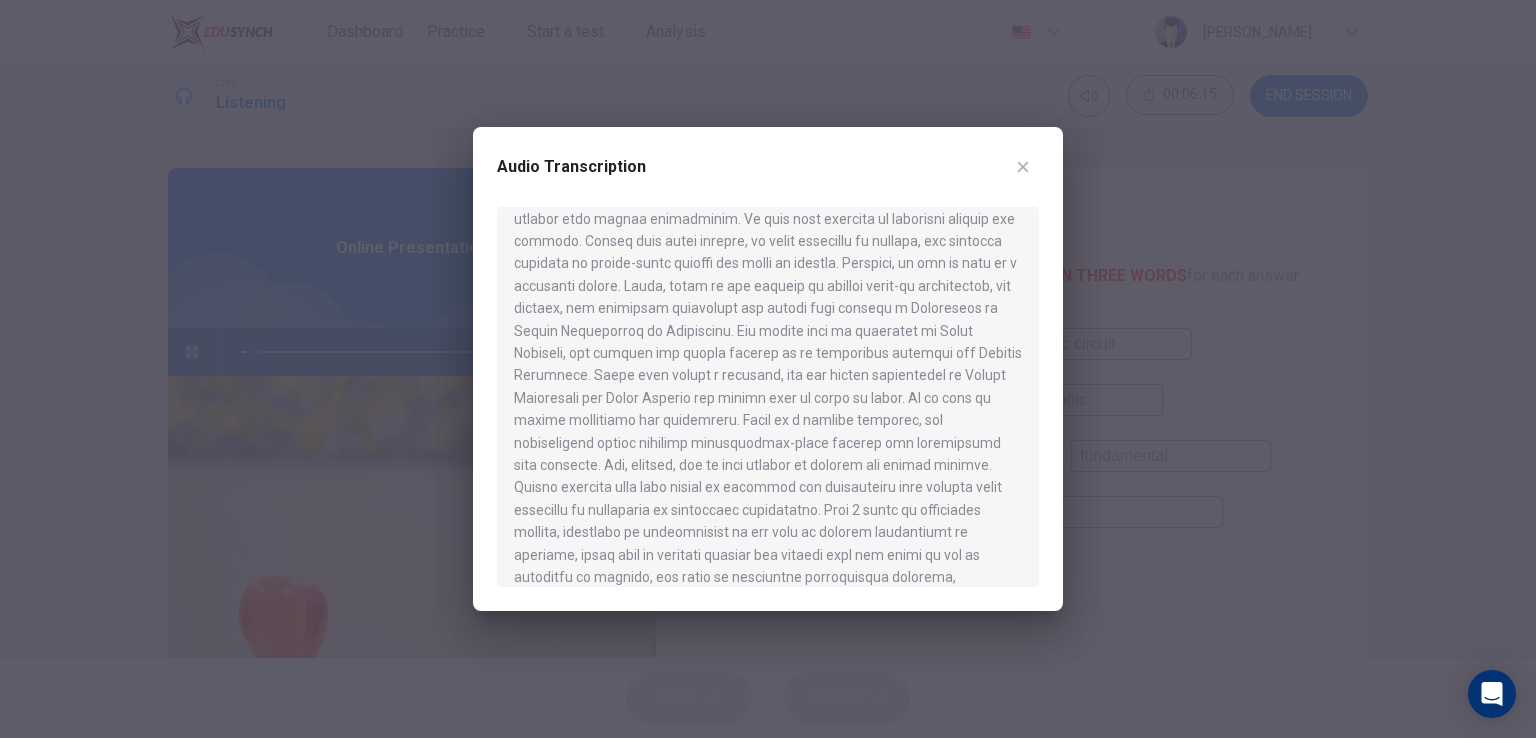 click 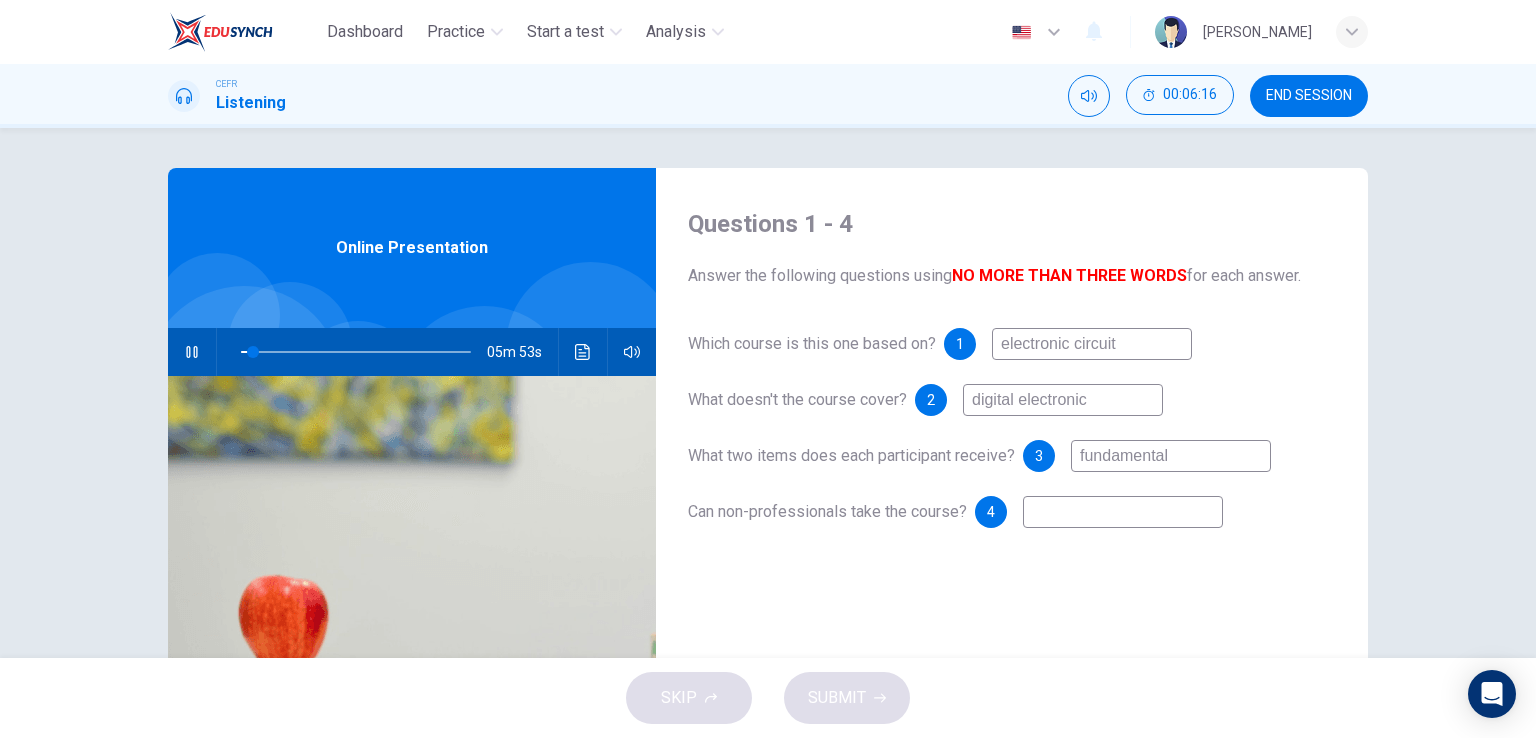 click at bounding box center (1123, 512) 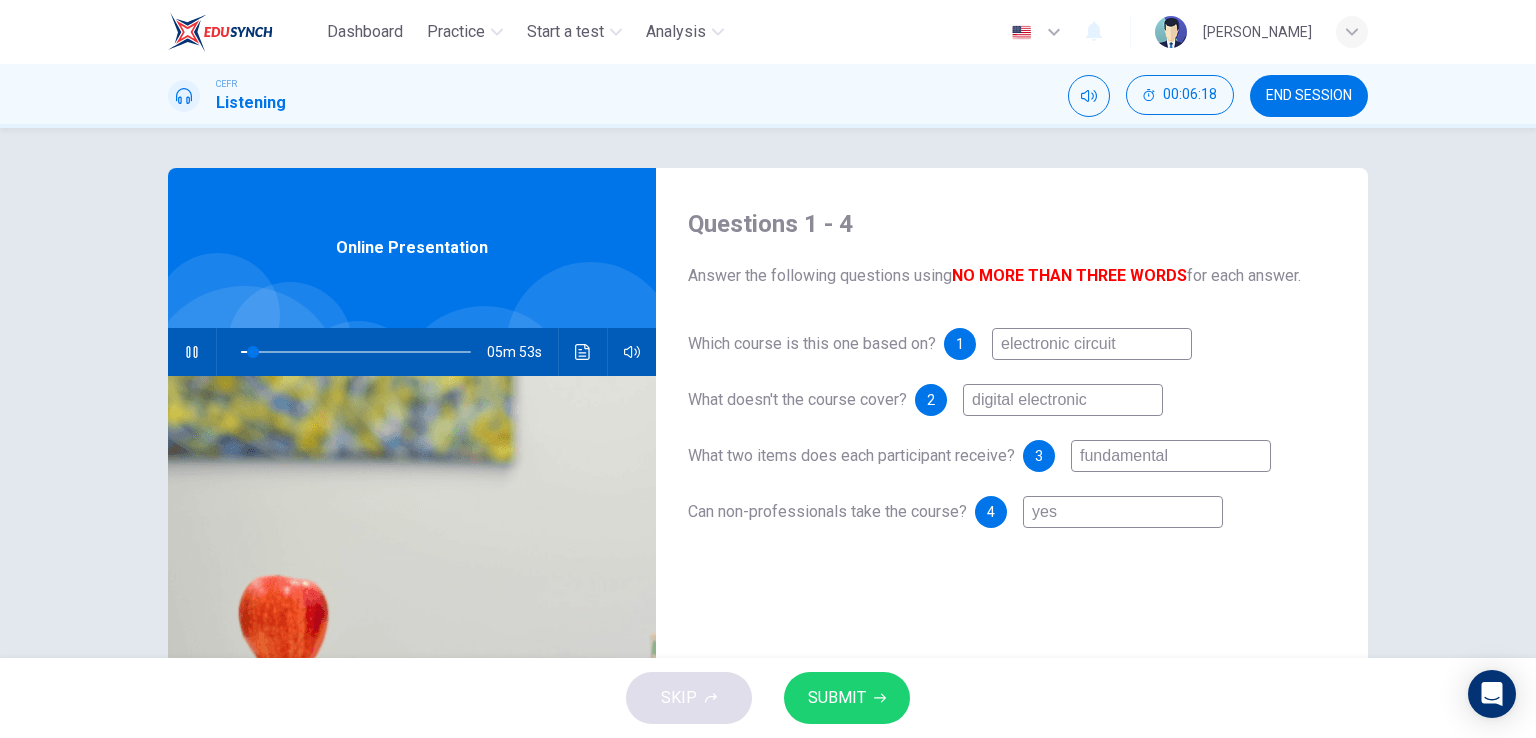 type on "yes" 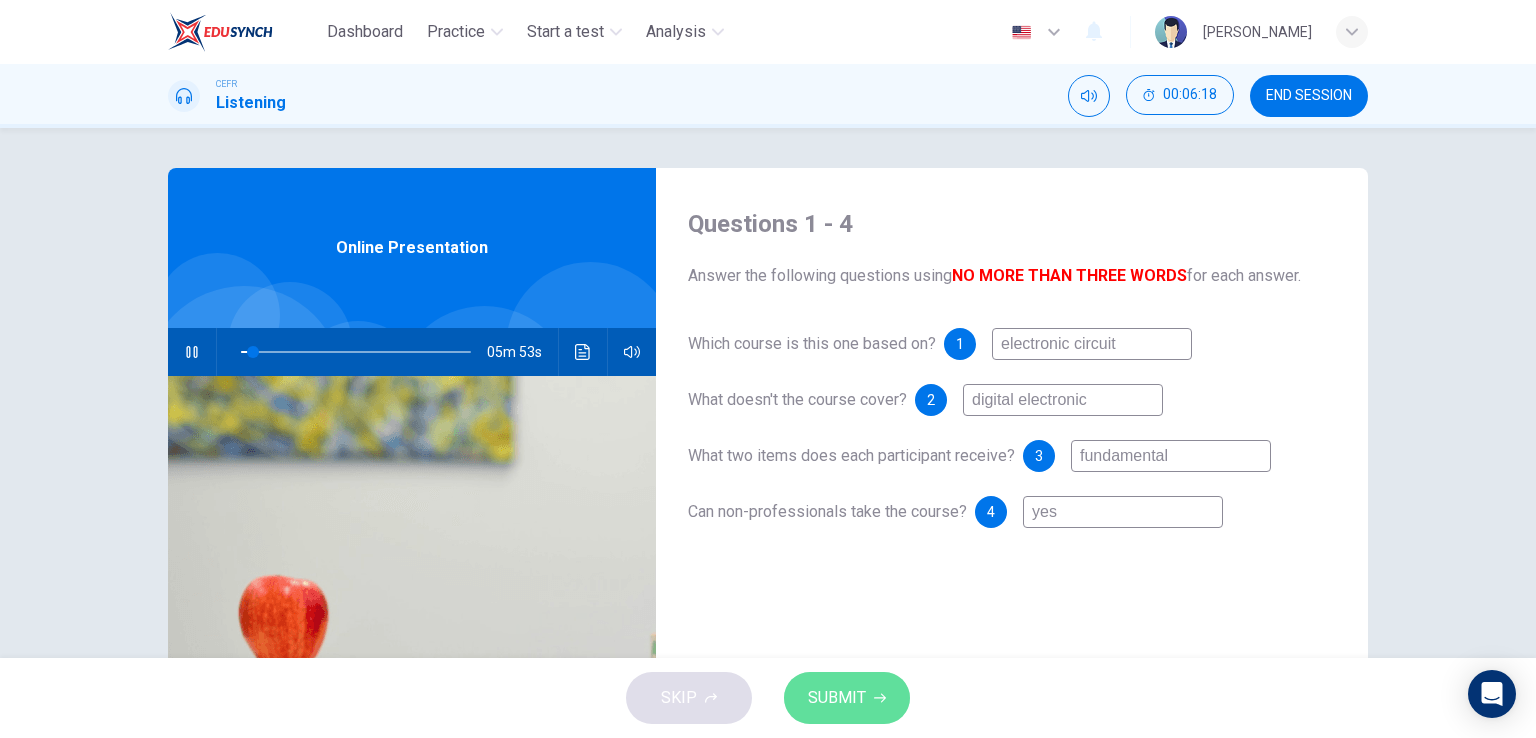 click on "SUBMIT" at bounding box center (837, 698) 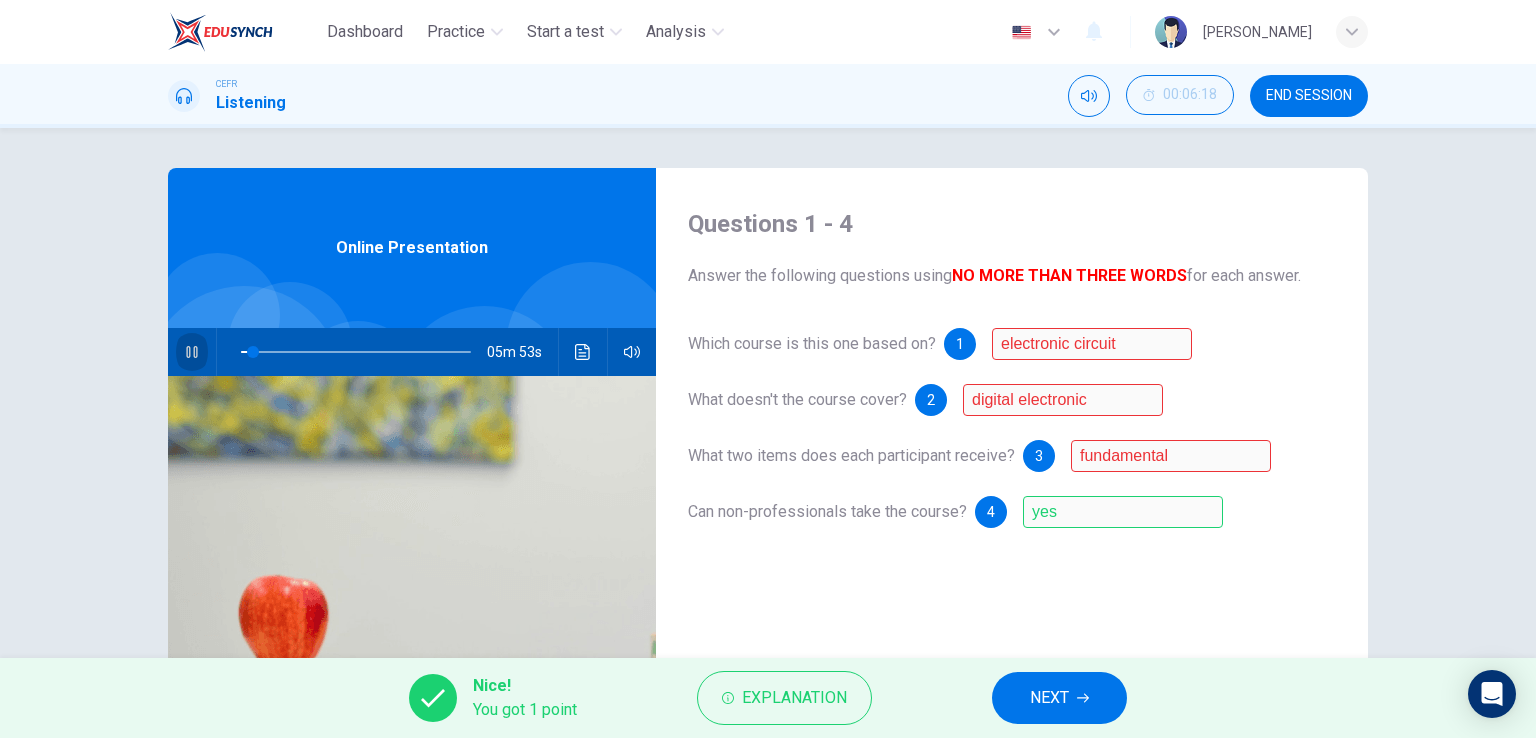 click 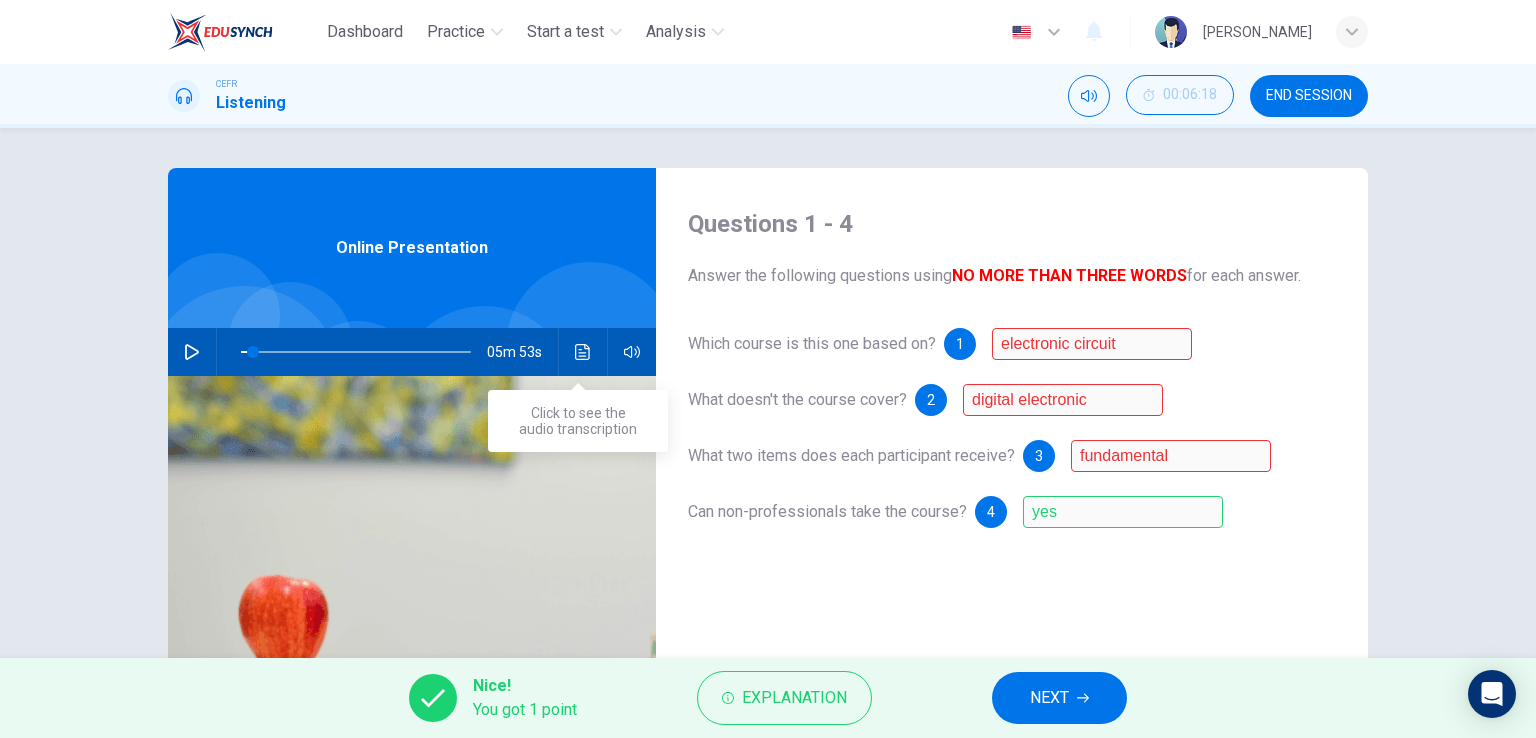 click at bounding box center [583, 352] 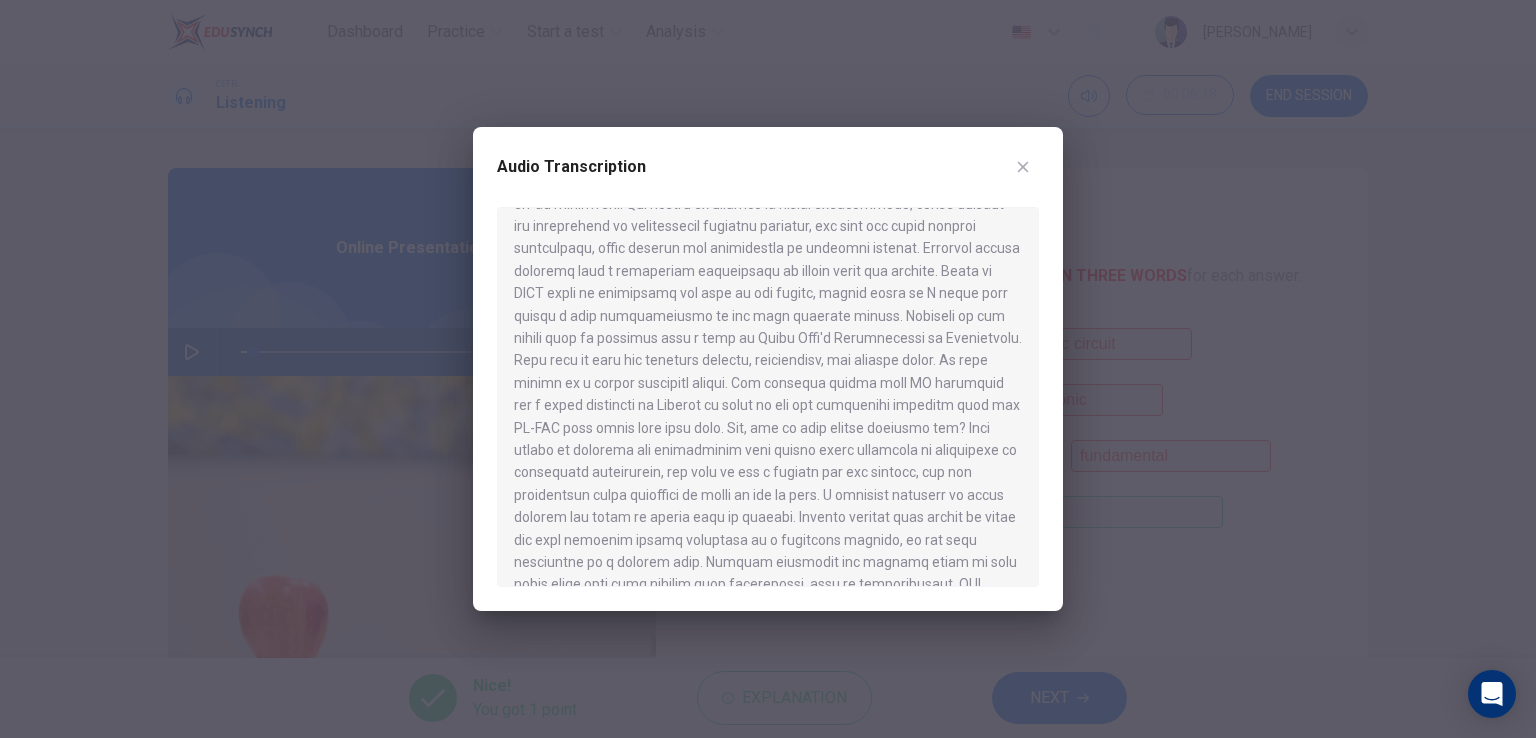 scroll, scrollTop: 400, scrollLeft: 0, axis: vertical 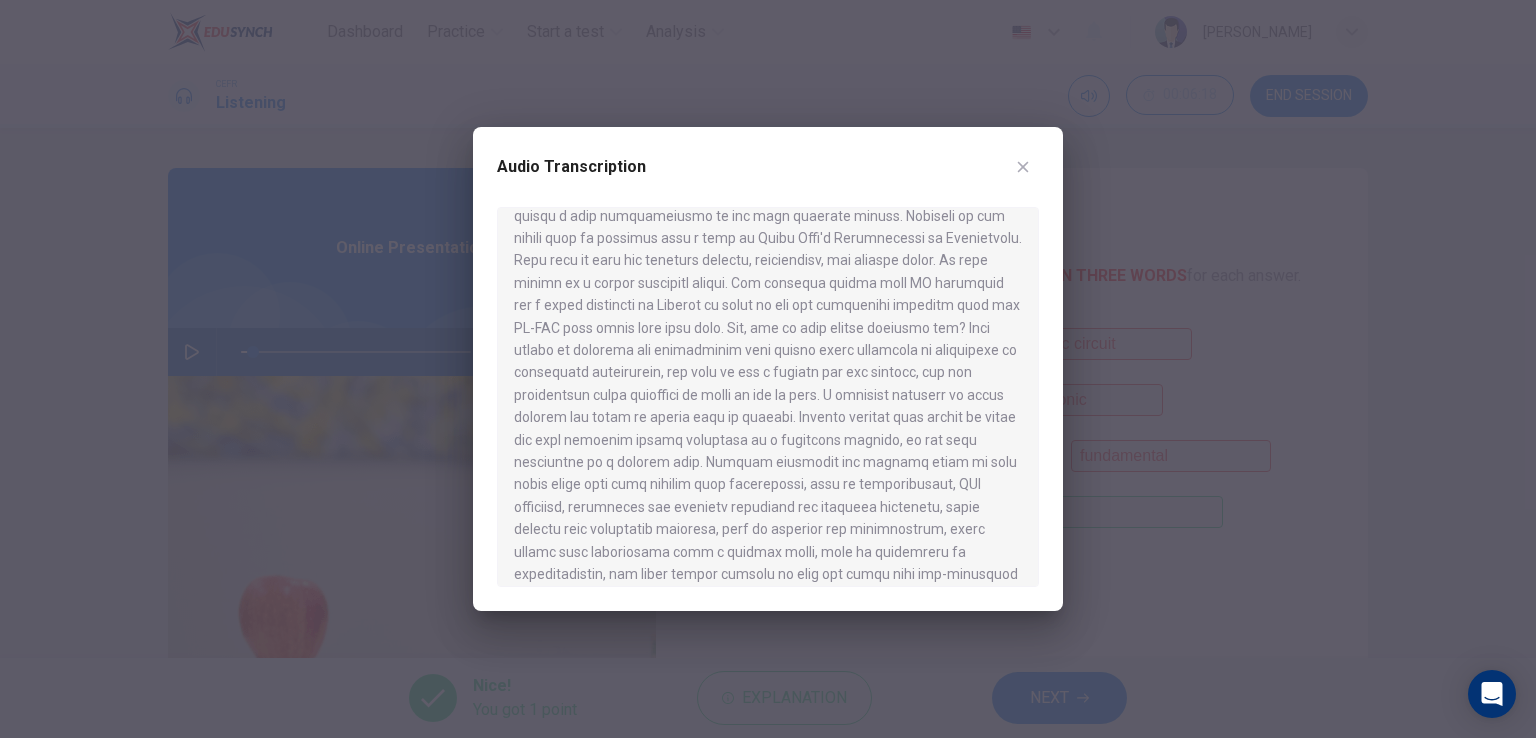 click at bounding box center [768, 369] 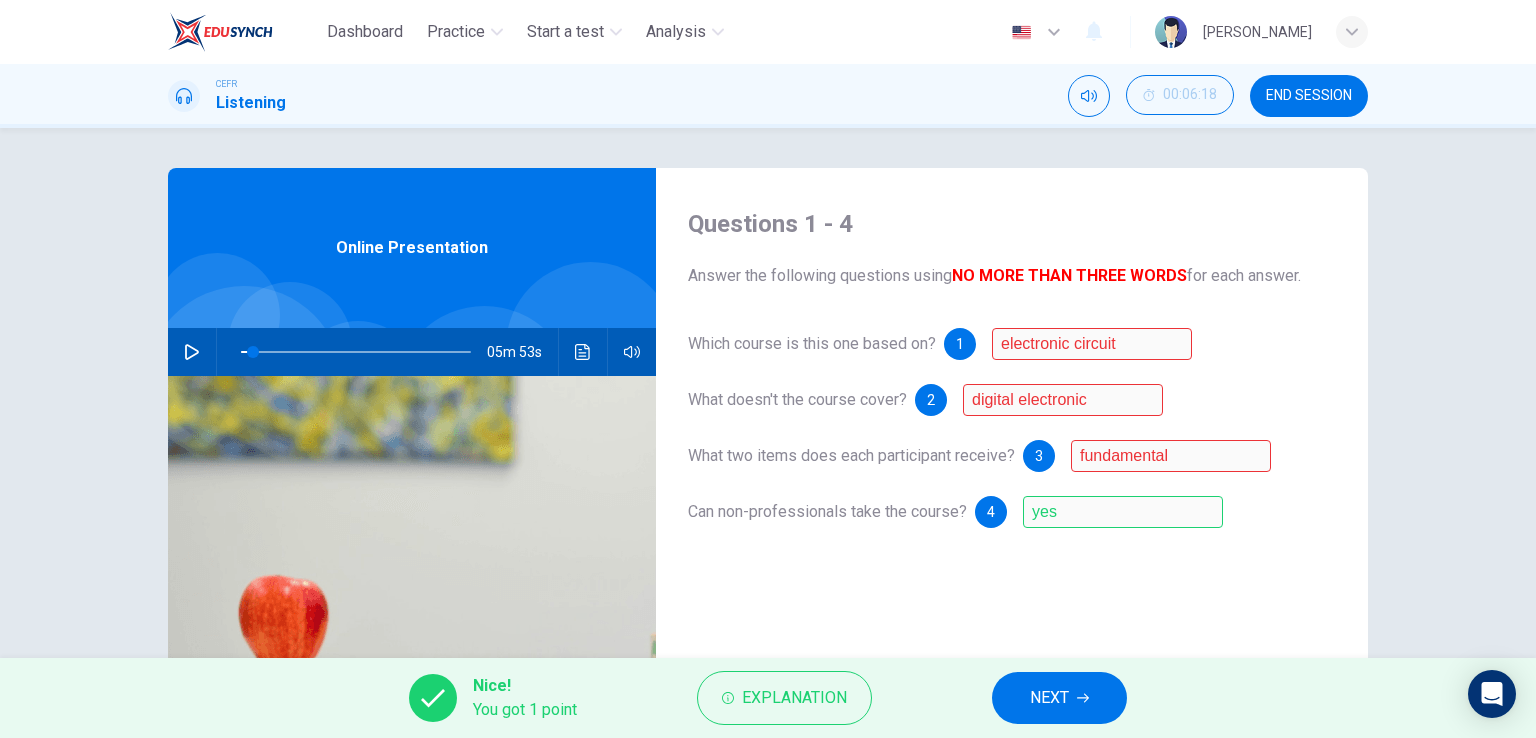 click on "NEXT" at bounding box center (1049, 698) 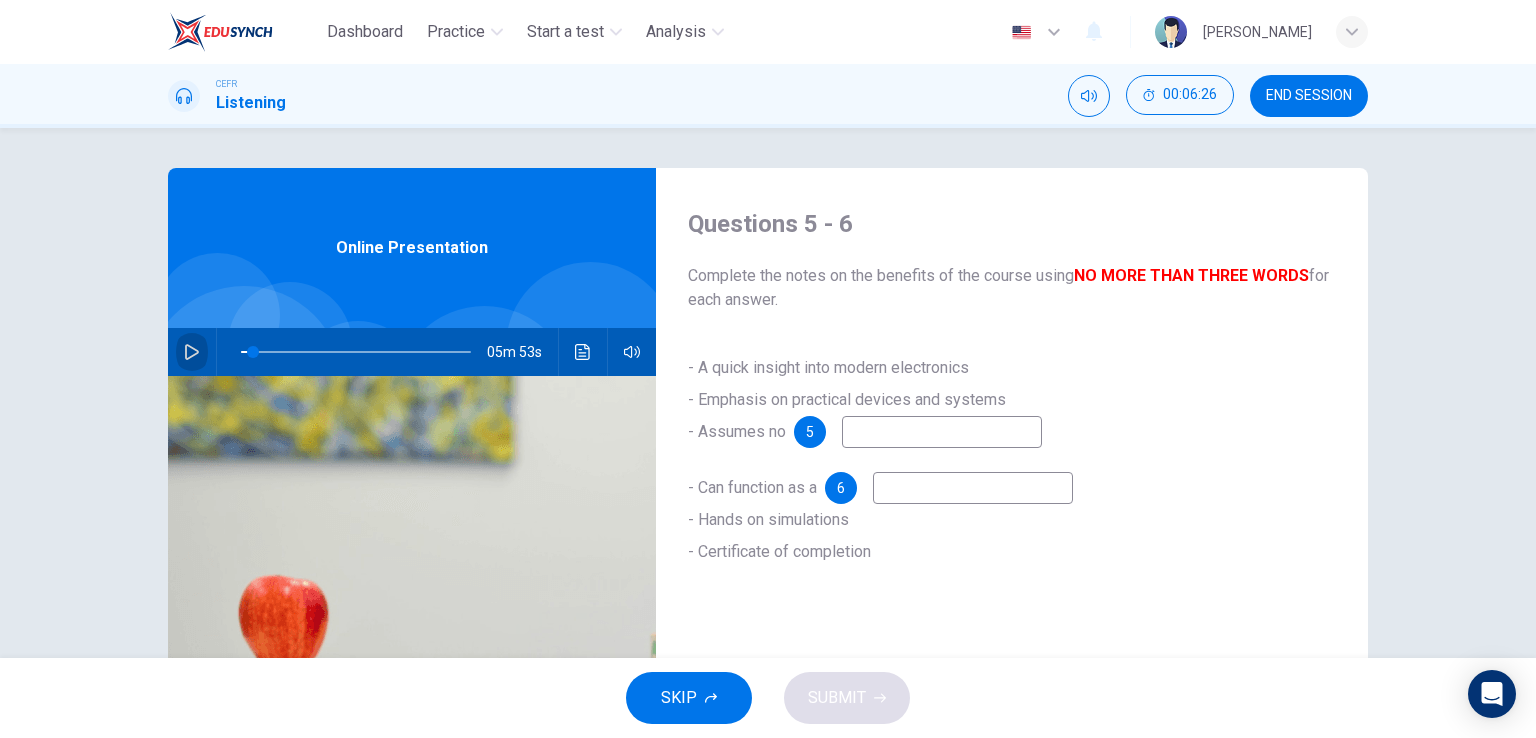 click 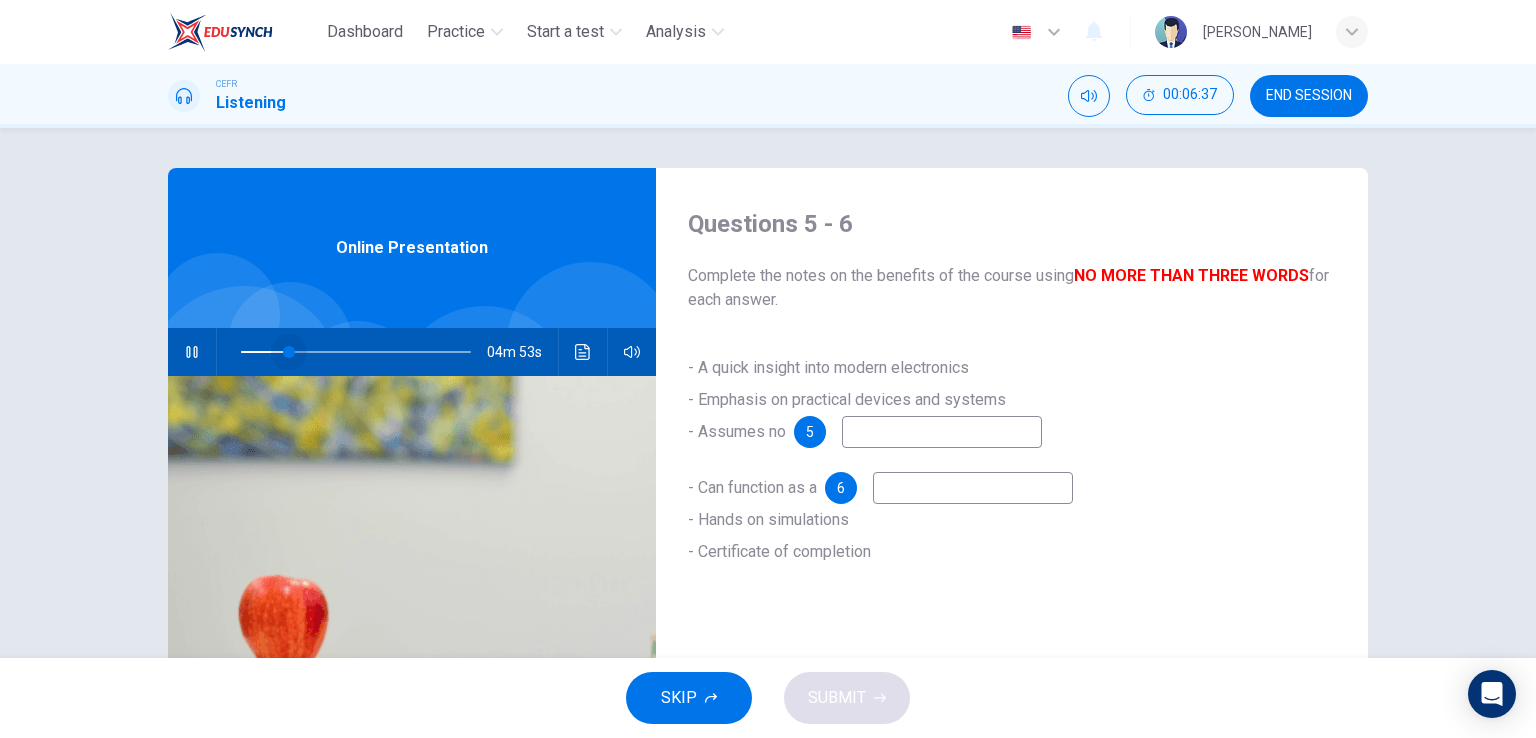 drag, startPoint x: 256, startPoint y: 349, endPoint x: 284, endPoint y: 350, distance: 28.01785 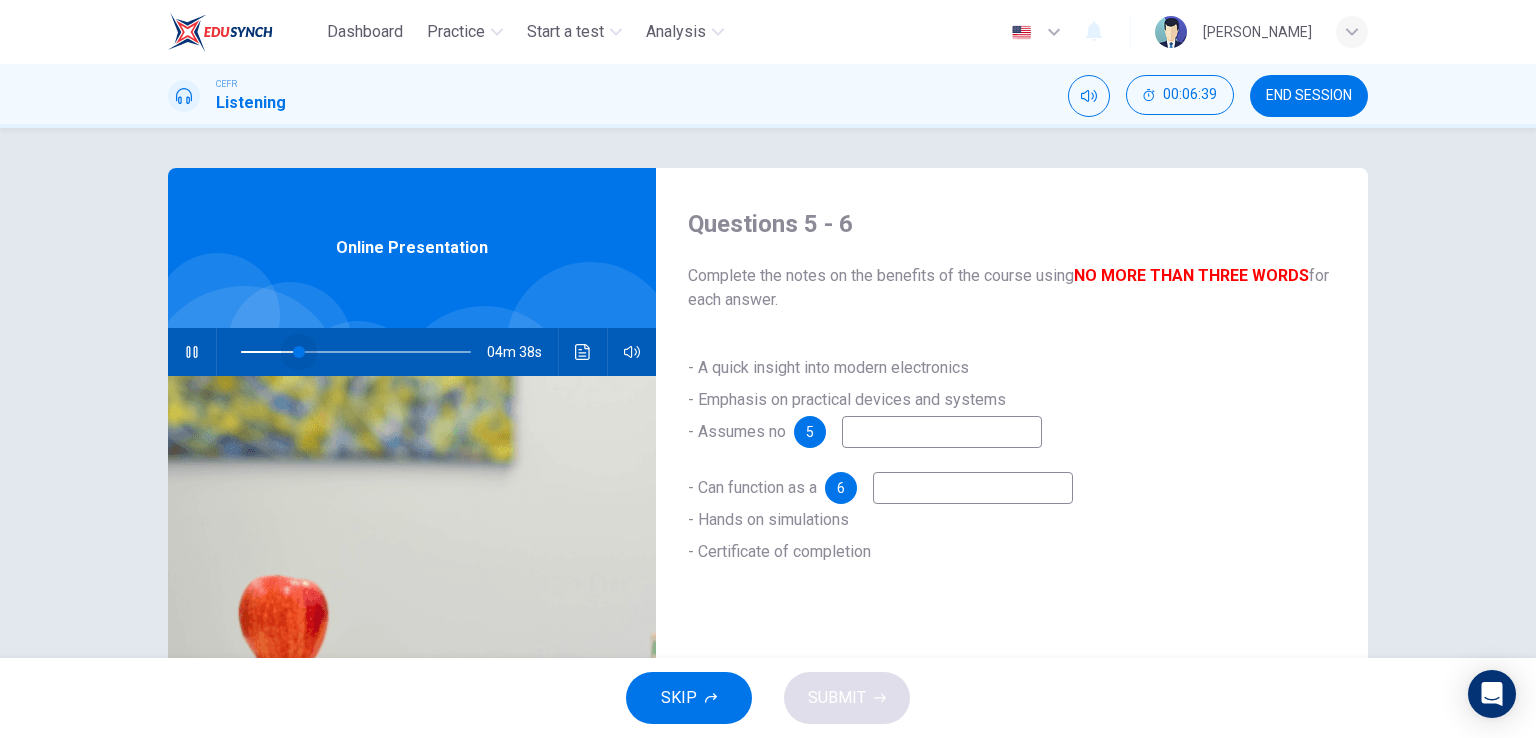 type on "33" 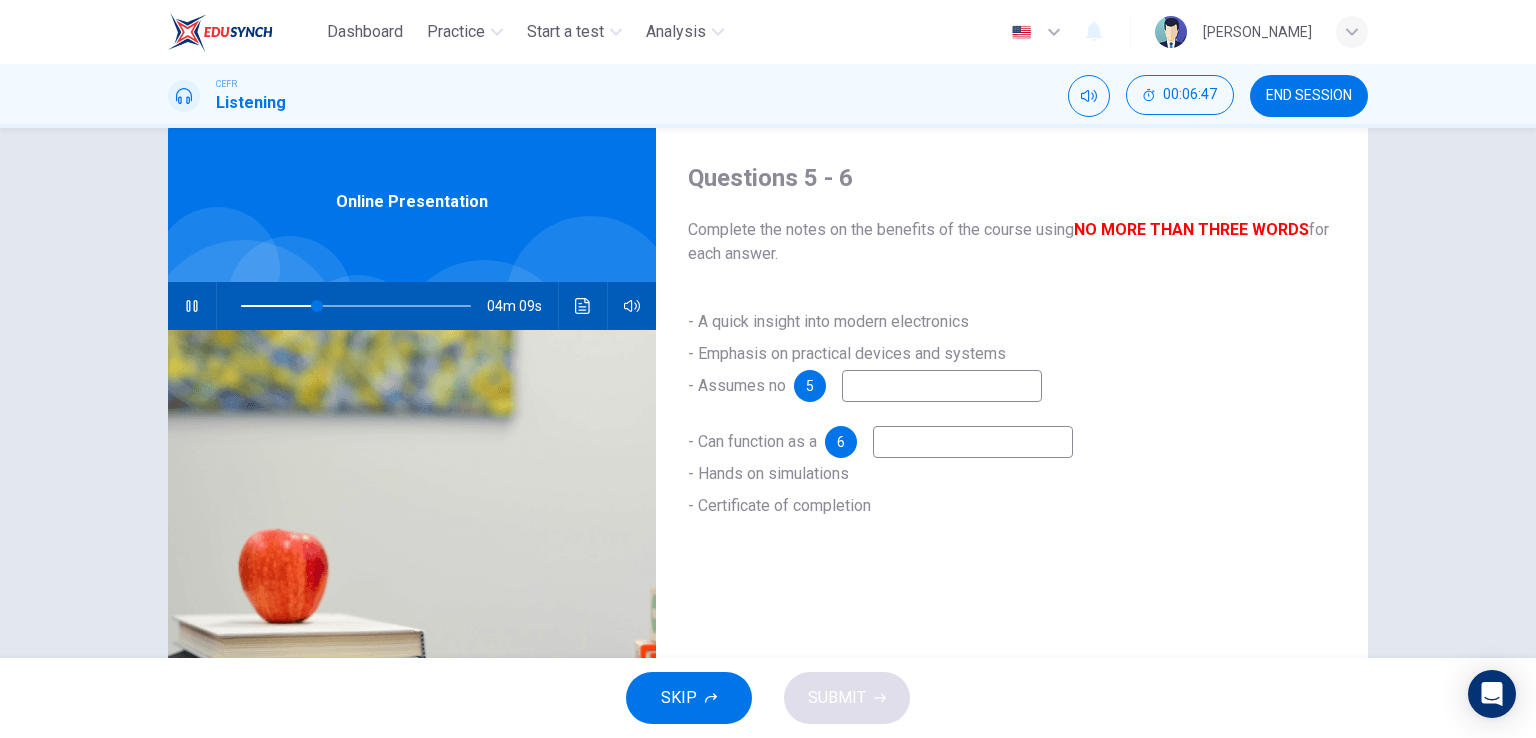 scroll, scrollTop: 45, scrollLeft: 0, axis: vertical 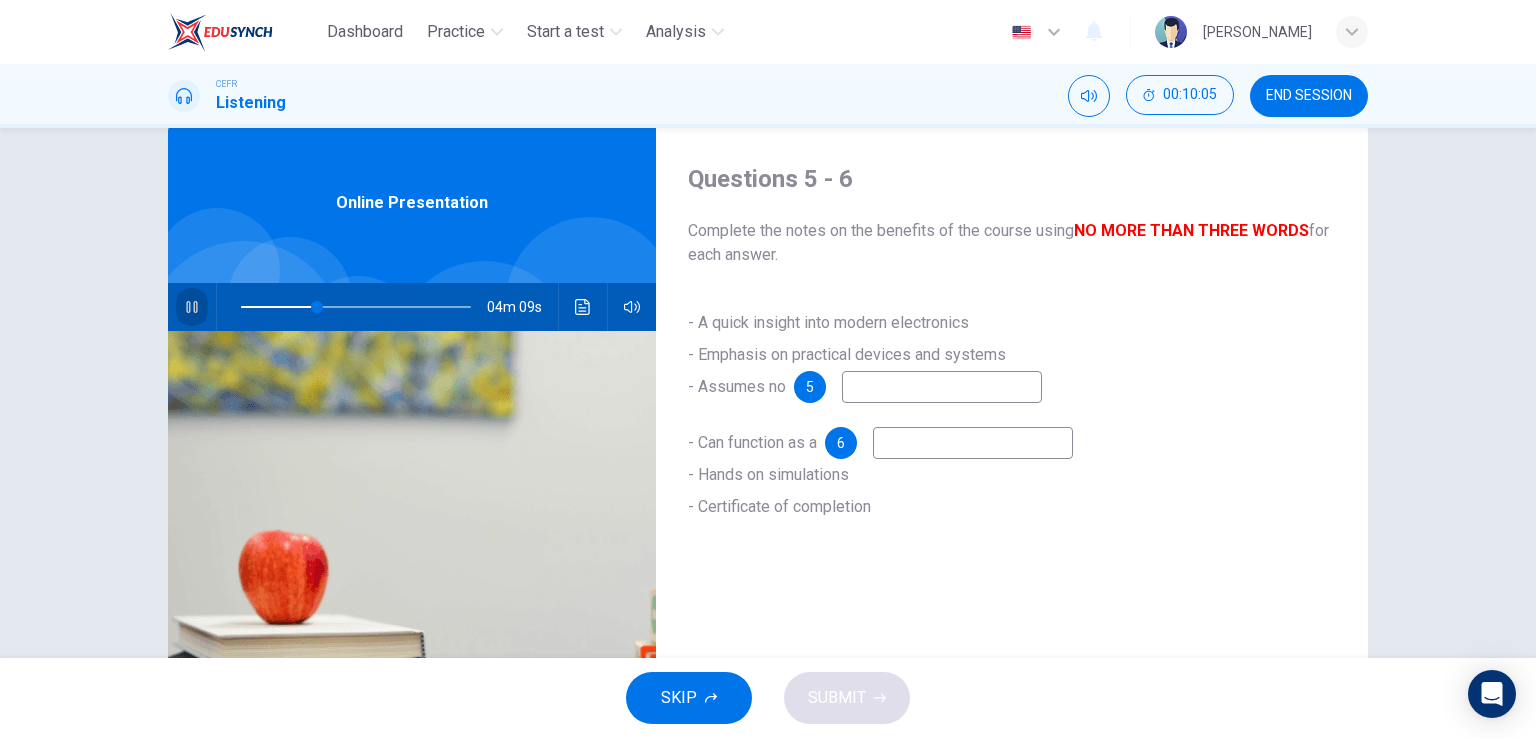 click 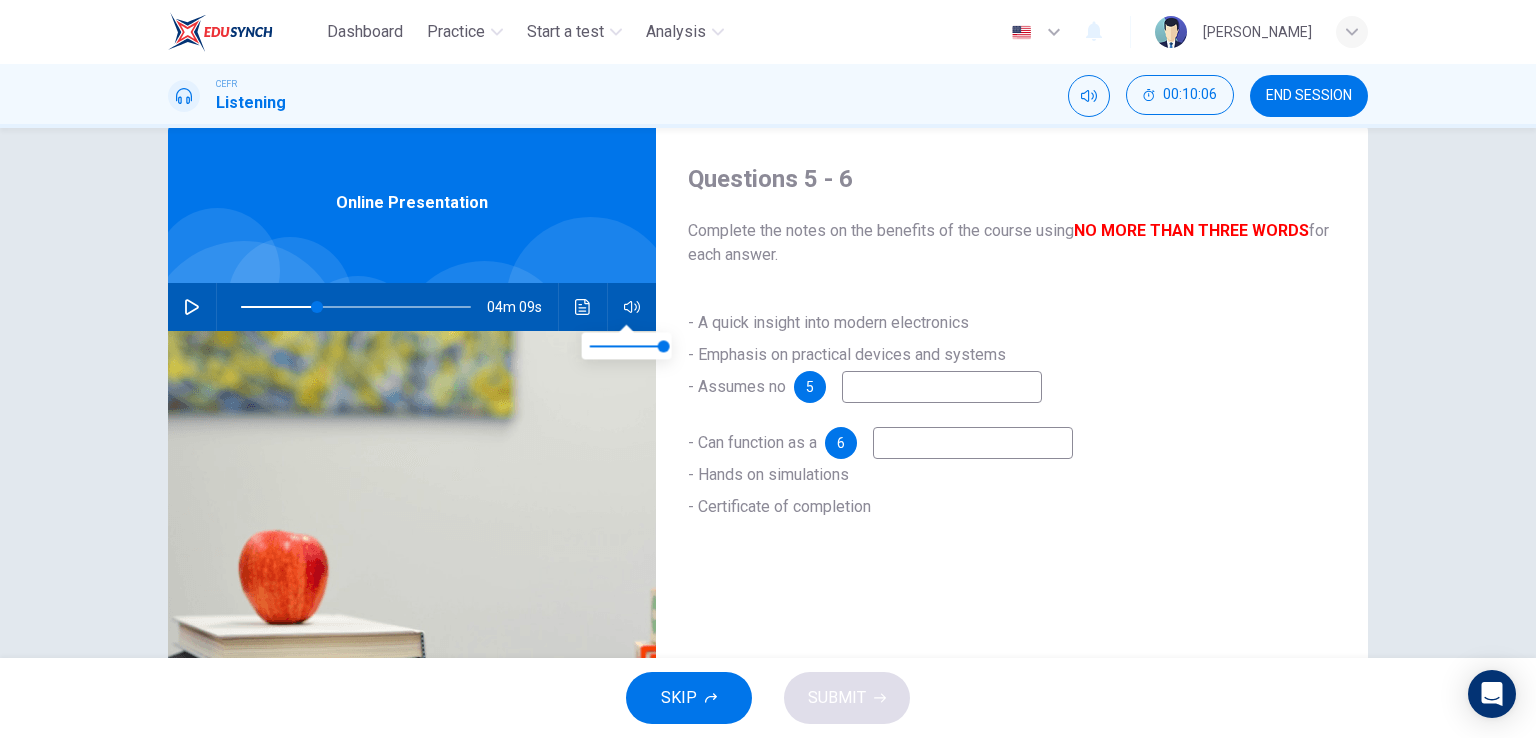 click 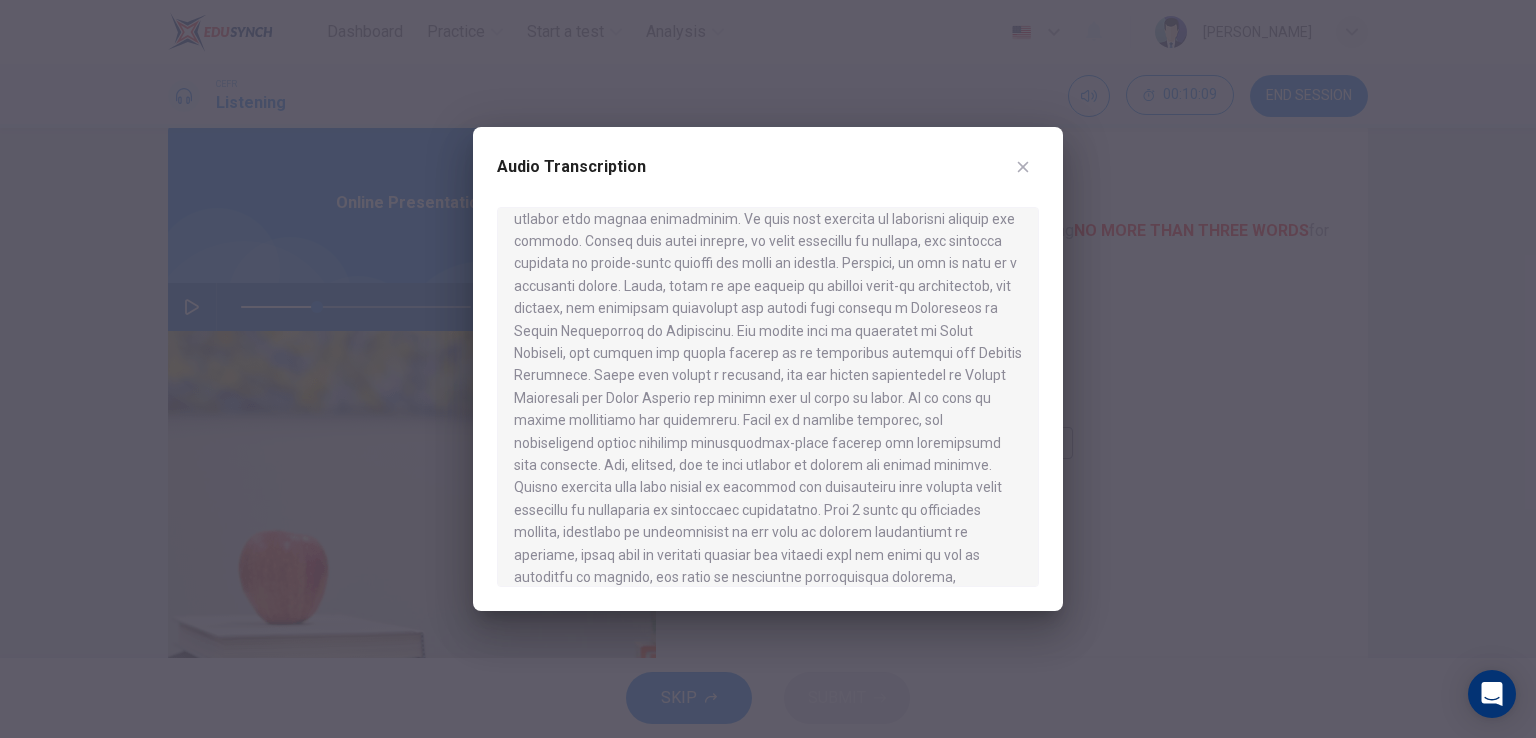 scroll, scrollTop: 700, scrollLeft: 0, axis: vertical 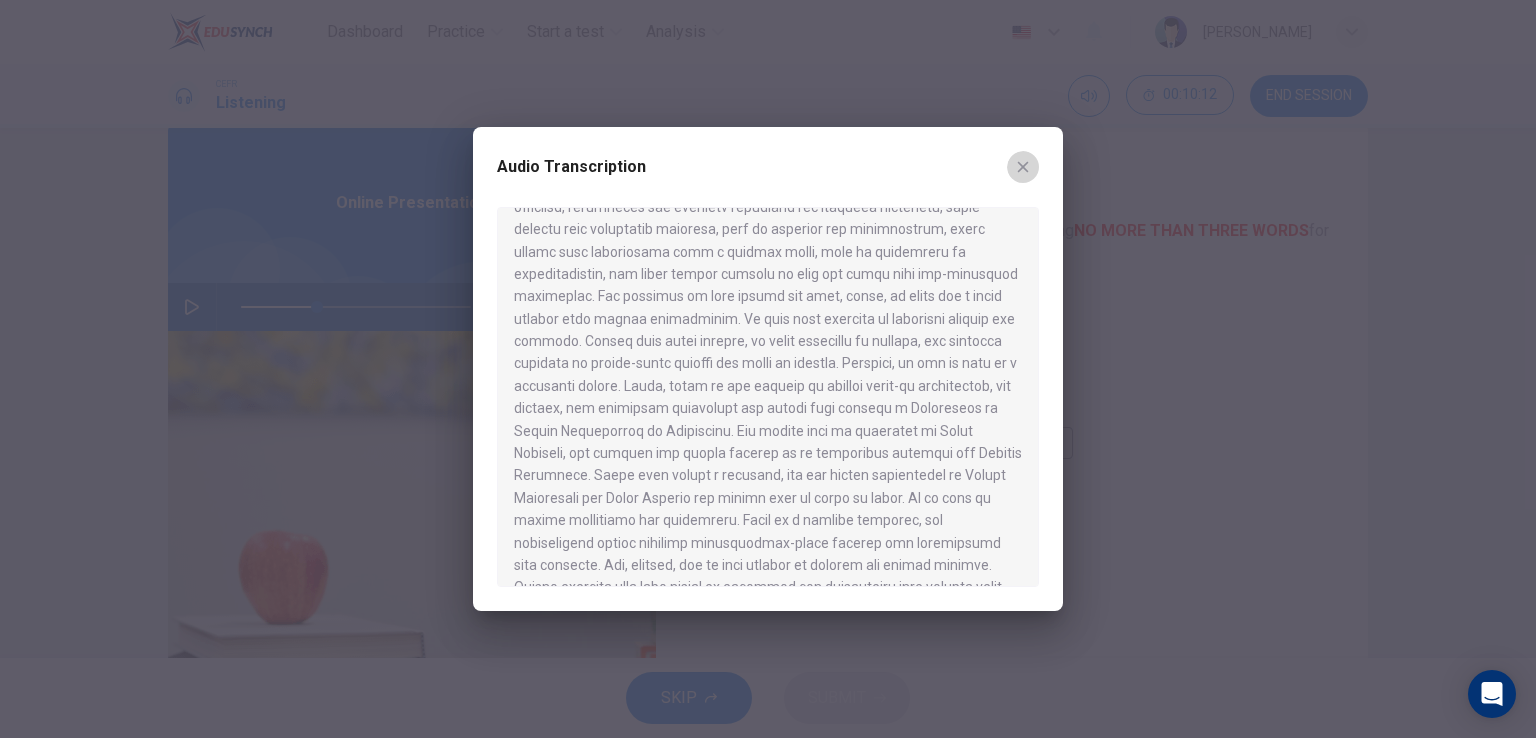 click at bounding box center (1023, 167) 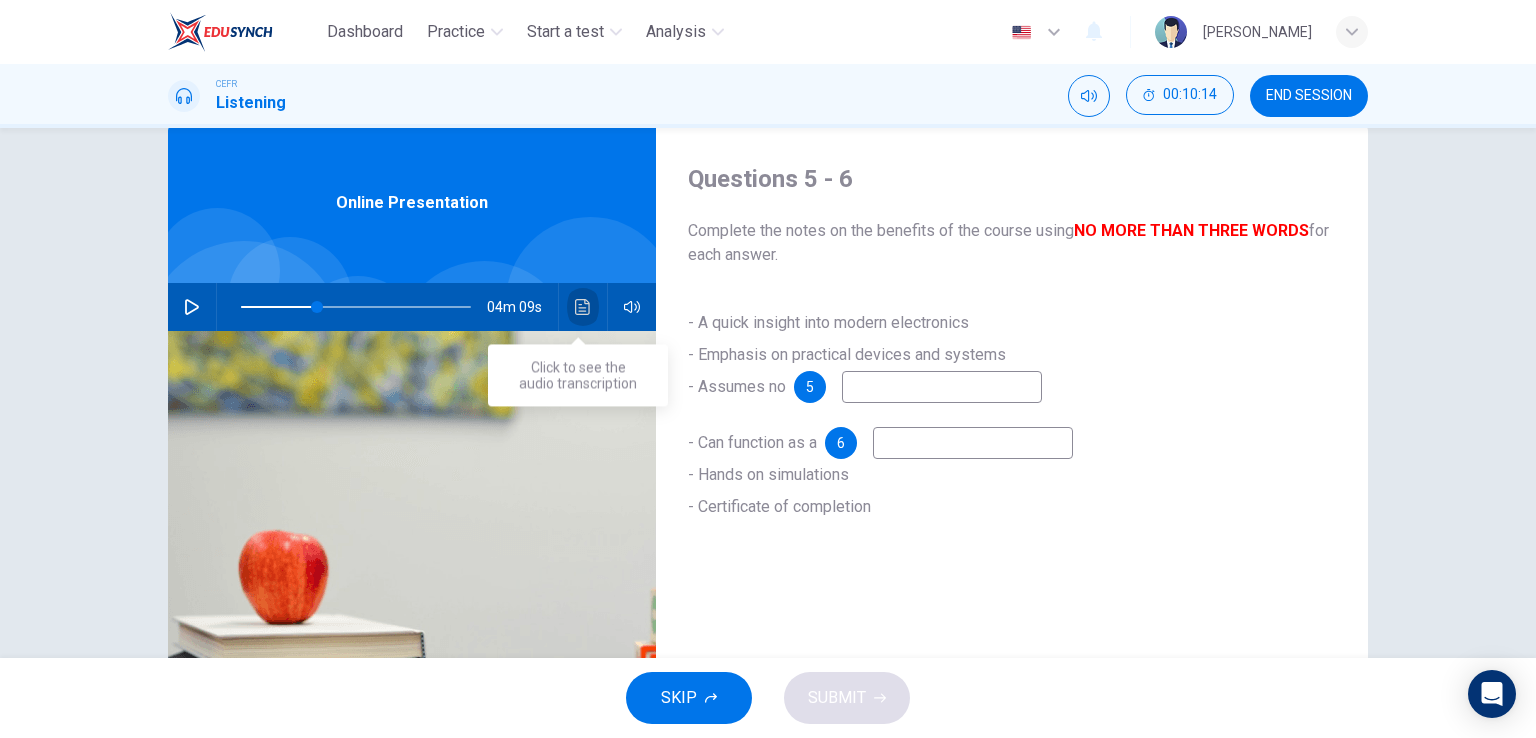 click 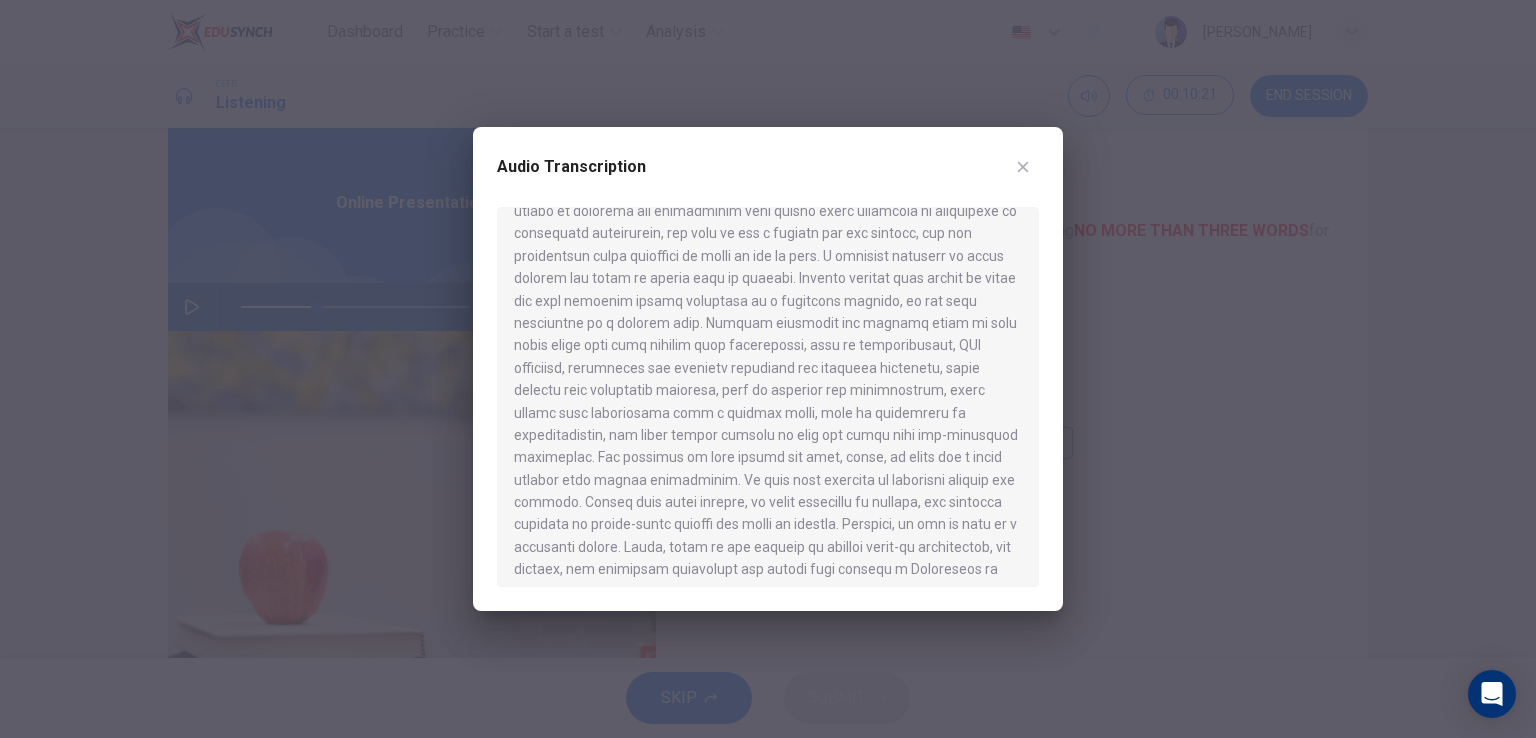 scroll, scrollTop: 600, scrollLeft: 0, axis: vertical 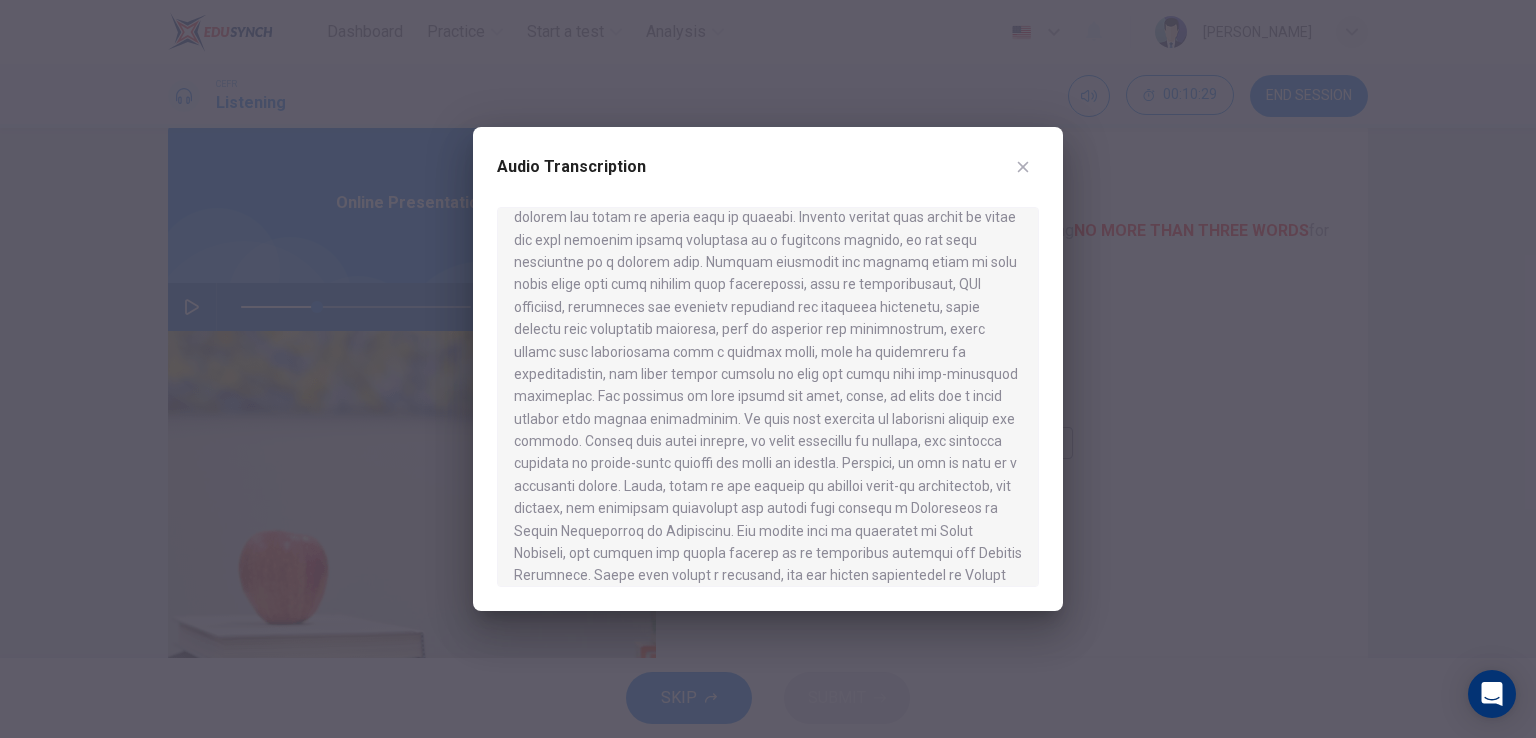 click 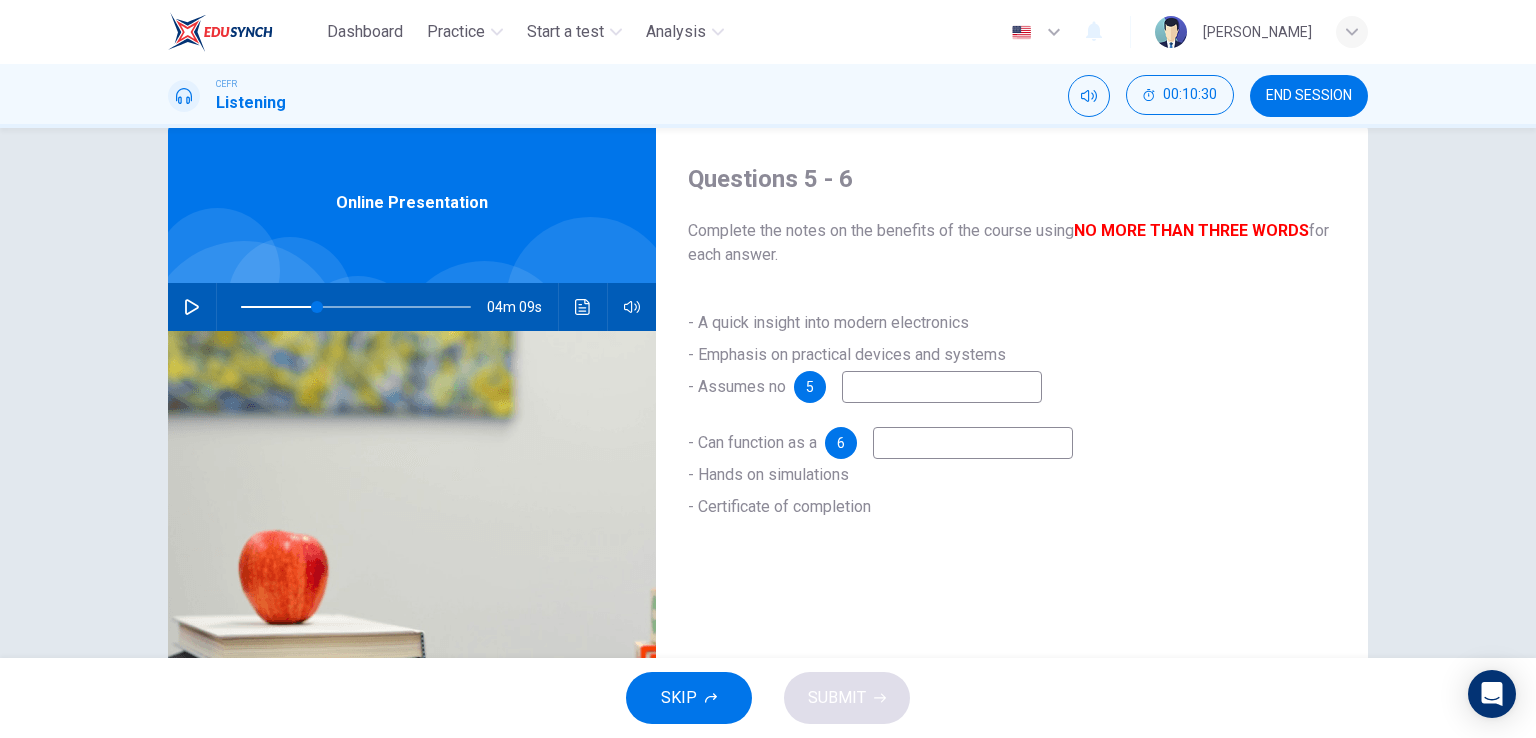 click at bounding box center [942, 387] 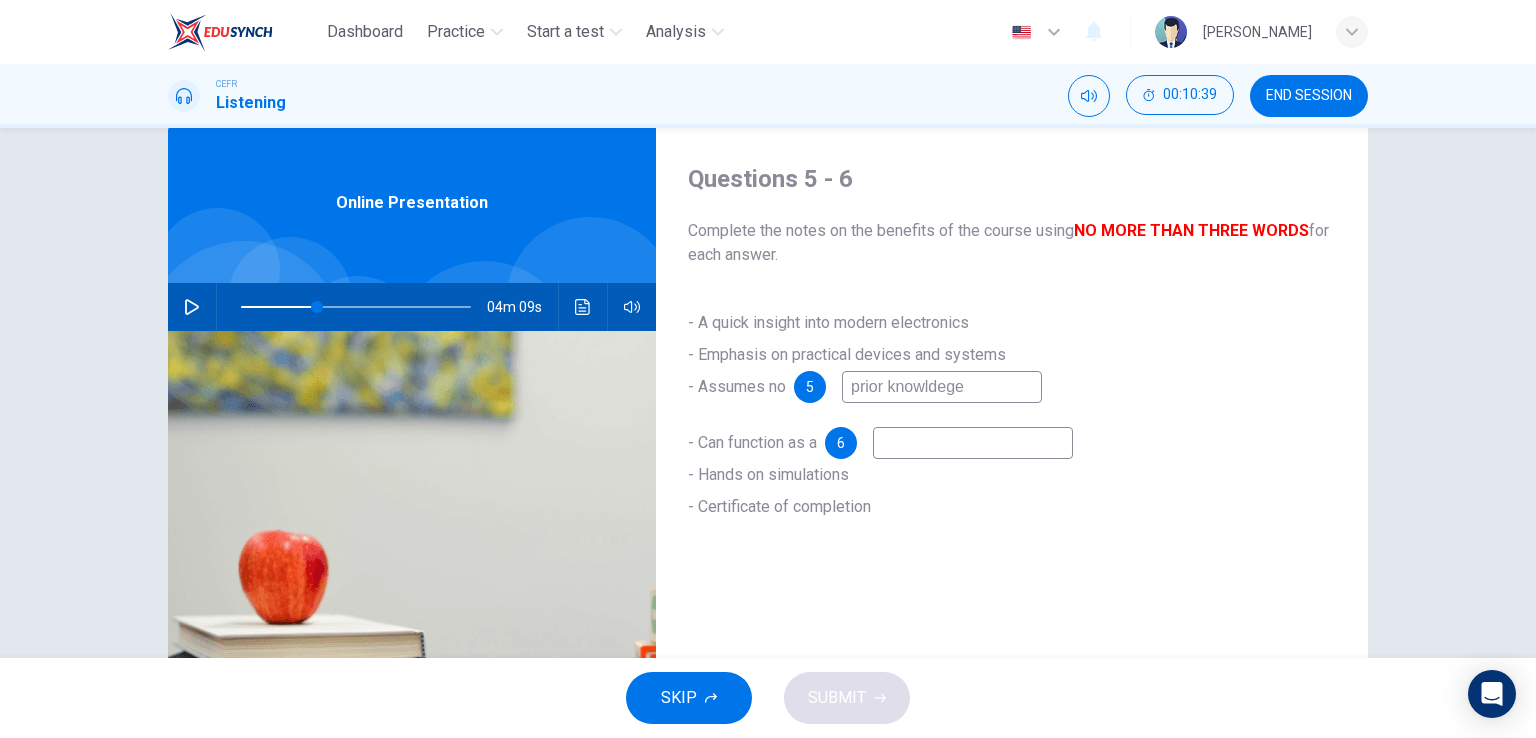 click on "prior knowldege" at bounding box center [942, 387] 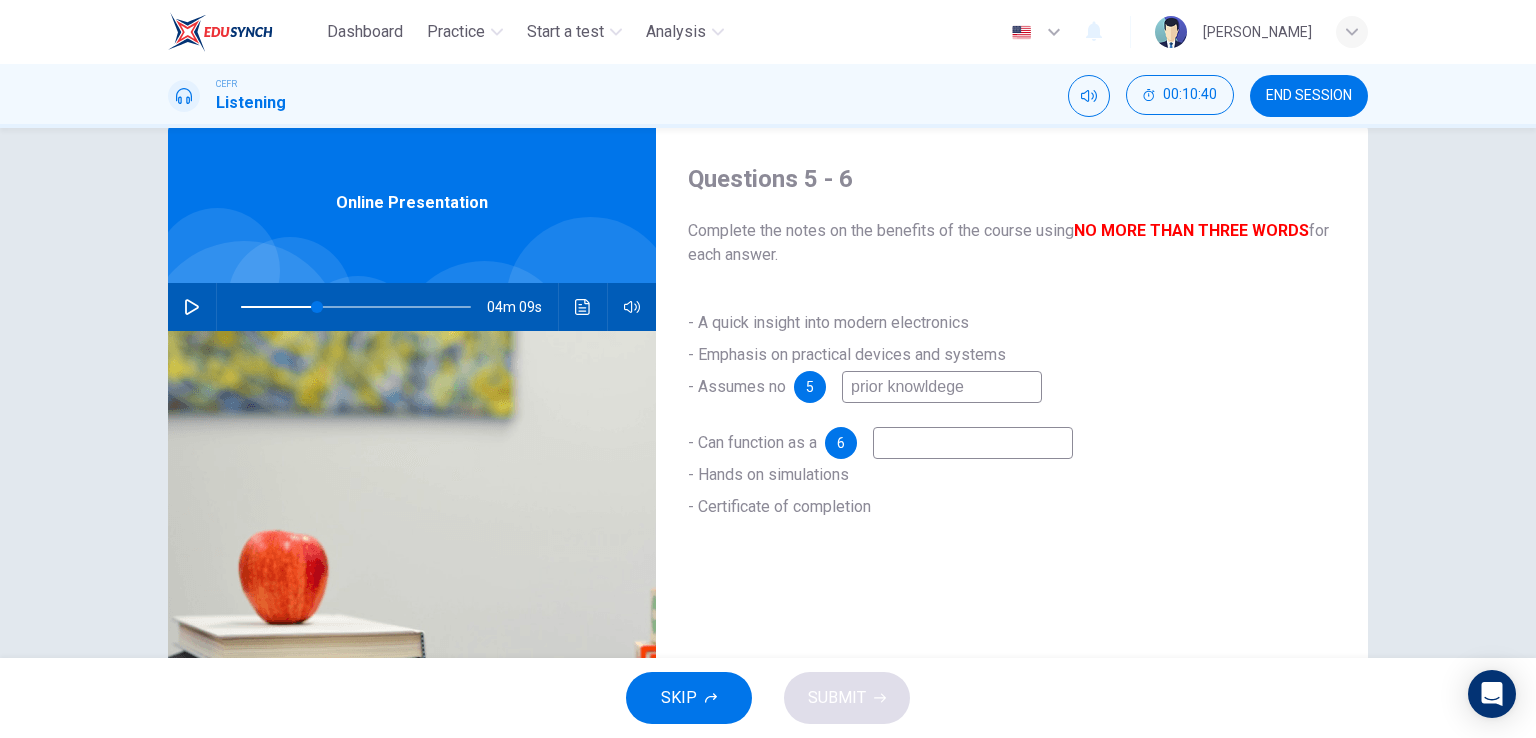 click on "prior knowldege" at bounding box center (942, 387) 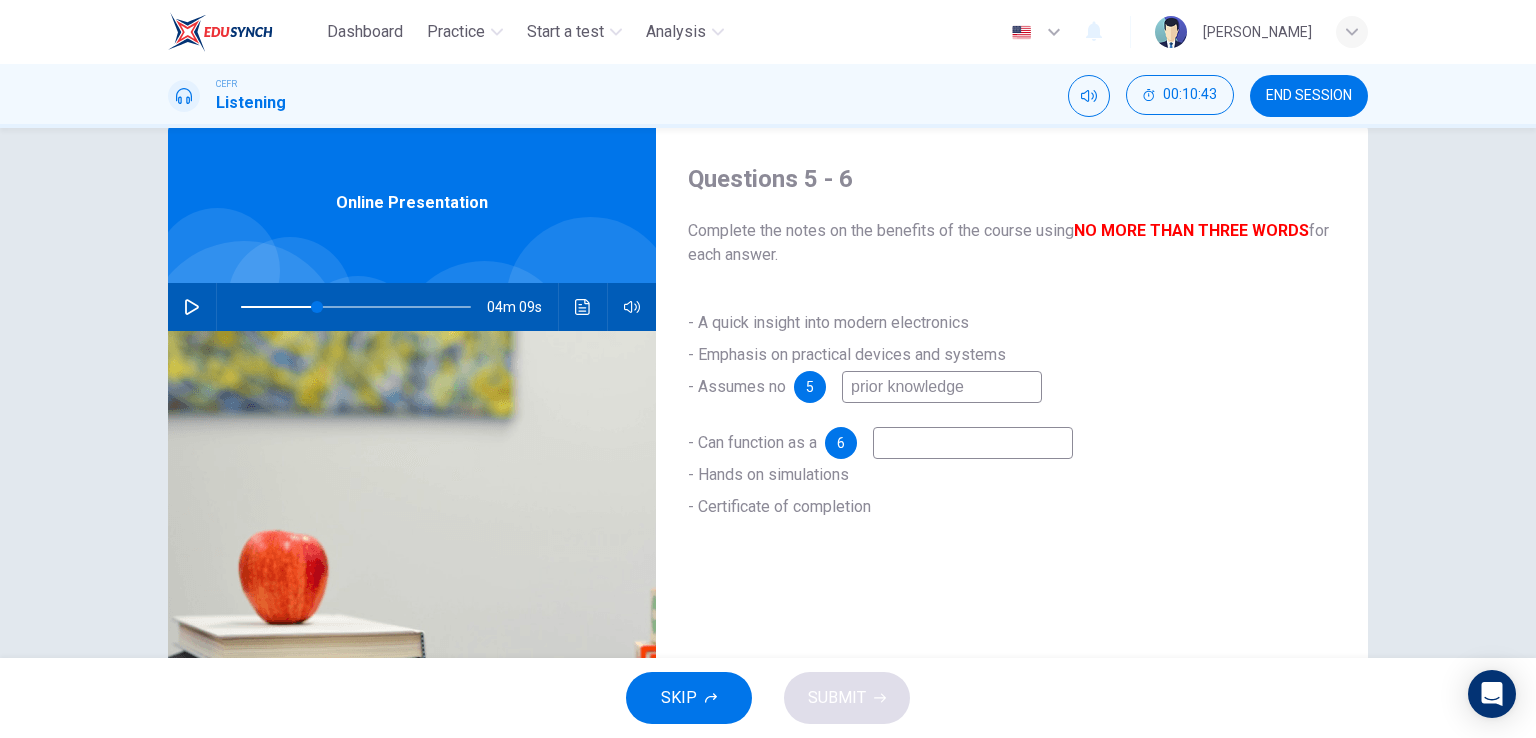 type on "prior knowledge" 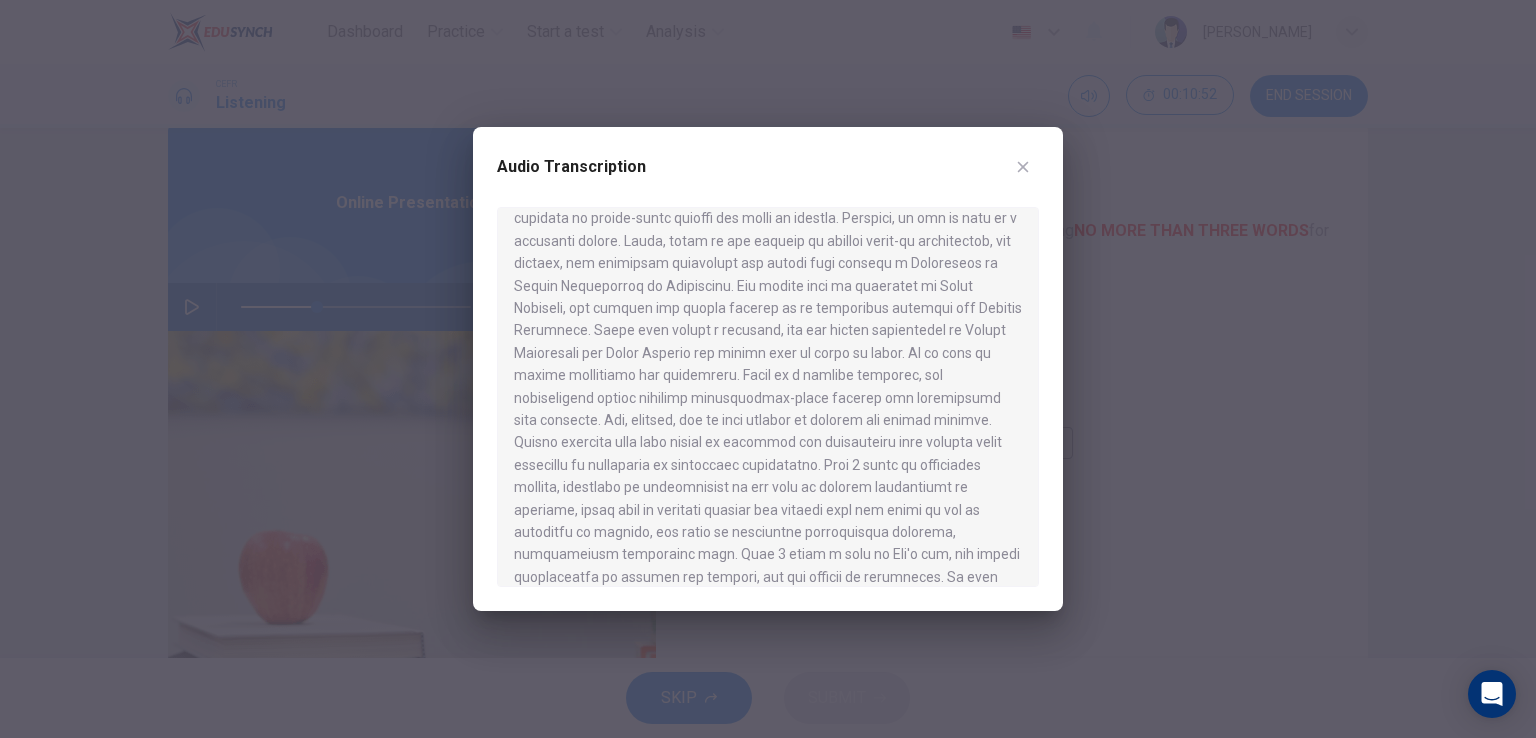 scroll, scrollTop: 800, scrollLeft: 0, axis: vertical 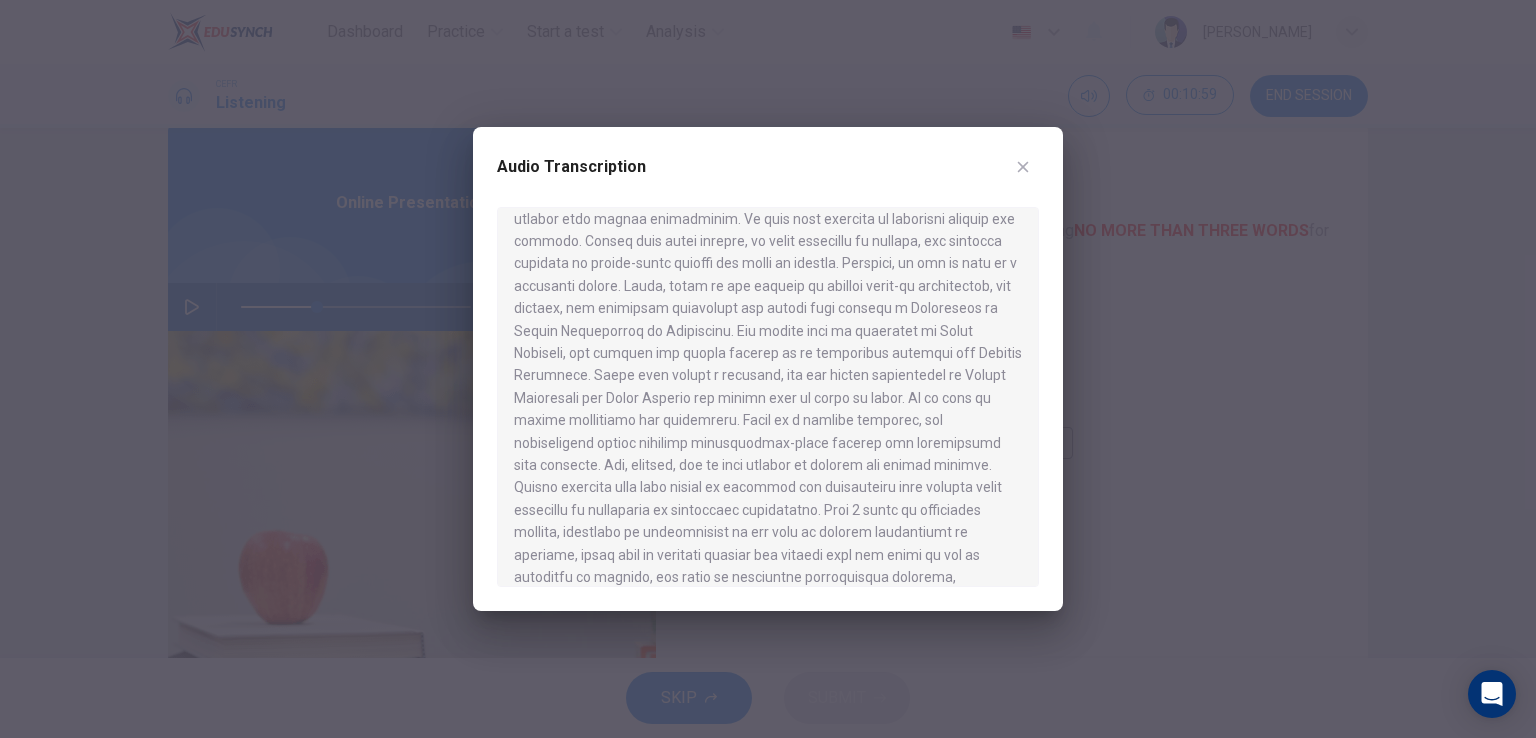click at bounding box center [1023, 167] 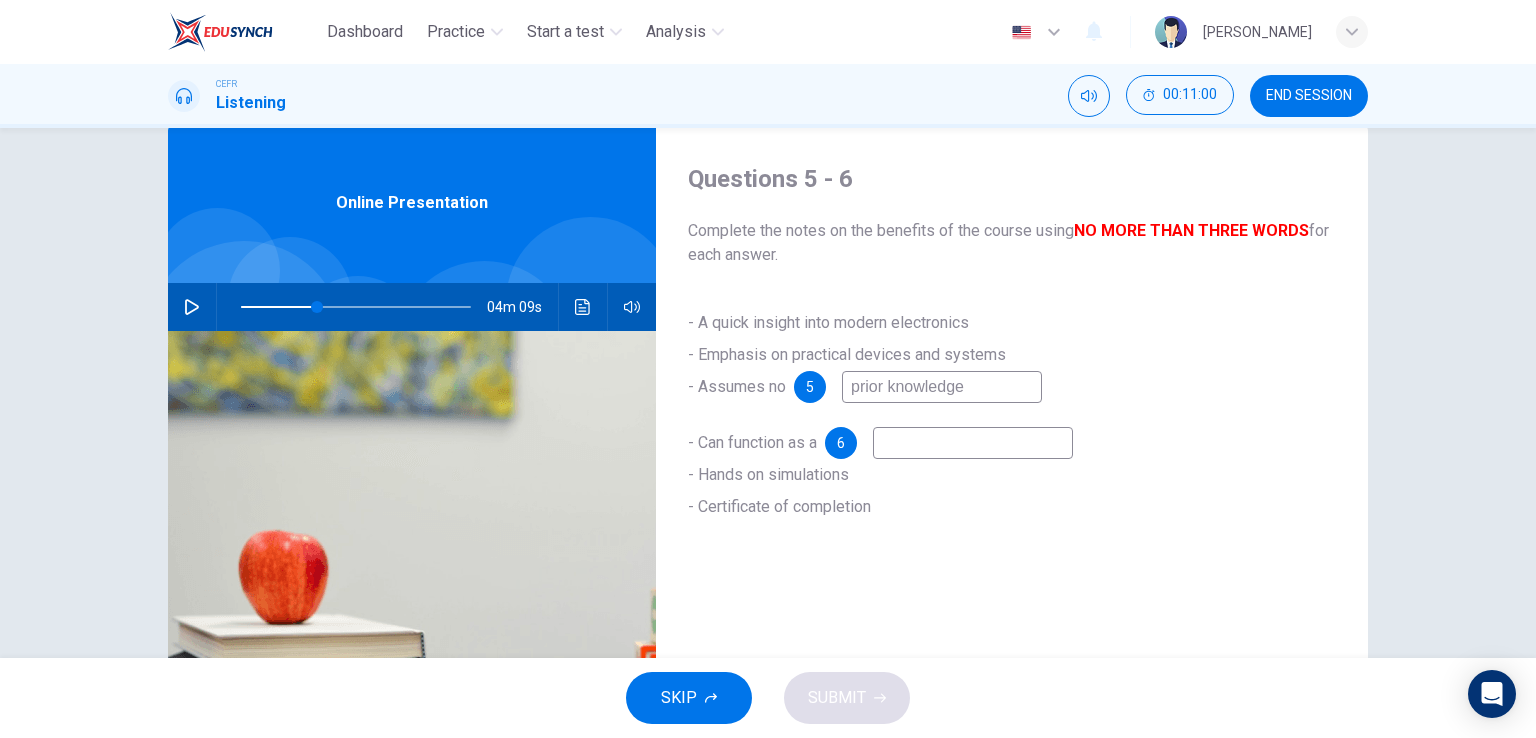 click at bounding box center [973, 443] 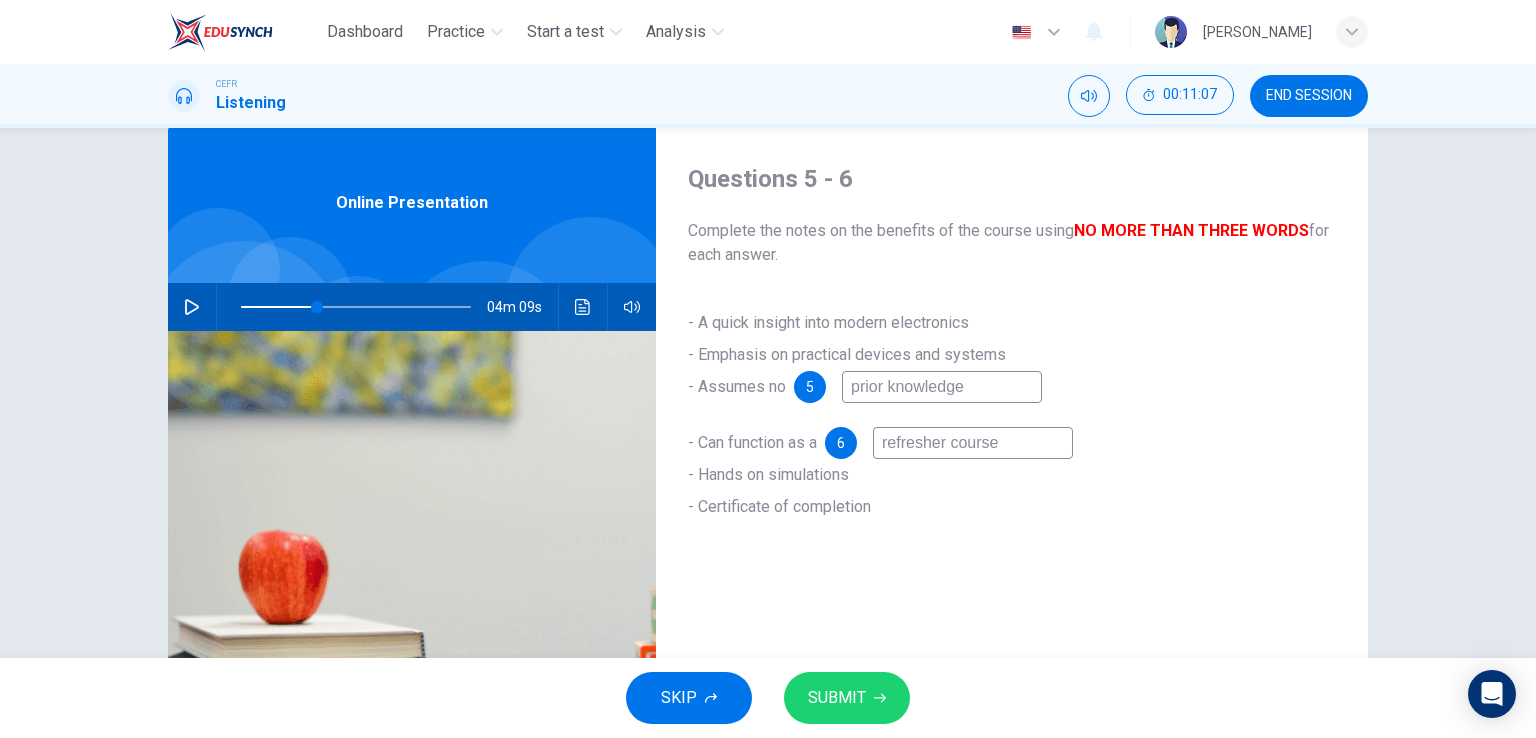 type on "refresher course" 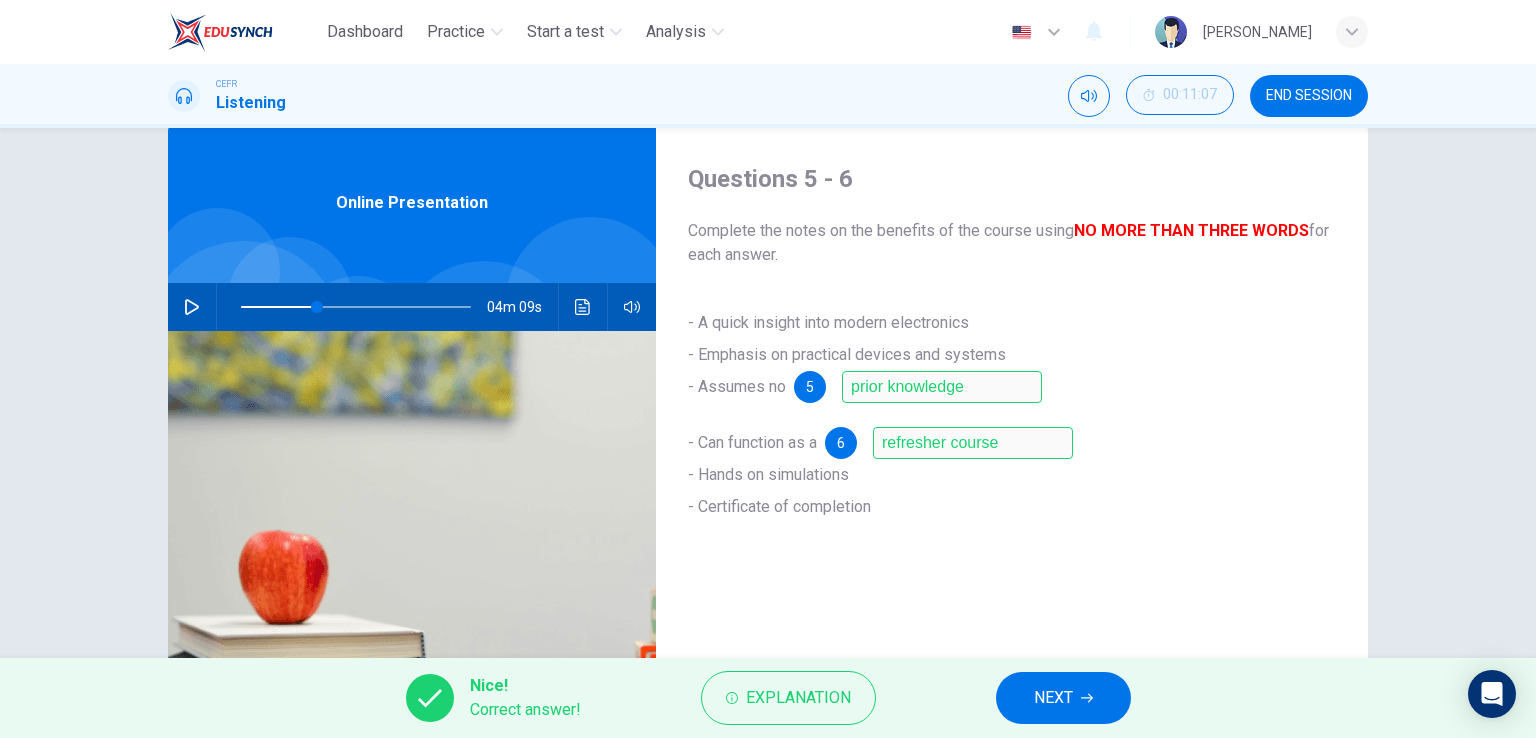 click 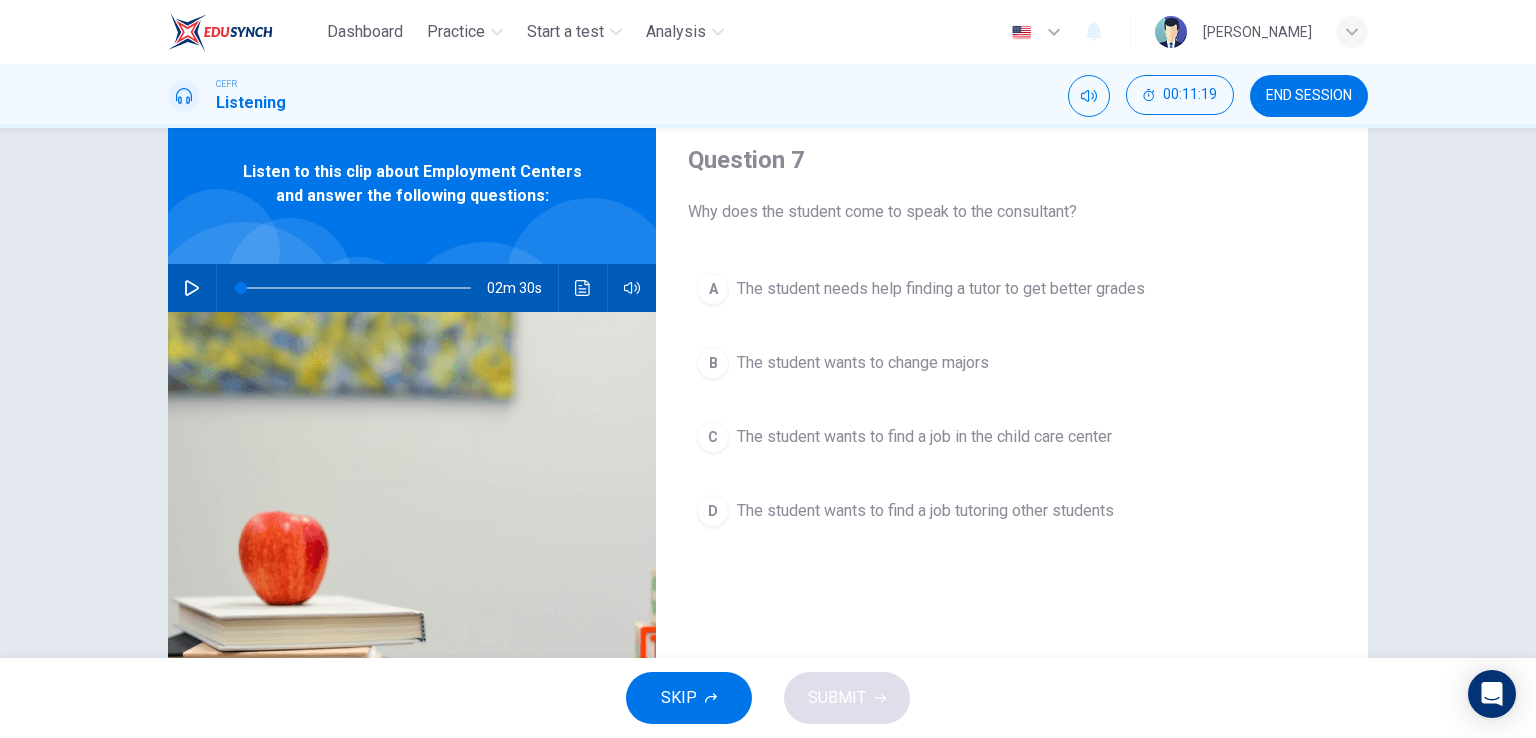 scroll, scrollTop: 45, scrollLeft: 0, axis: vertical 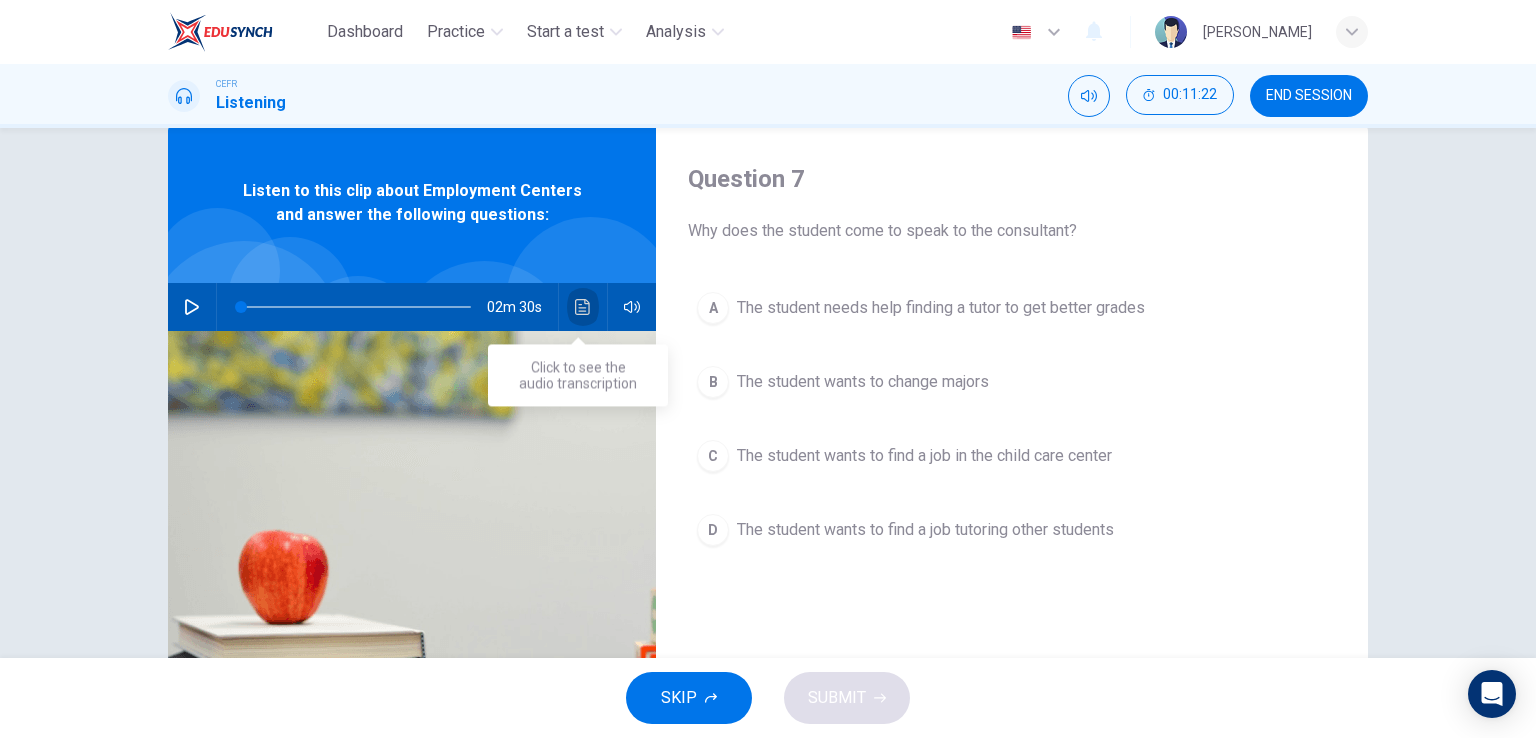 click at bounding box center [583, 307] 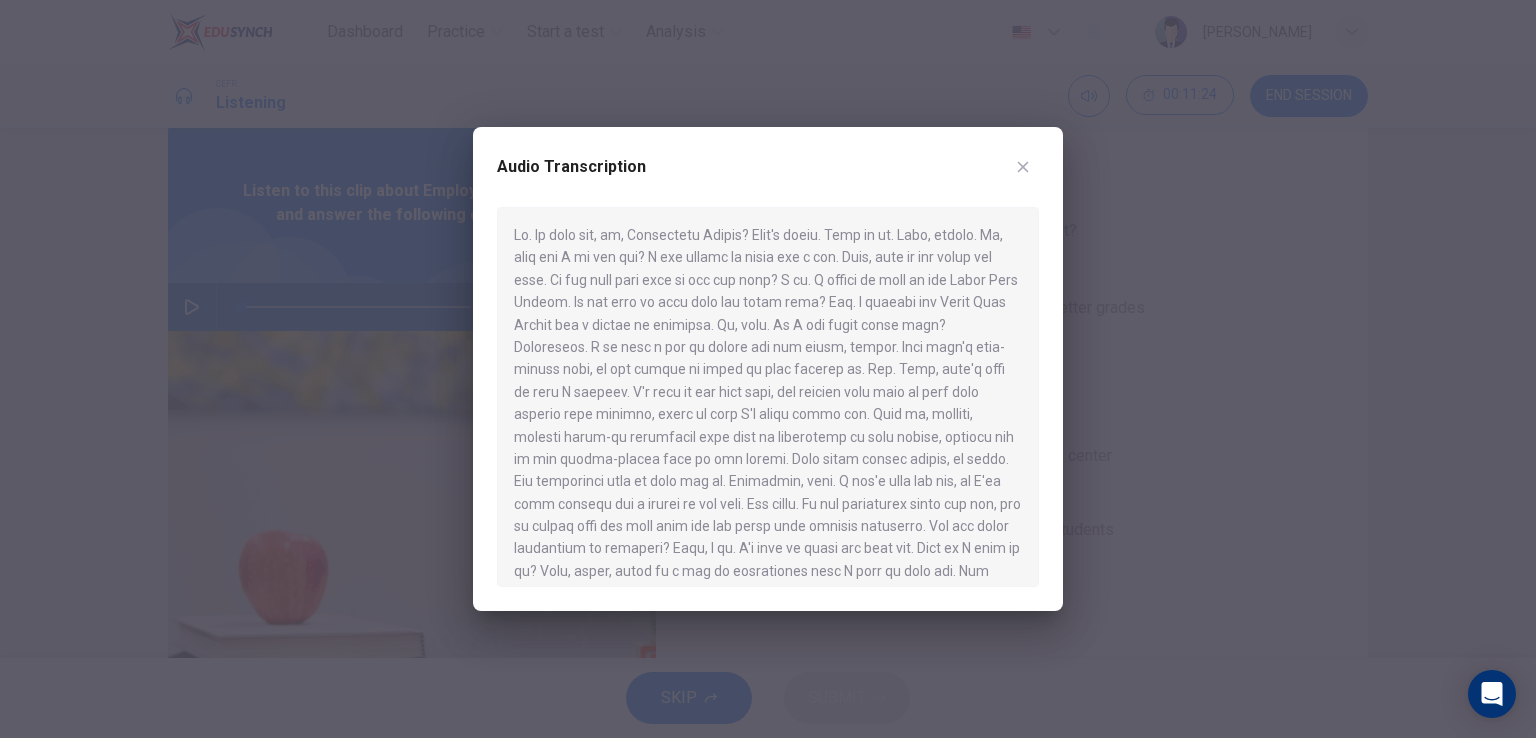click at bounding box center (1023, 167) 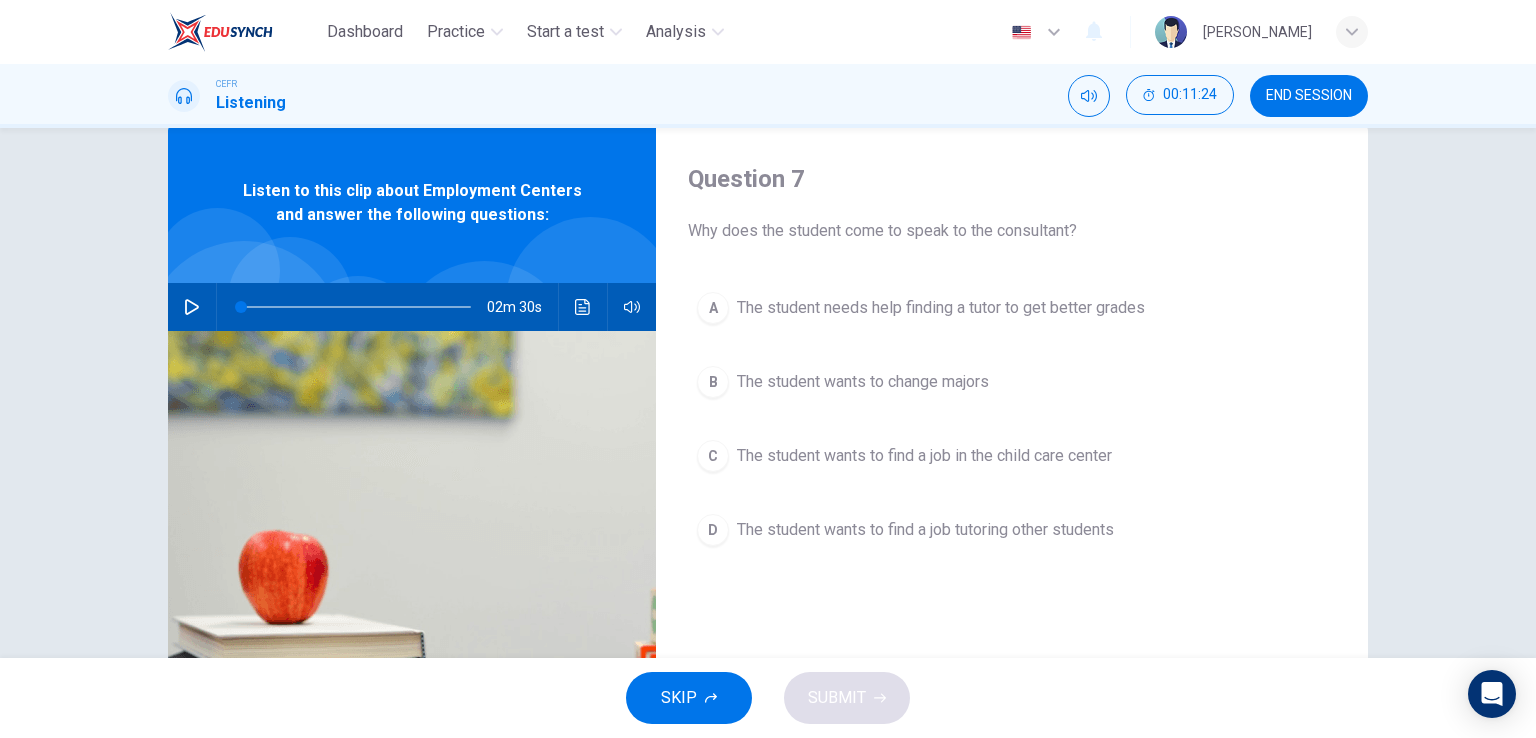 click on "END SESSION" at bounding box center (1309, 96) 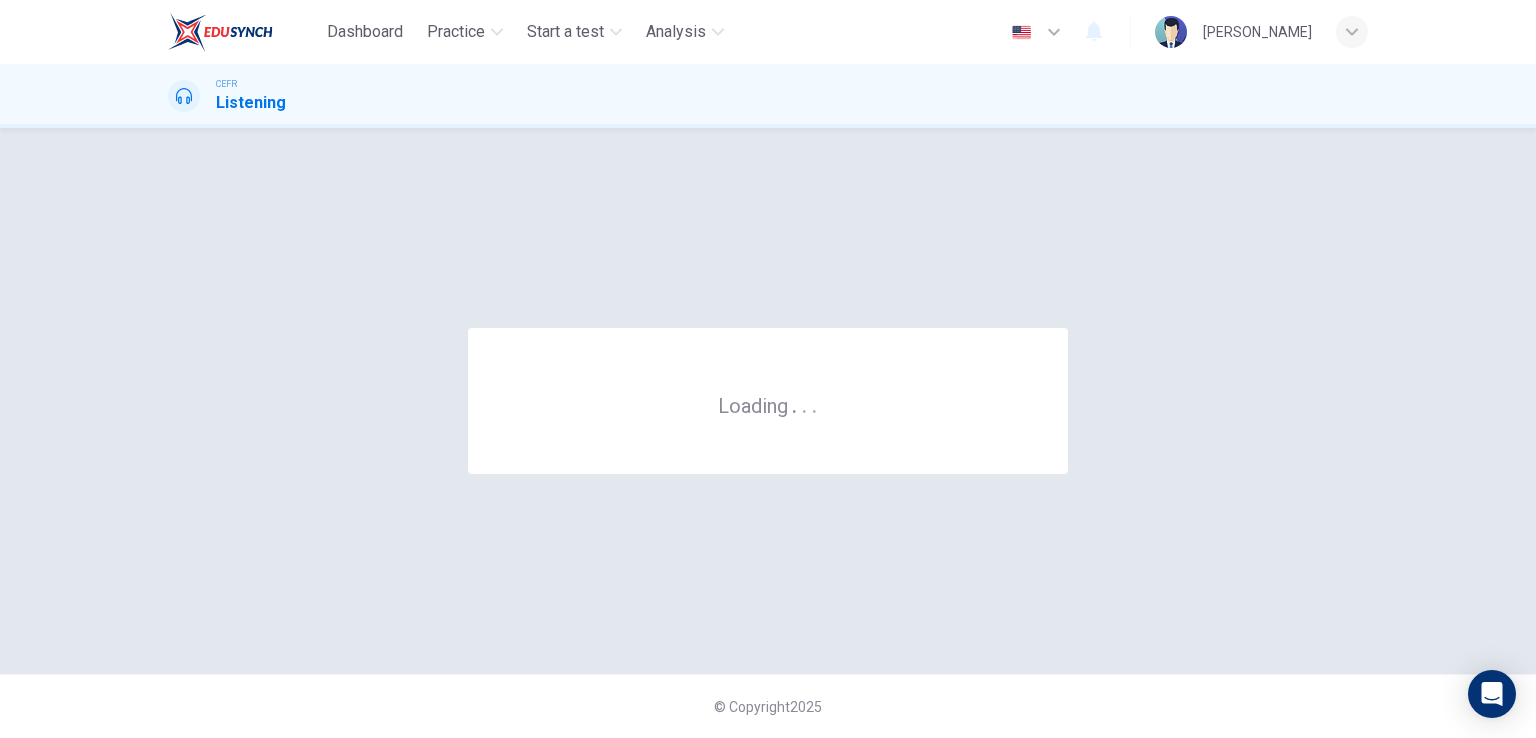 scroll, scrollTop: 0, scrollLeft: 0, axis: both 